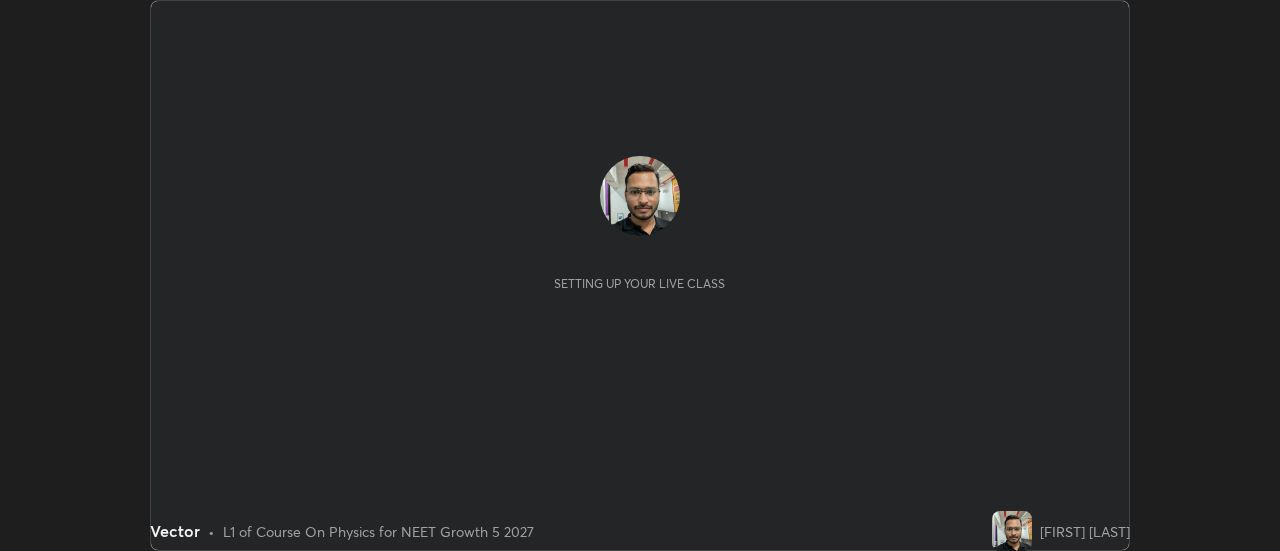 scroll, scrollTop: 0, scrollLeft: 0, axis: both 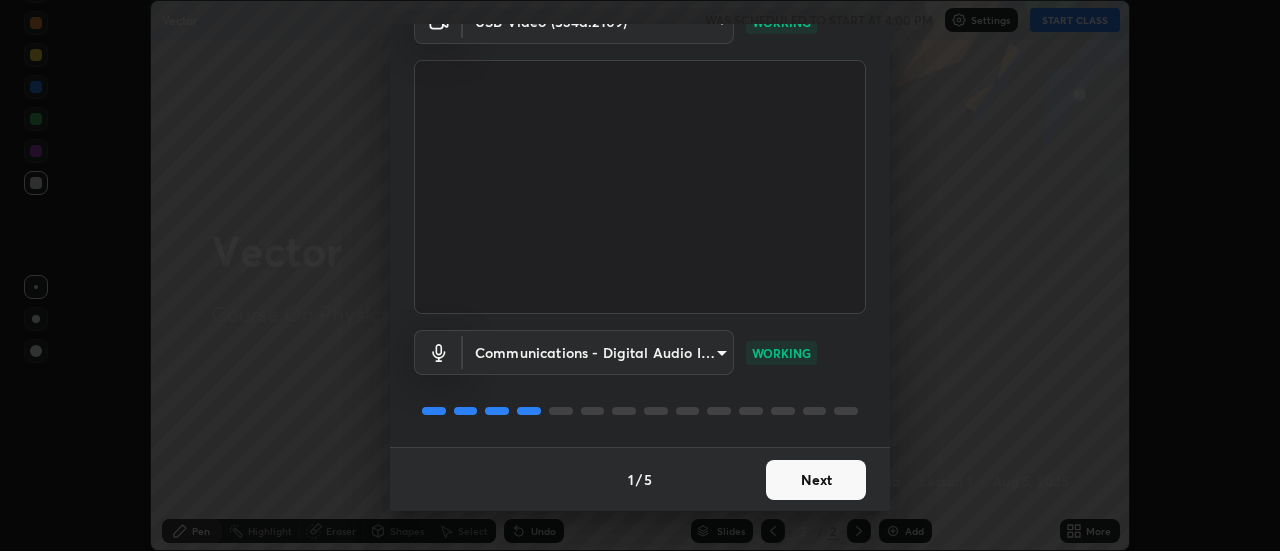 click on "Next" at bounding box center [816, 480] 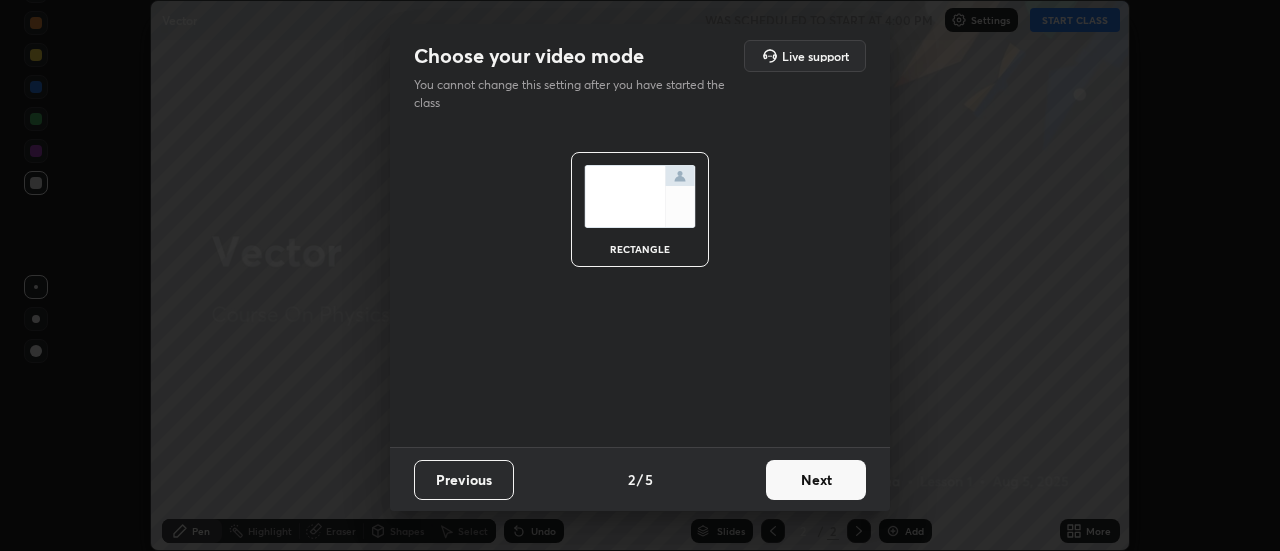 scroll, scrollTop: 0, scrollLeft: 0, axis: both 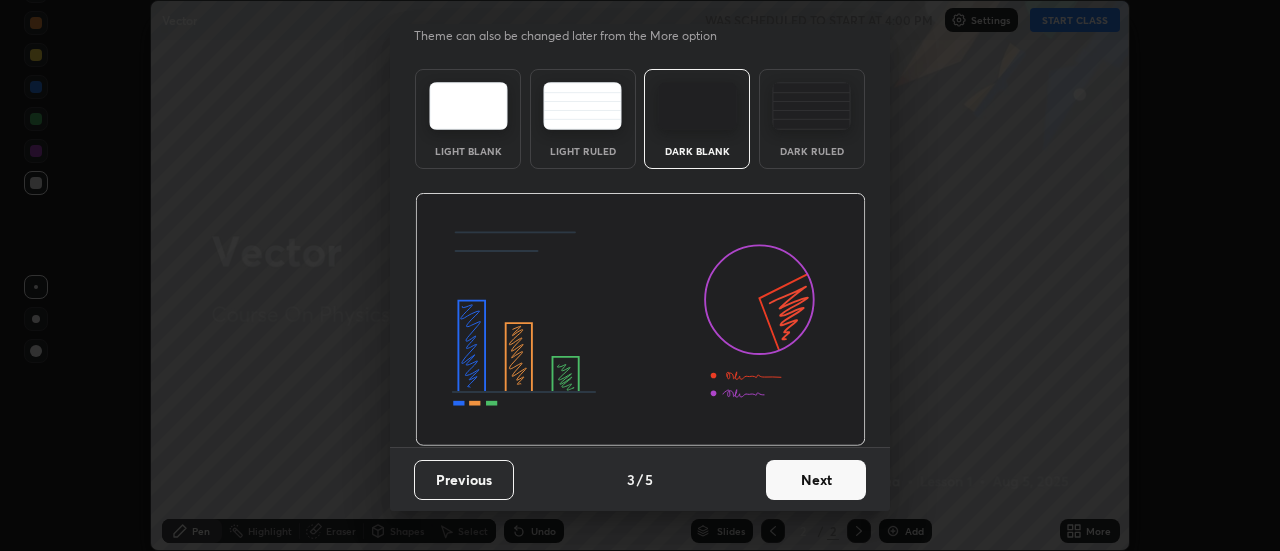 click on "Next" at bounding box center (816, 480) 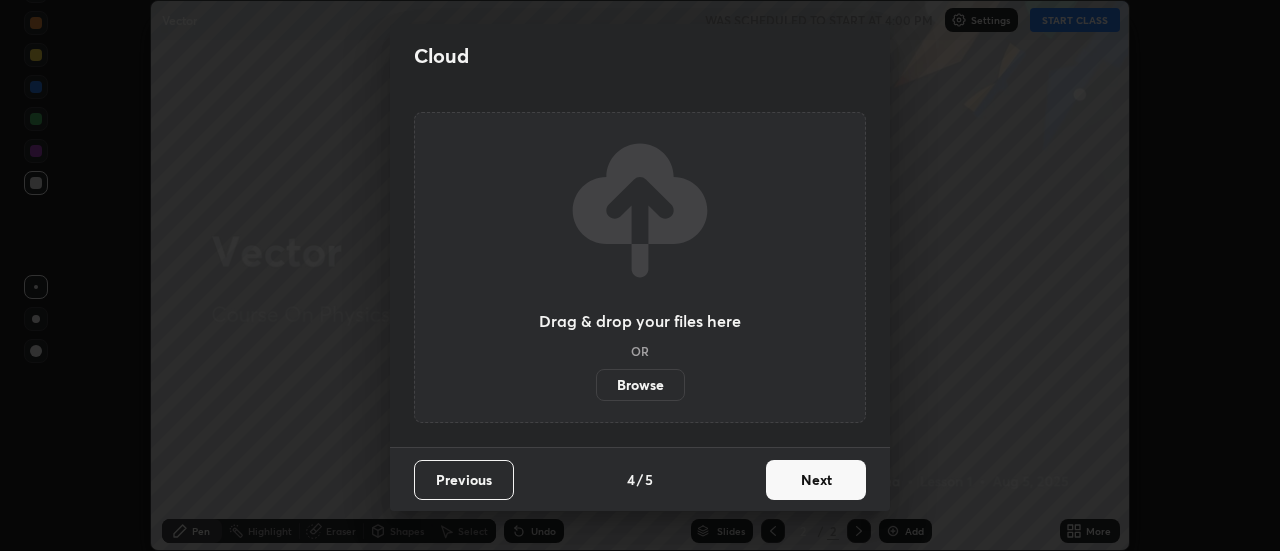 scroll, scrollTop: 0, scrollLeft: 0, axis: both 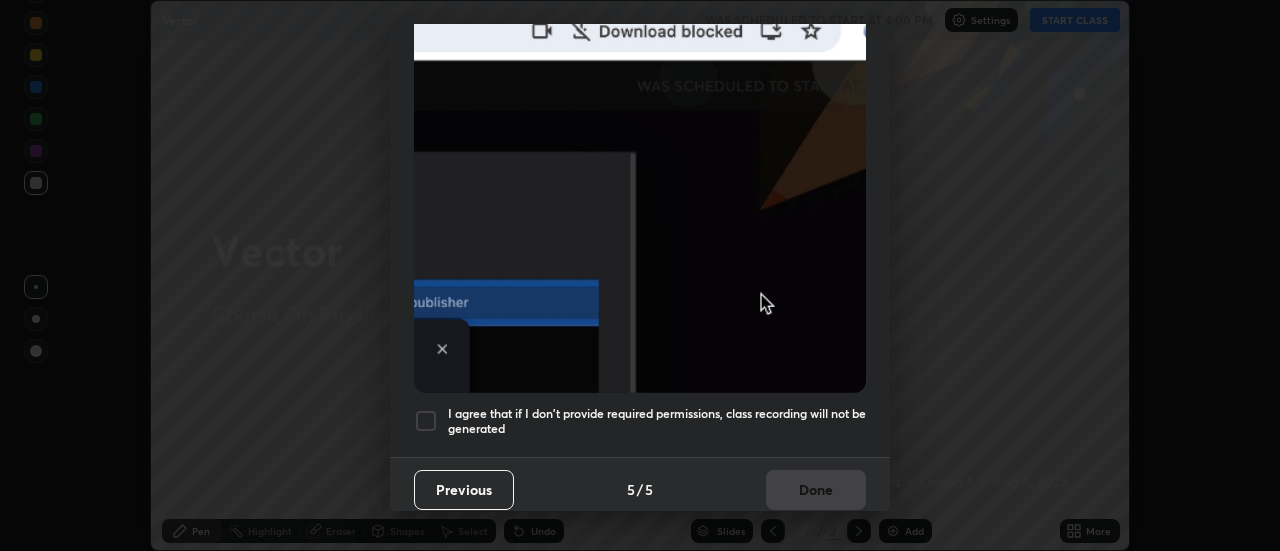 click at bounding box center (426, 421) 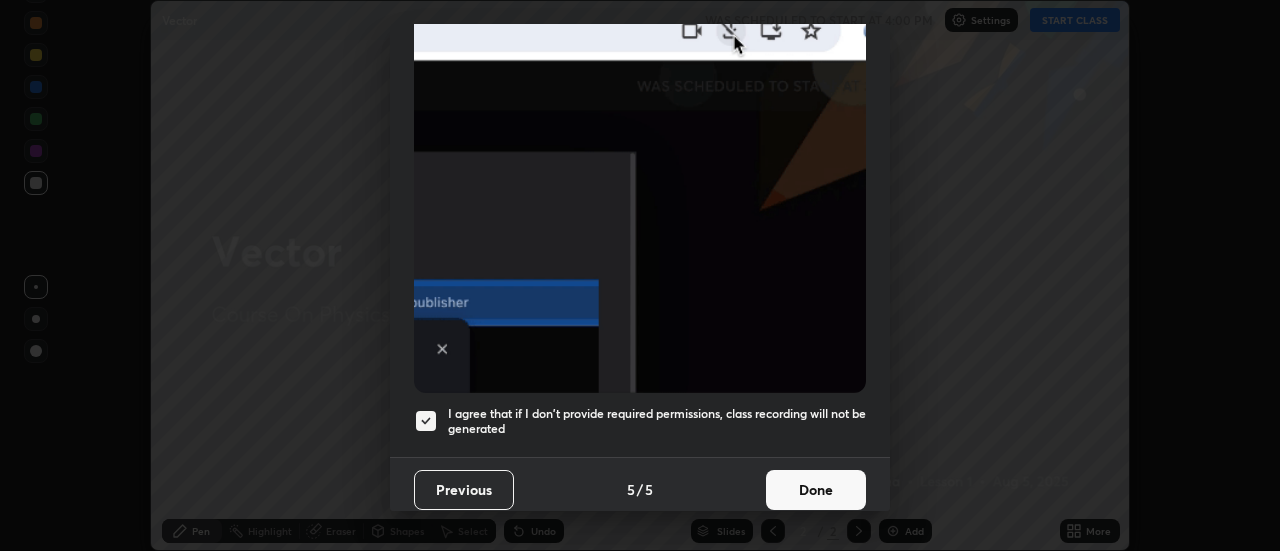click on "Done" at bounding box center (816, 490) 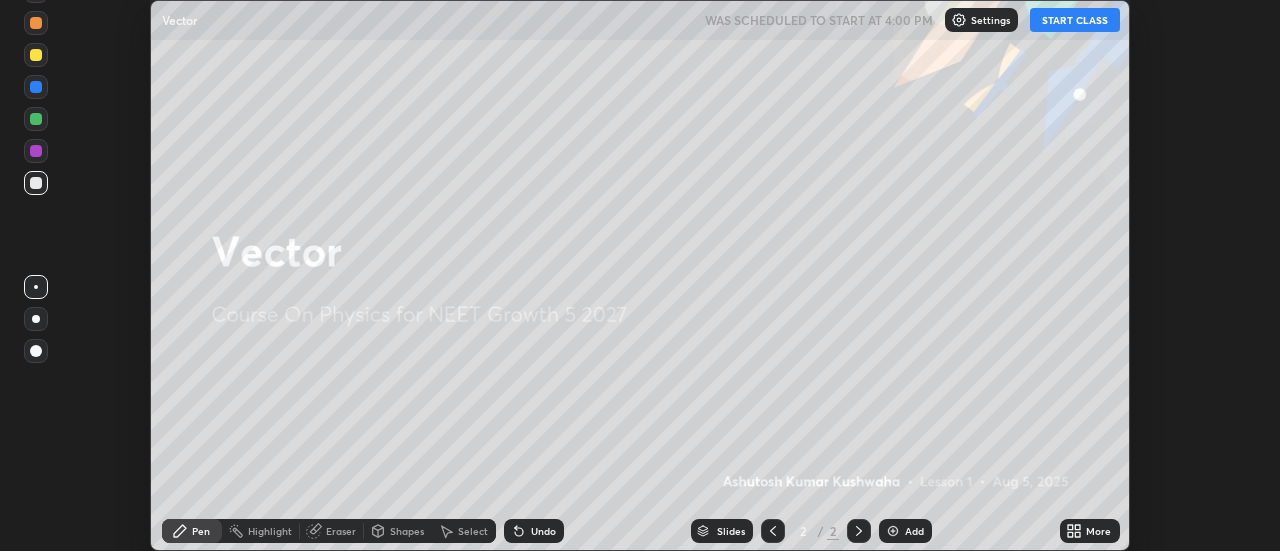 click on "More" at bounding box center [1098, 531] 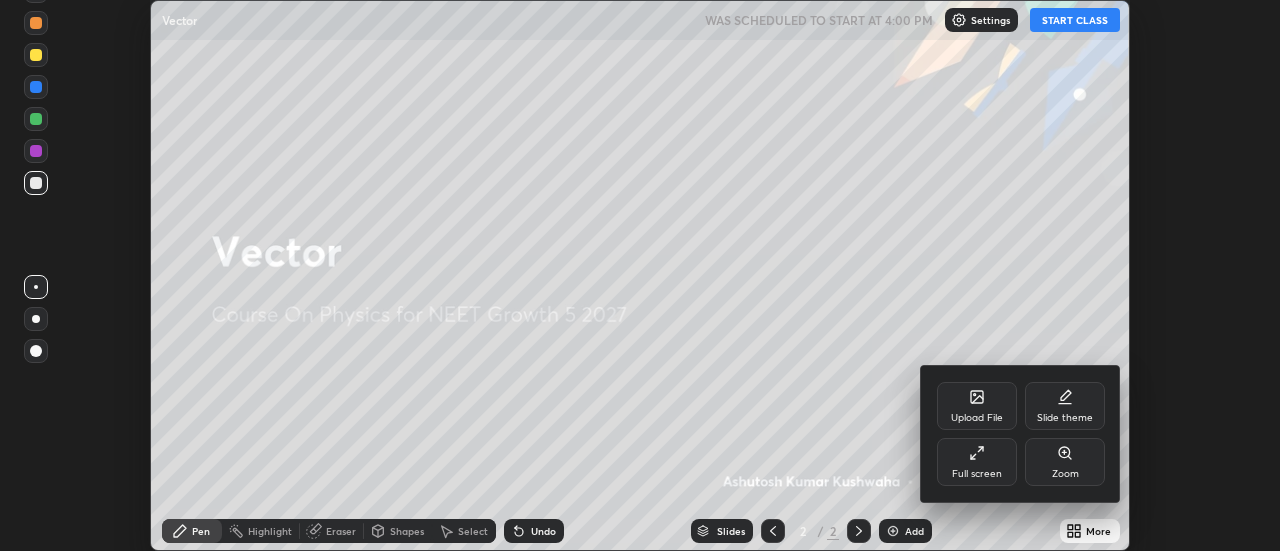 click on "Full screen" at bounding box center (977, 474) 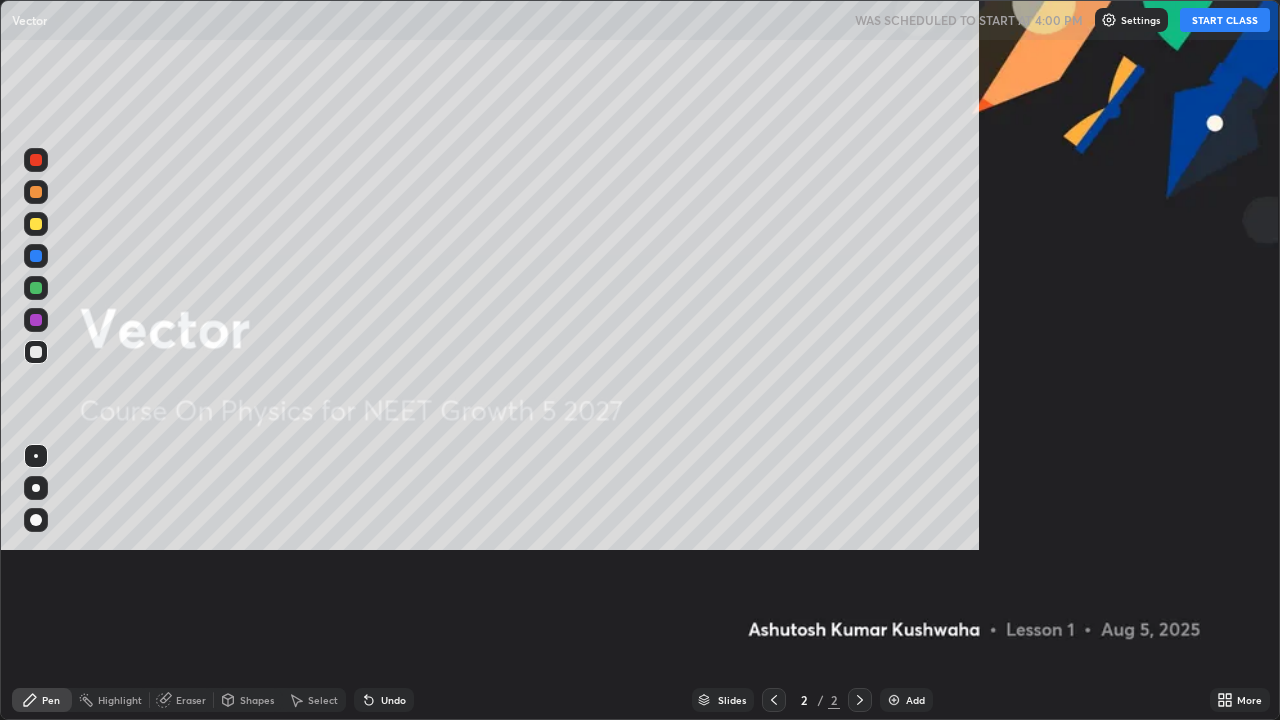 scroll, scrollTop: 99280, scrollLeft: 98720, axis: both 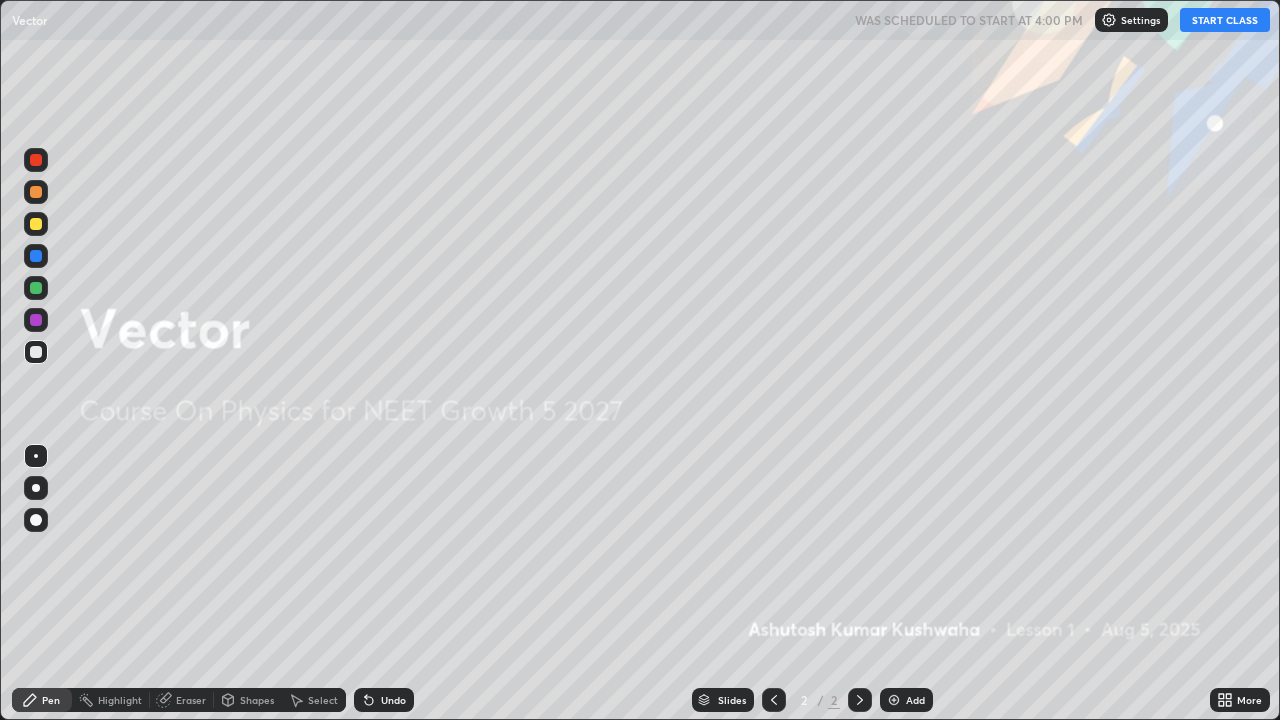 click at bounding box center (894, 700) 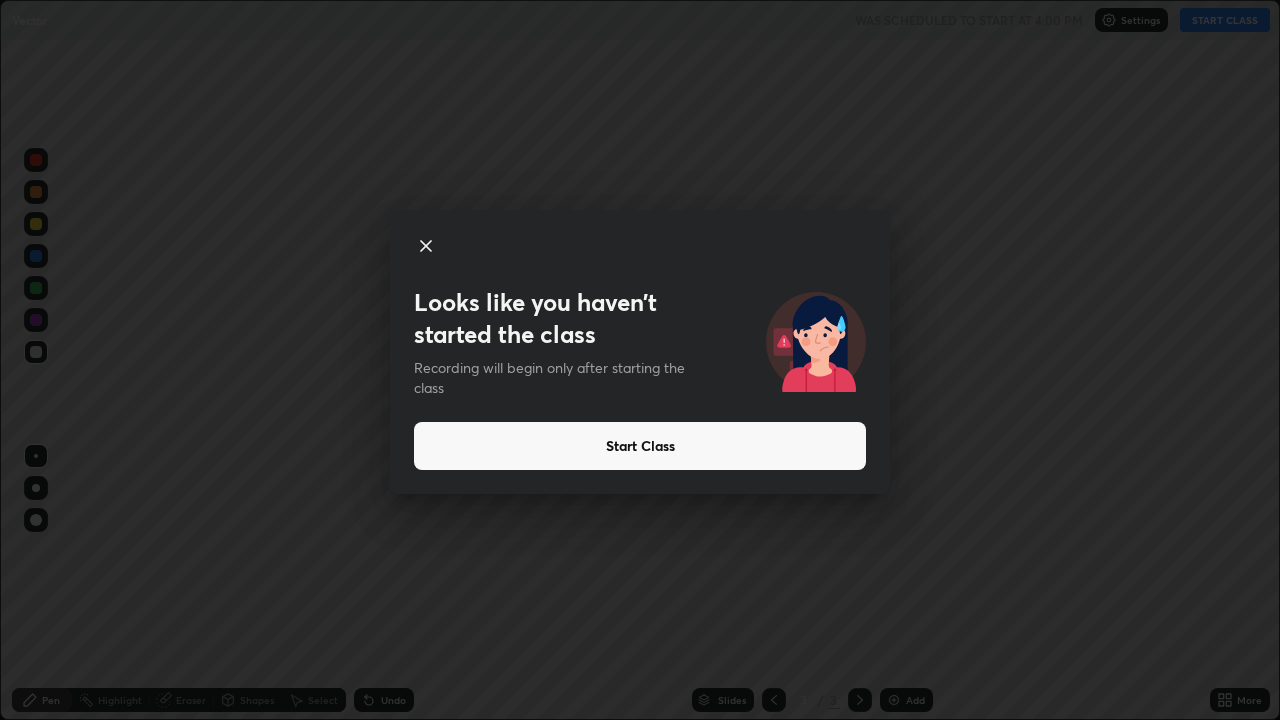 click on "Start Class" at bounding box center (640, 446) 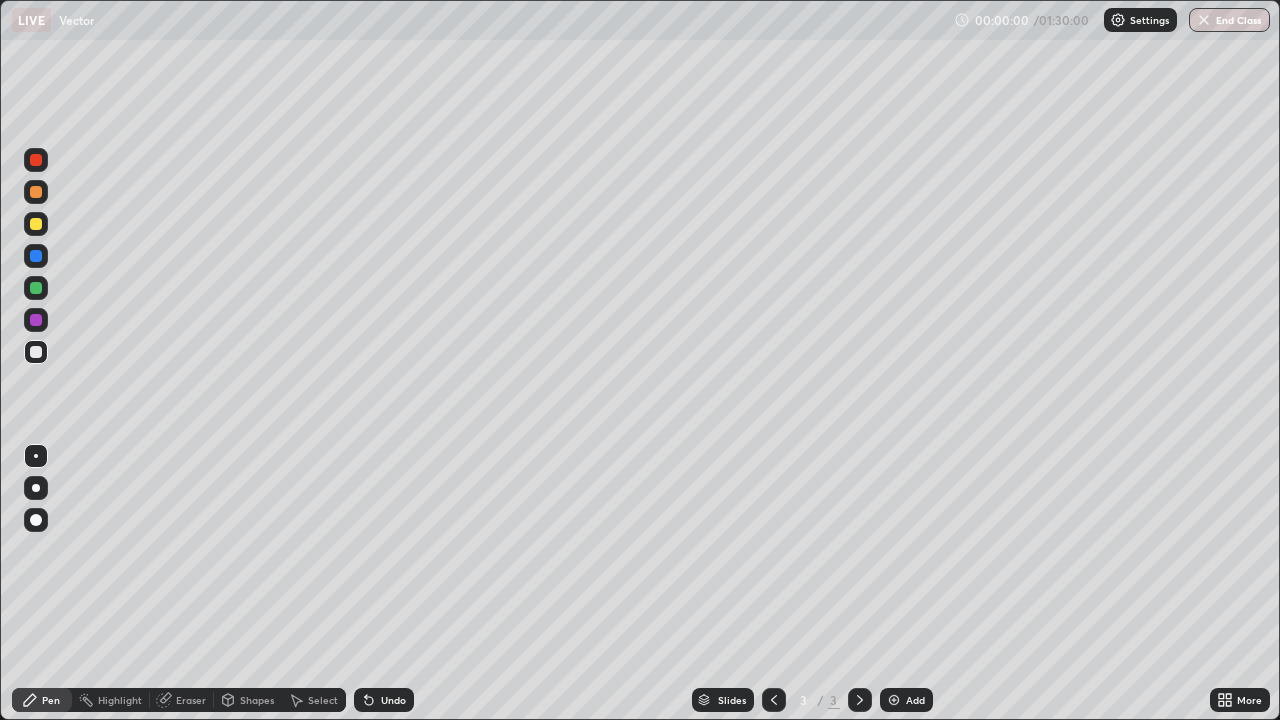 click on "End Class" at bounding box center (1229, 20) 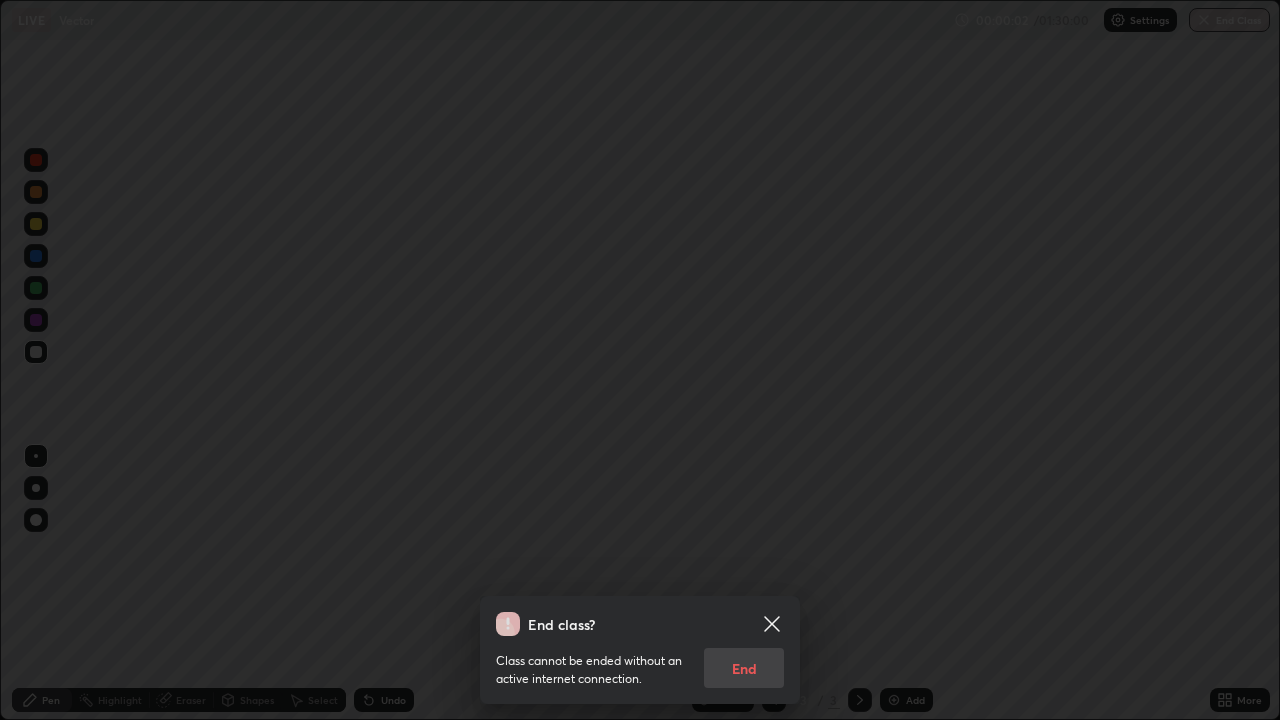 click 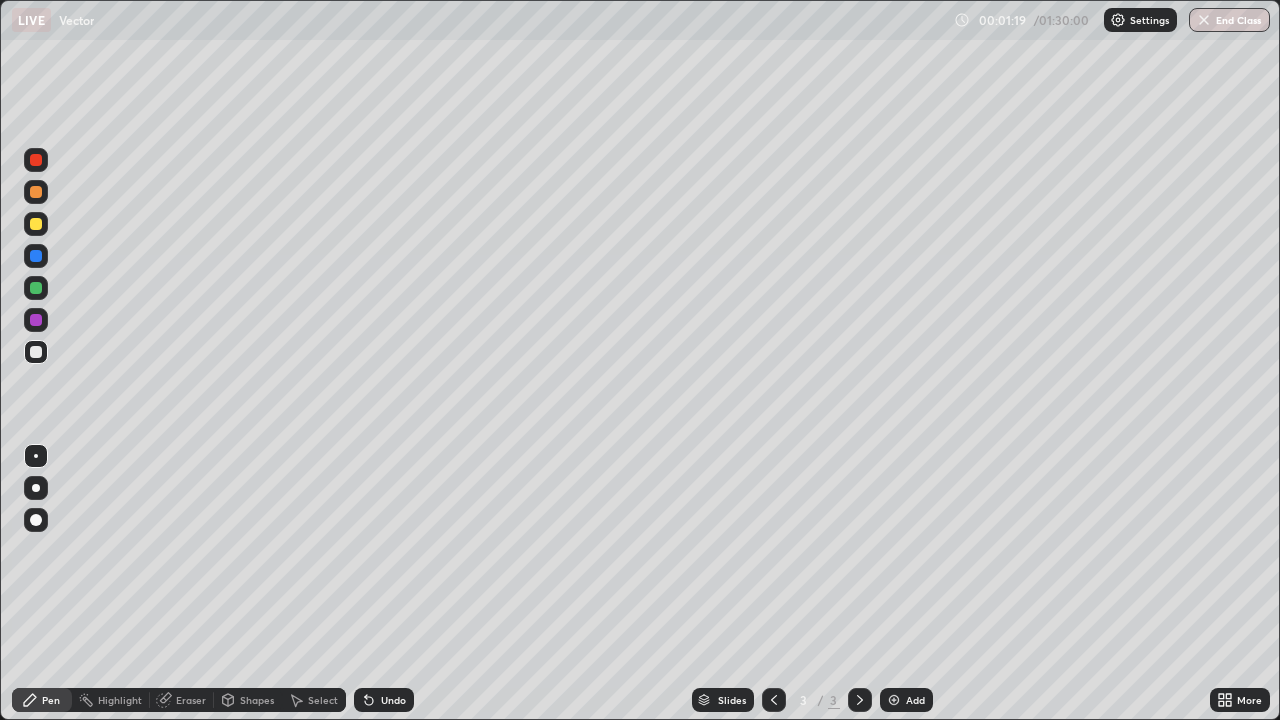 click at bounding box center [36, 288] 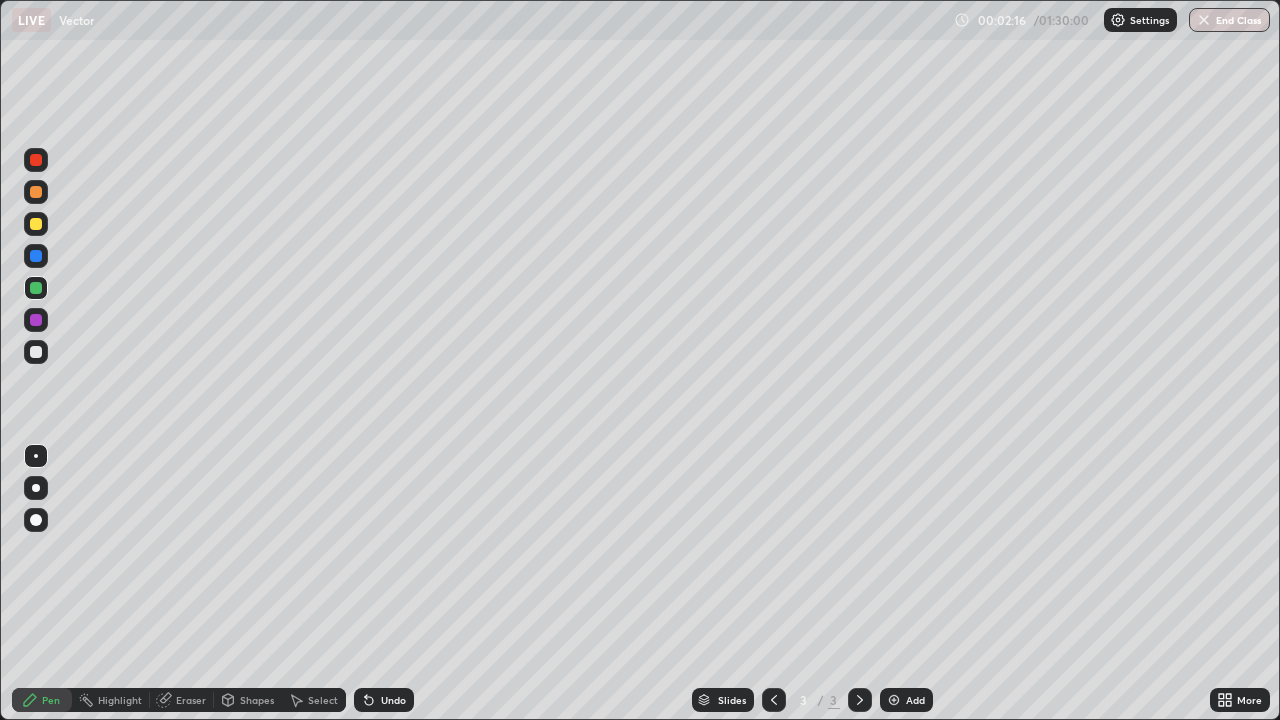 click at bounding box center [894, 700] 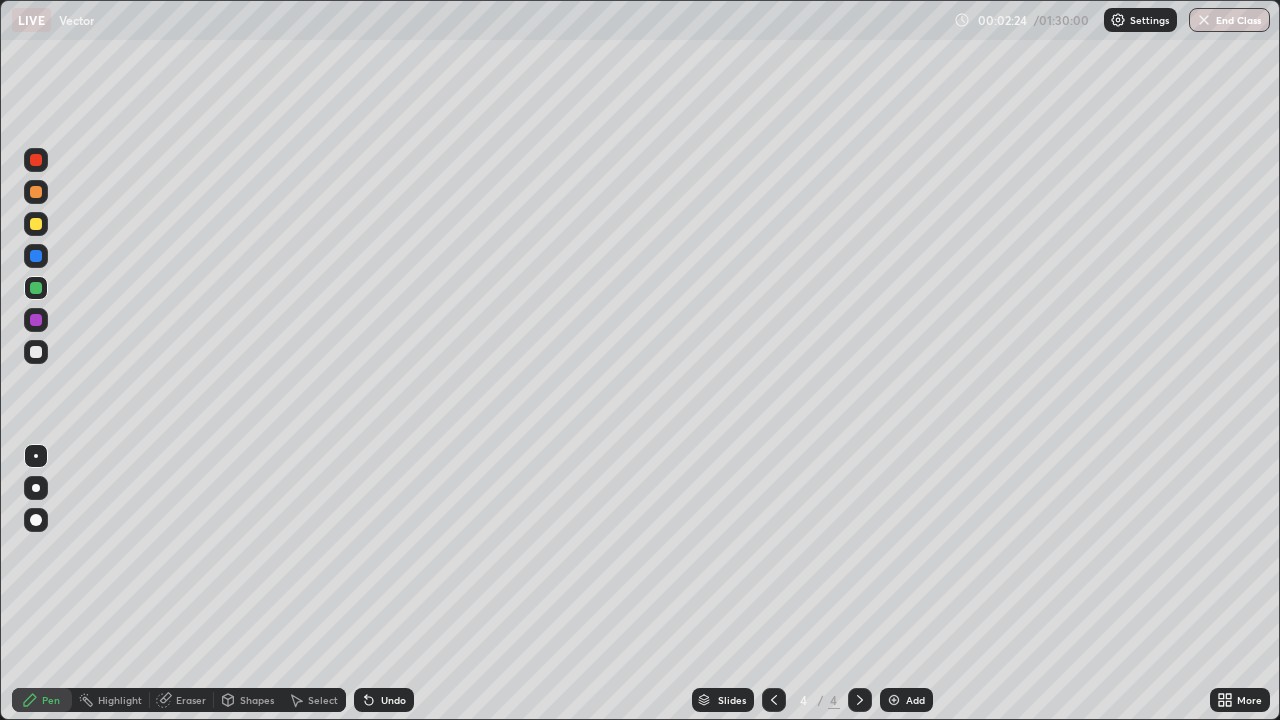 click at bounding box center [36, 488] 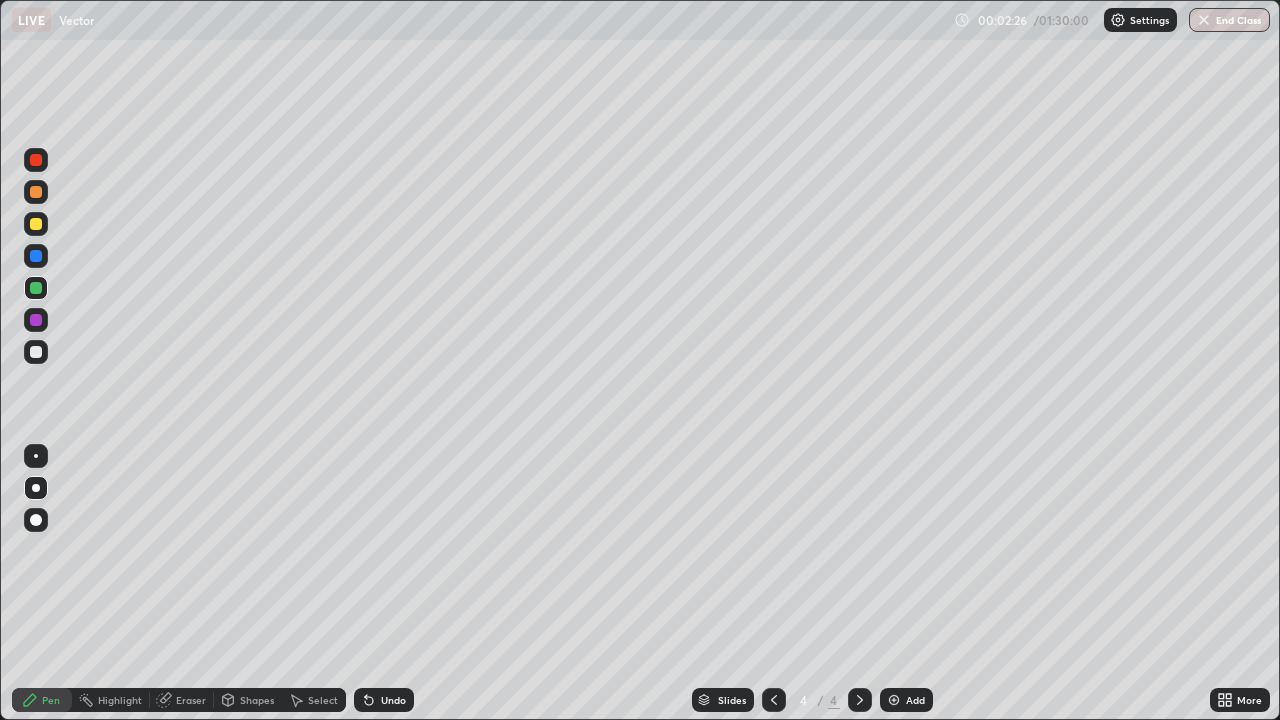 click at bounding box center (36, 224) 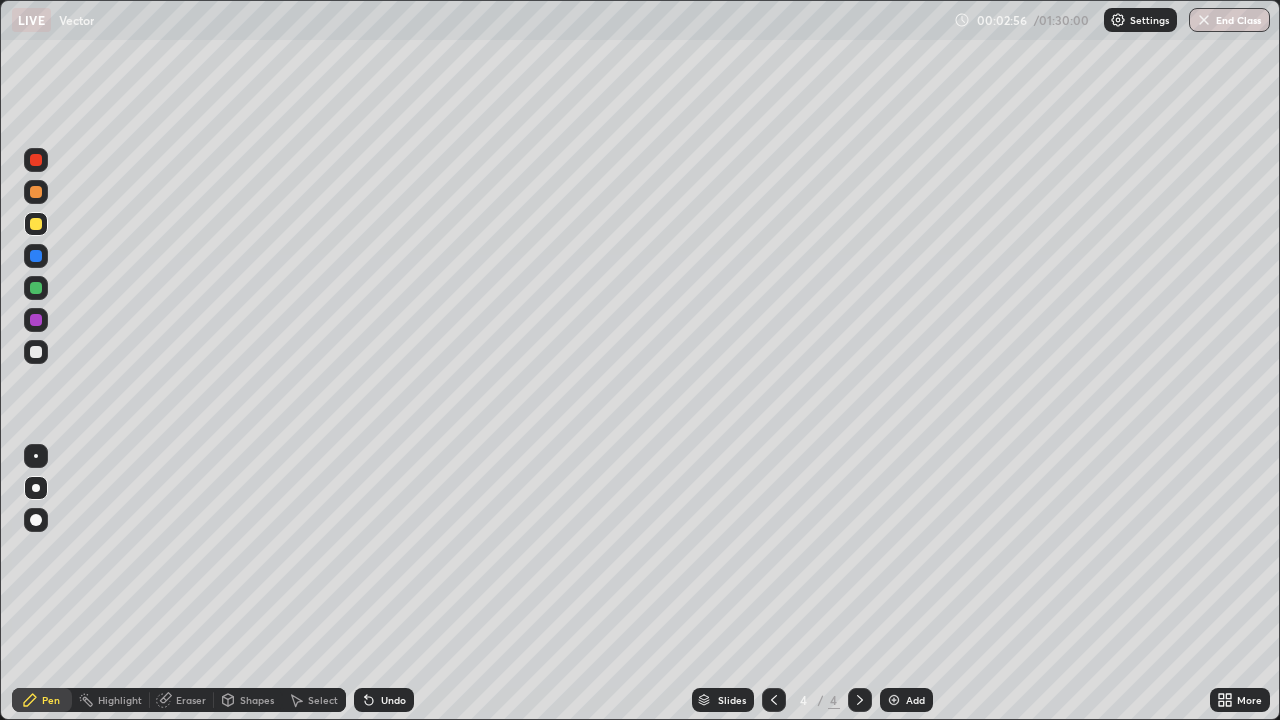 click at bounding box center [36, 288] 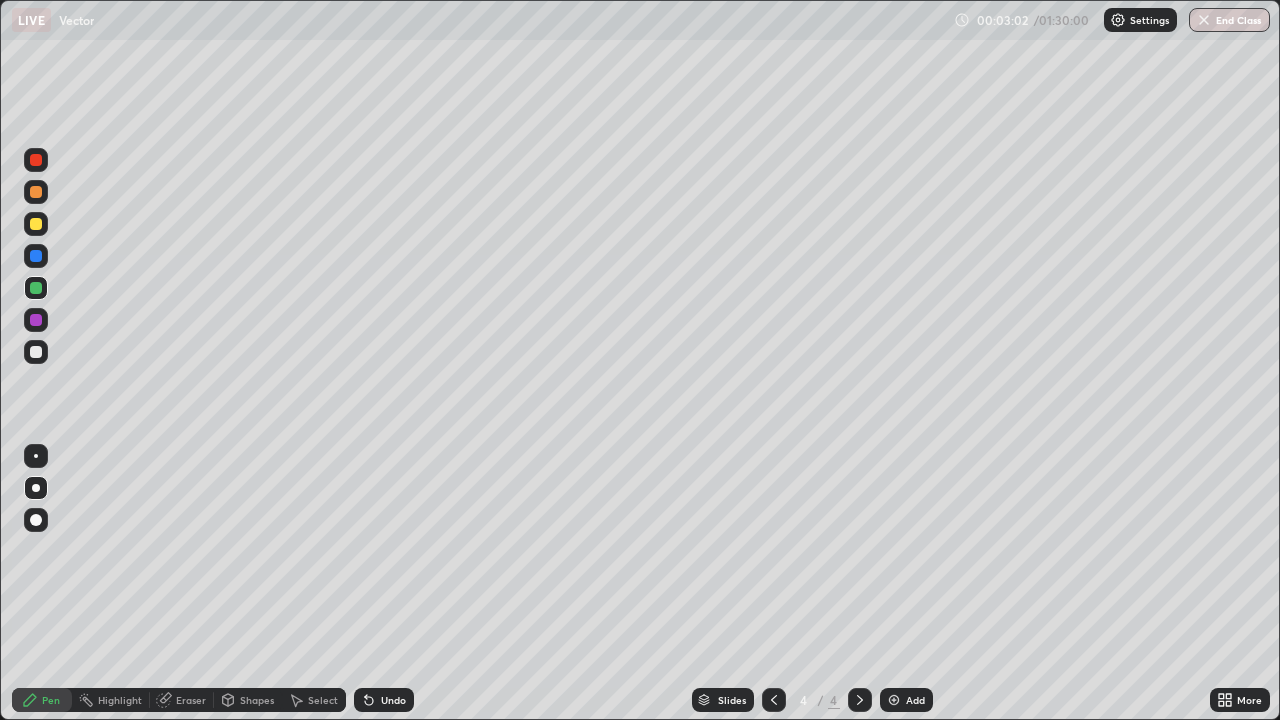 click at bounding box center (36, 352) 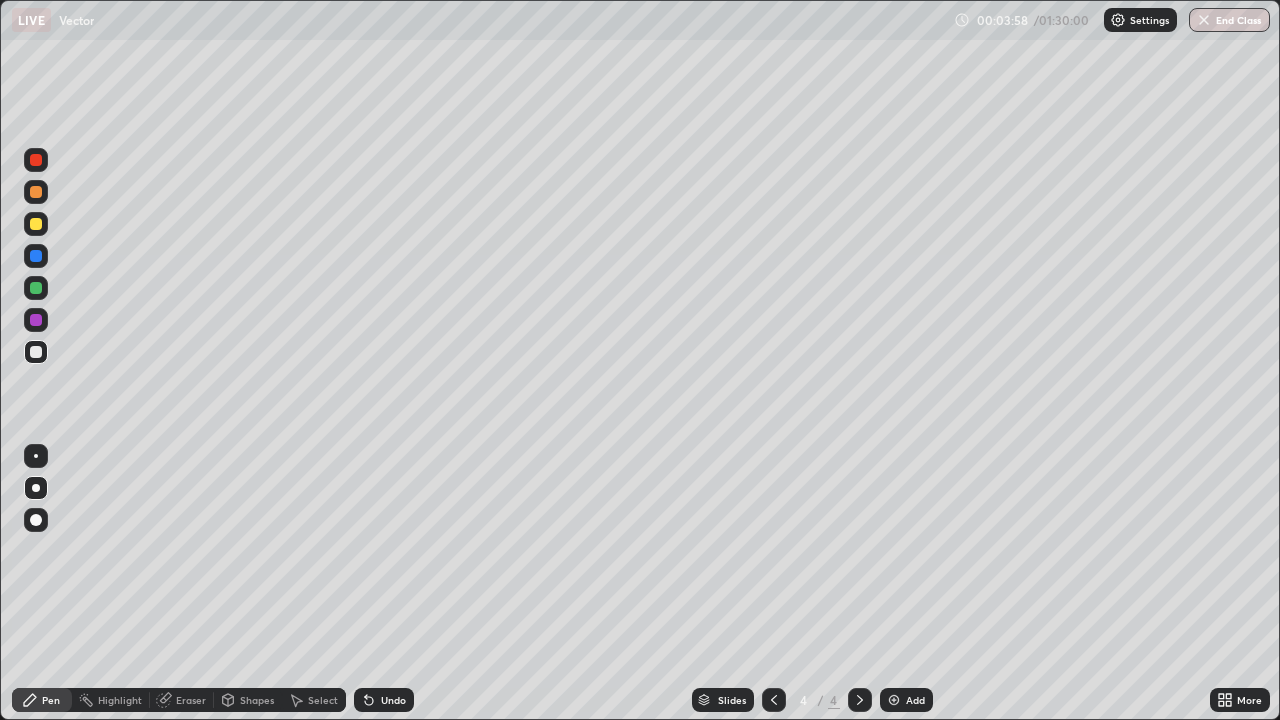 click at bounding box center [36, 288] 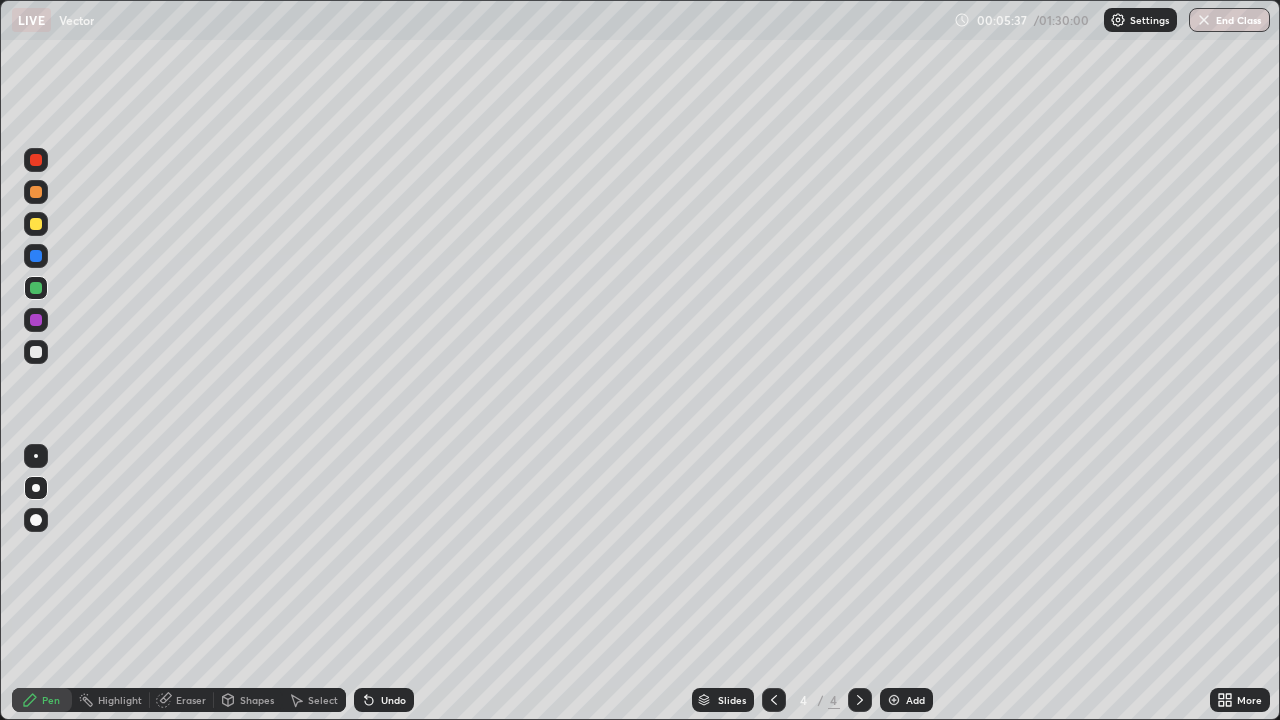click at bounding box center [36, 224] 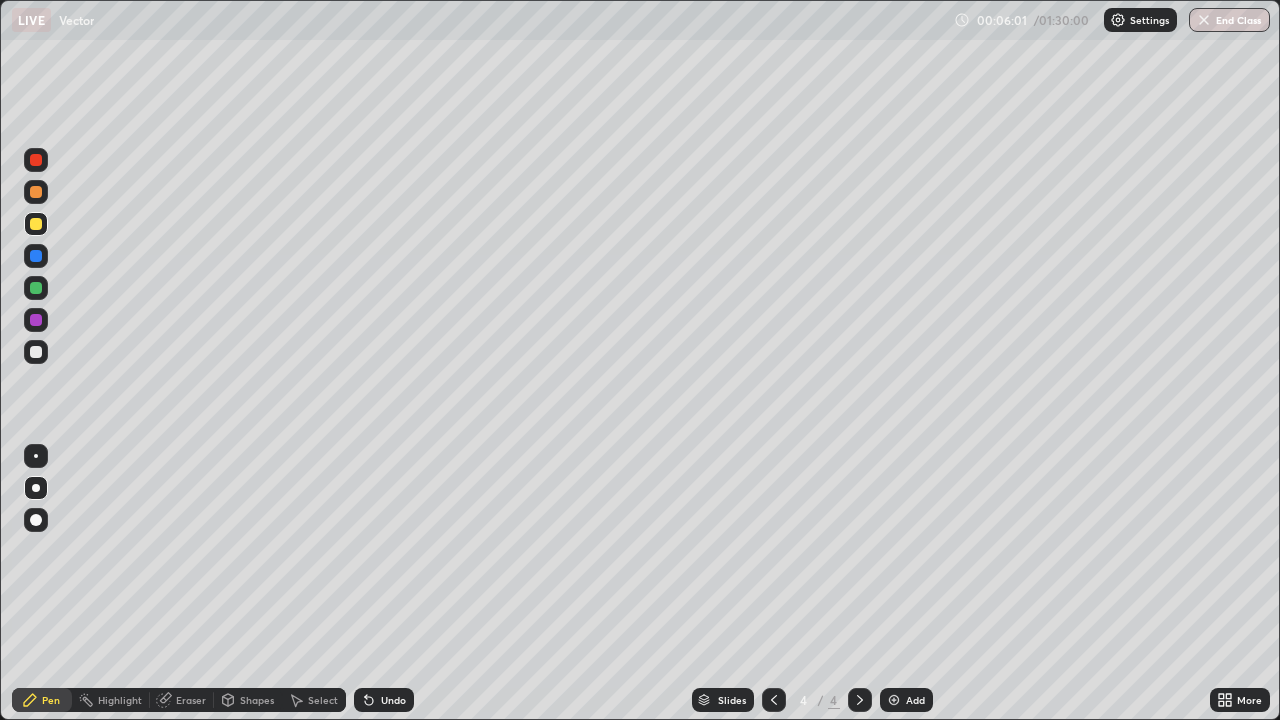 click at bounding box center [36, 288] 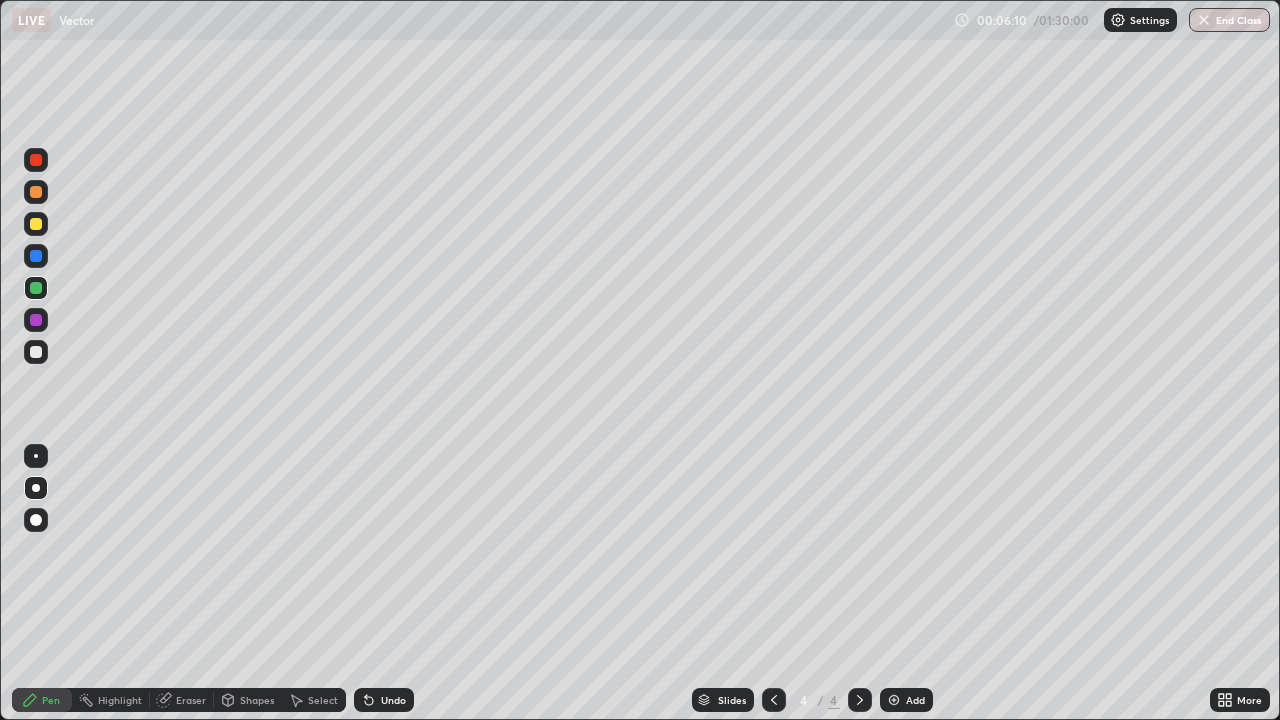 click at bounding box center [36, 352] 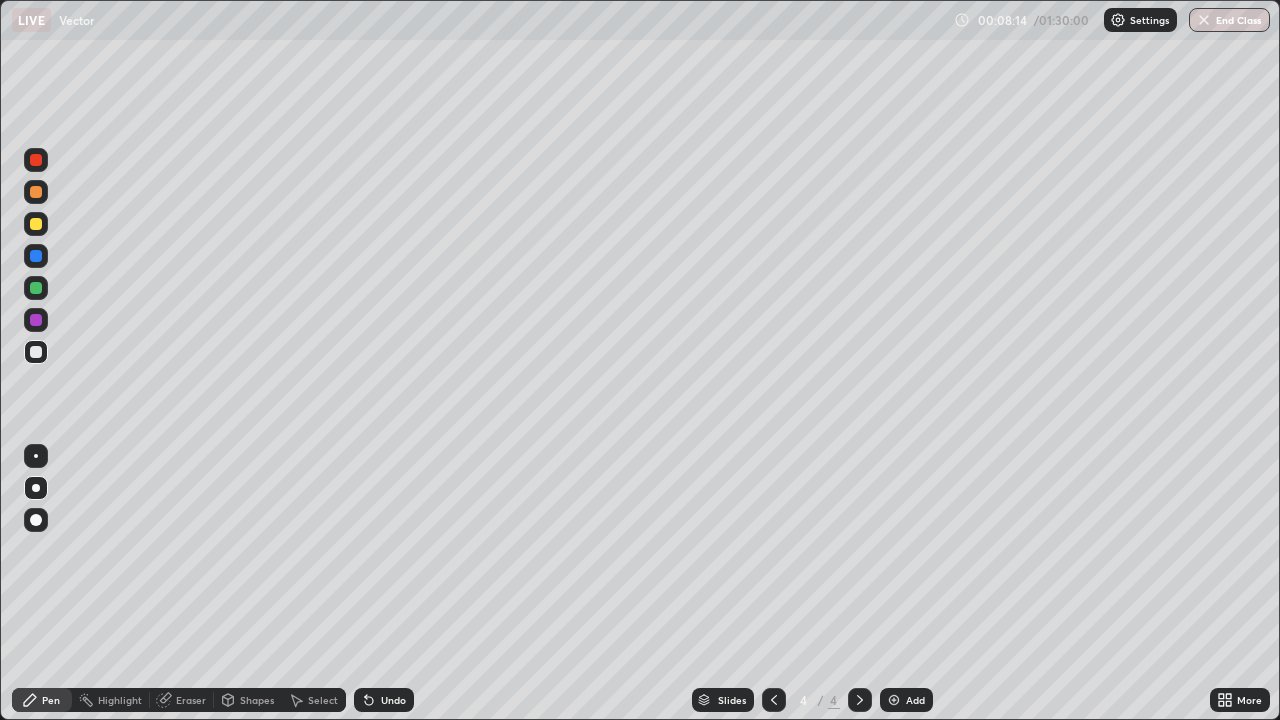 click at bounding box center [36, 320] 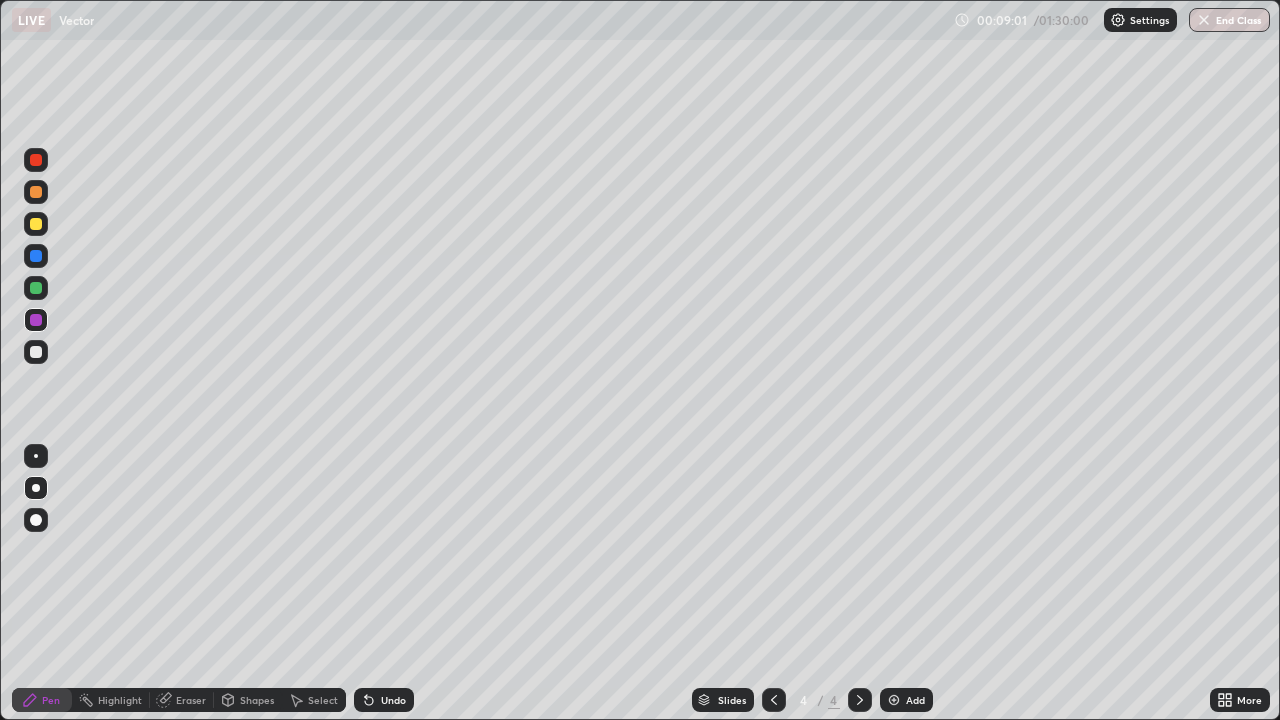 click at bounding box center (36, 224) 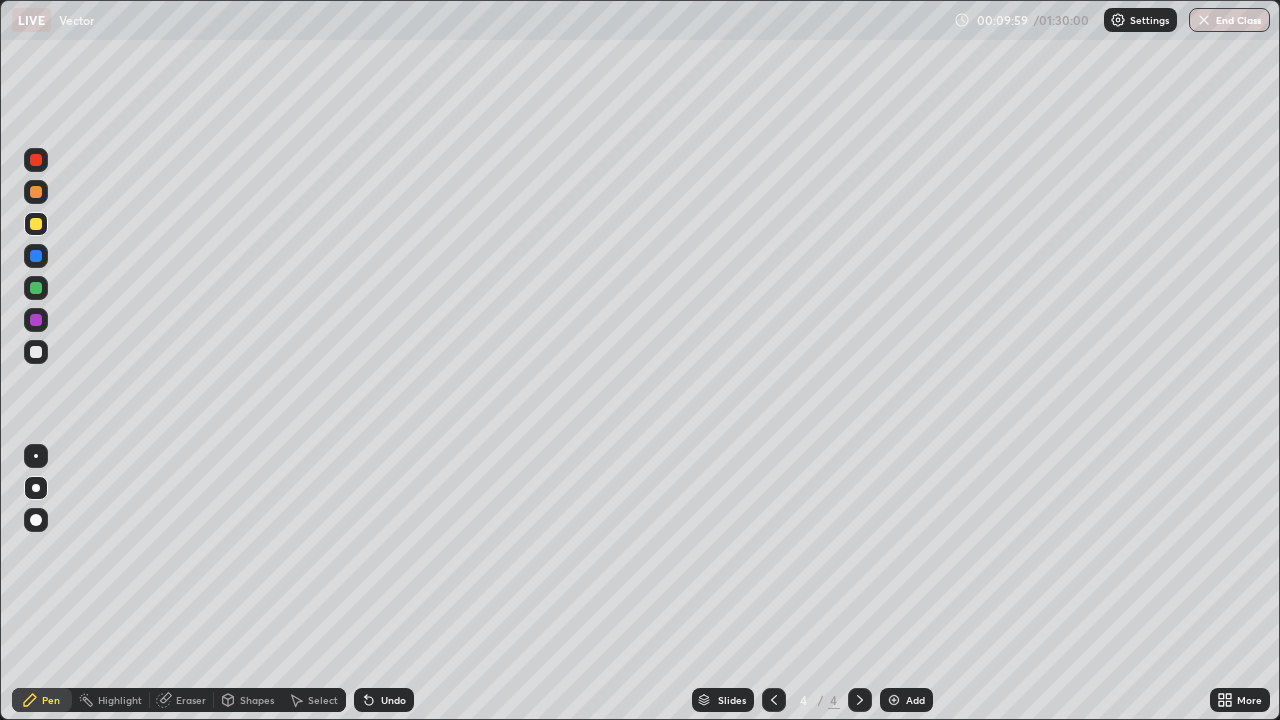 click at bounding box center (894, 700) 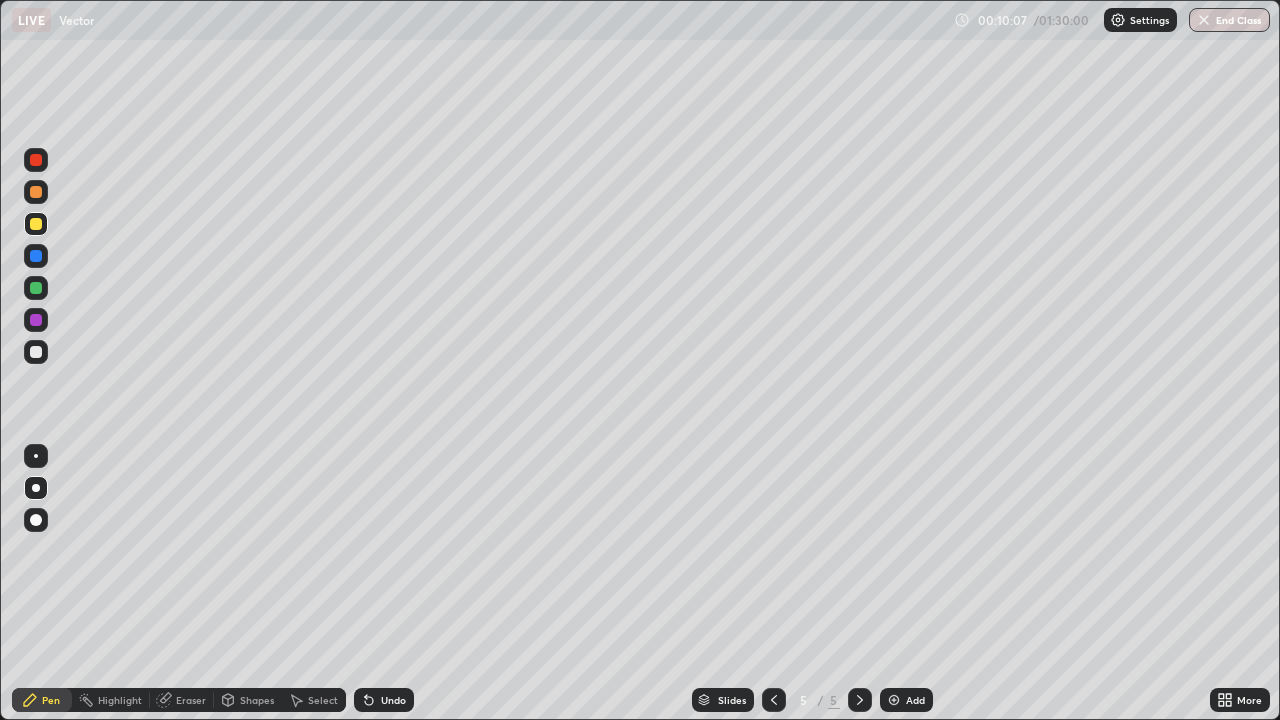 click at bounding box center (36, 224) 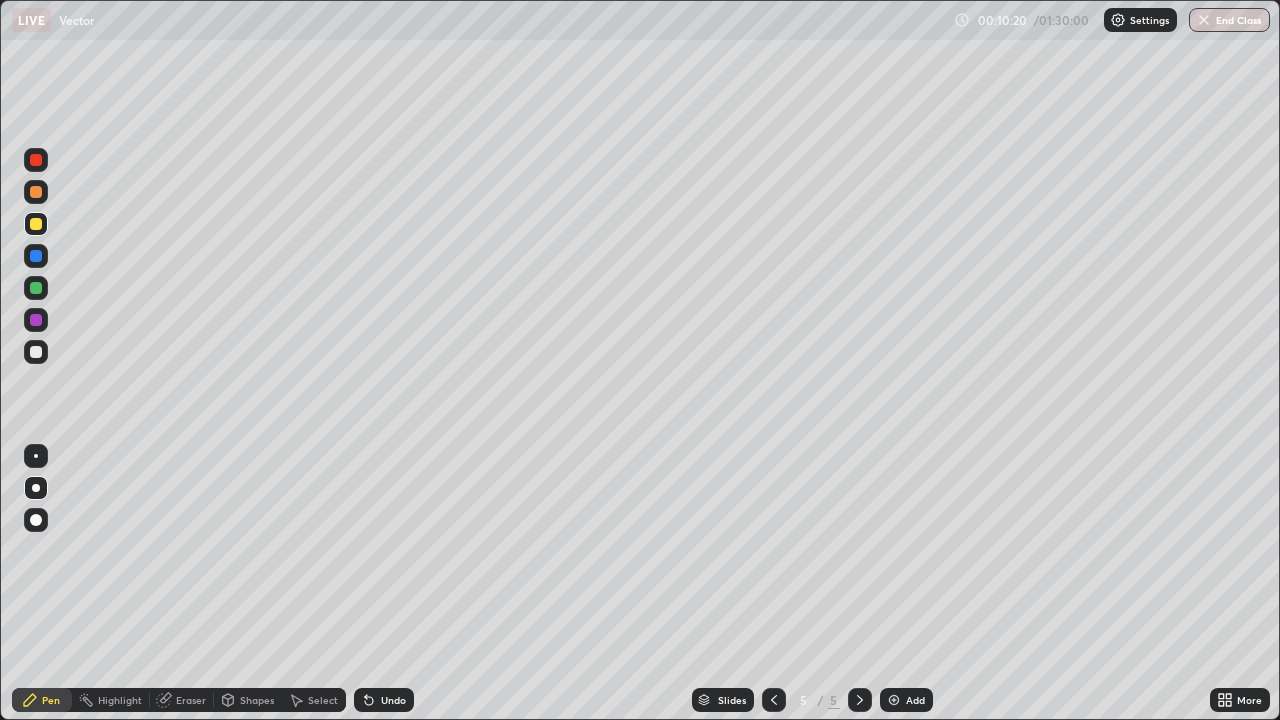 click 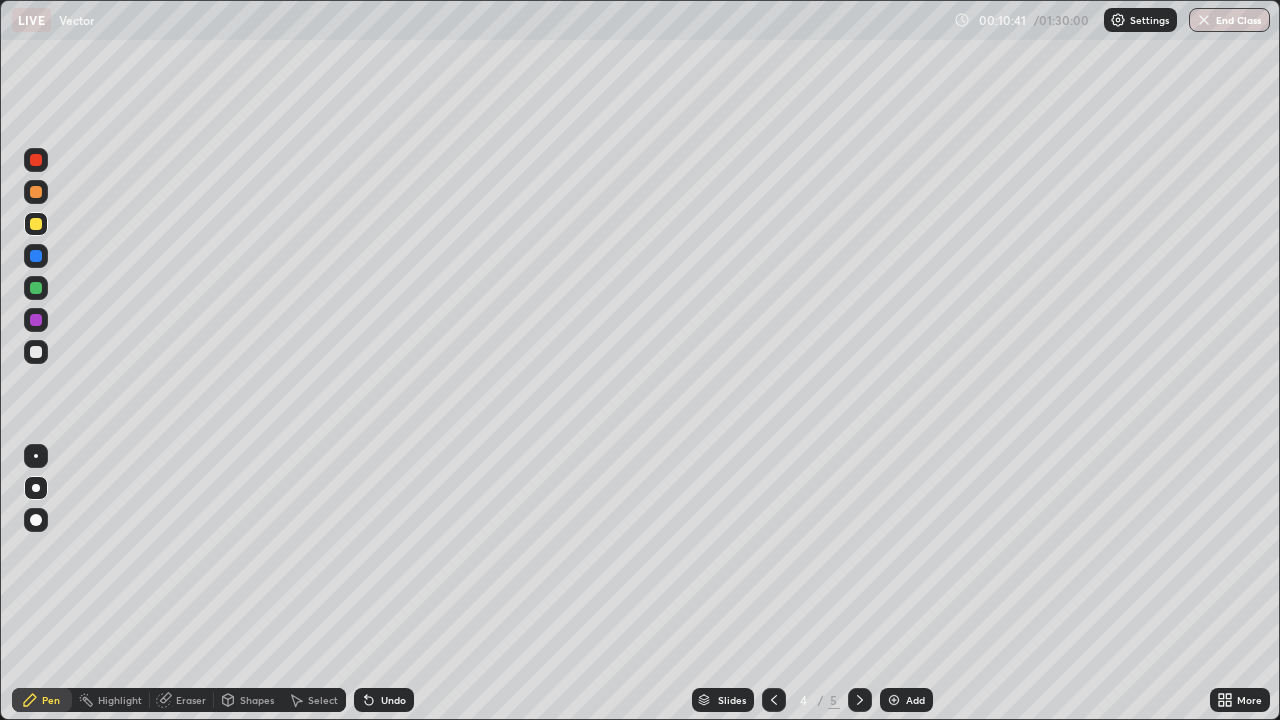 click 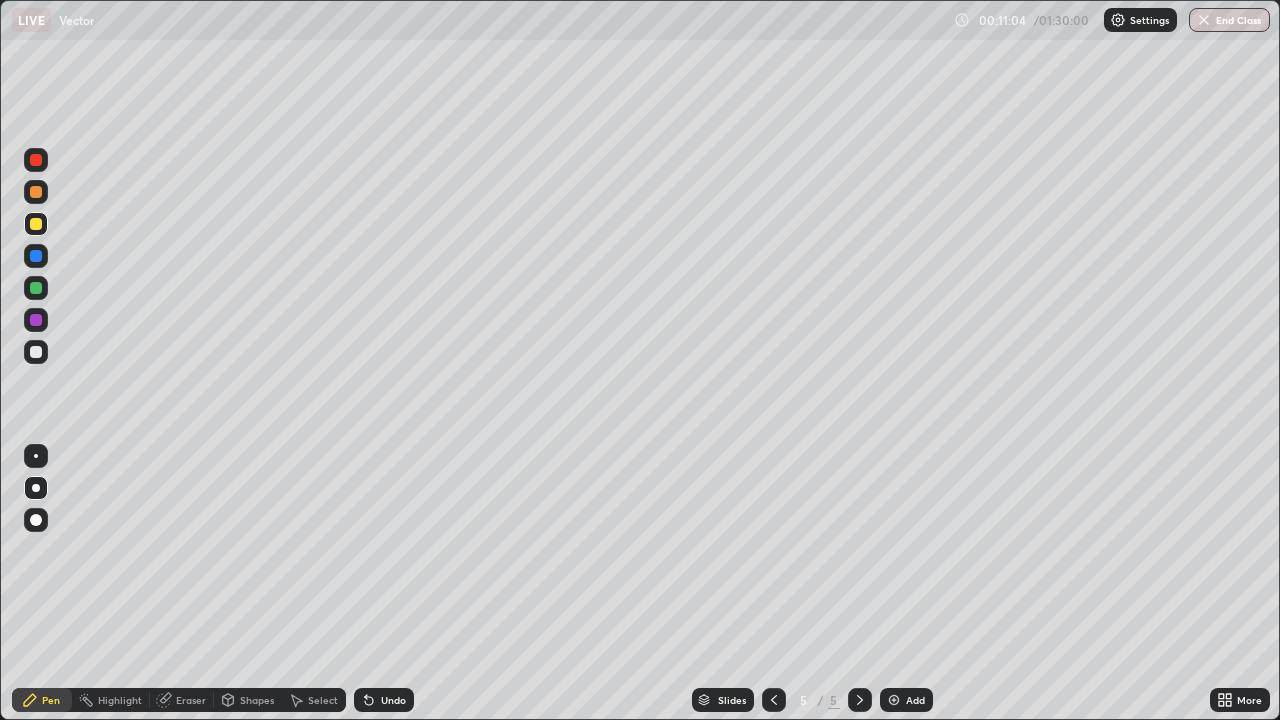 click at bounding box center [36, 352] 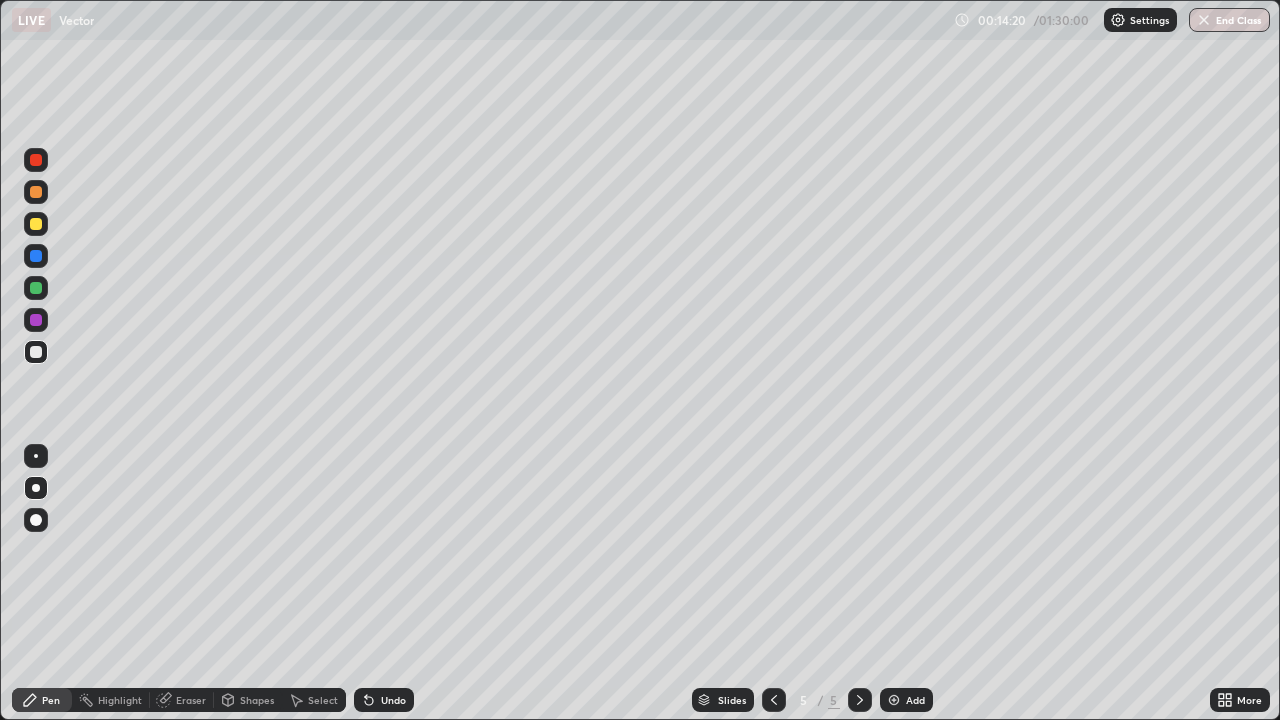 click at bounding box center [36, 352] 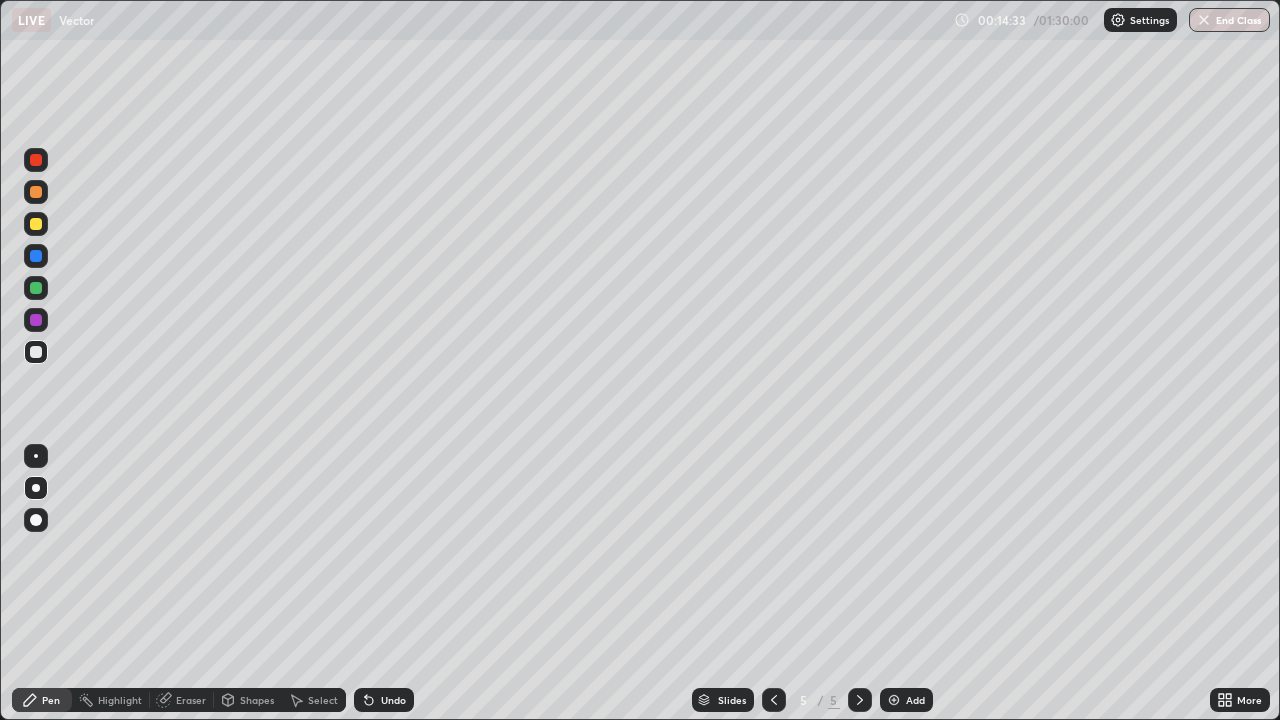 click at bounding box center [36, 288] 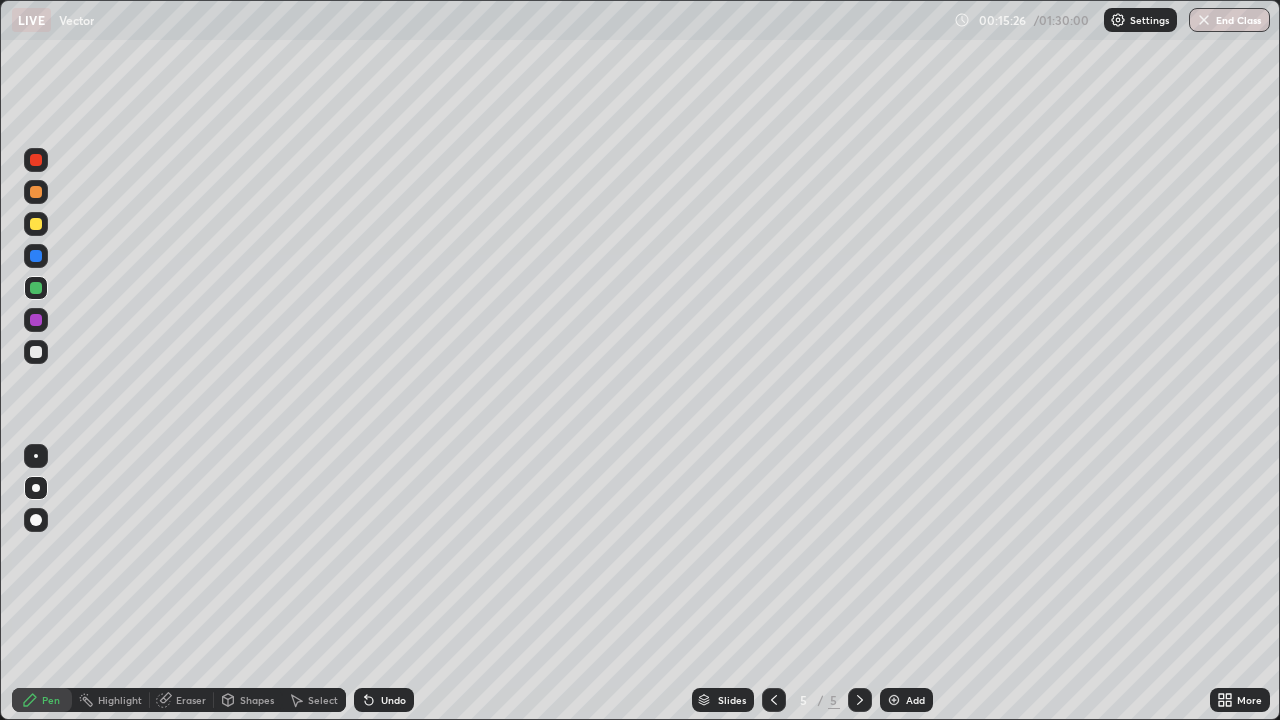 click at bounding box center (36, 352) 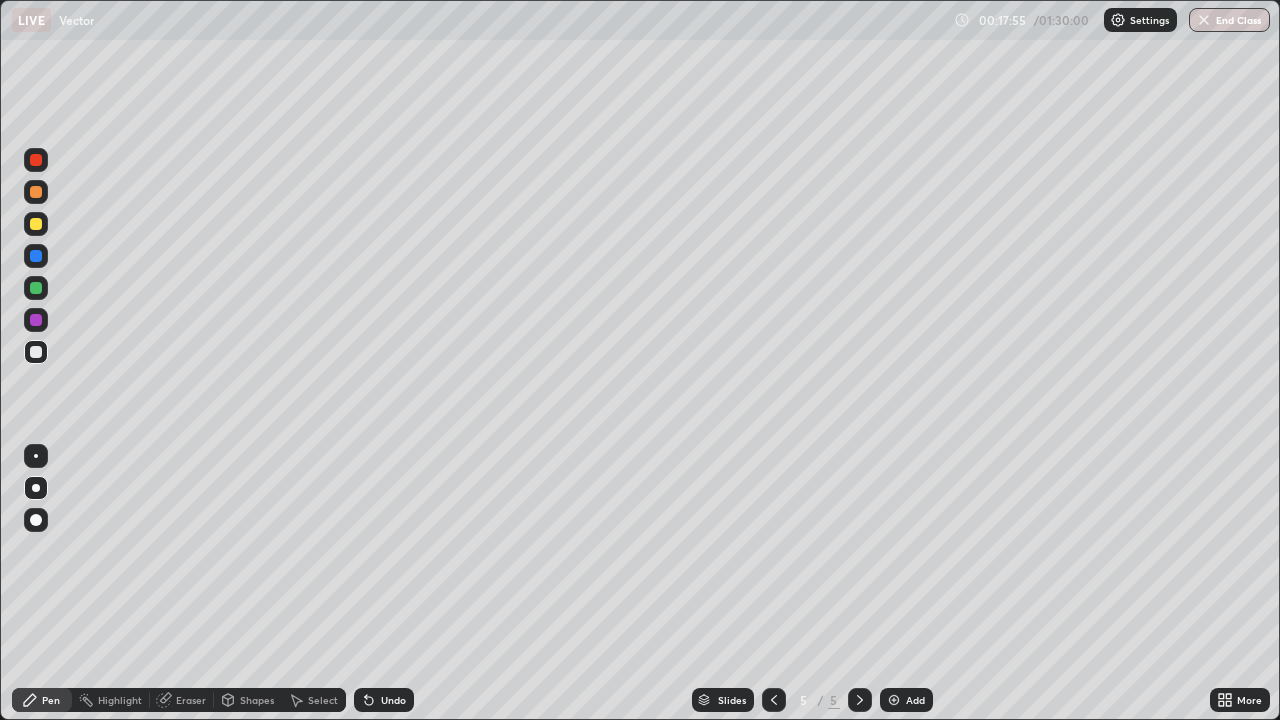 click at bounding box center (894, 700) 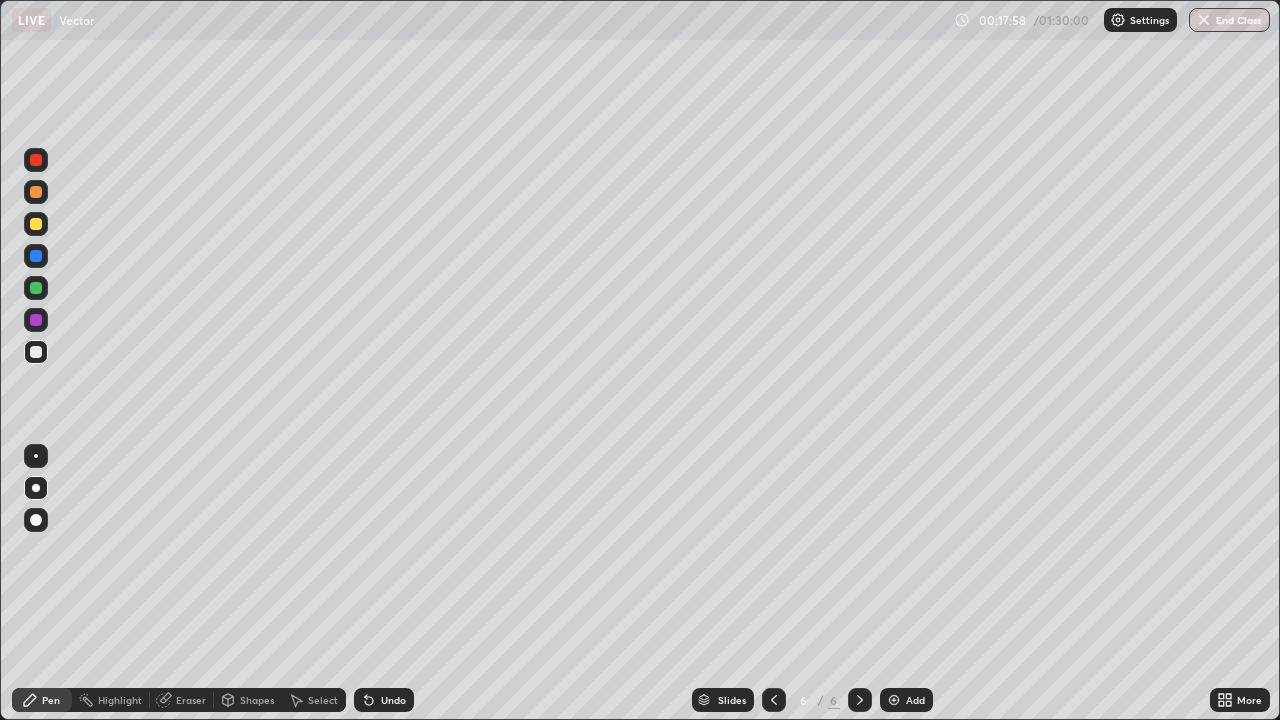 click at bounding box center [36, 224] 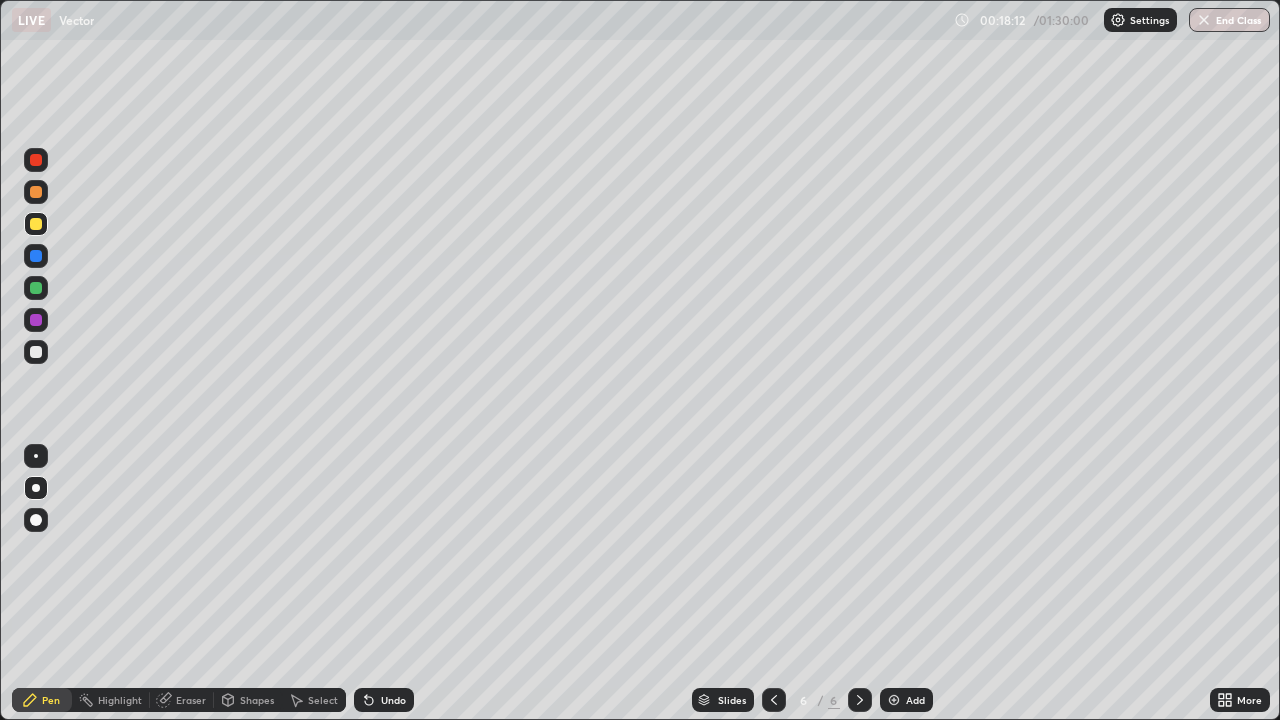 click at bounding box center (36, 352) 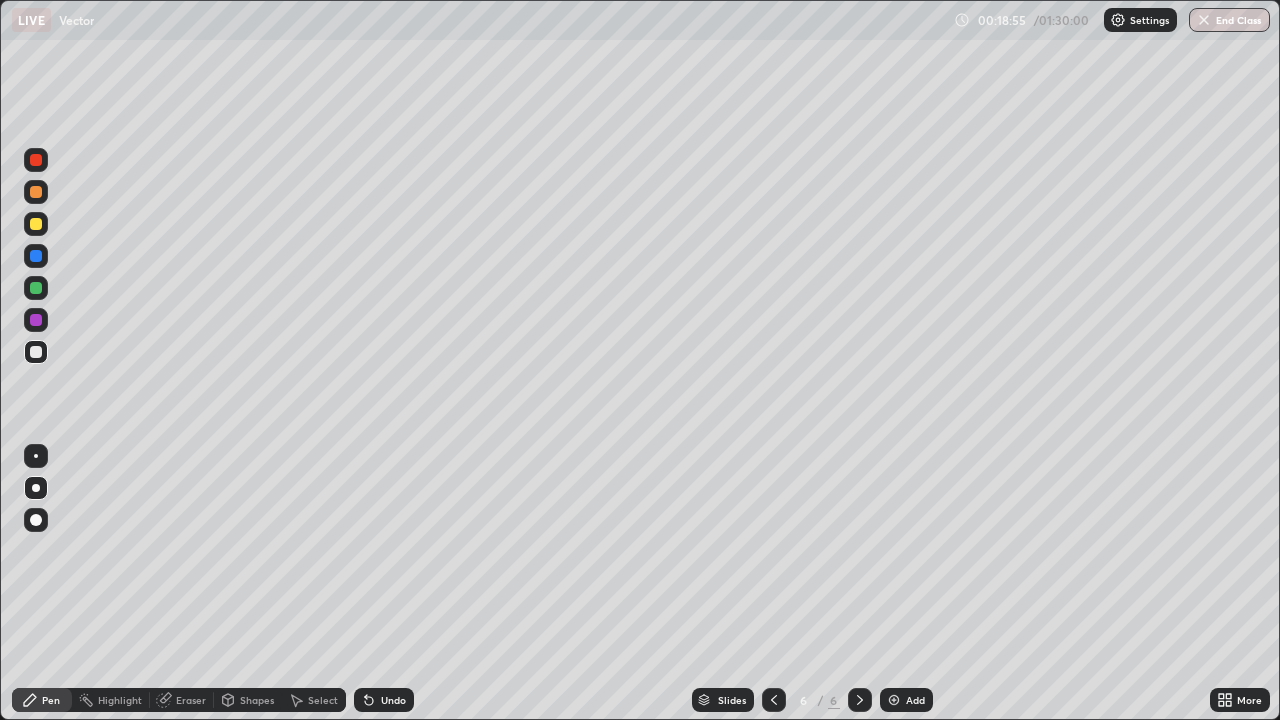 click at bounding box center [36, 256] 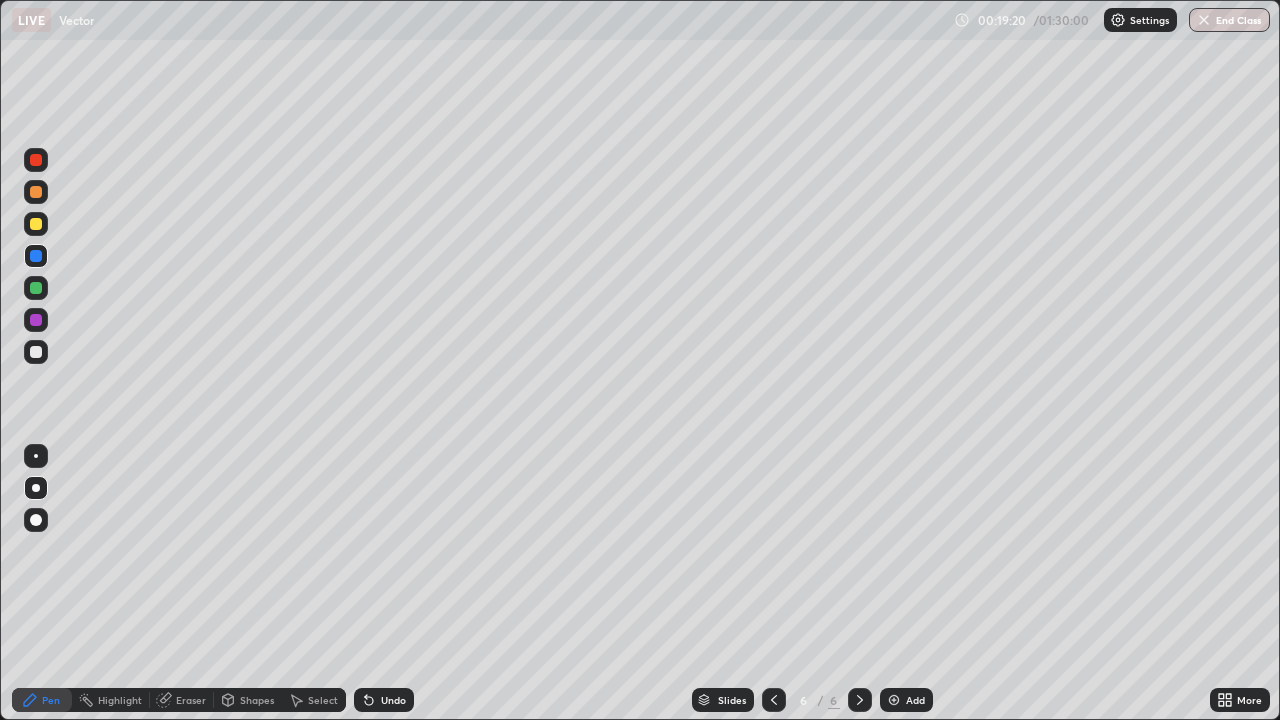 click at bounding box center [36, 320] 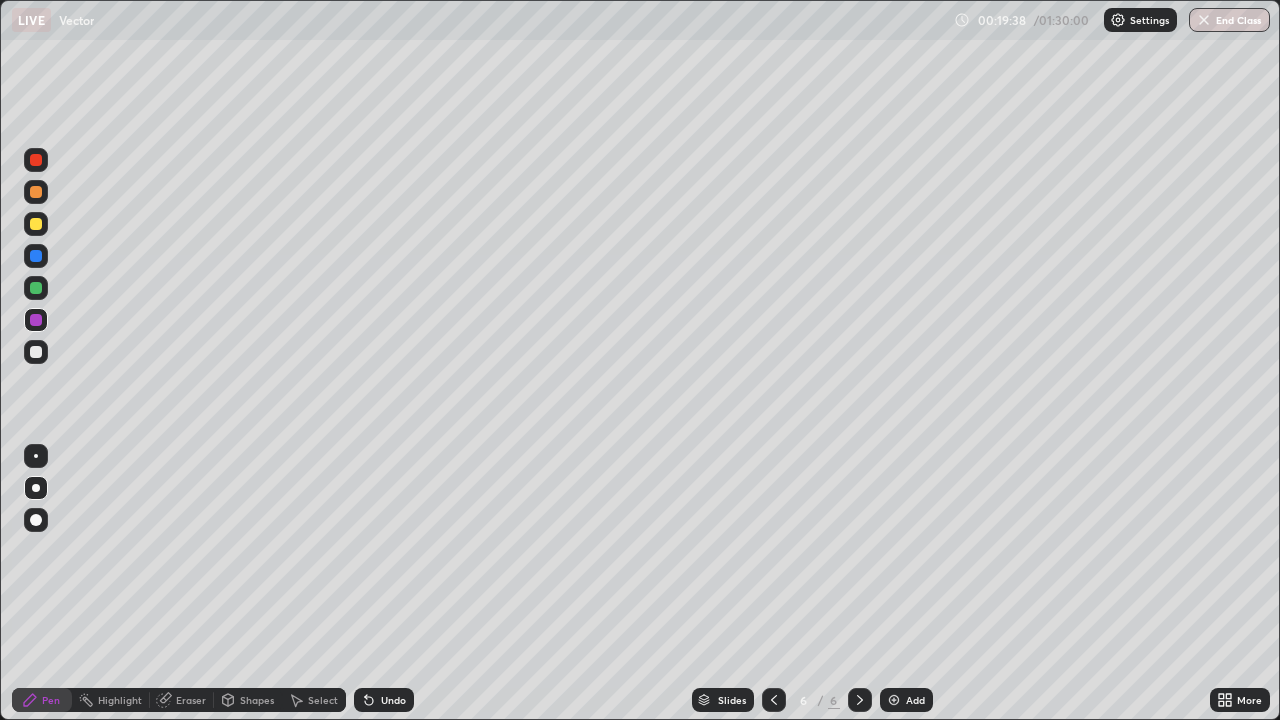 click on "Undo" at bounding box center [393, 700] 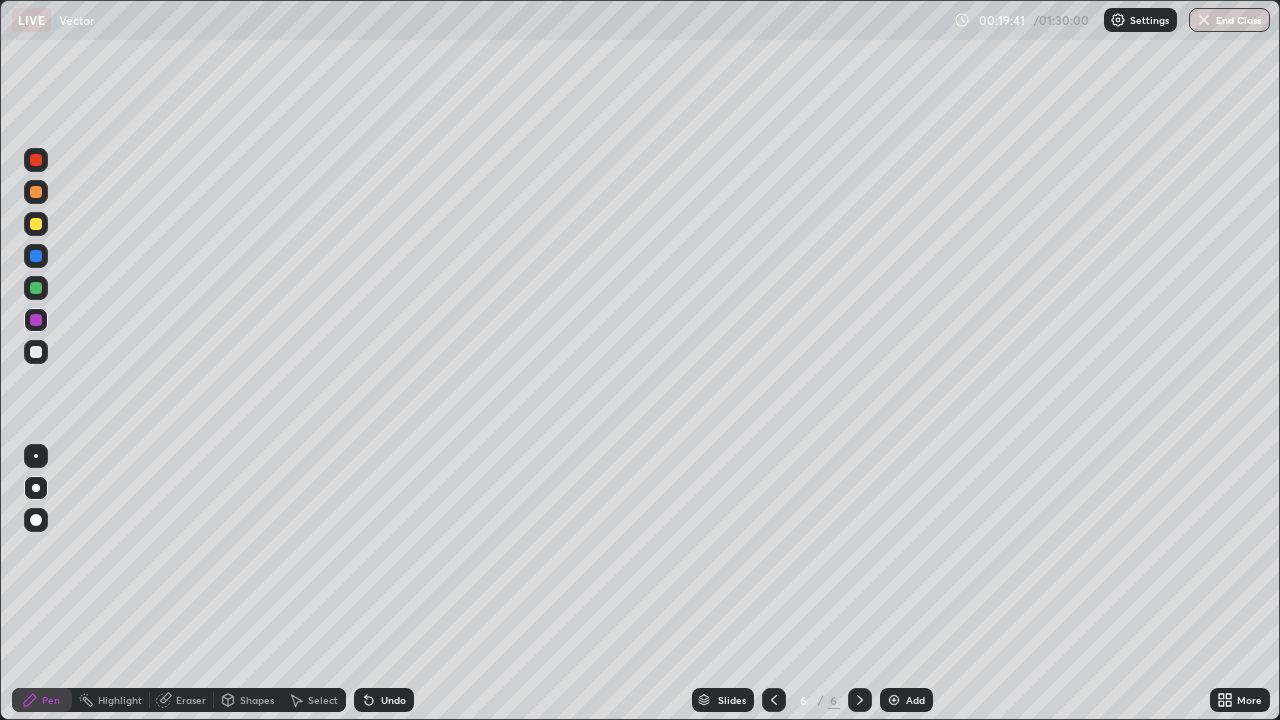 click on "Eraser" at bounding box center (191, 700) 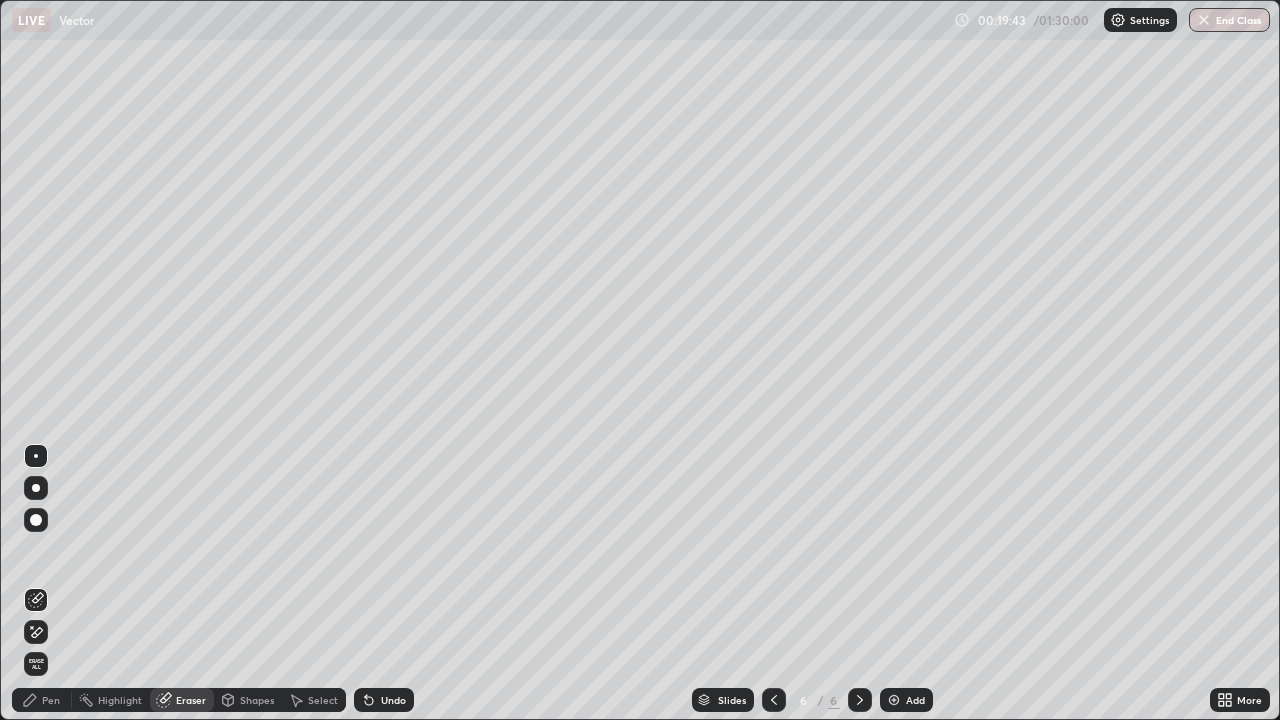 click on "Pen" at bounding box center (51, 700) 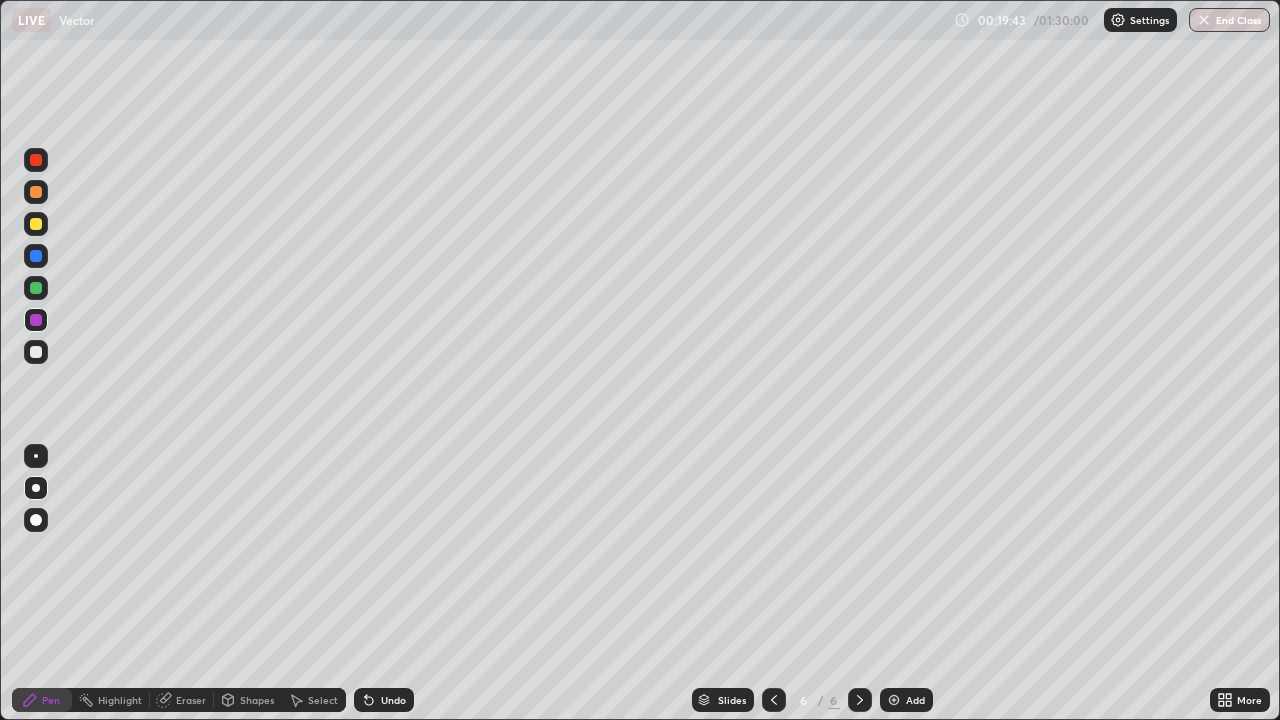 click at bounding box center [36, 488] 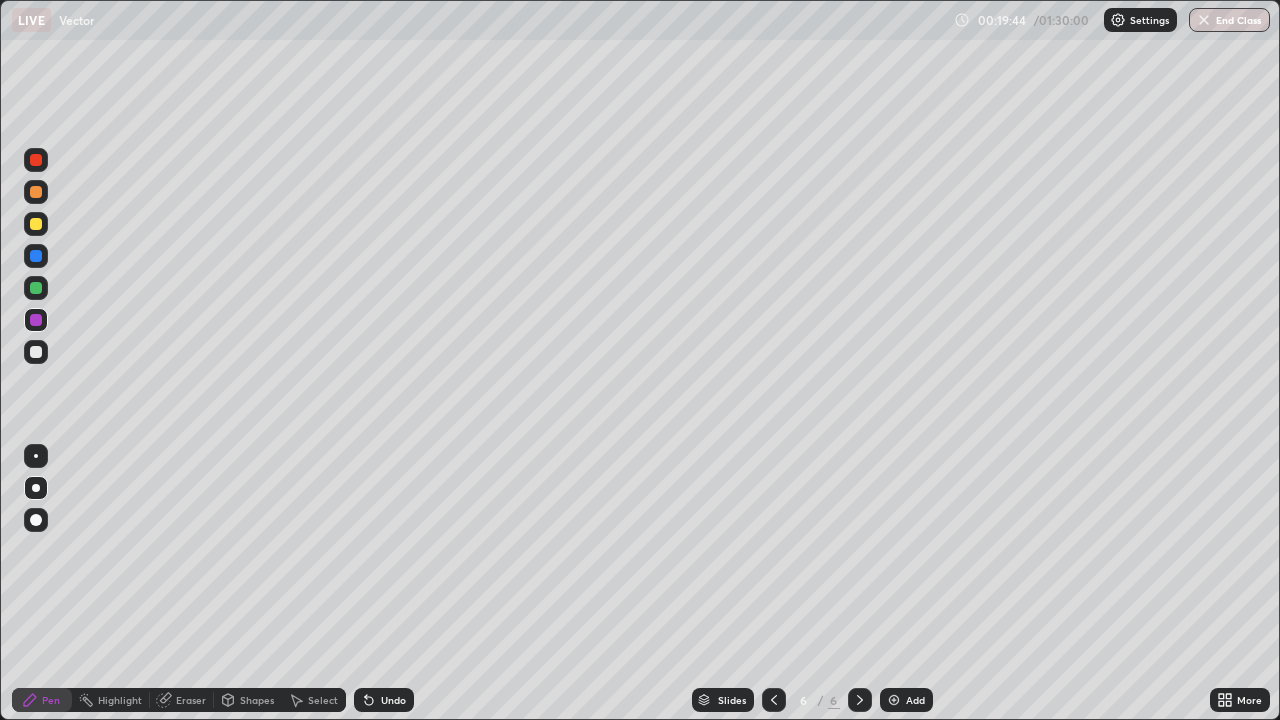 click at bounding box center (36, 520) 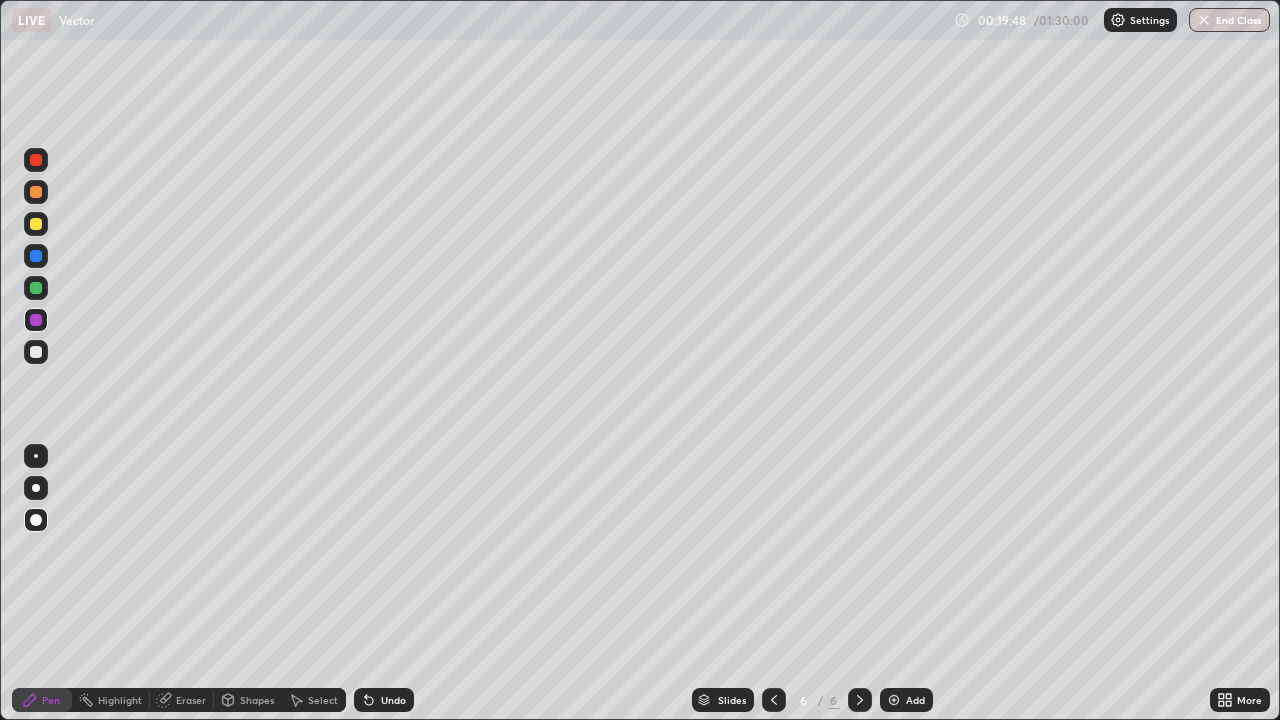 click at bounding box center (36, 488) 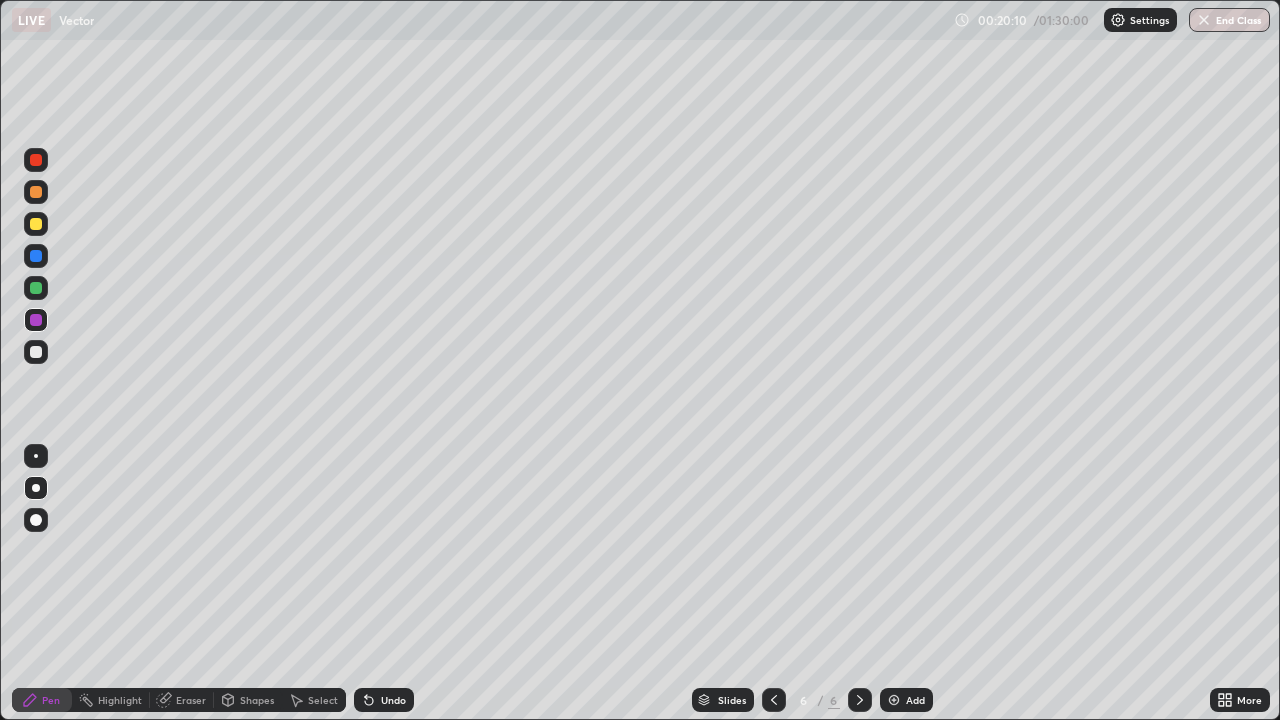 click at bounding box center (36, 352) 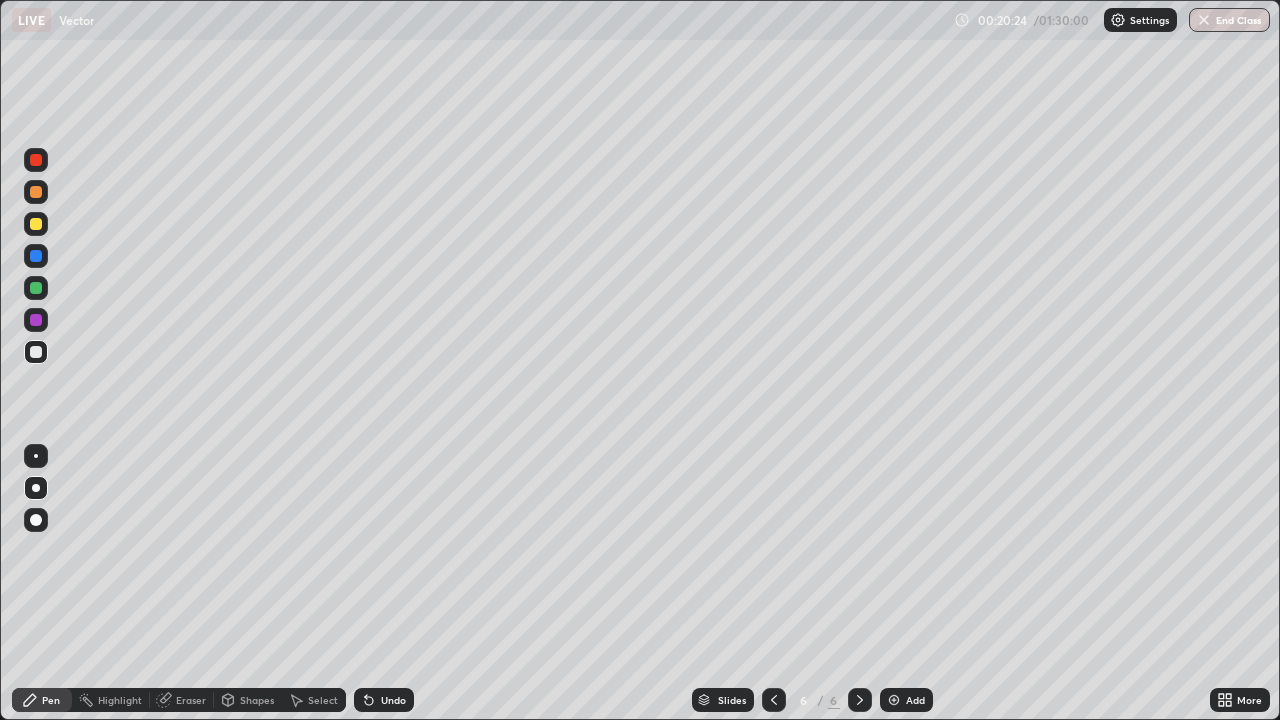 click at bounding box center (36, 224) 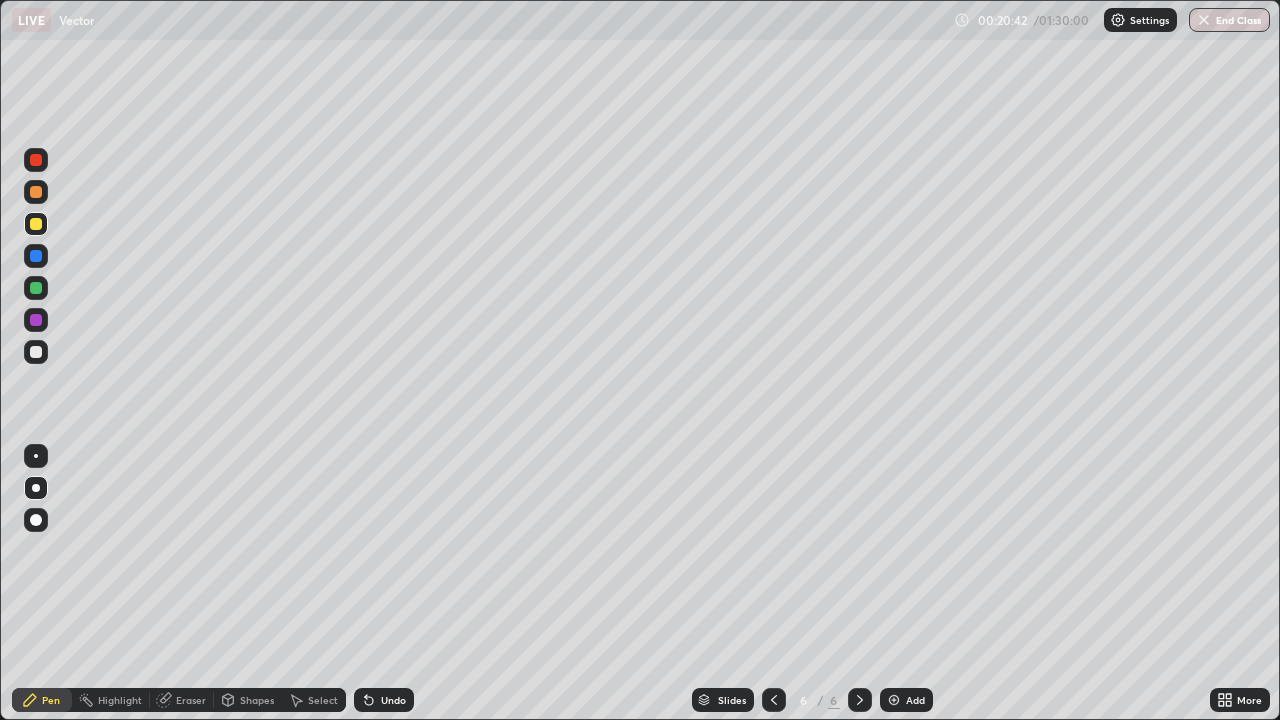 click at bounding box center [36, 352] 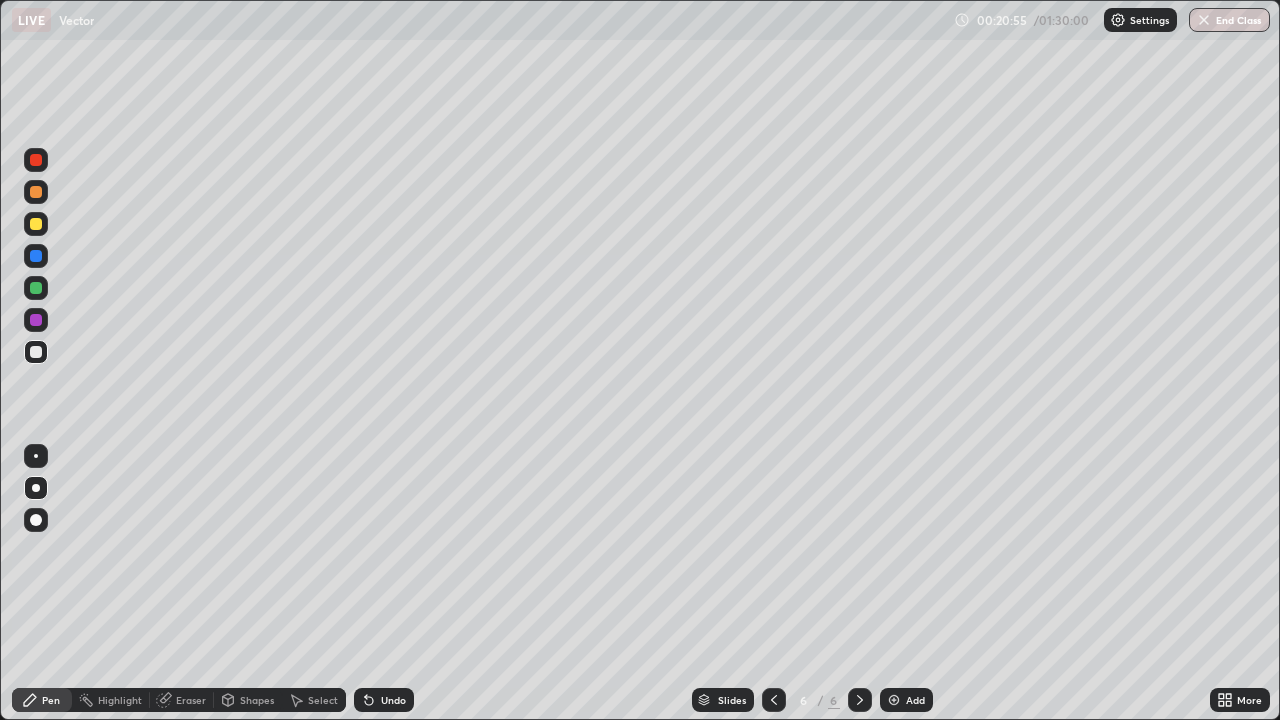 click on "Undo" at bounding box center [393, 700] 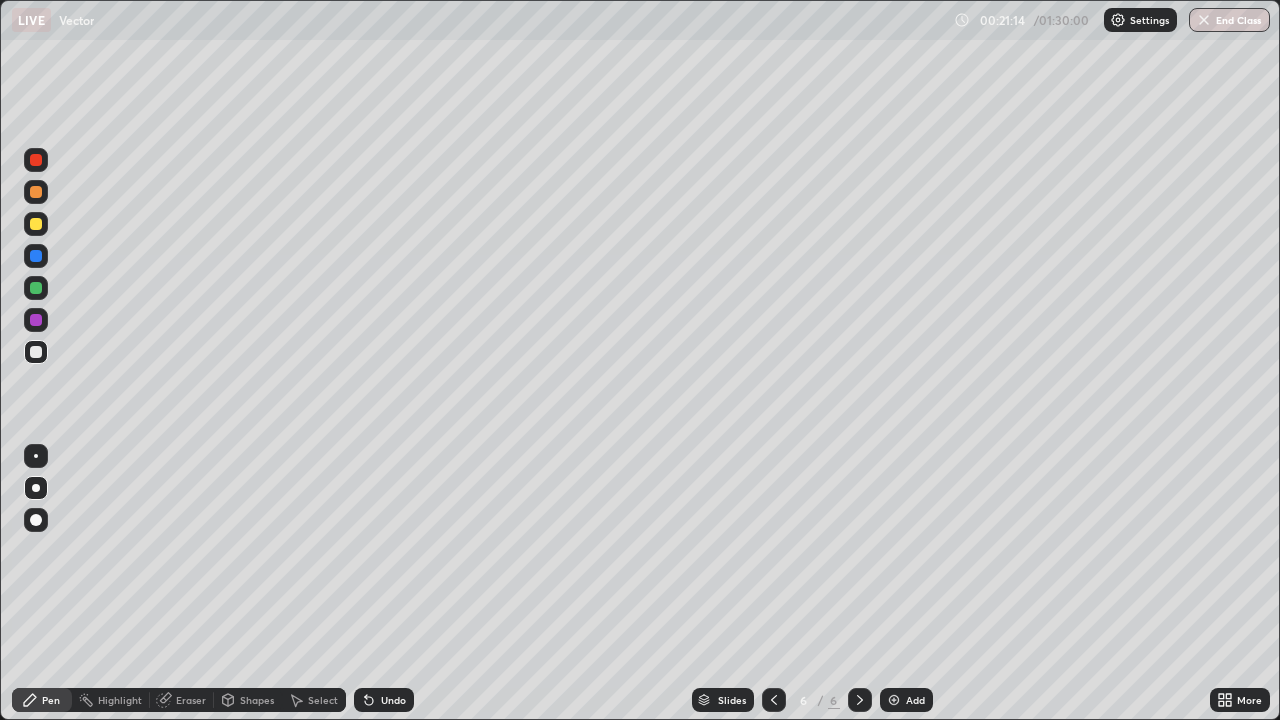 click on "Shapes" at bounding box center [257, 700] 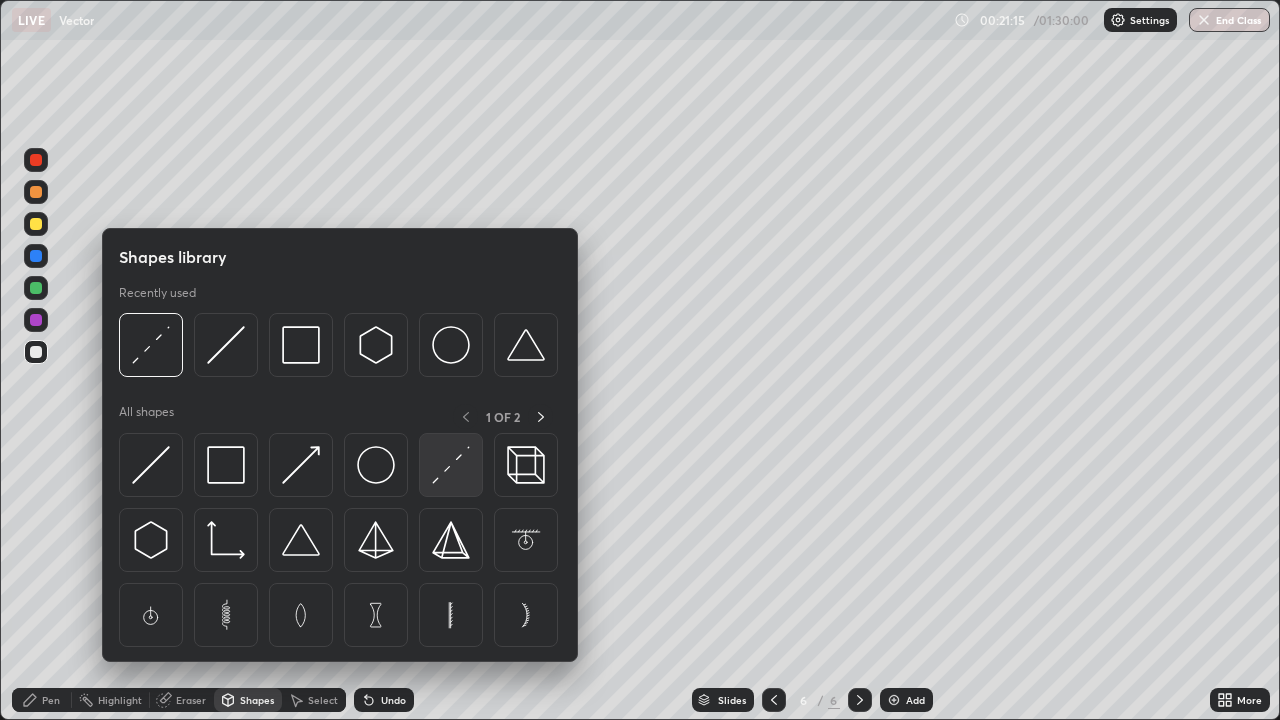 click at bounding box center [451, 465] 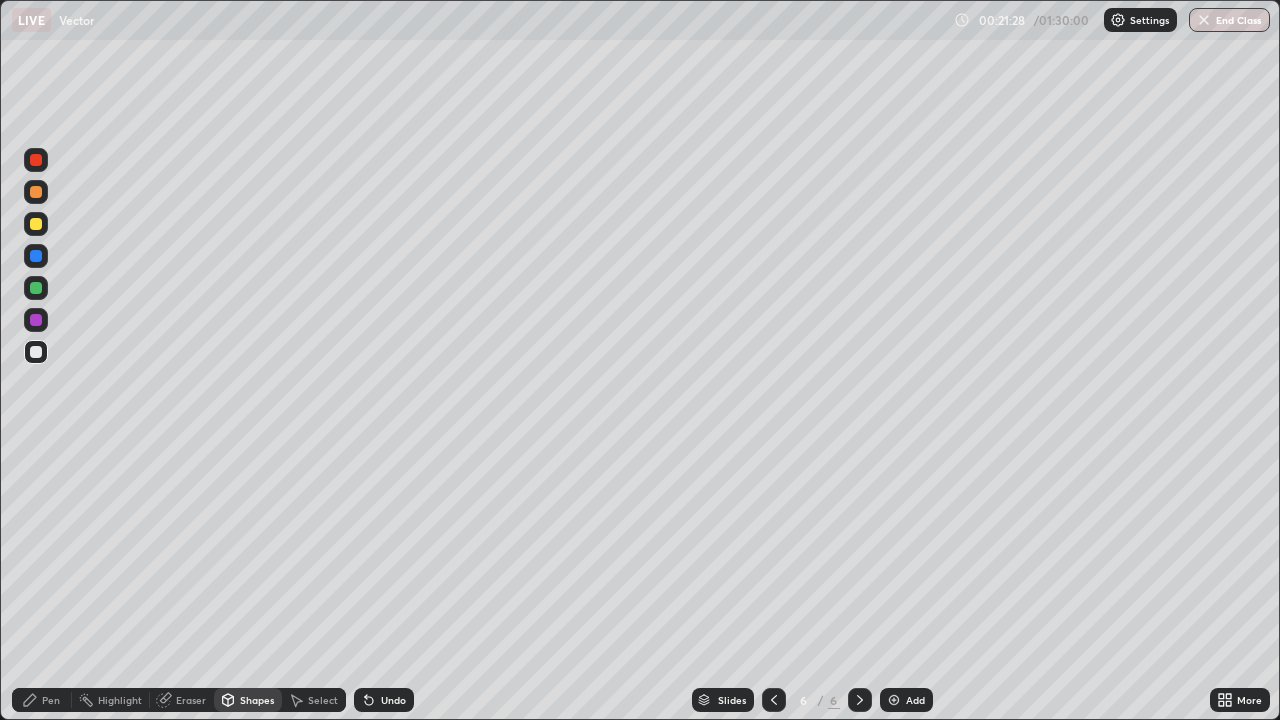 click at bounding box center [36, 256] 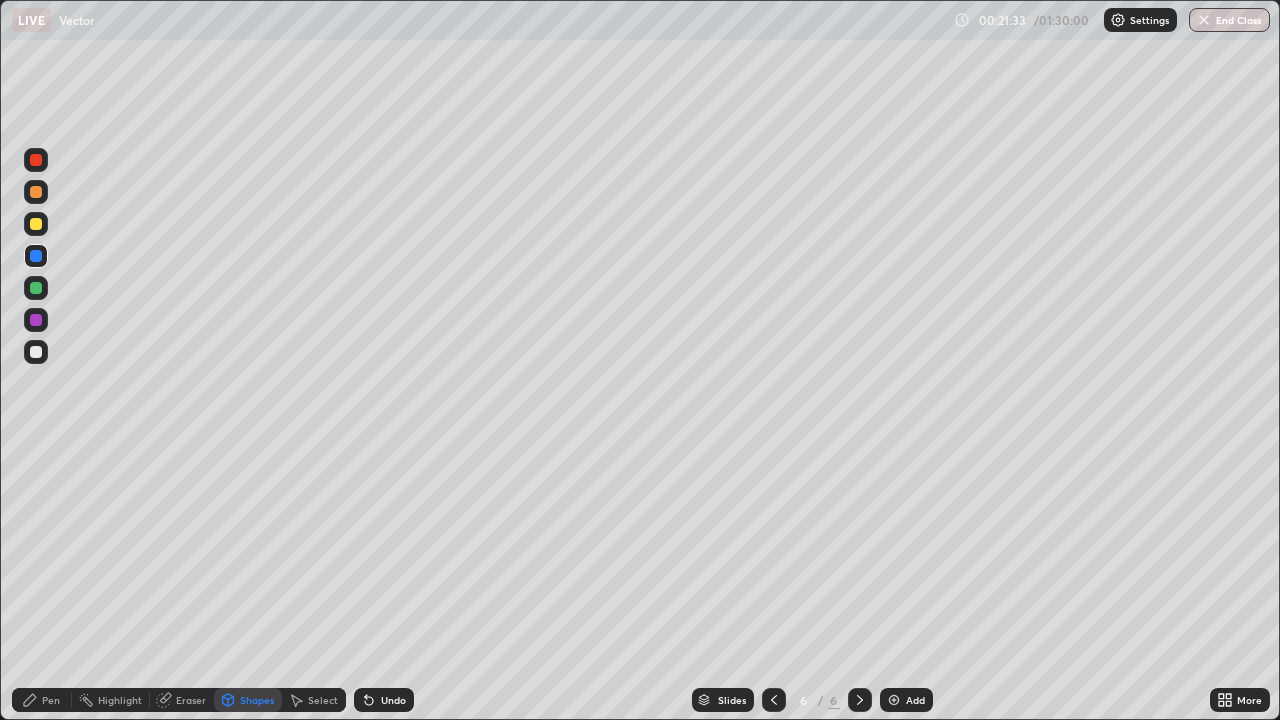click on "Pen" at bounding box center (42, 700) 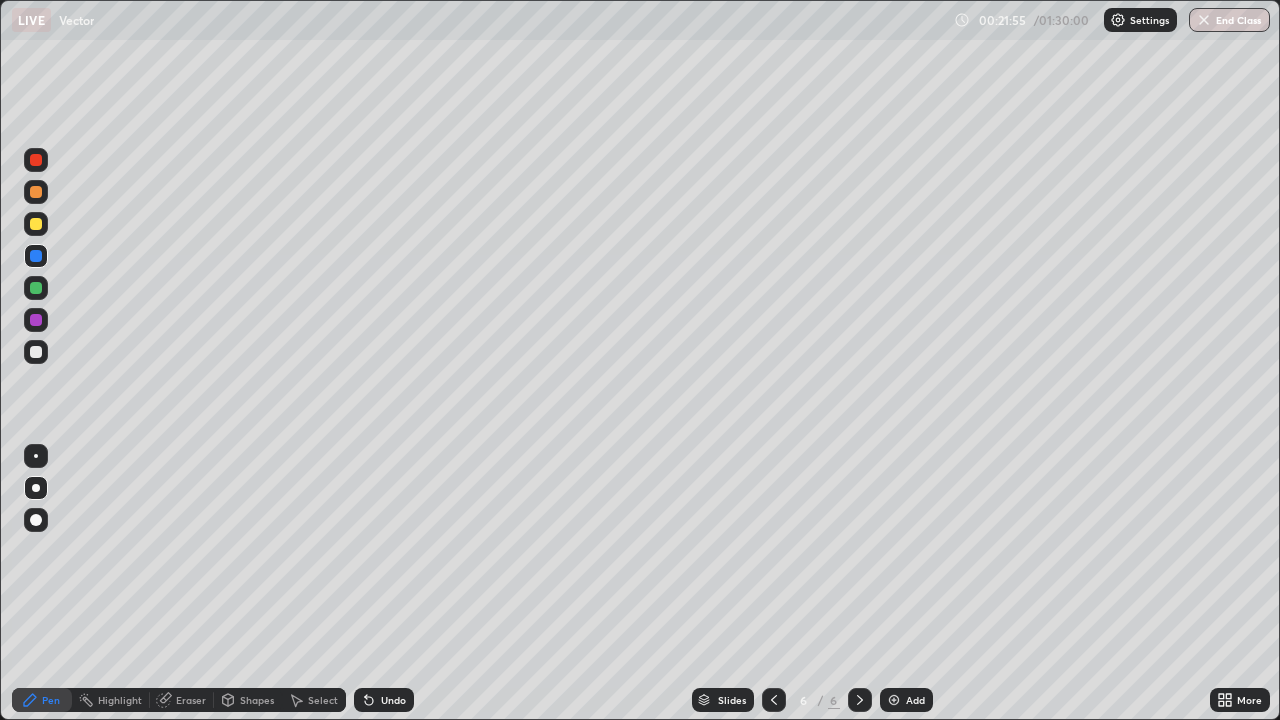click on "Shapes" at bounding box center [257, 700] 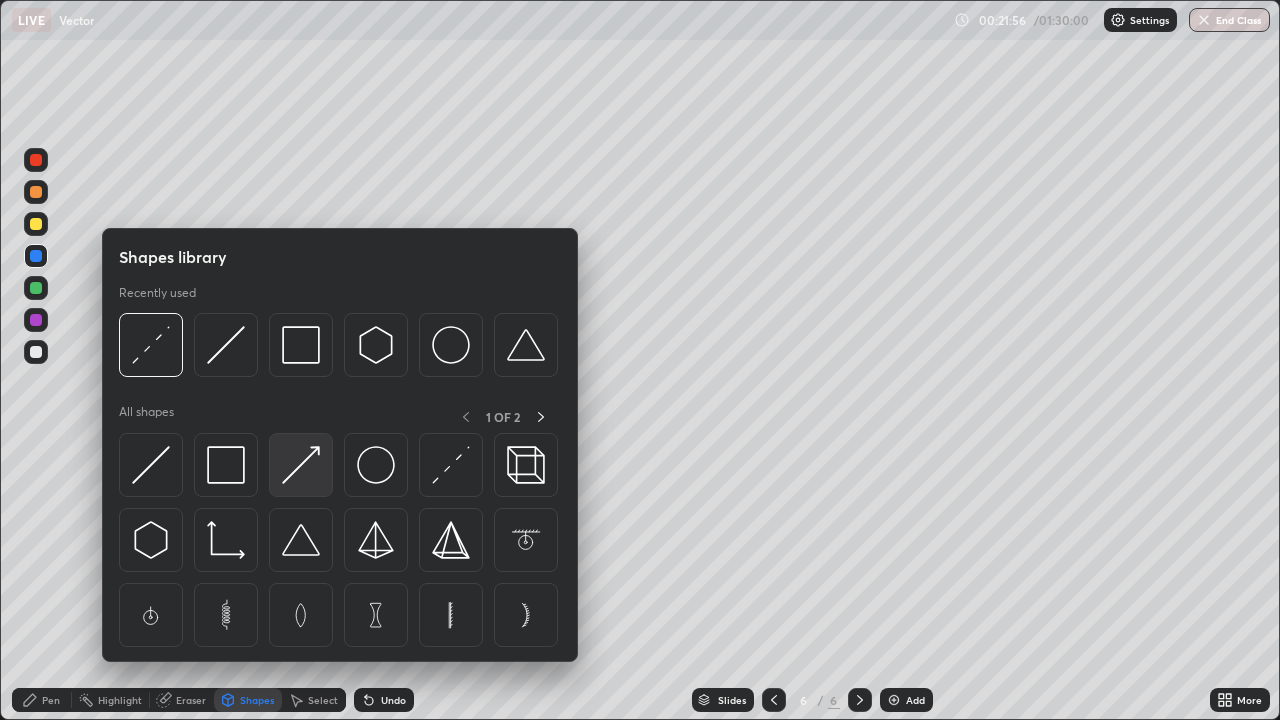 click at bounding box center (301, 465) 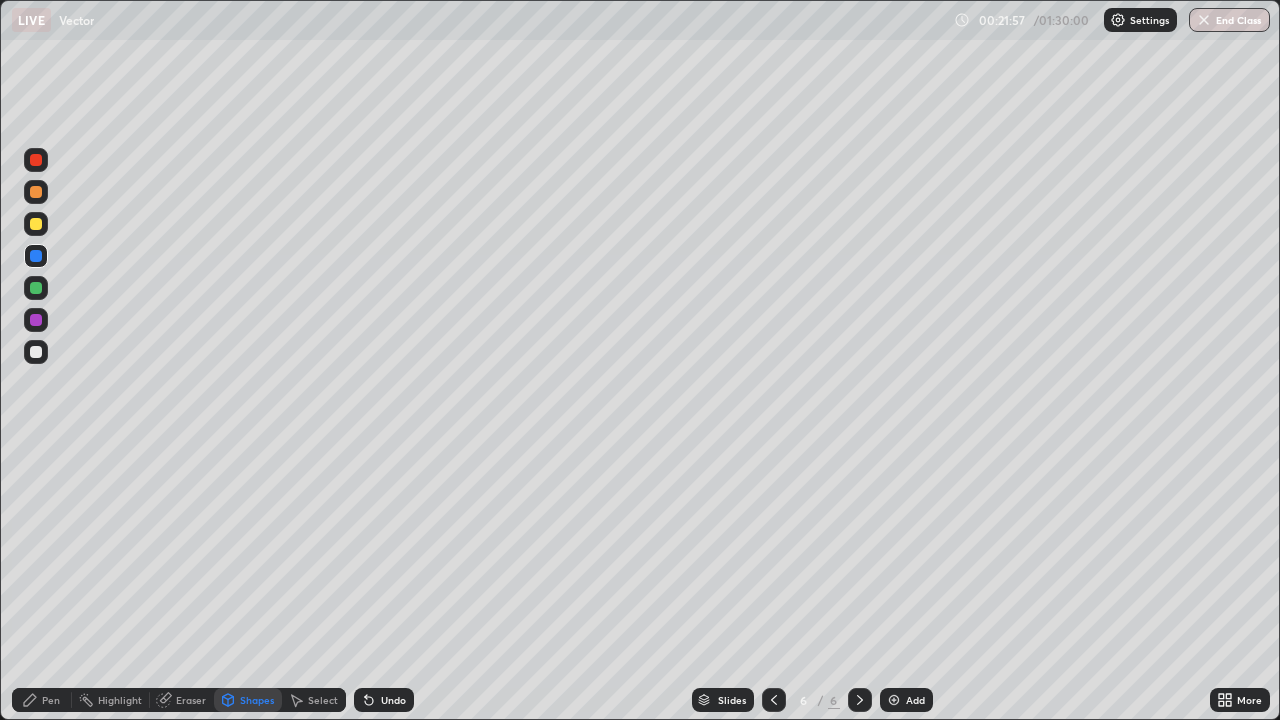 click at bounding box center (36, 352) 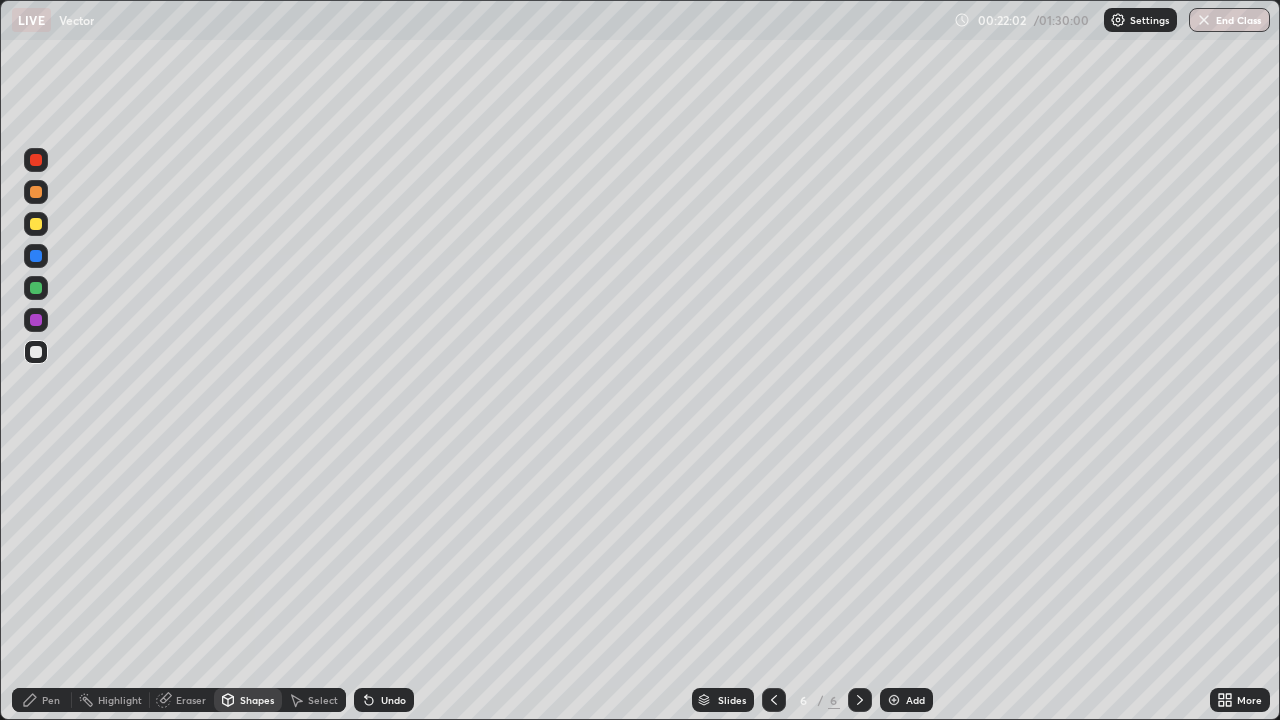 click on "Pen" at bounding box center [42, 700] 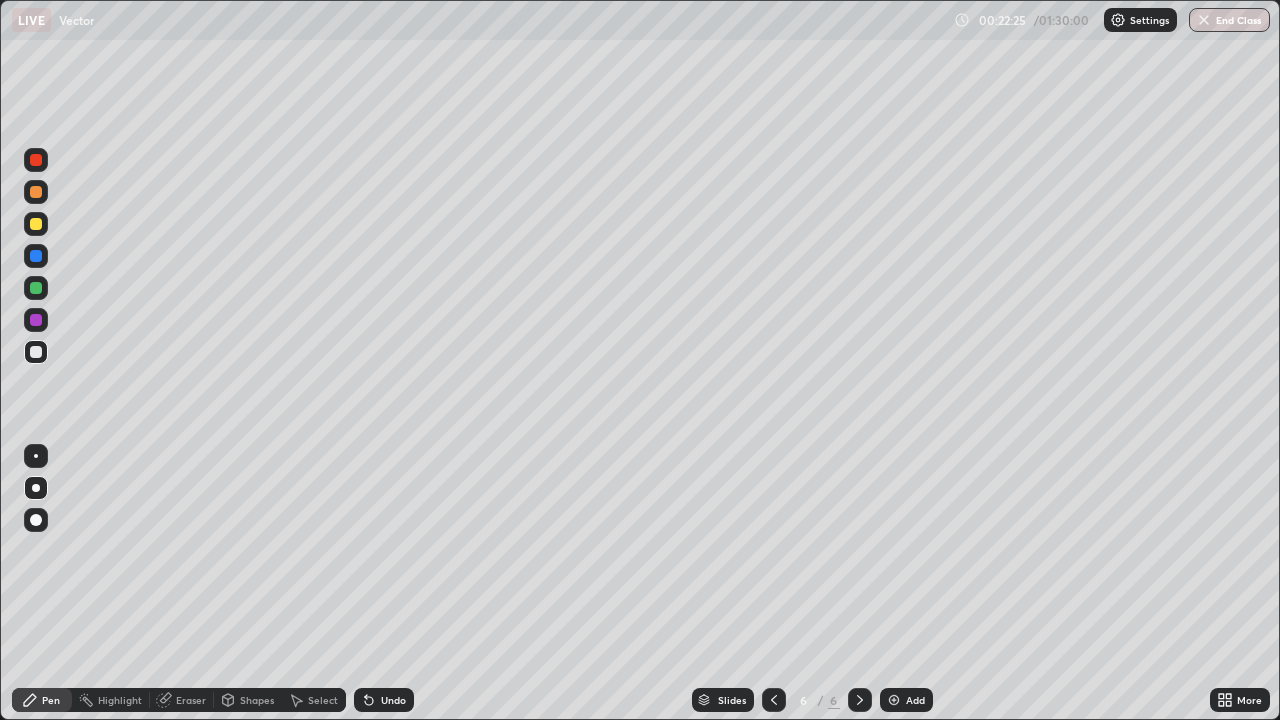 click at bounding box center (36, 192) 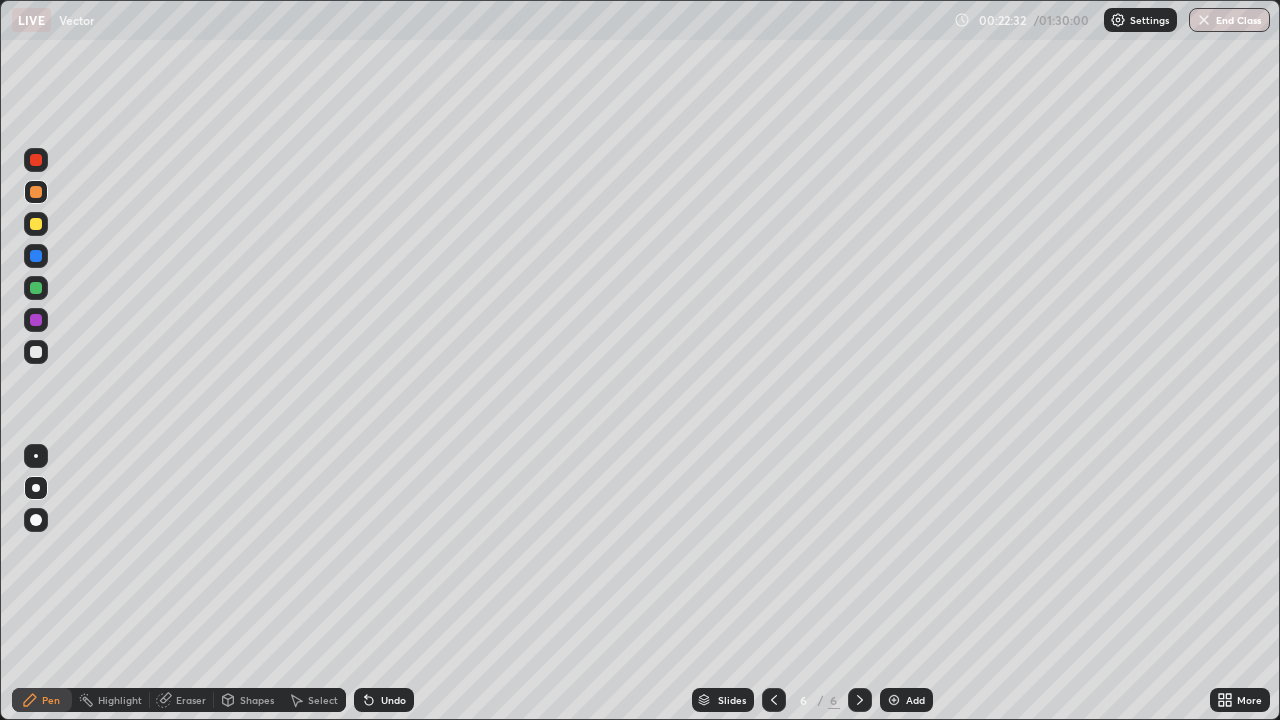 click at bounding box center (36, 224) 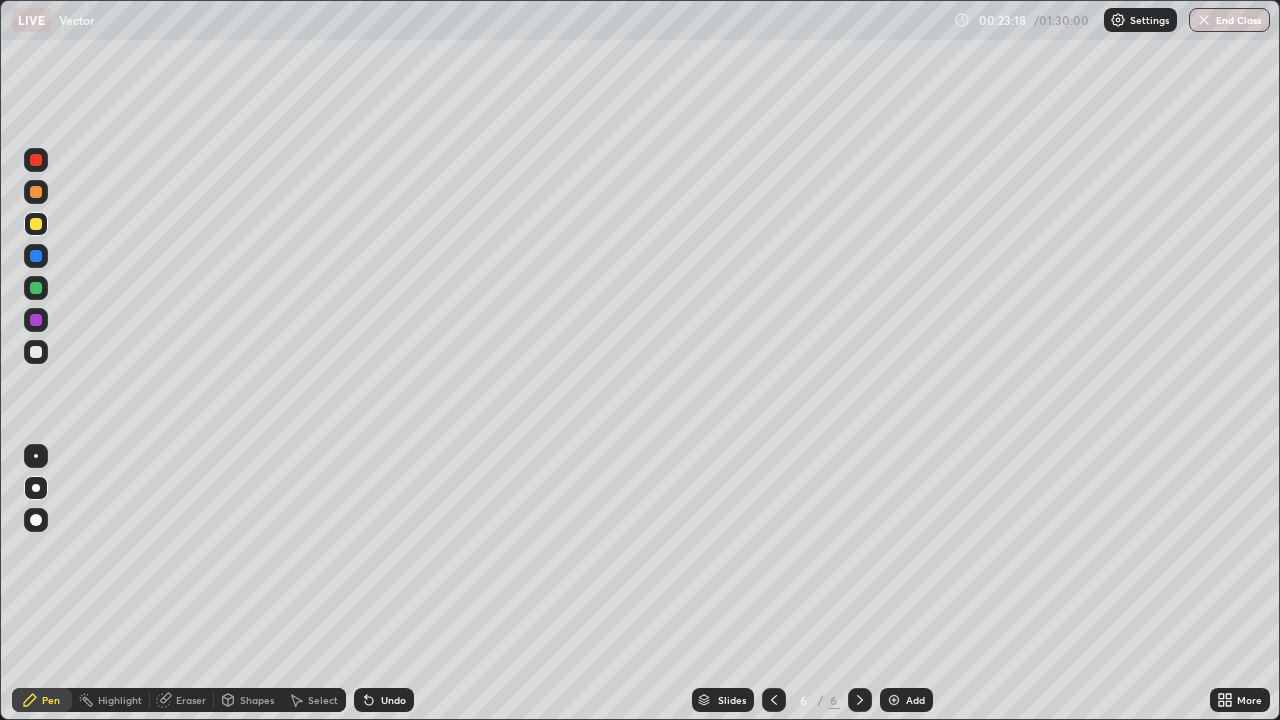 click on "Shapes" at bounding box center (257, 700) 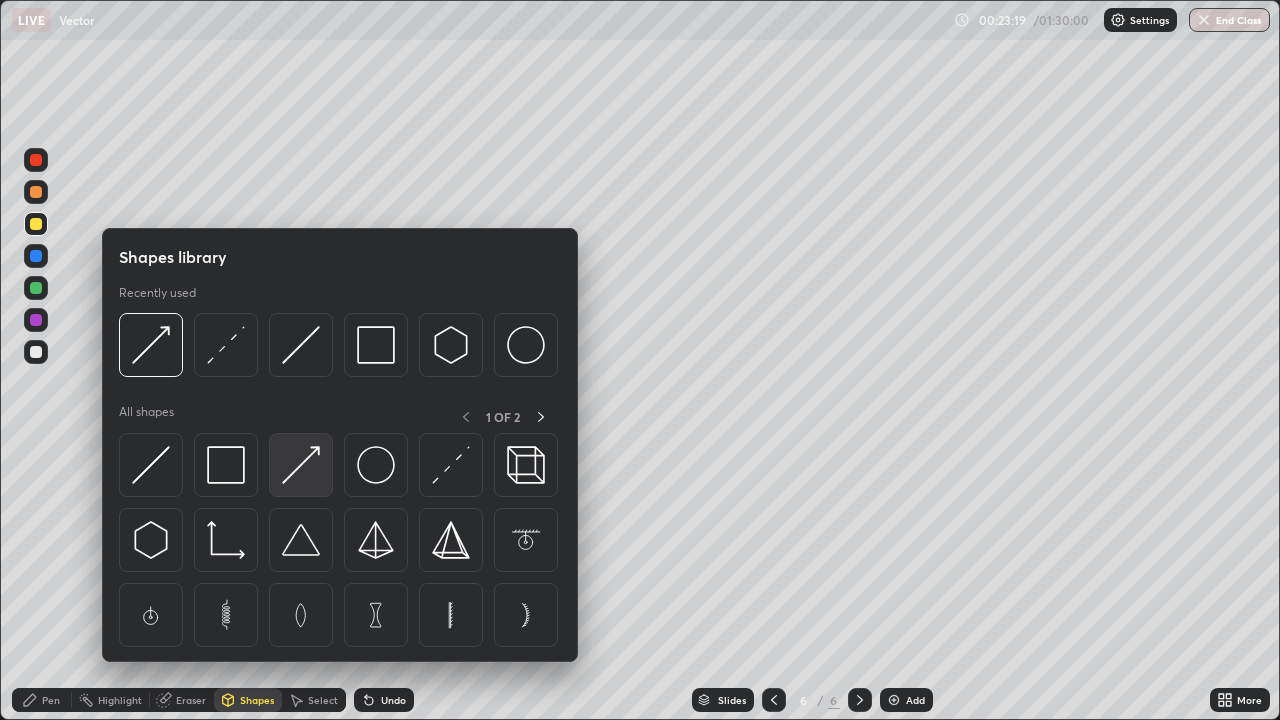 click at bounding box center (301, 465) 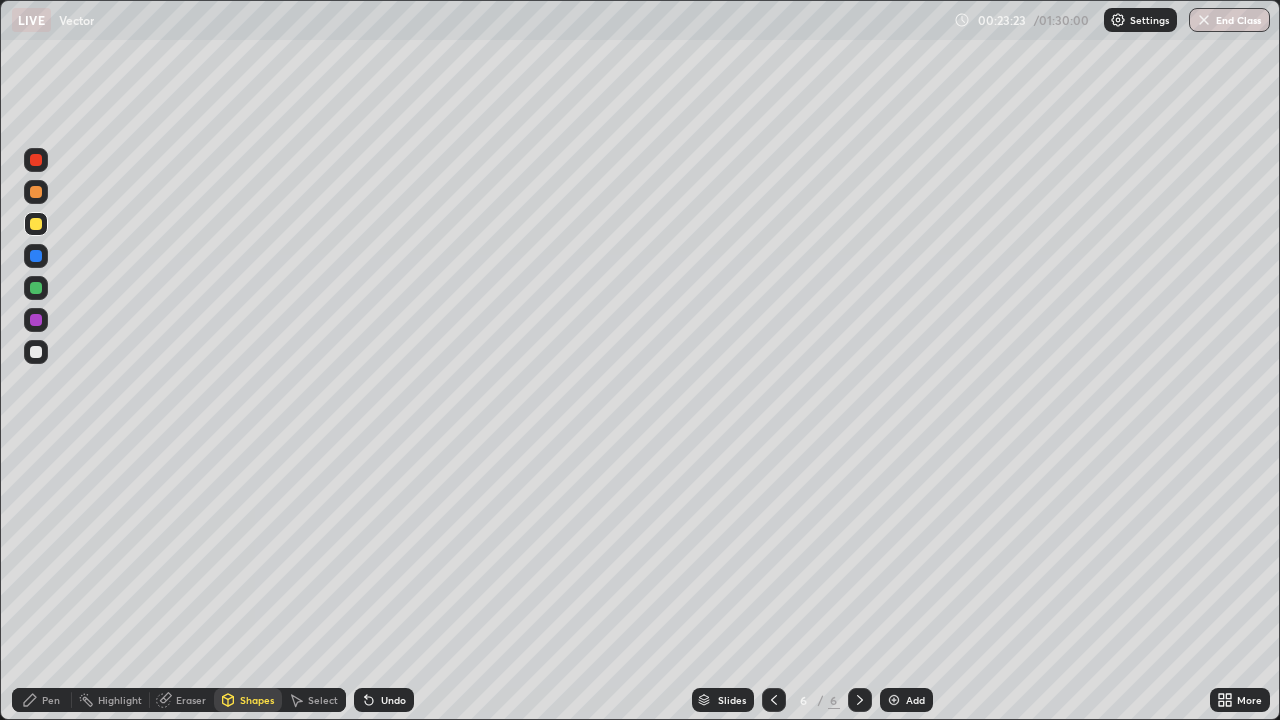 click at bounding box center (36, 192) 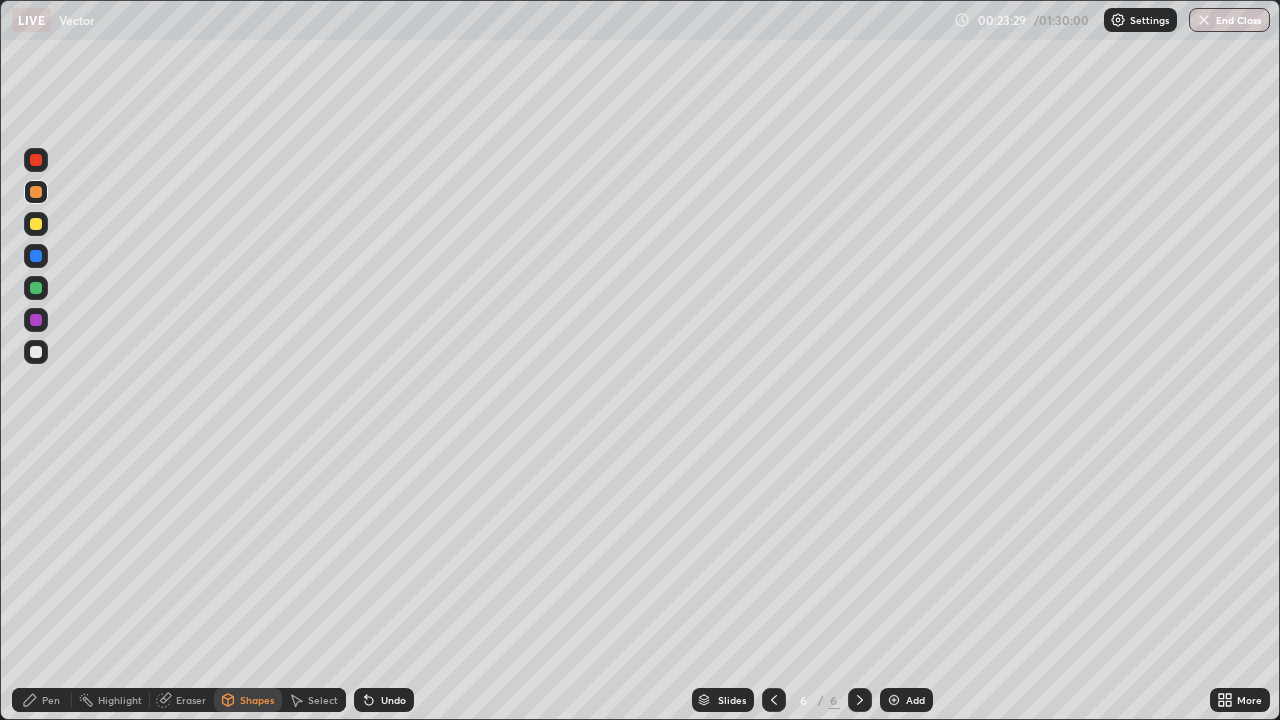 click on "Pen" at bounding box center (42, 700) 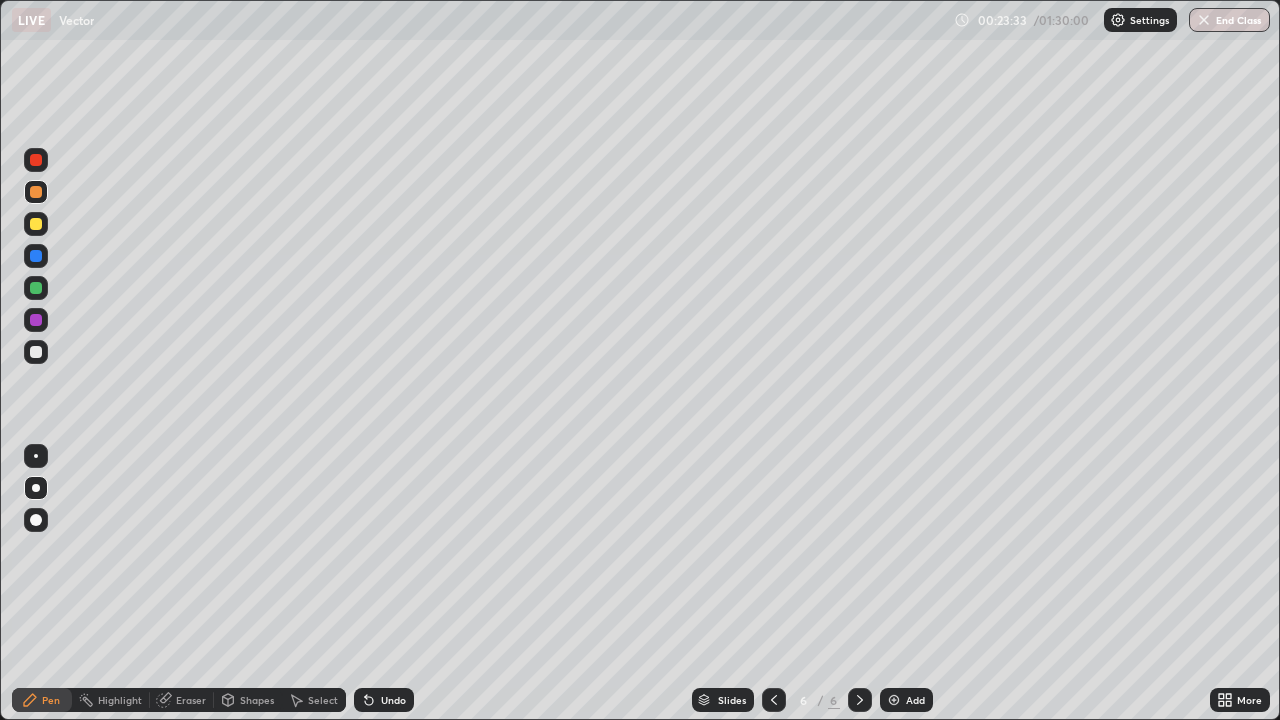 click at bounding box center (36, 288) 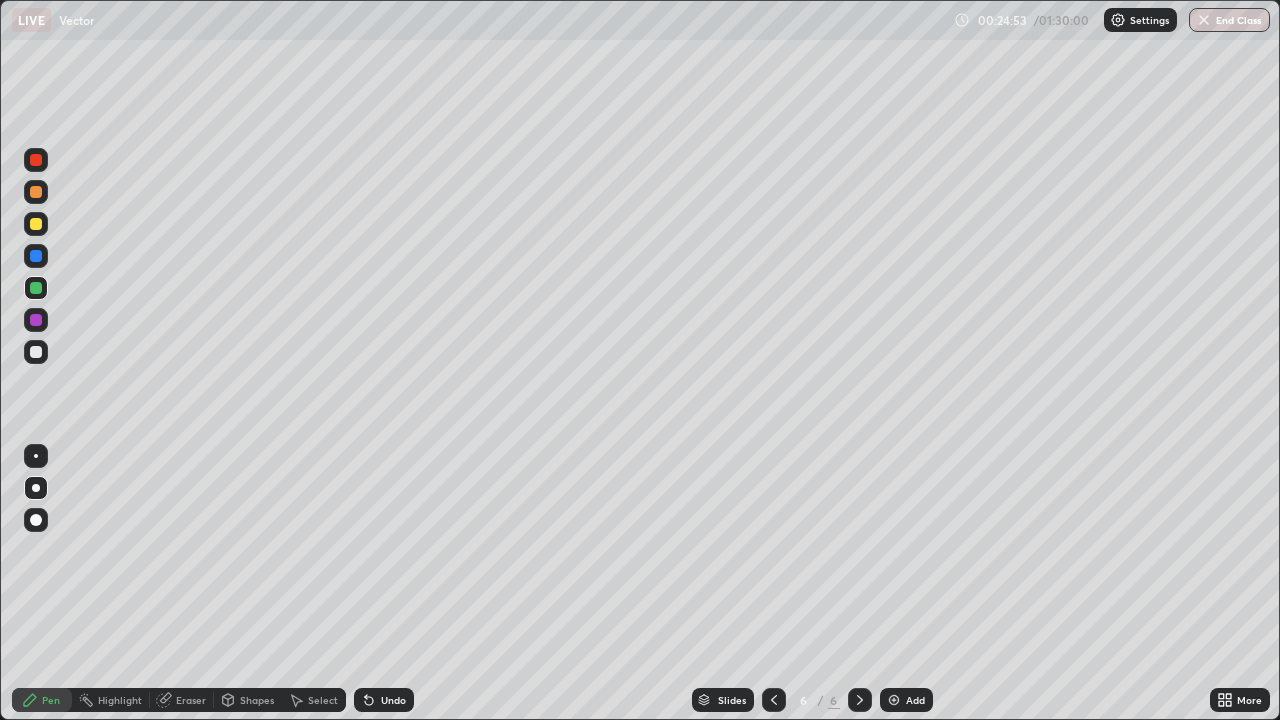 click at bounding box center [894, 700] 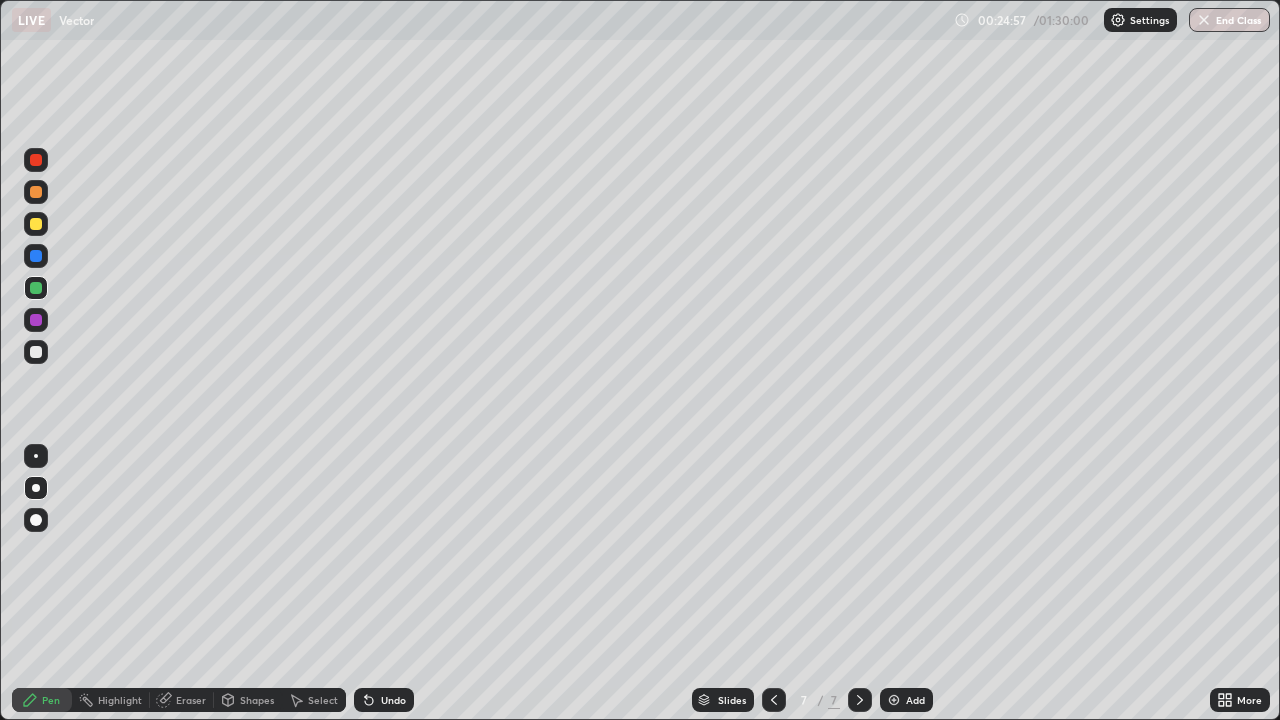 click on "Shapes" at bounding box center (257, 700) 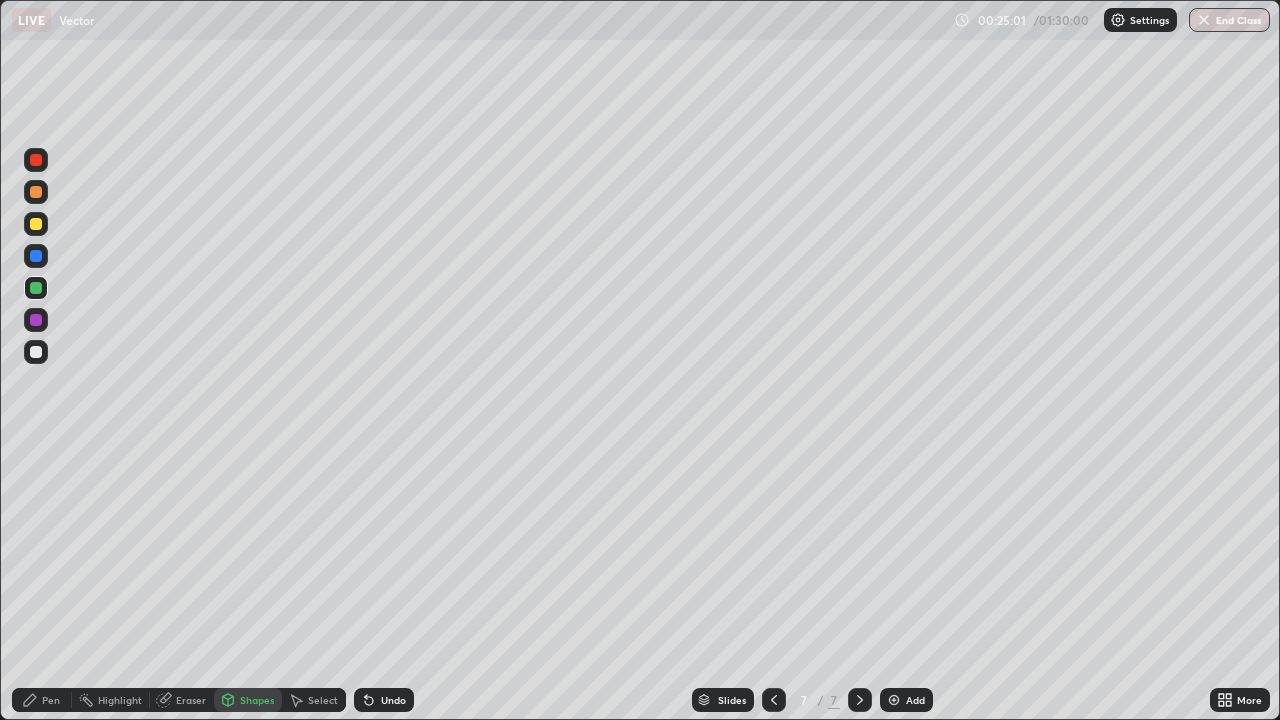 click on "Shapes" at bounding box center (257, 700) 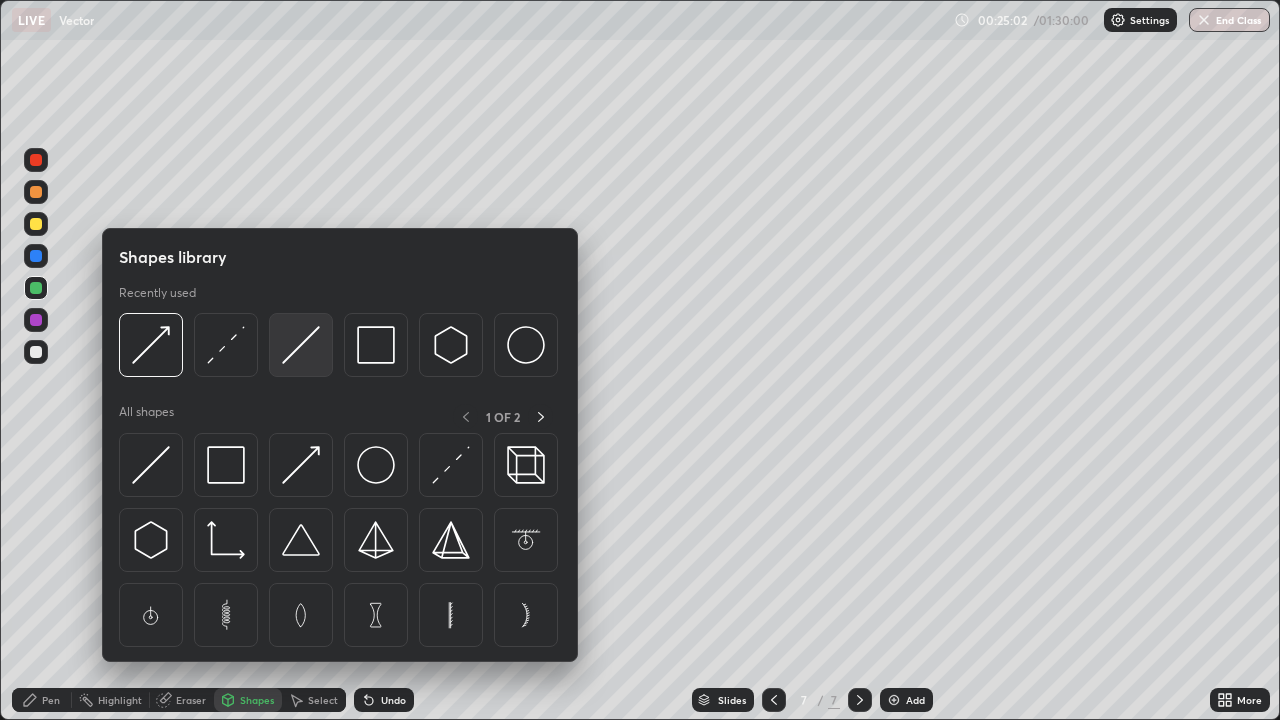 click at bounding box center (301, 345) 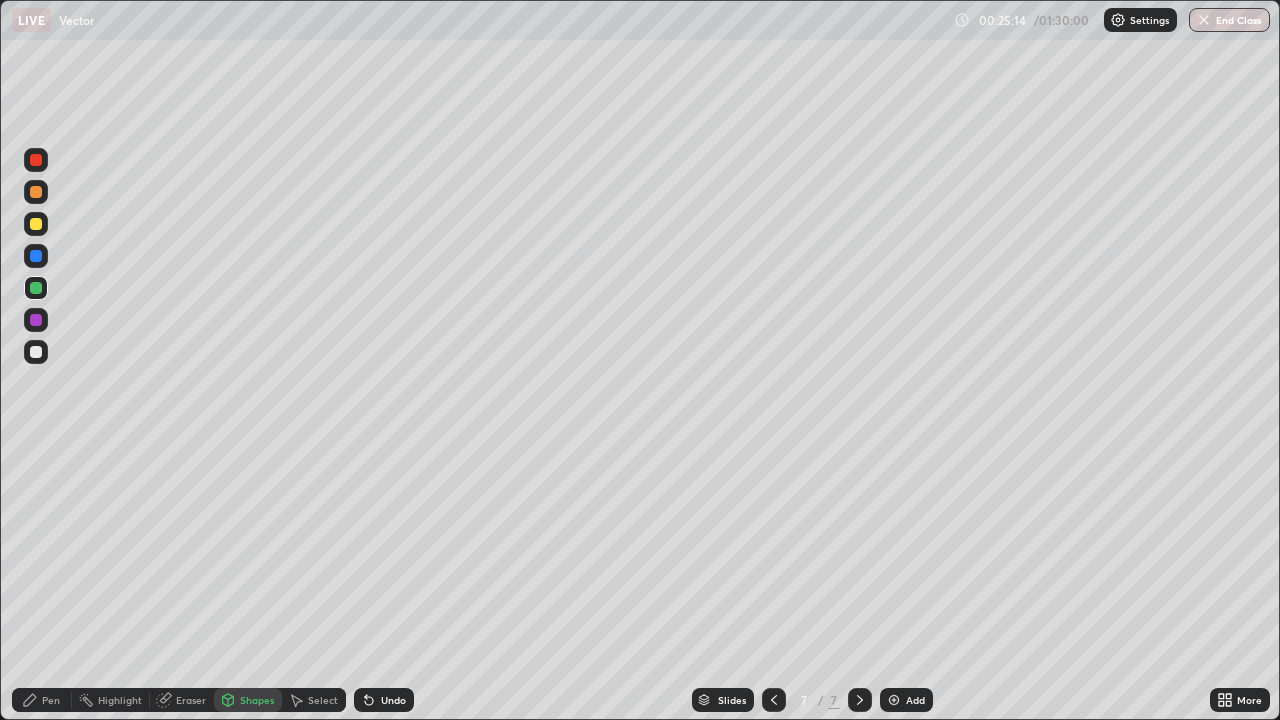 click on "Pen" at bounding box center [51, 700] 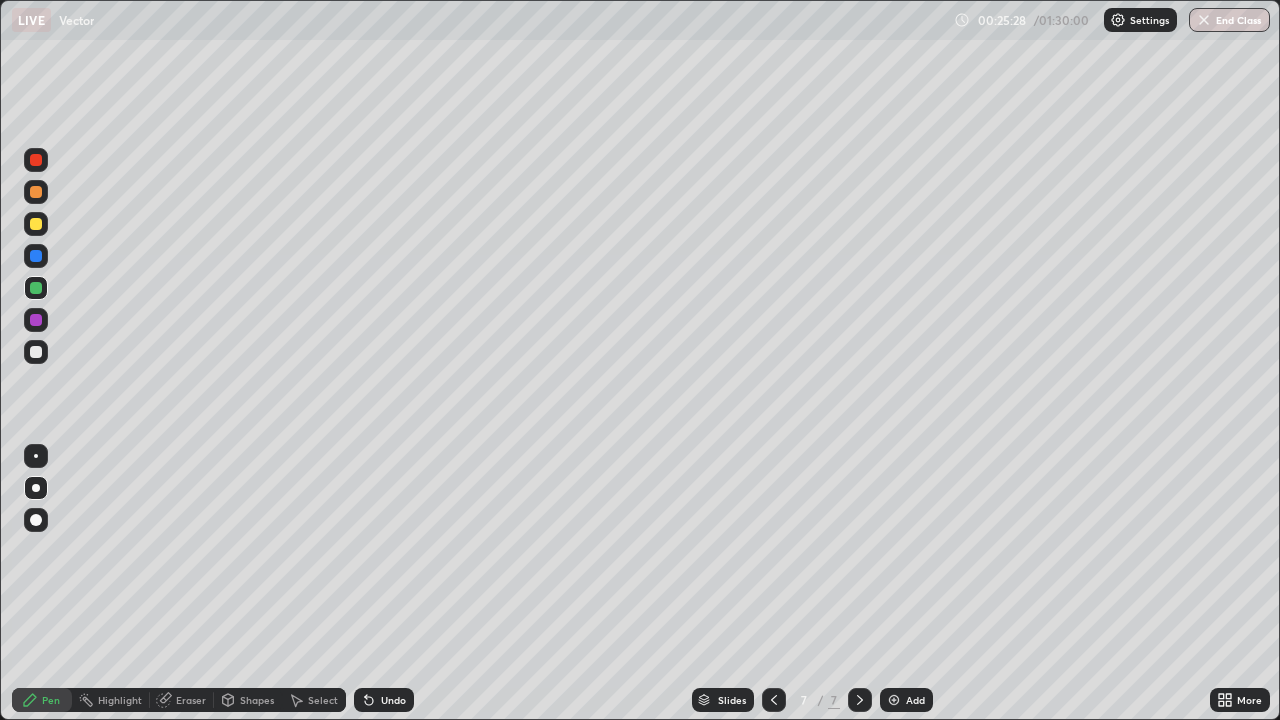 click on "Eraser" at bounding box center [191, 700] 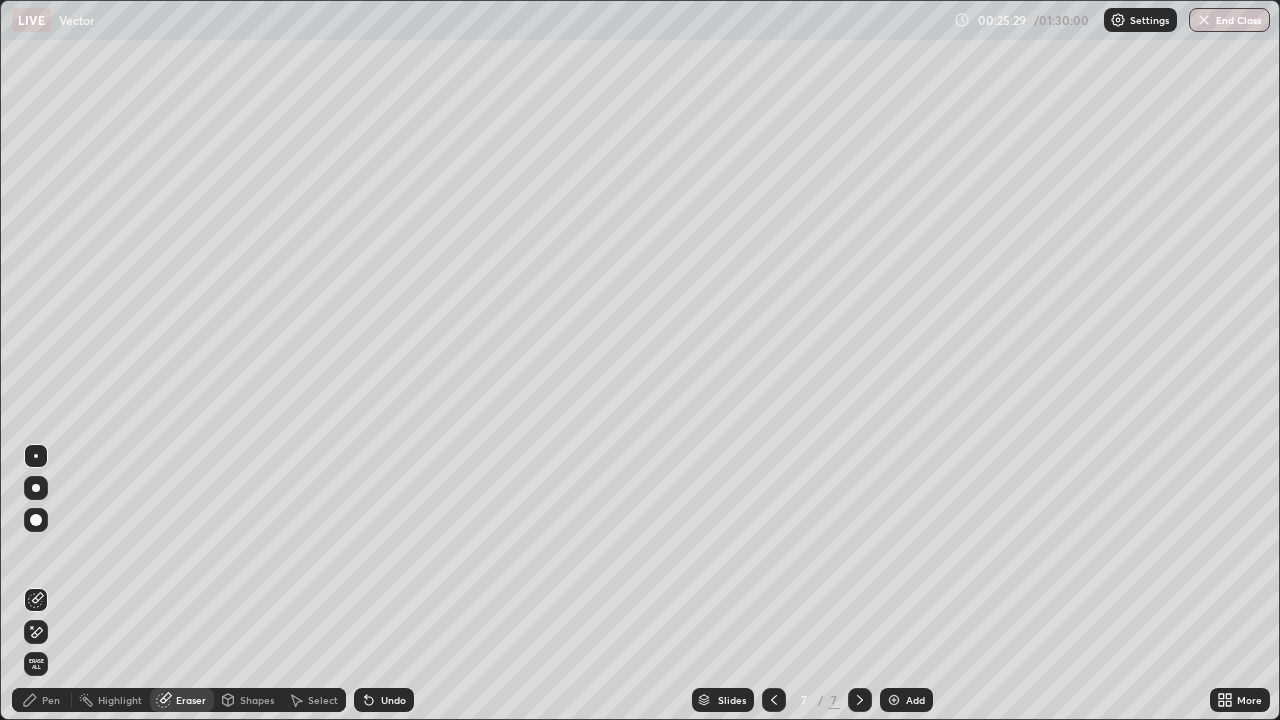 click on "Eraser" at bounding box center [191, 700] 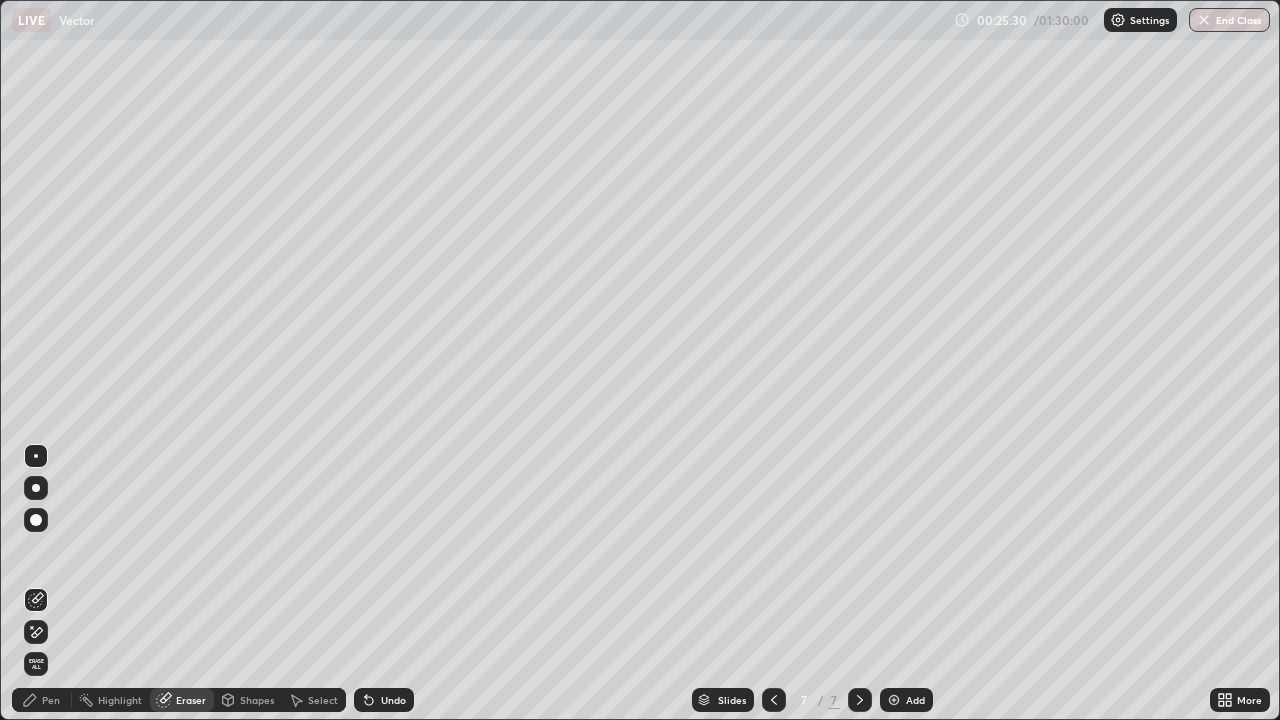 click on "Shapes" at bounding box center (248, 700) 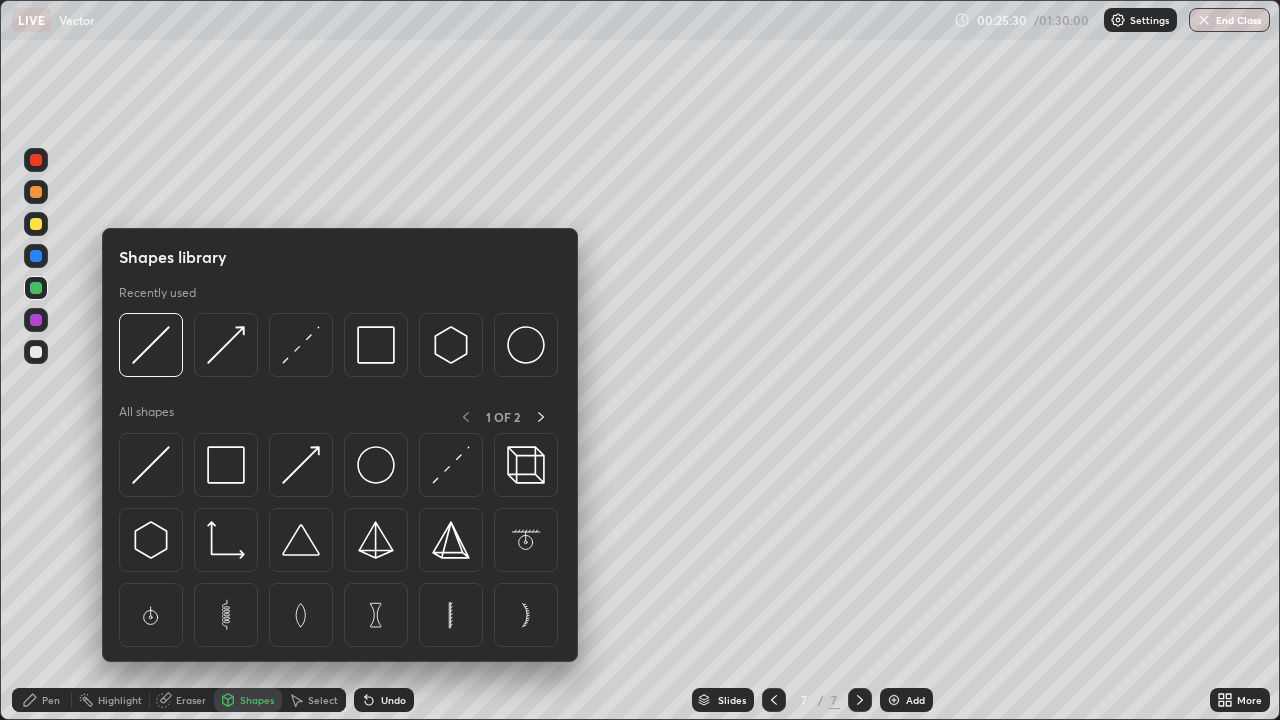 click on "Shapes" at bounding box center (257, 700) 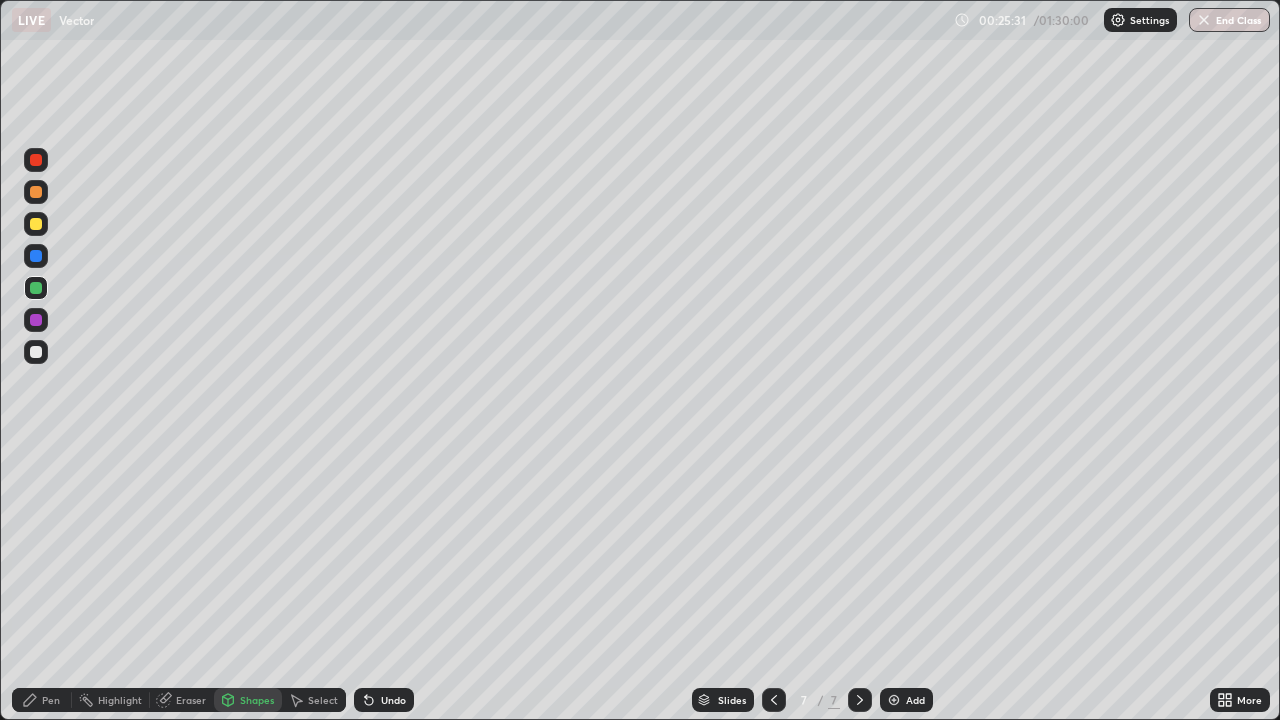 click on "Shapes" at bounding box center (257, 700) 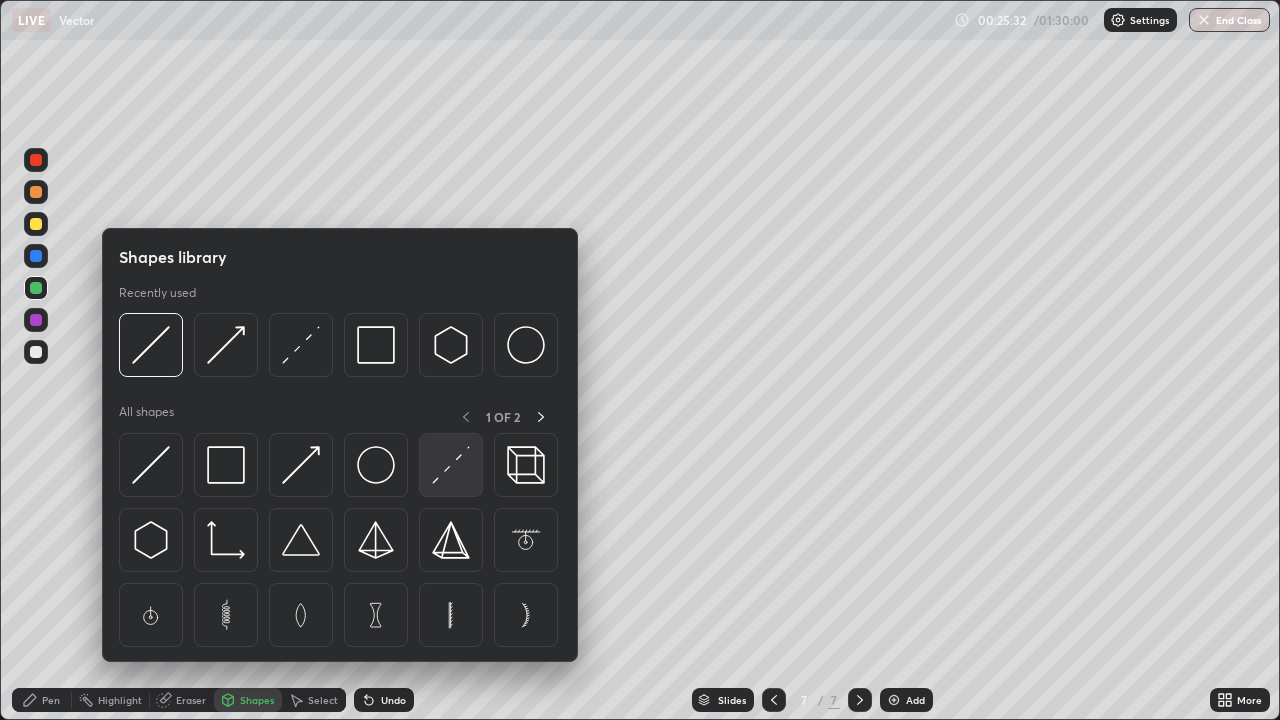 click at bounding box center (451, 465) 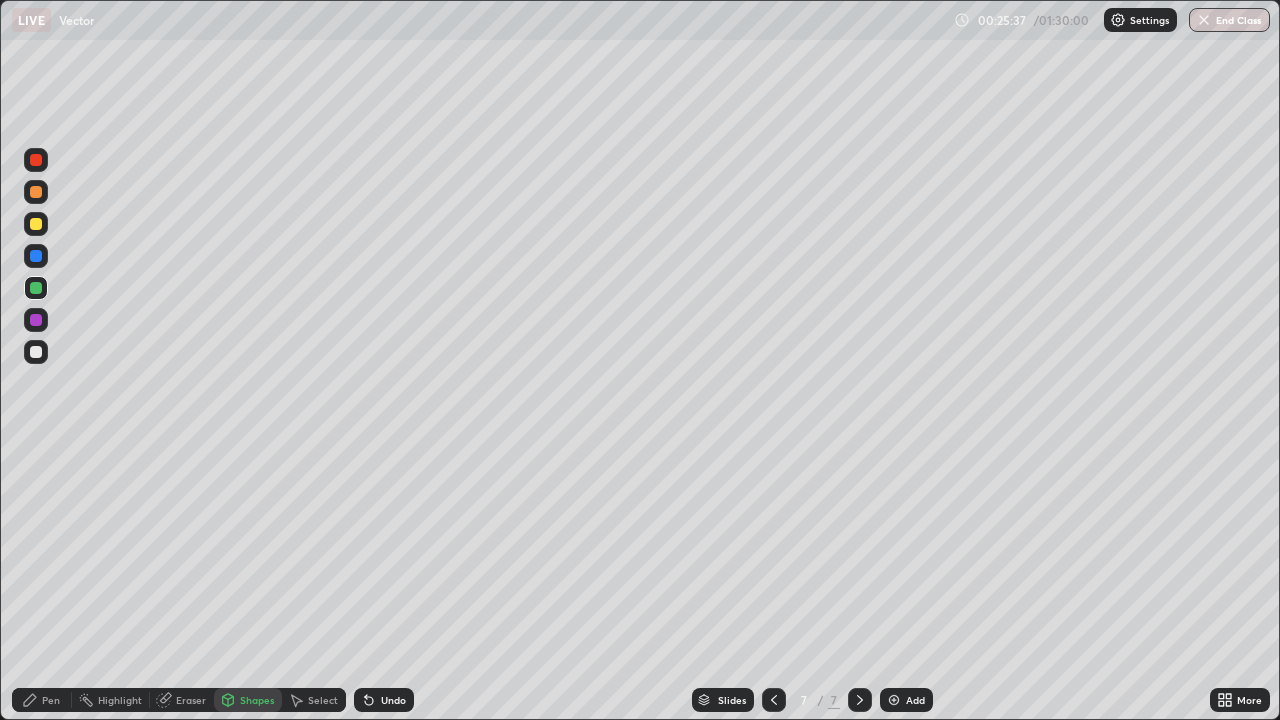 click at bounding box center (36, 320) 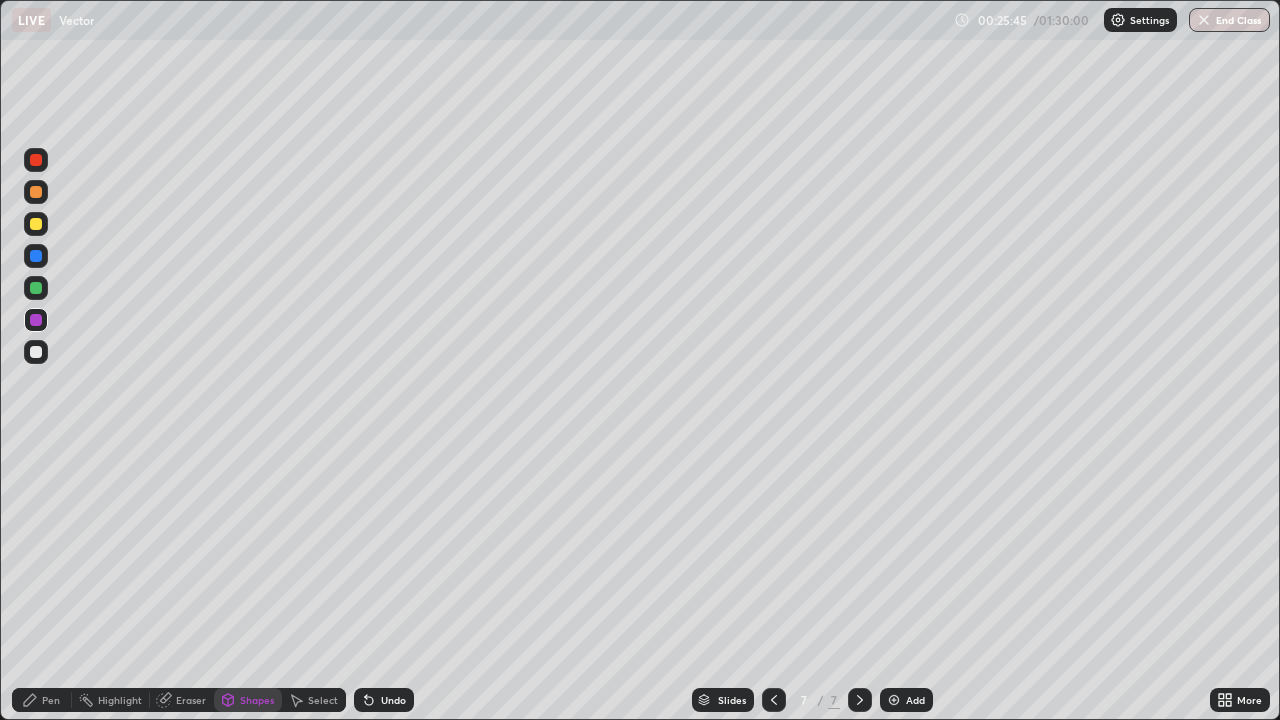 click on "Pen" at bounding box center [51, 700] 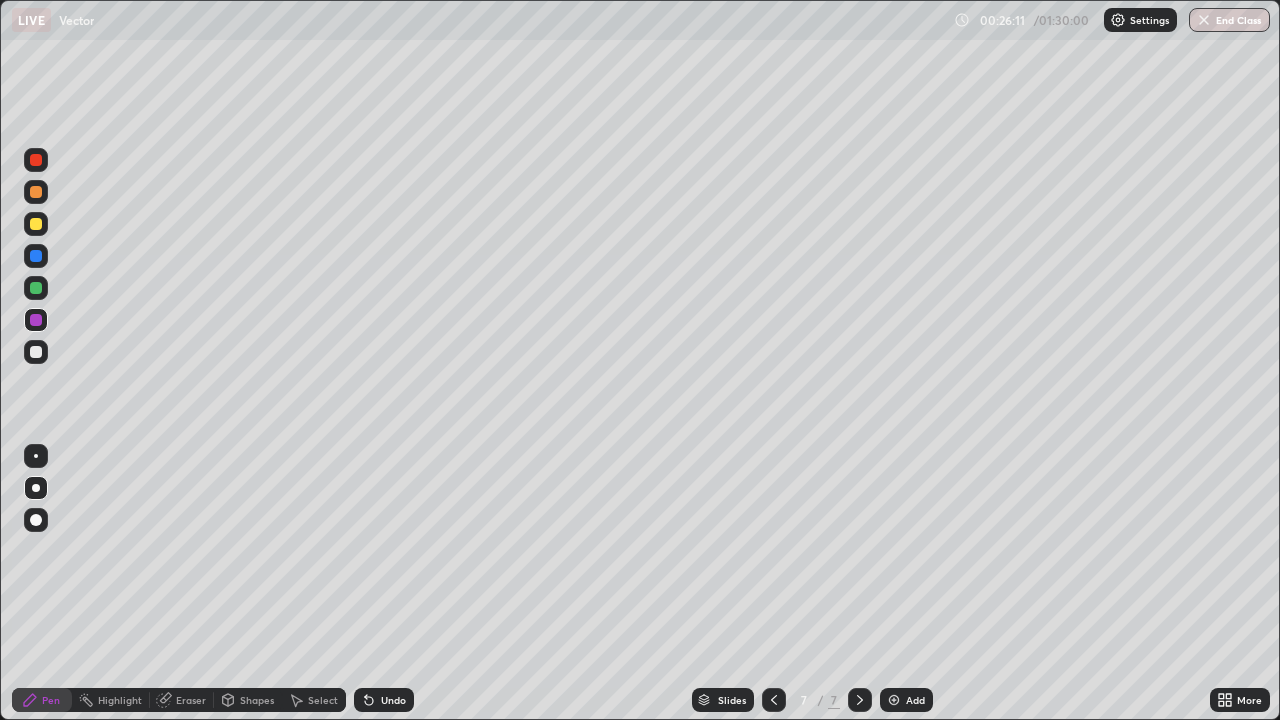 click on "Shapes" at bounding box center [257, 700] 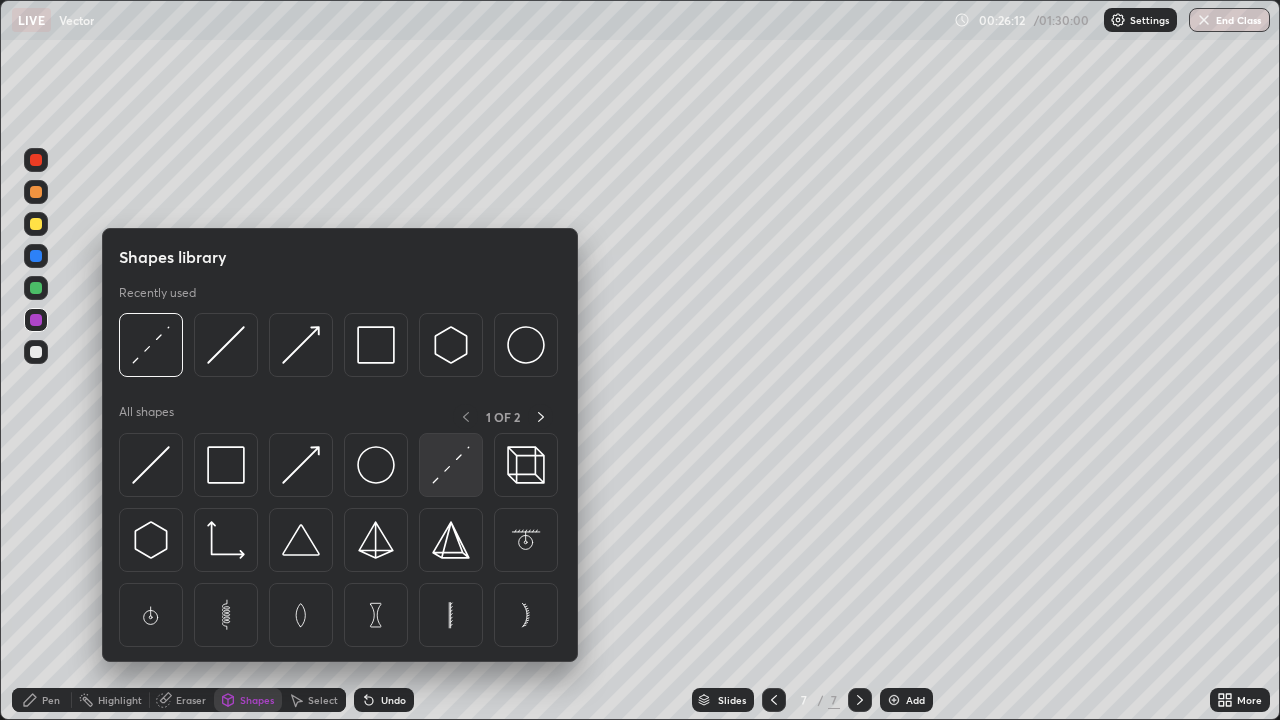 click at bounding box center (451, 465) 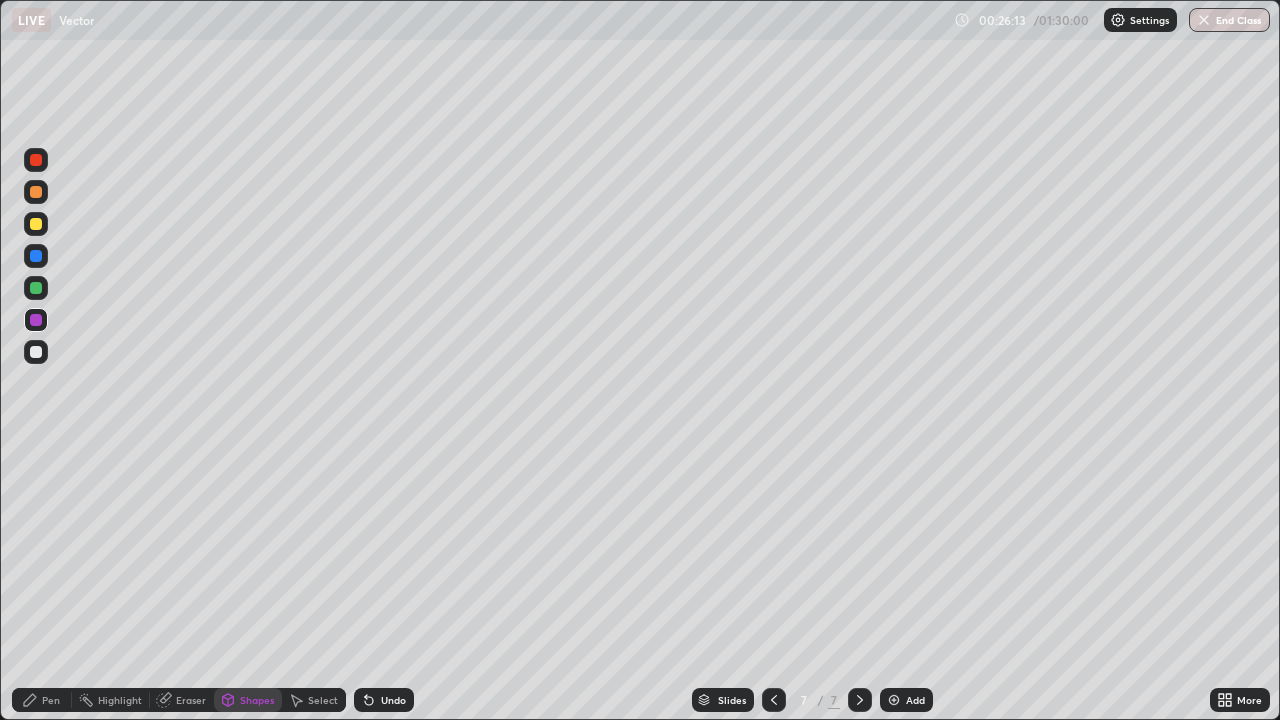 click at bounding box center (36, 192) 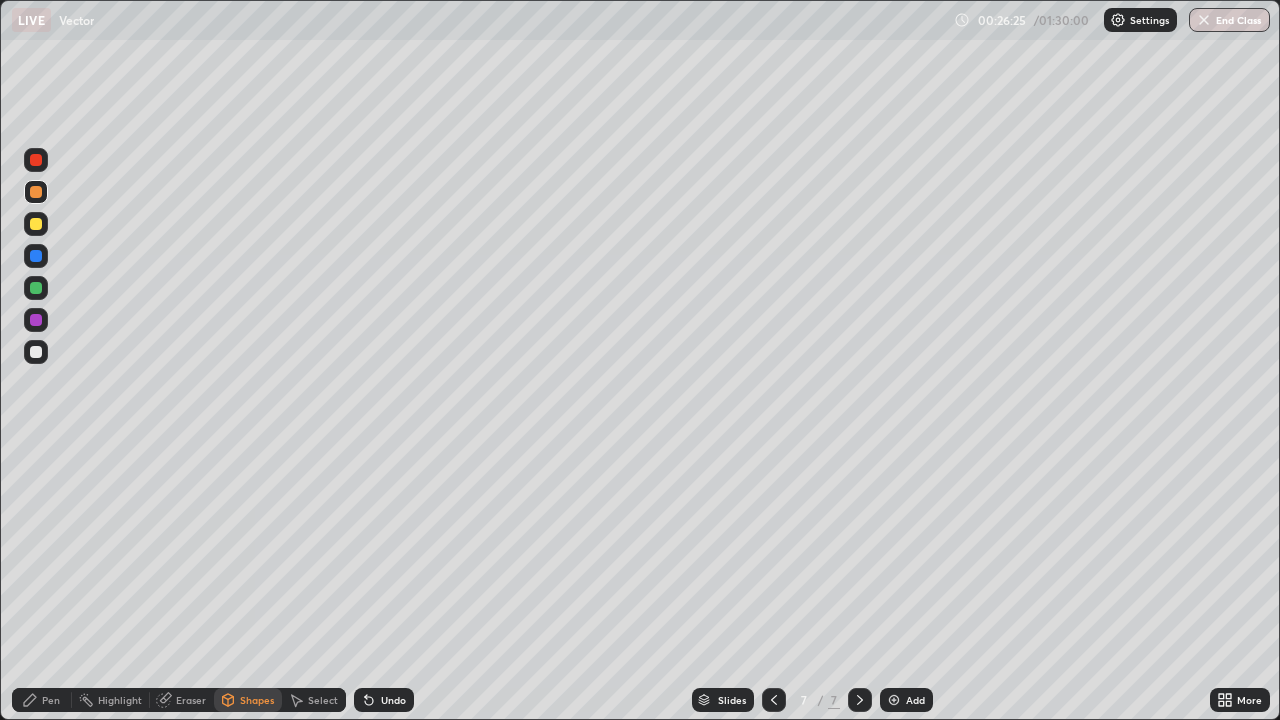 click on "Pen" at bounding box center [51, 700] 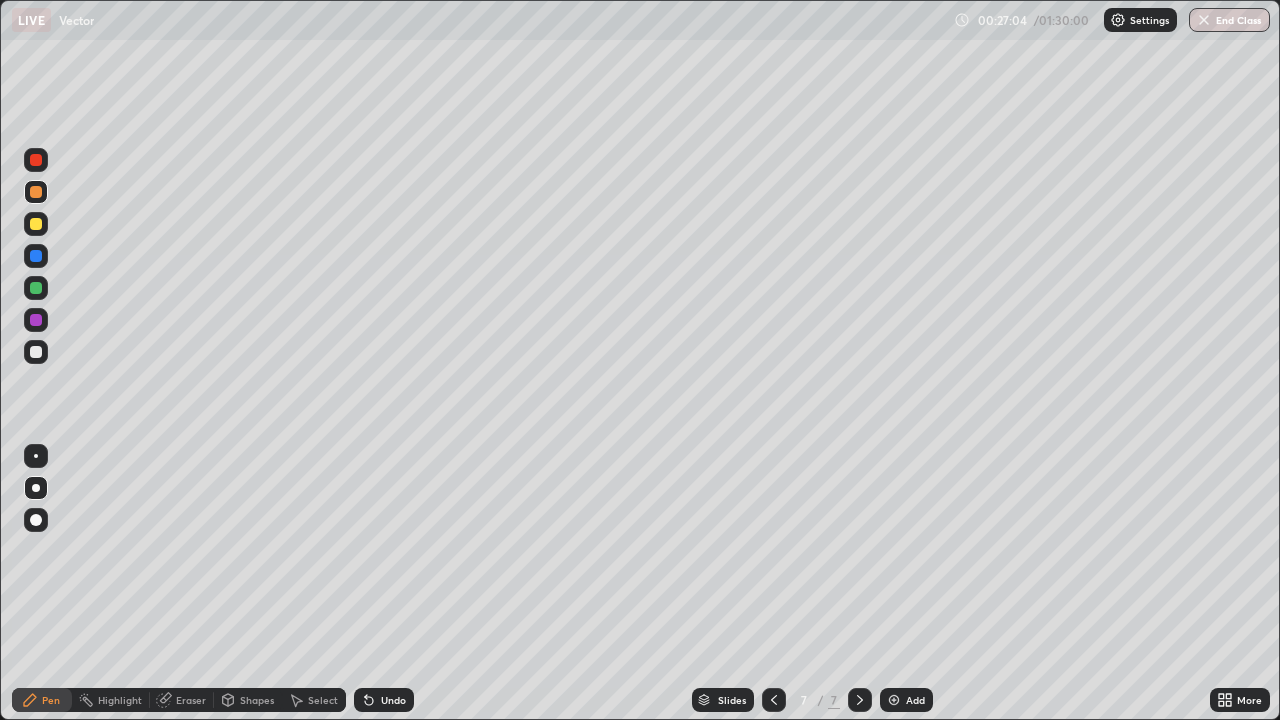 click at bounding box center [36, 256] 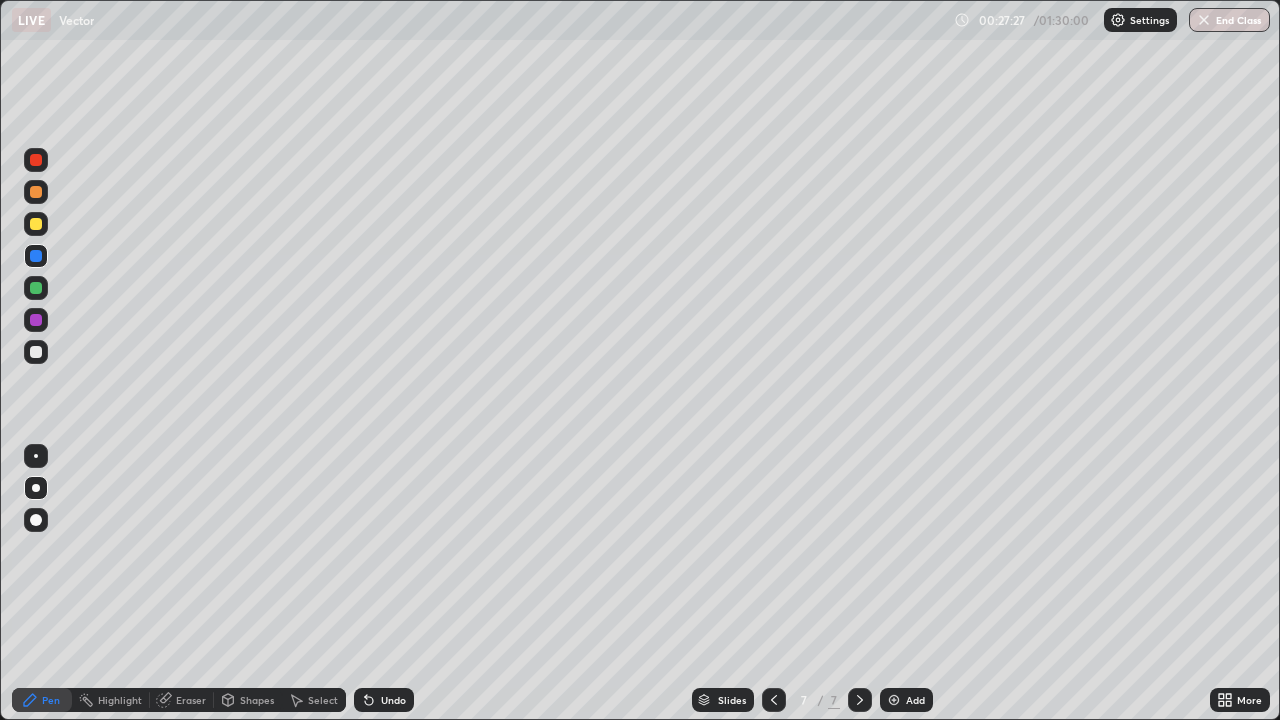 click on "Shapes" at bounding box center [257, 700] 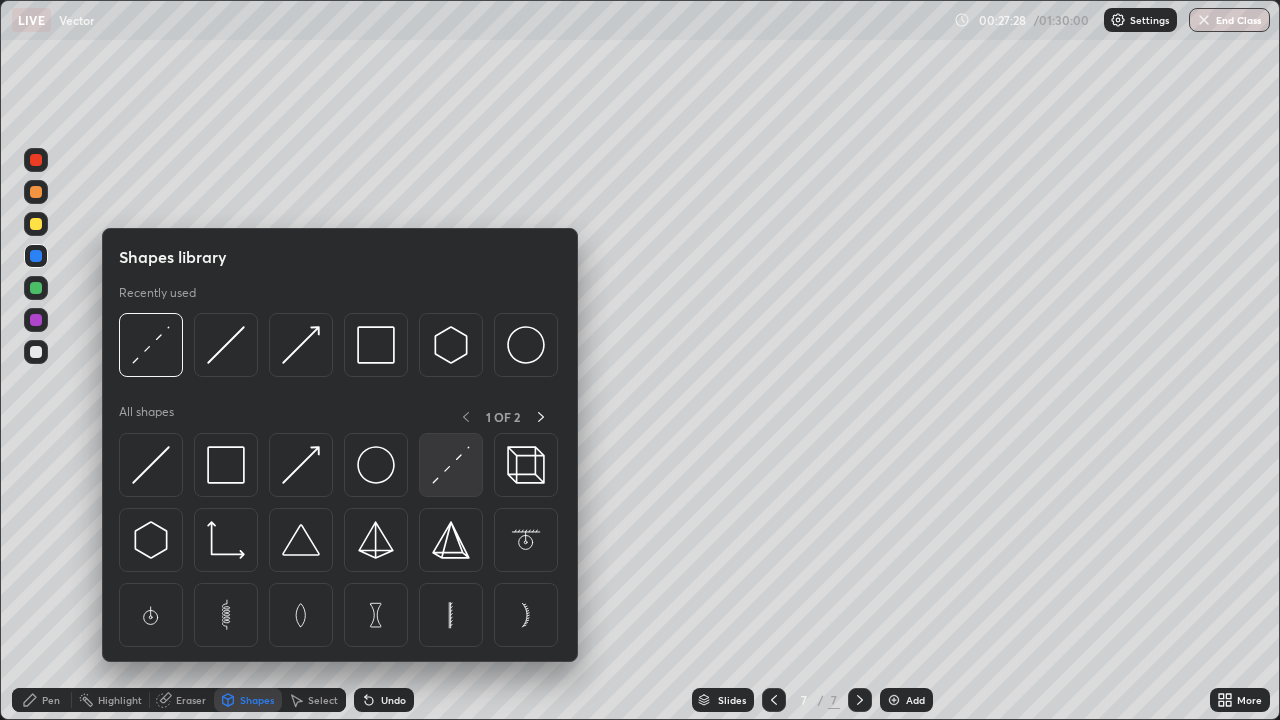 click at bounding box center [451, 465] 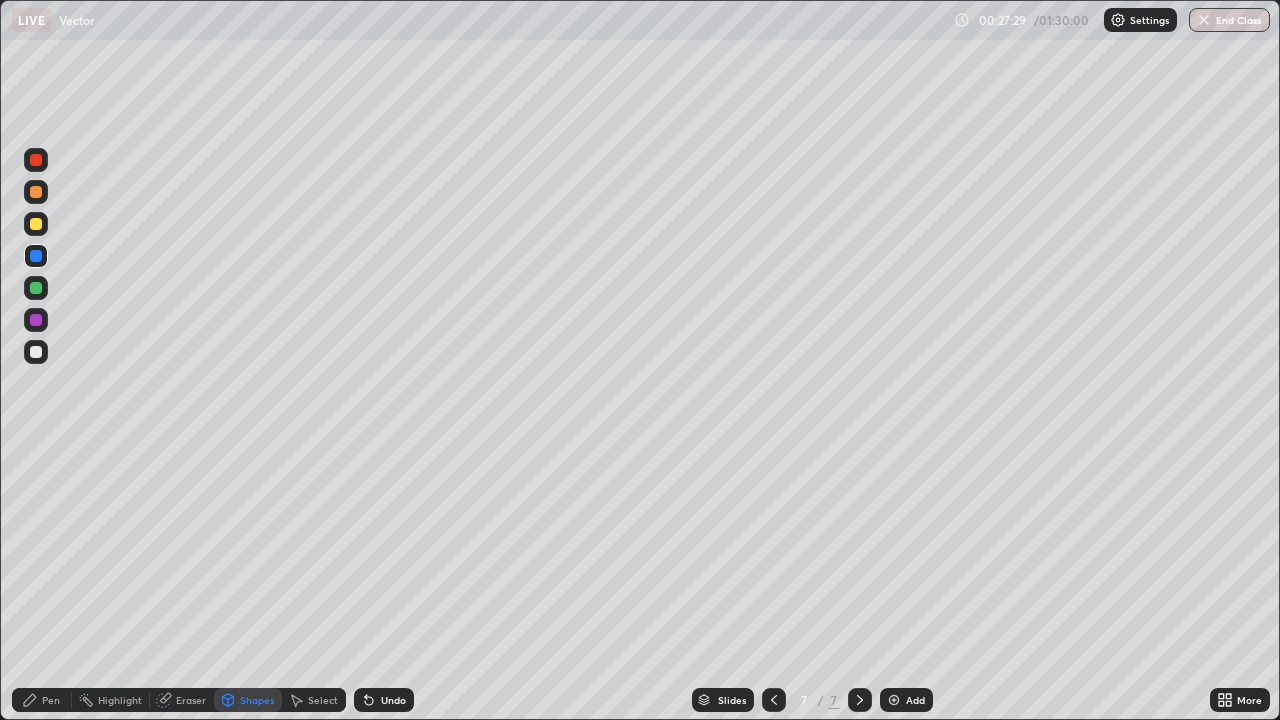click at bounding box center (36, 288) 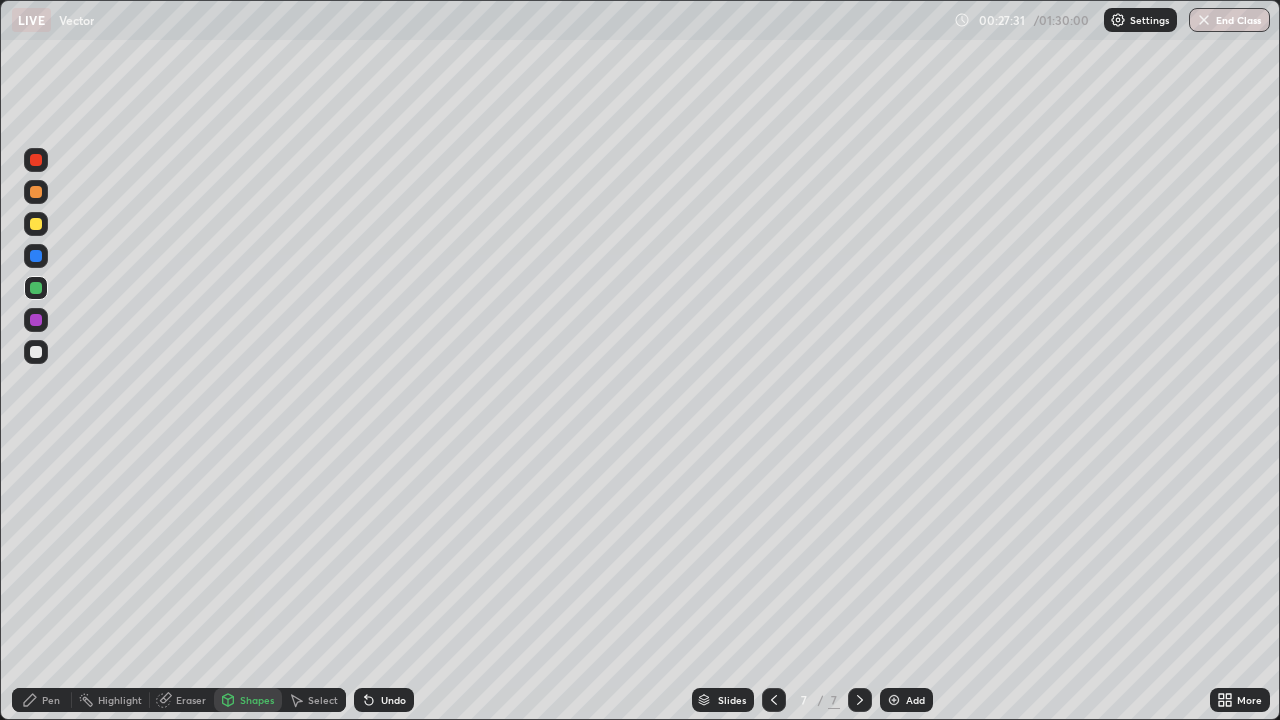click at bounding box center [36, 320] 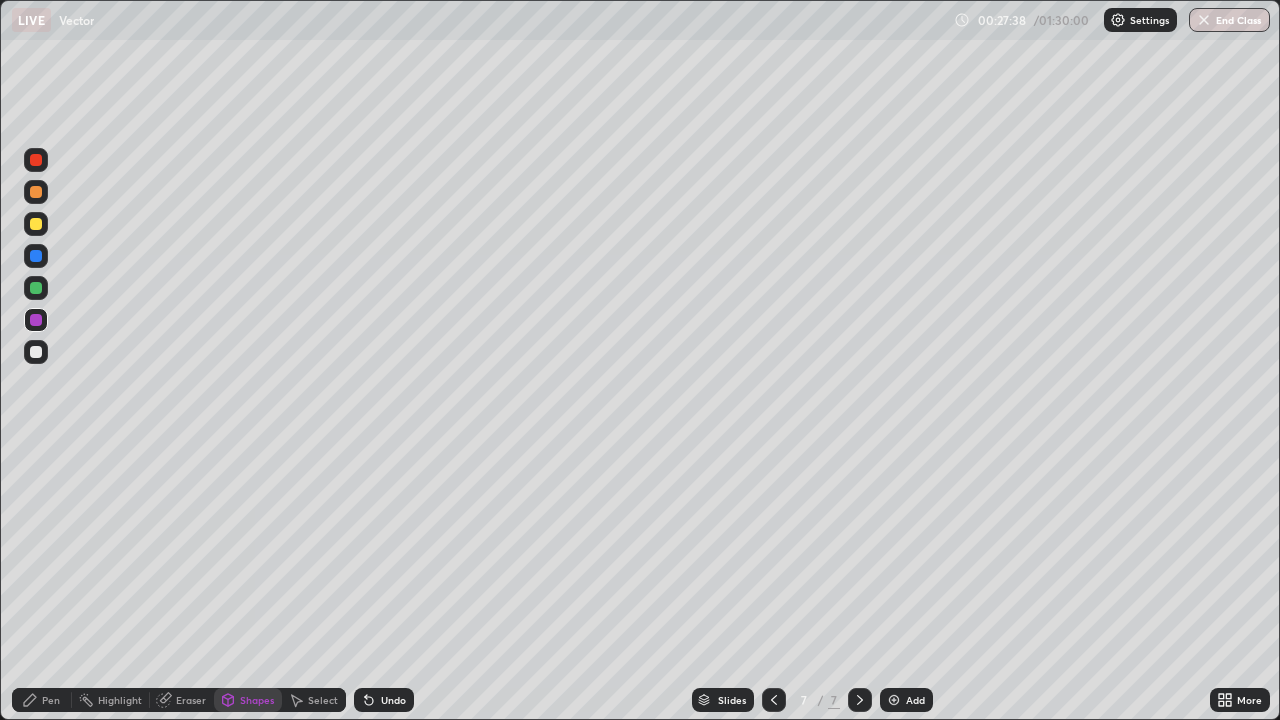 click on "Pen" at bounding box center (51, 700) 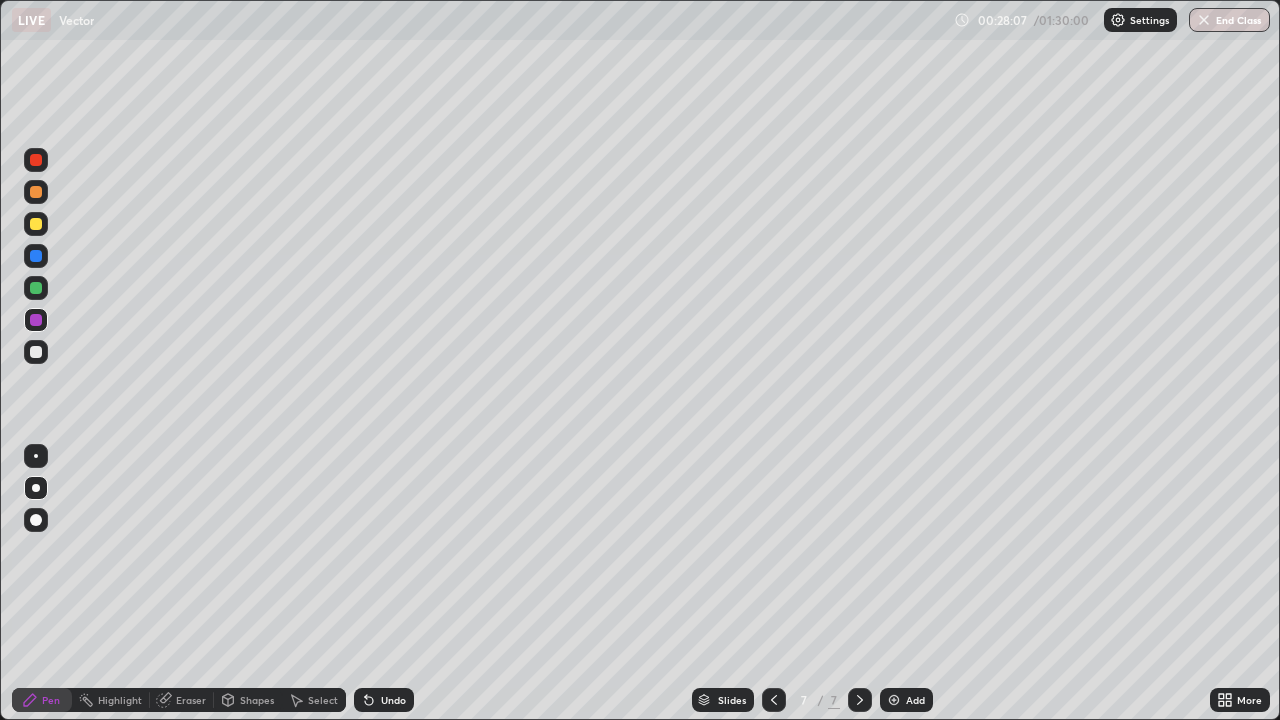 click on "Select" at bounding box center (323, 700) 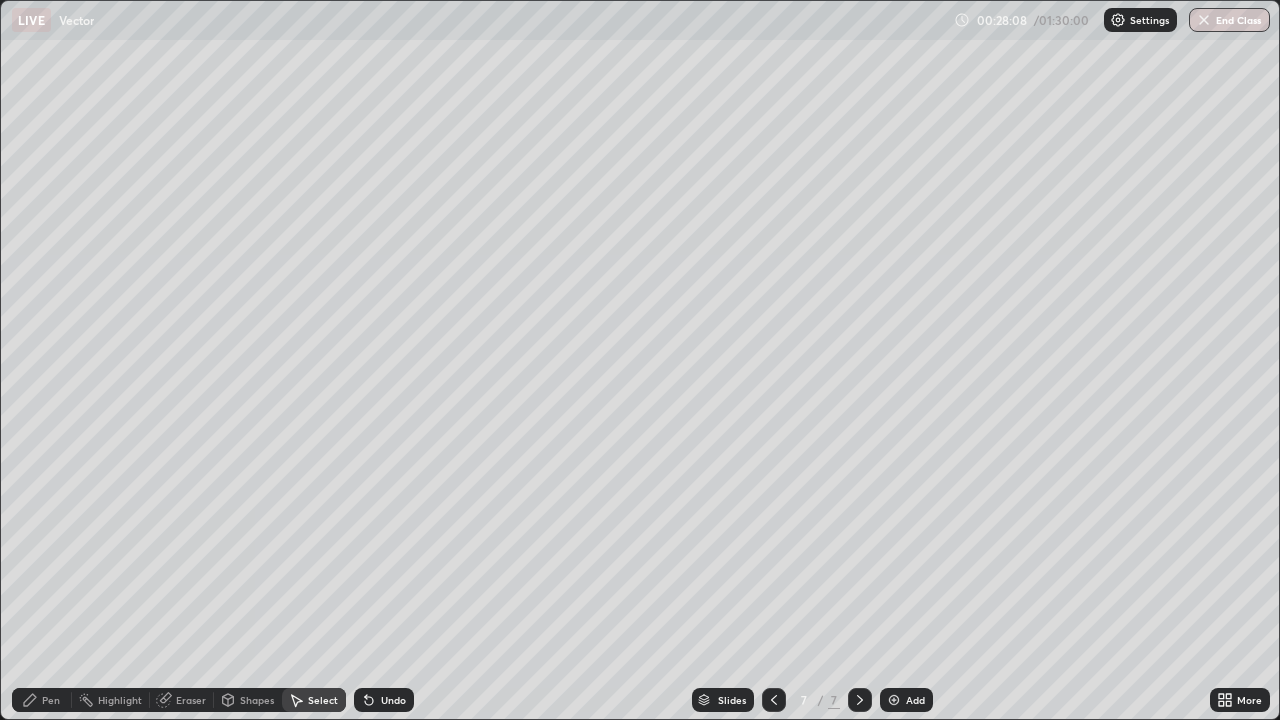 click on "Shapes" at bounding box center [257, 700] 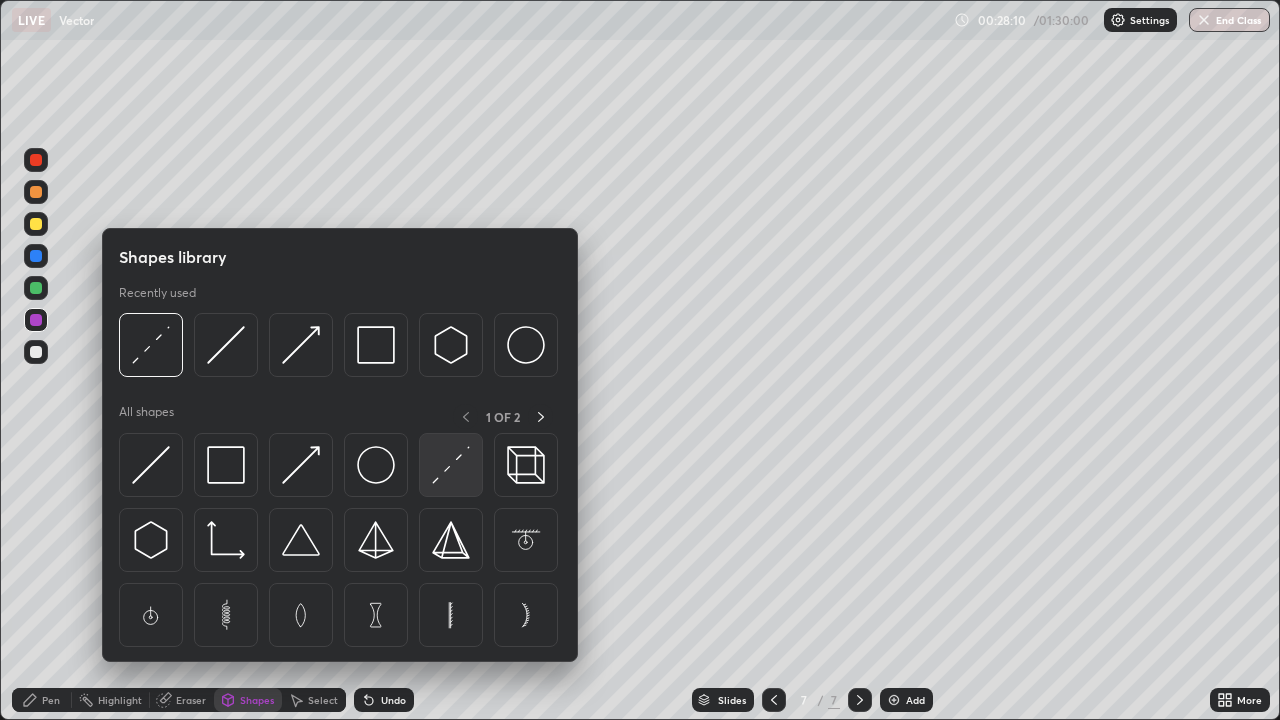 click at bounding box center (451, 465) 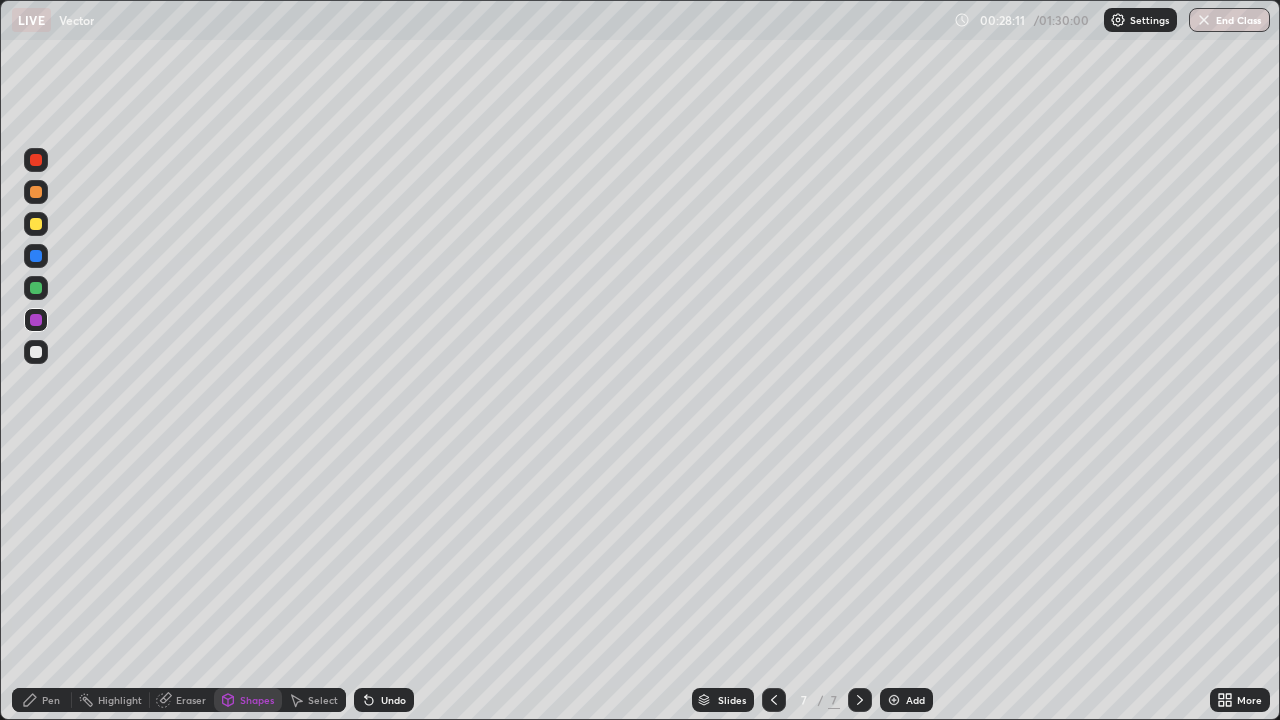 click at bounding box center (36, 352) 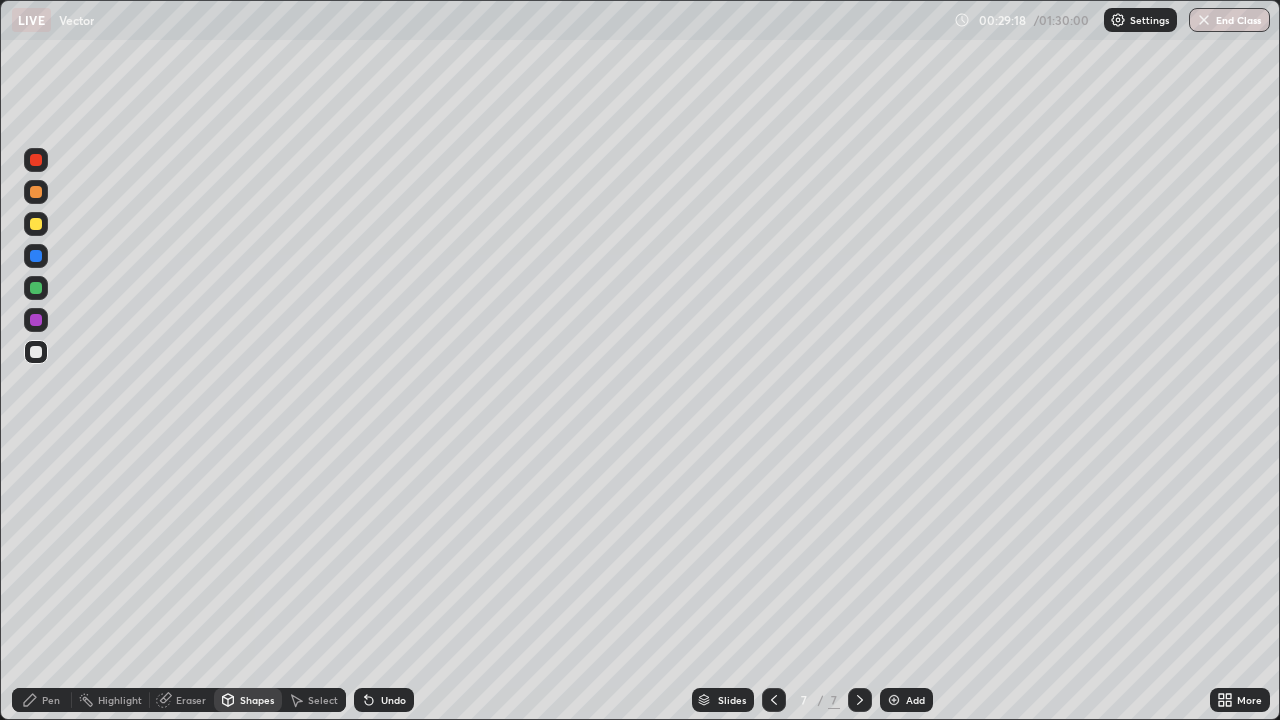 click at bounding box center [36, 192] 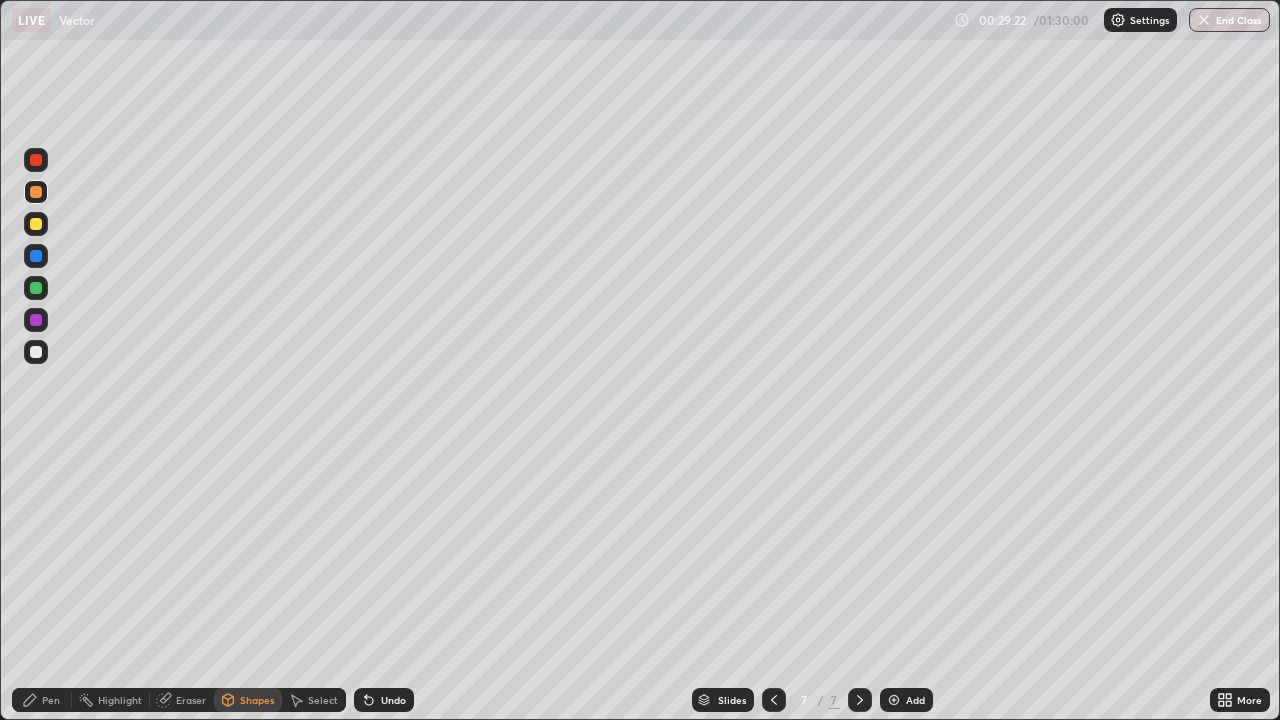 click on "Pen" at bounding box center [51, 700] 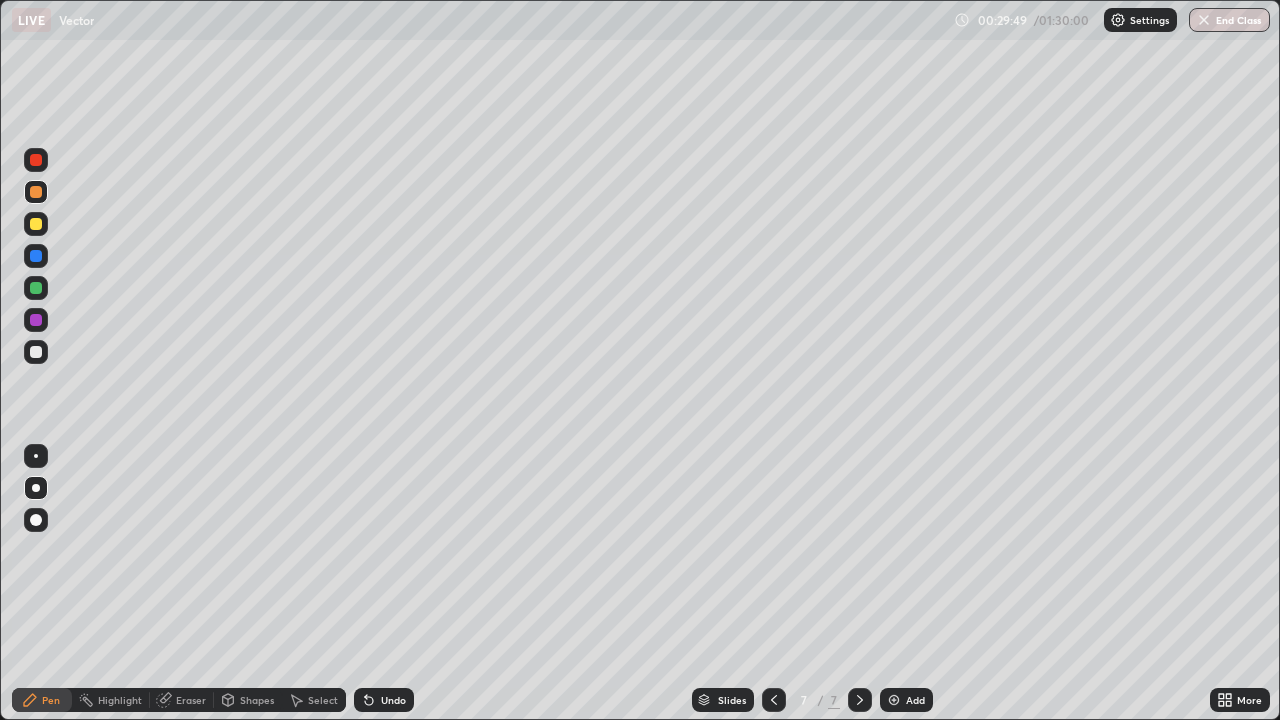 click at bounding box center (36, 352) 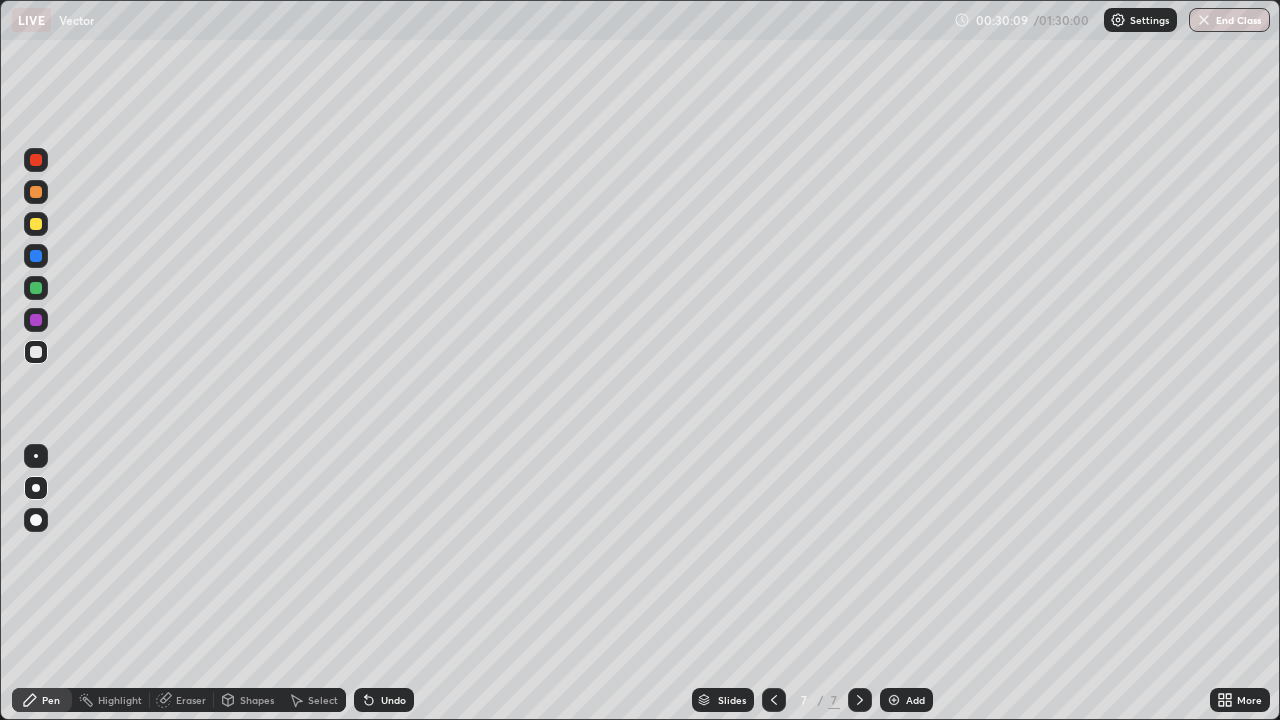 click on "Shapes" at bounding box center (257, 700) 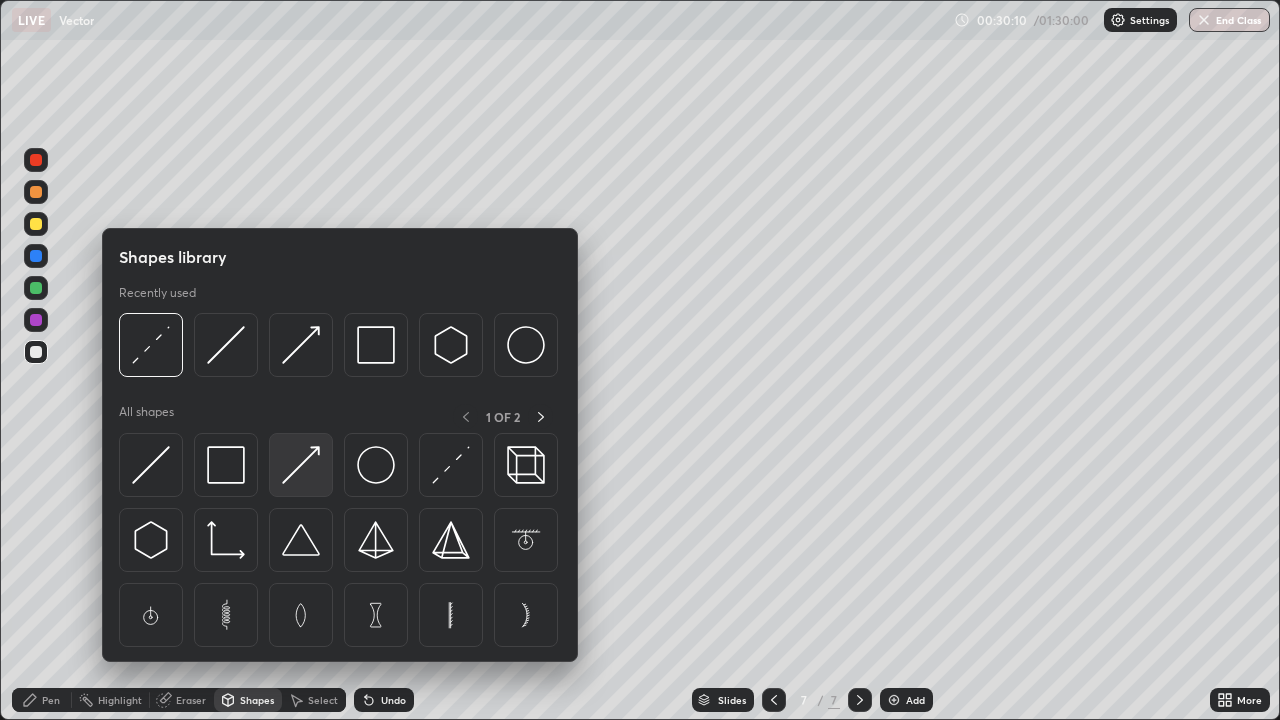 click at bounding box center [301, 465] 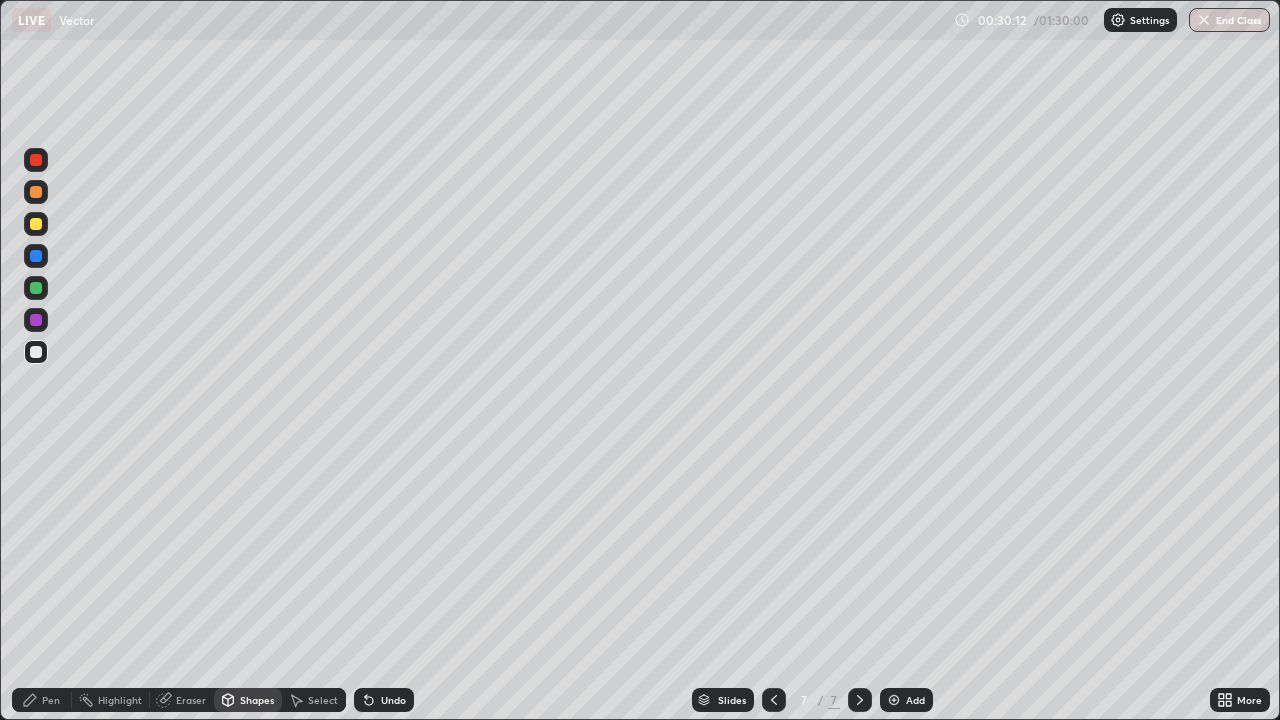 click at bounding box center [36, 224] 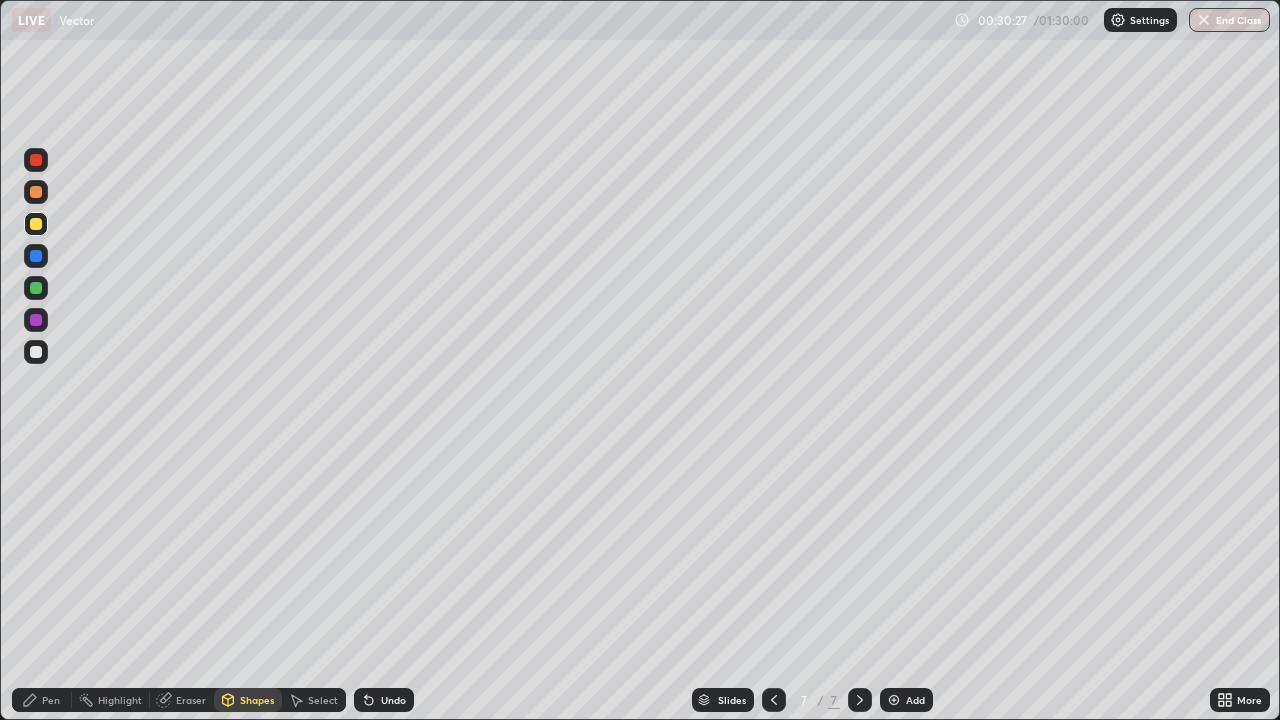 click 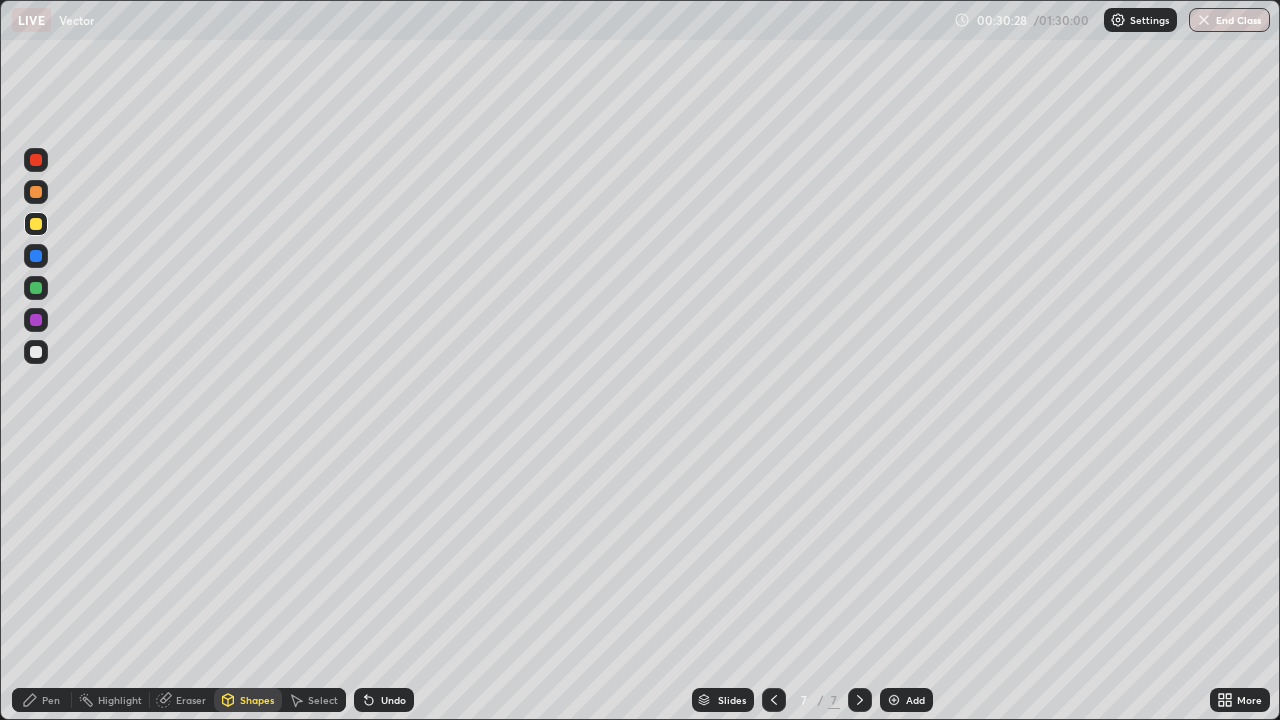 click on "Select" at bounding box center [314, 700] 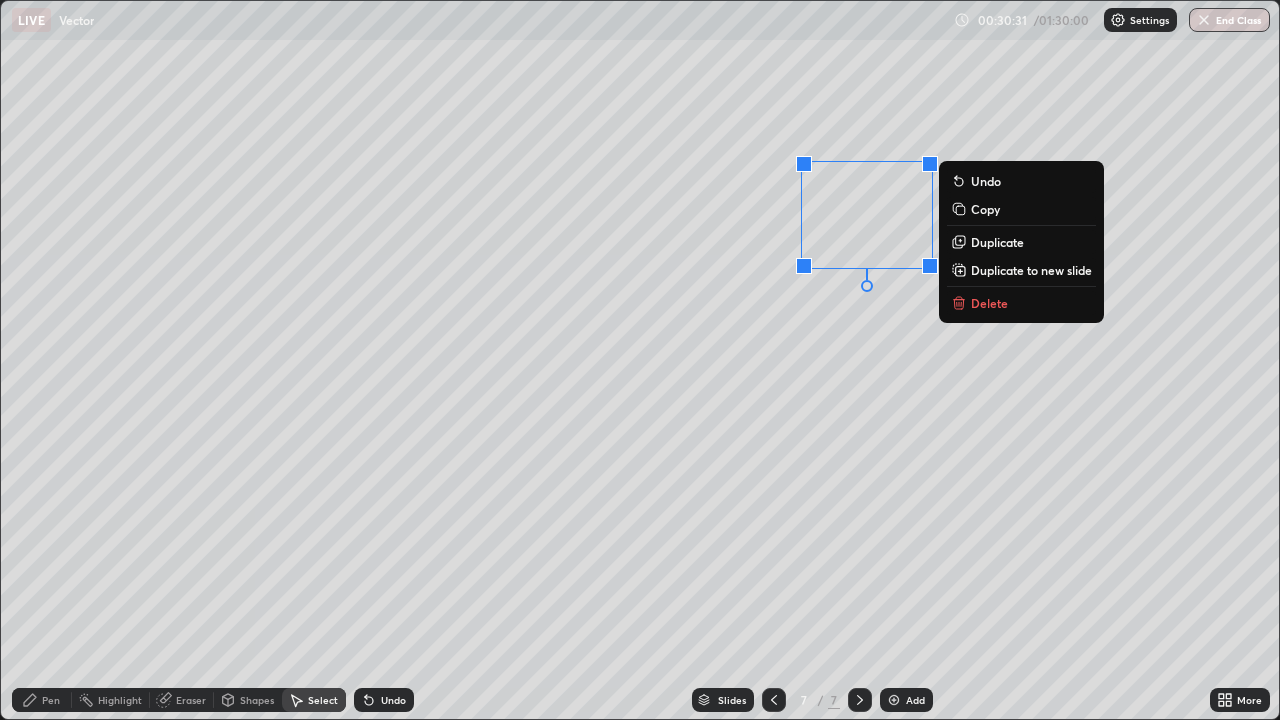 click on "Copy" at bounding box center [985, 209] 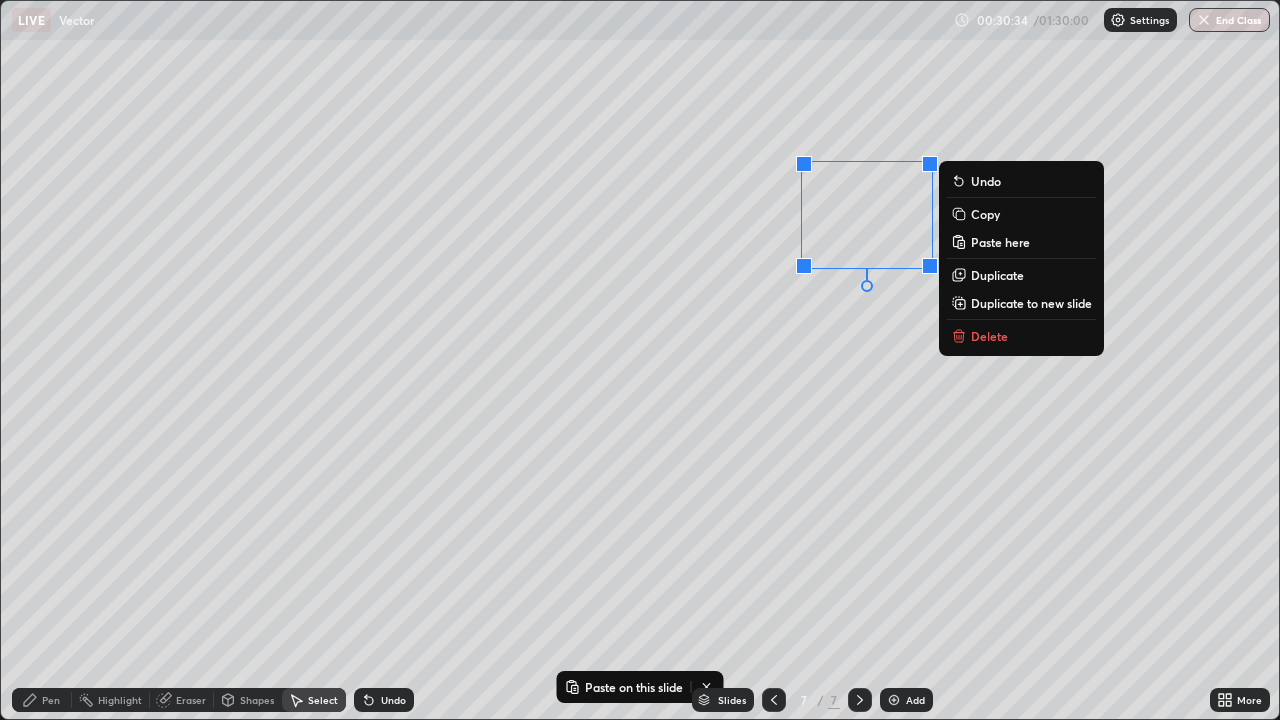 click on "Copy" at bounding box center (985, 214) 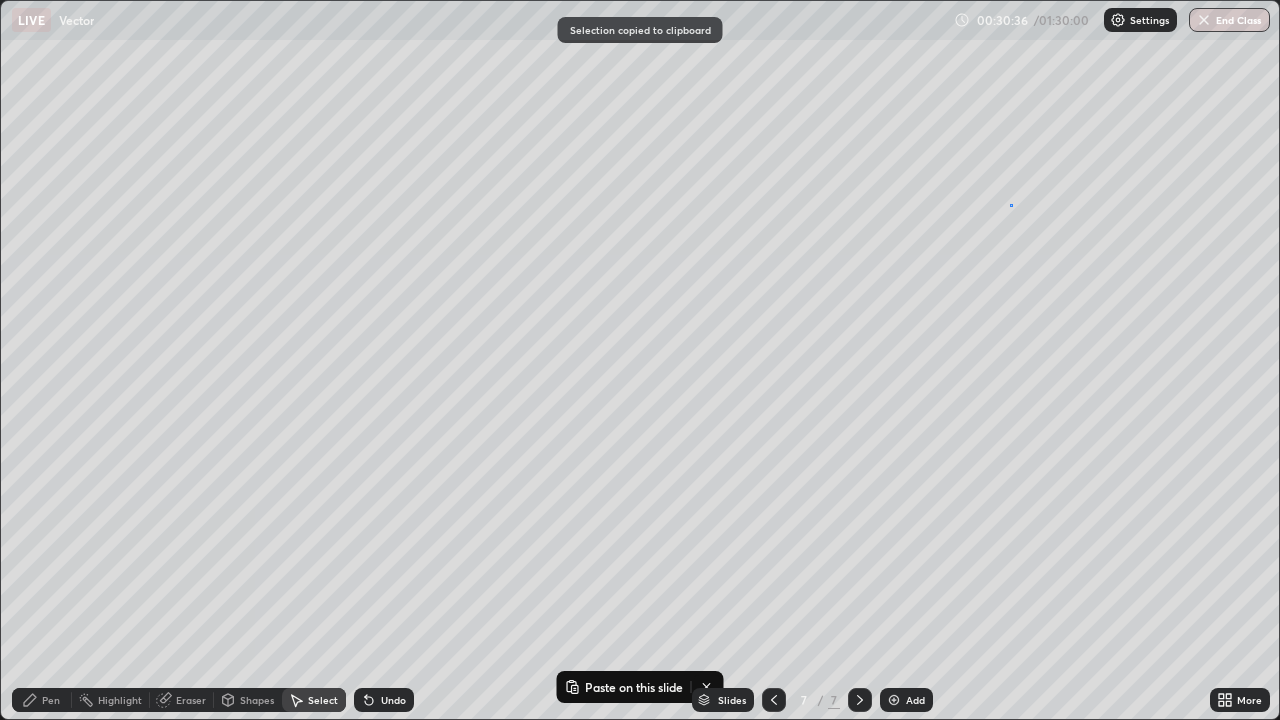 click on "0 ° Undo Copy Paste here Duplicate Duplicate to new slide Delete" at bounding box center [640, 360] 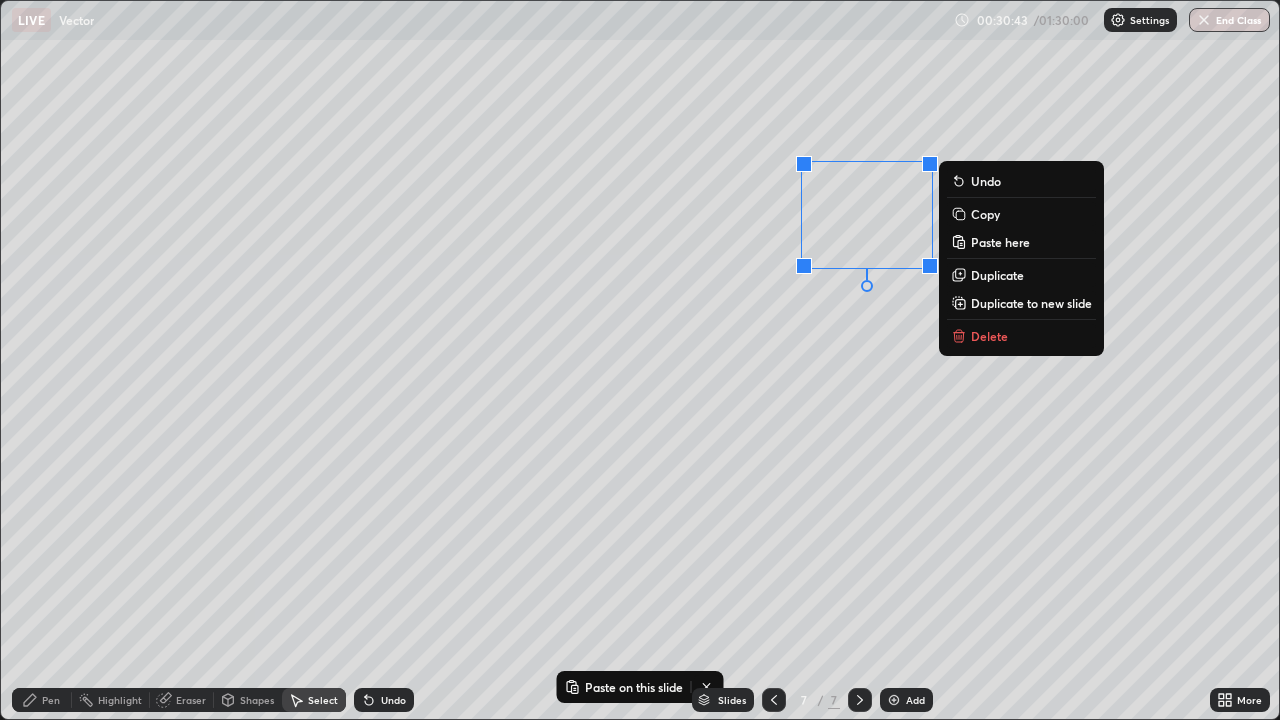 click on "Duplicate" at bounding box center [997, 275] 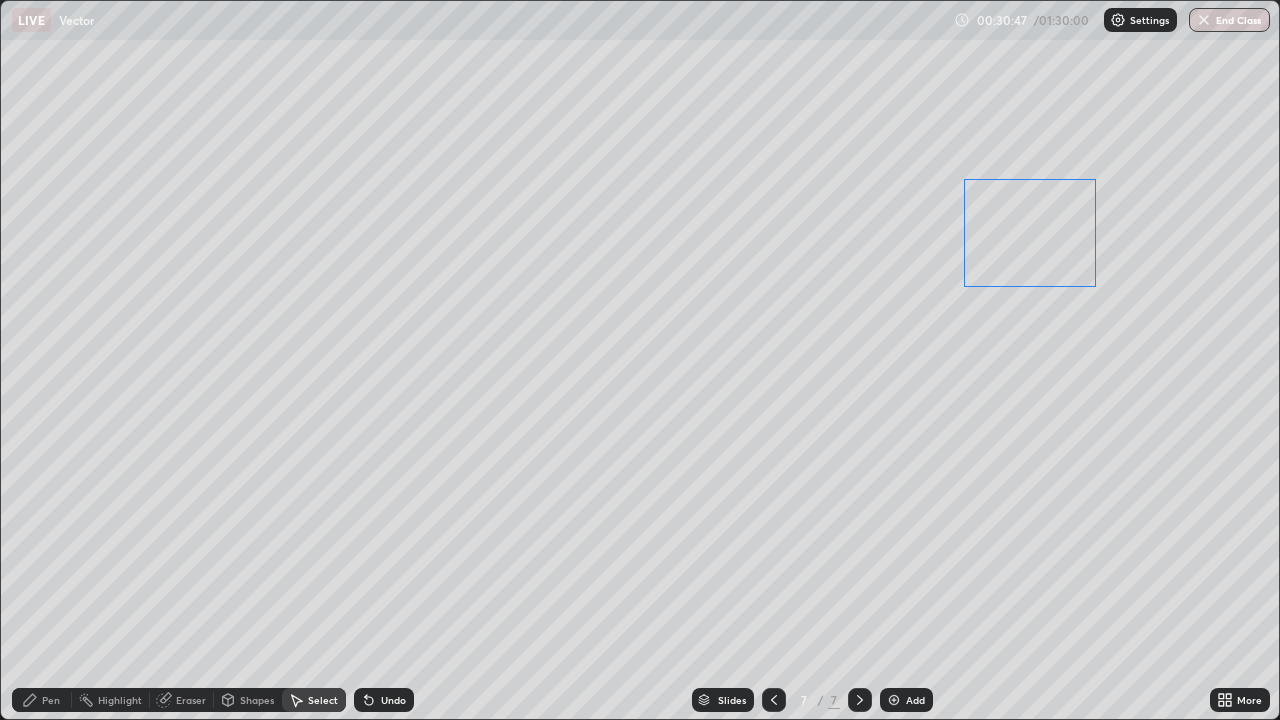 click on "0 ° Undo Copy Paste here Duplicate Duplicate to new slide Delete" at bounding box center [640, 360] 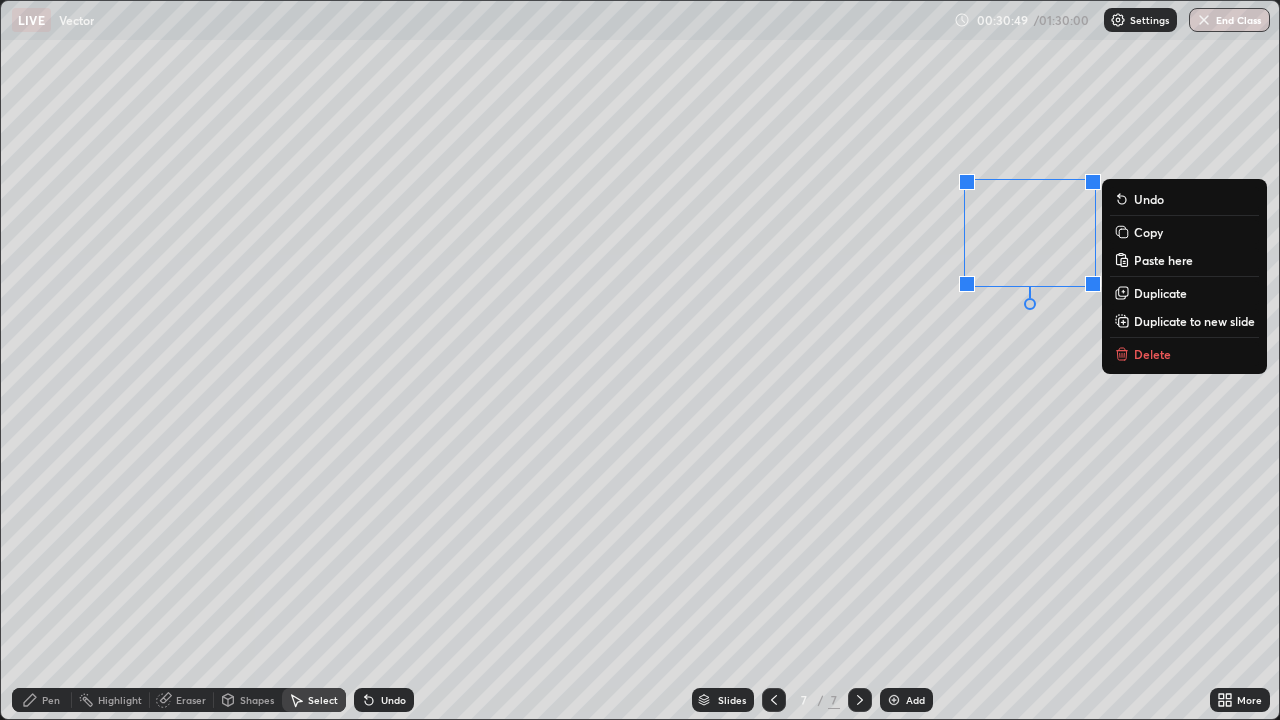 click on "Pen" at bounding box center [51, 700] 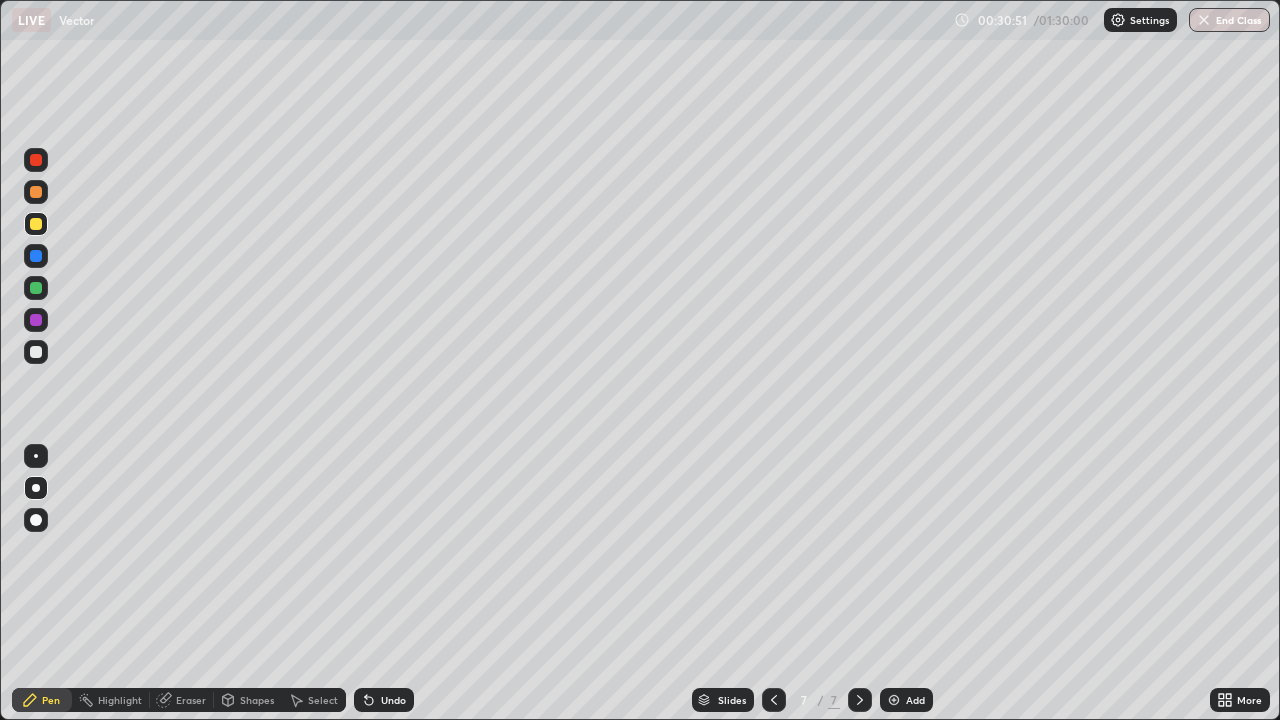 click at bounding box center [36, 192] 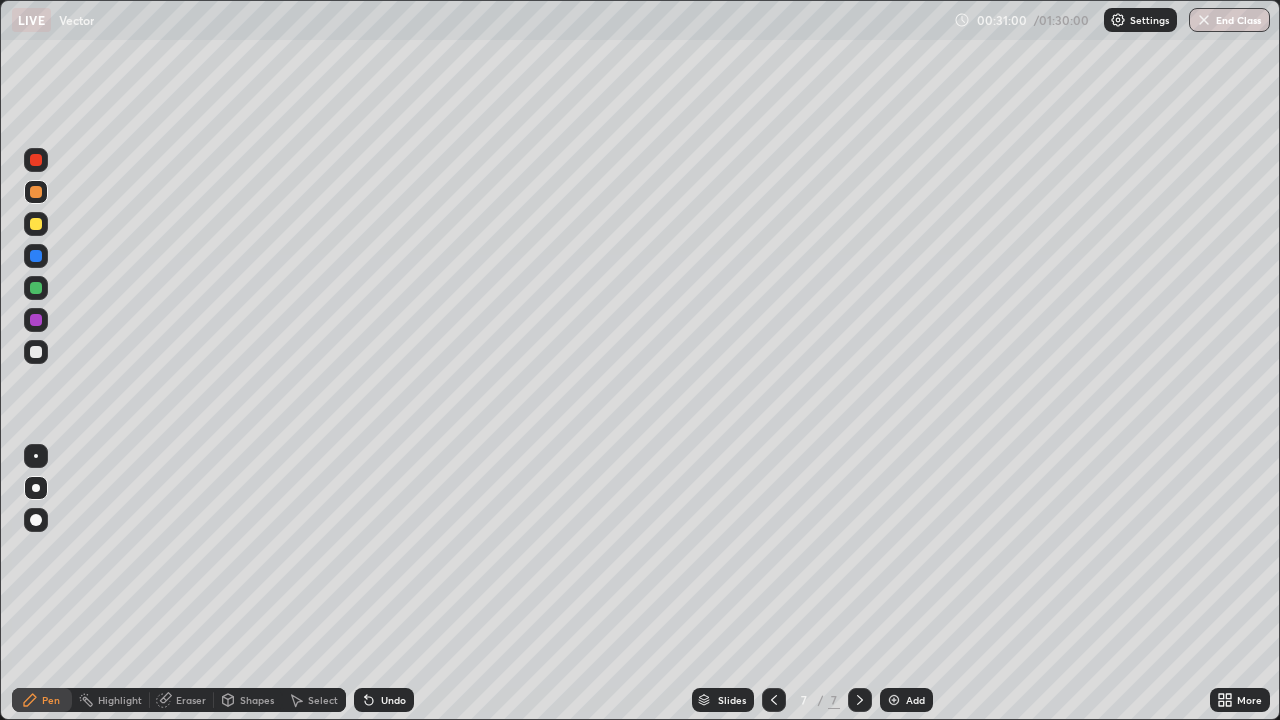 click on "Select" at bounding box center (323, 700) 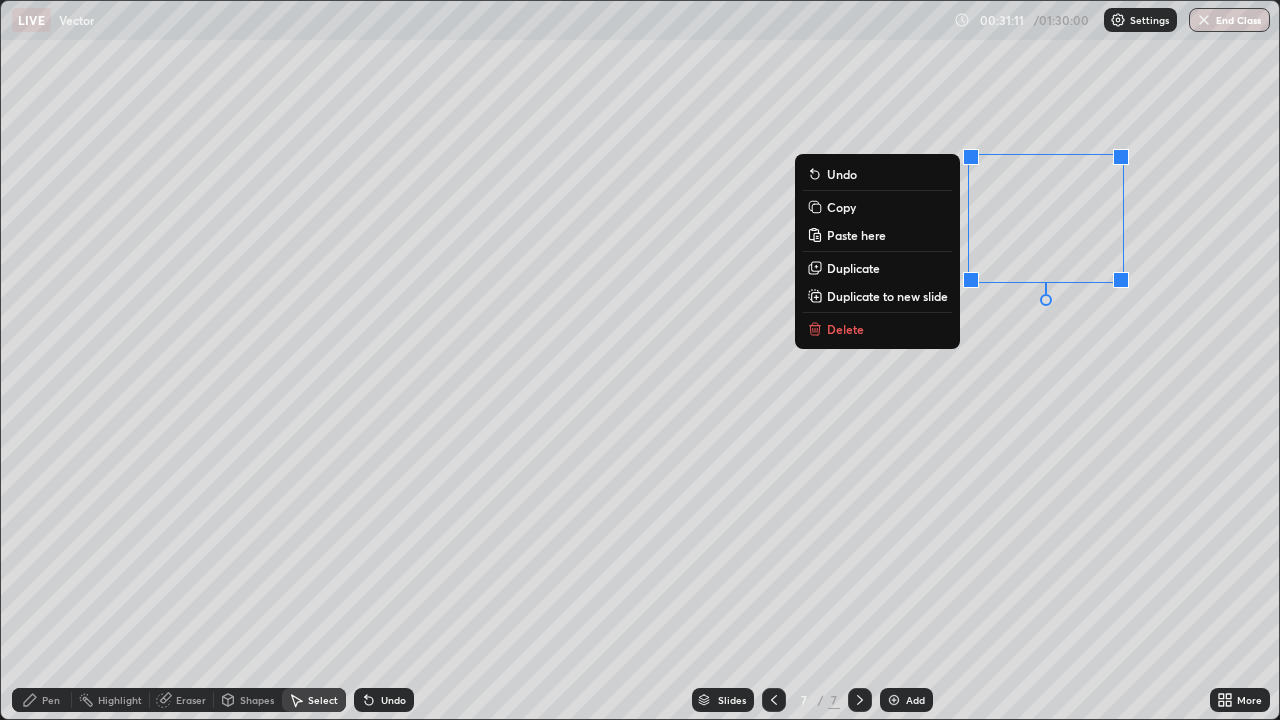 click on "0 ° Undo Copy Paste here Duplicate Duplicate to new slide Delete" at bounding box center (640, 360) 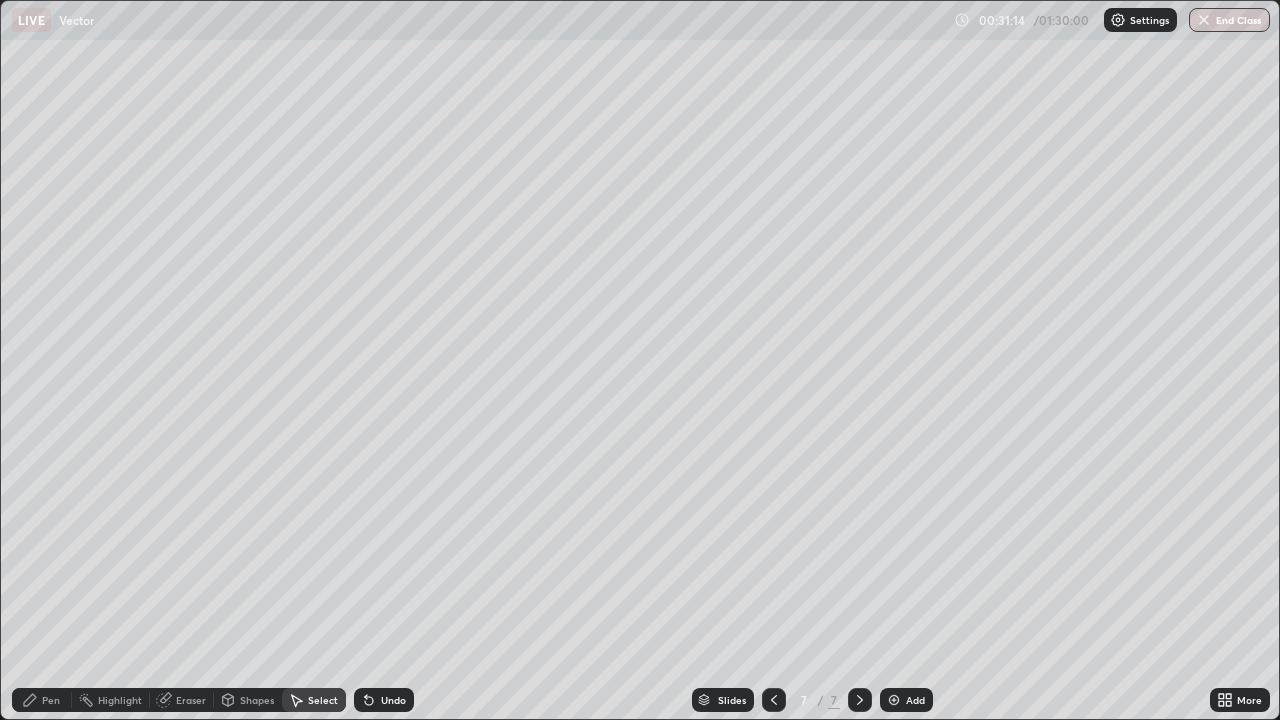 click on "Pen" at bounding box center (51, 700) 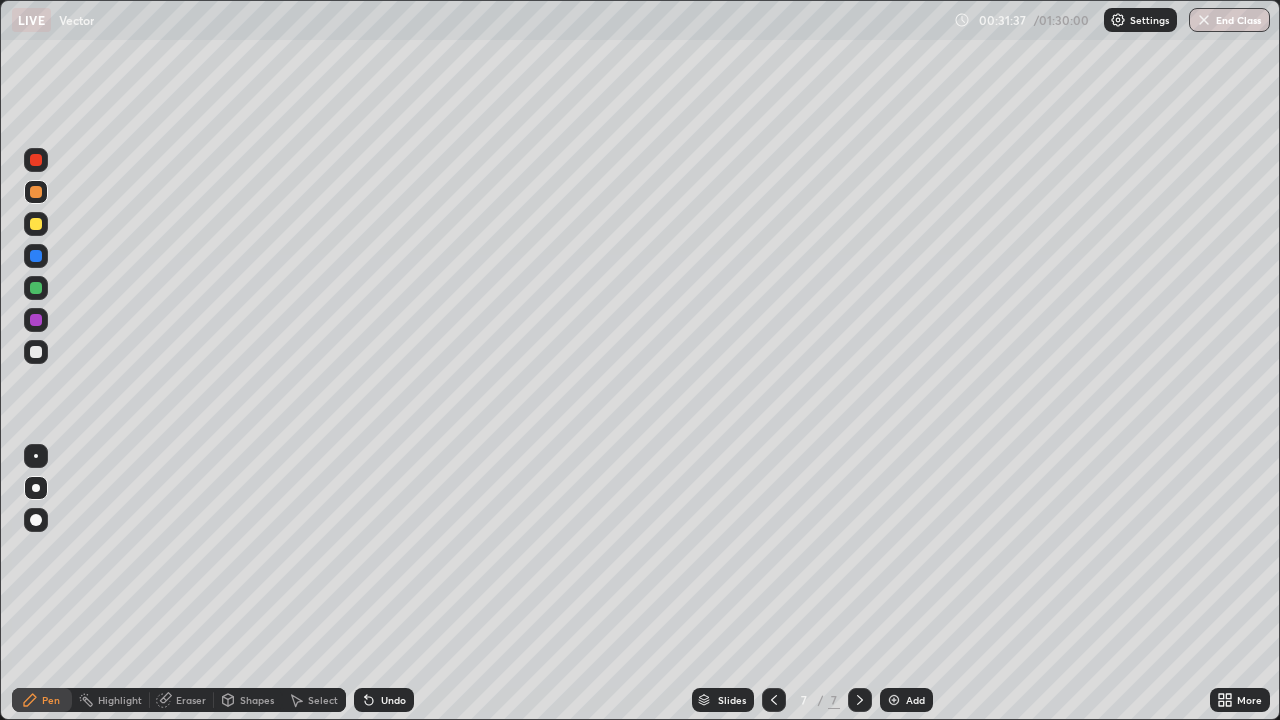 click at bounding box center [36, 488] 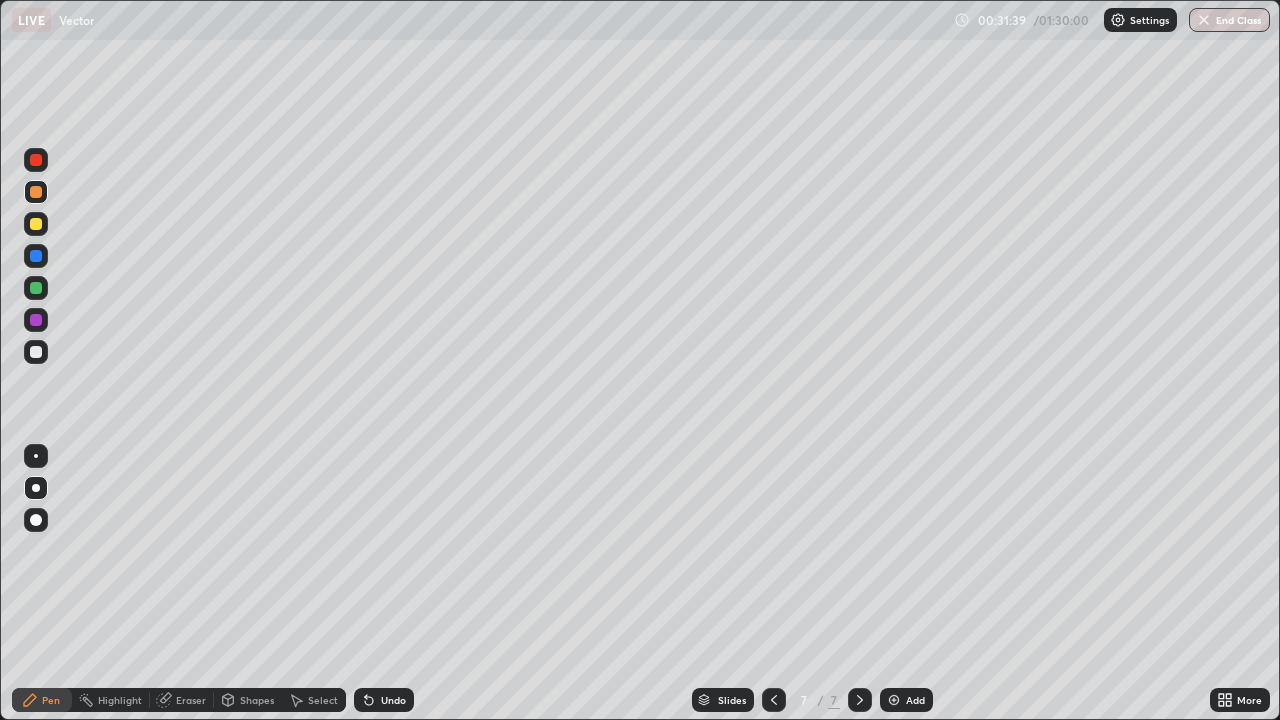 click at bounding box center (36, 352) 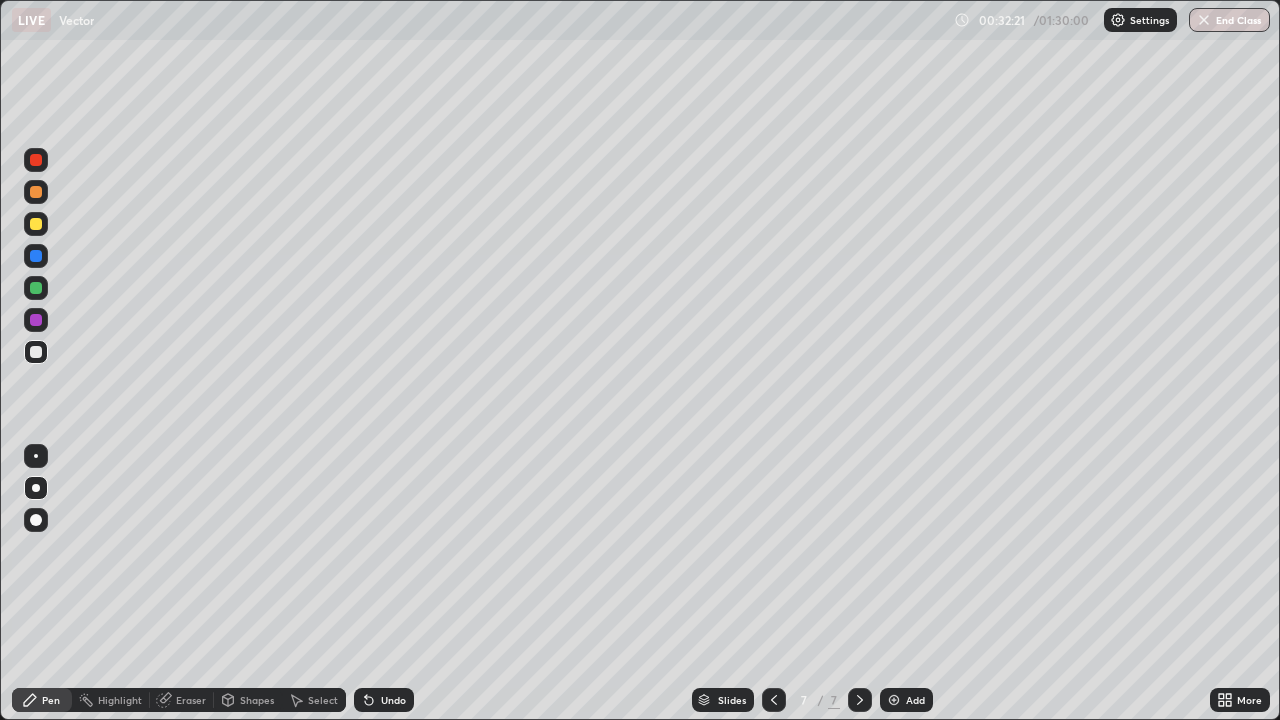 click on "Eraser" at bounding box center (191, 700) 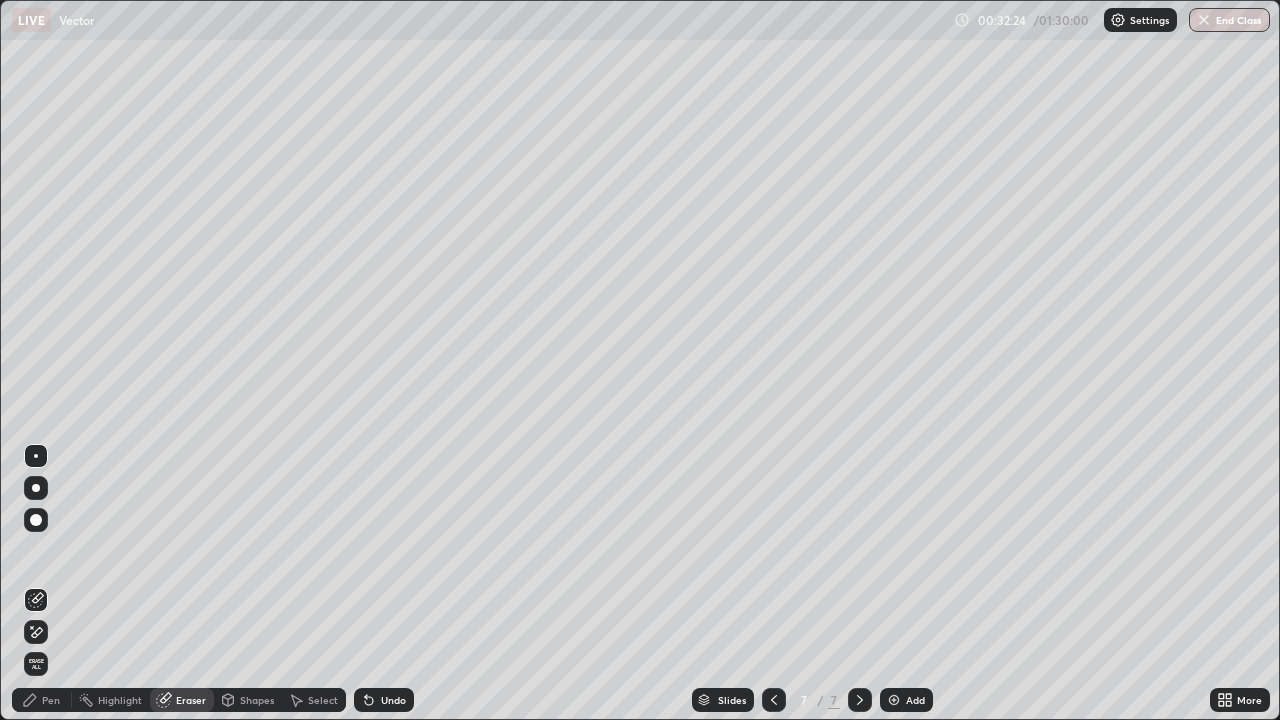 click 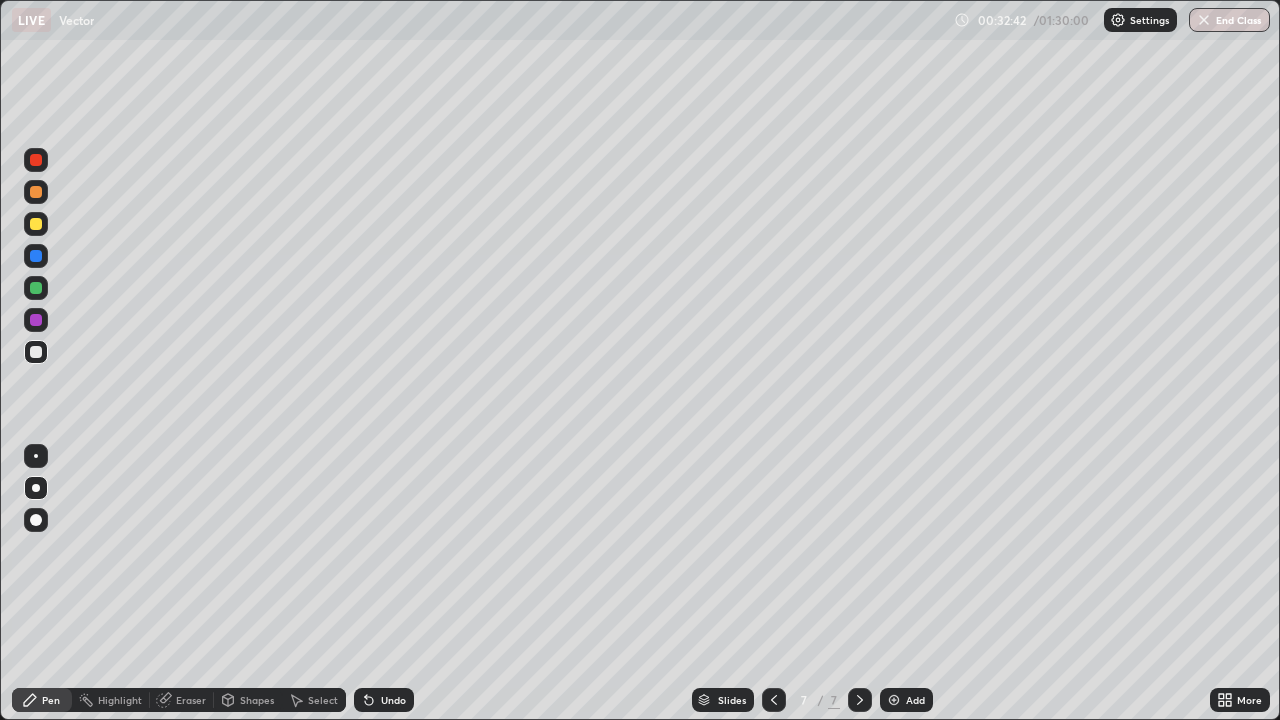 click on "Shapes" at bounding box center (257, 700) 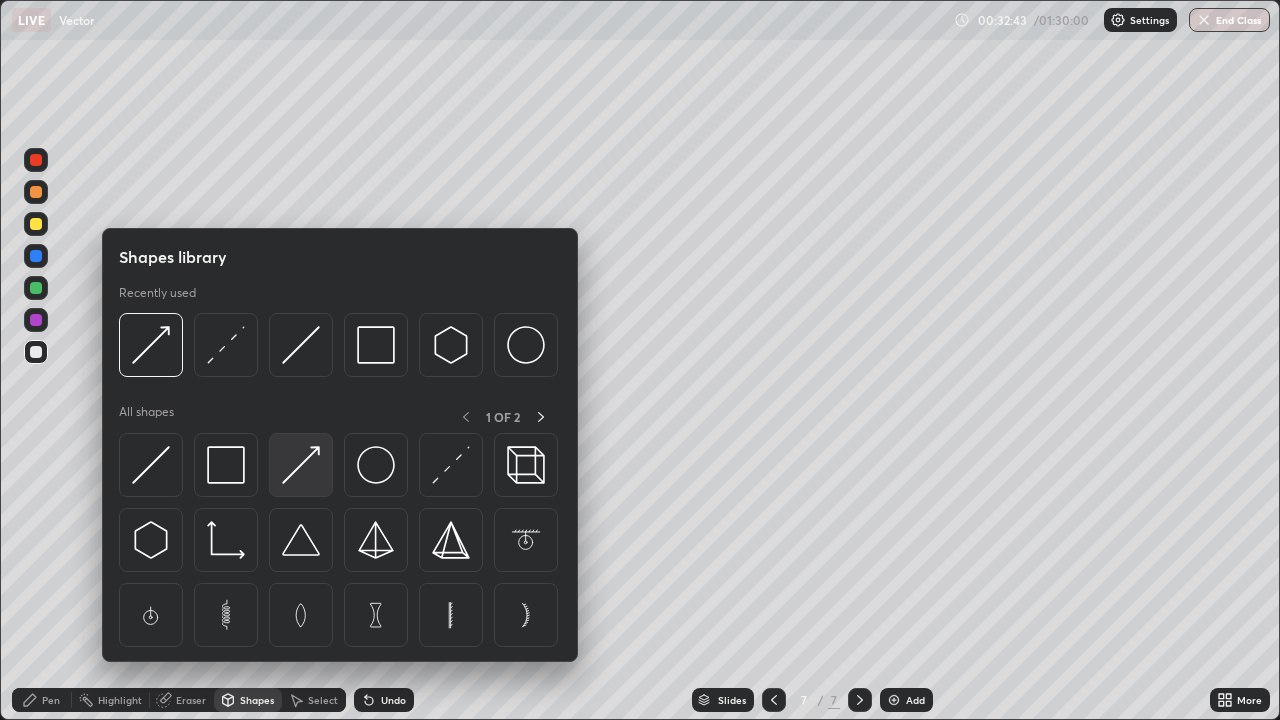 click at bounding box center (301, 465) 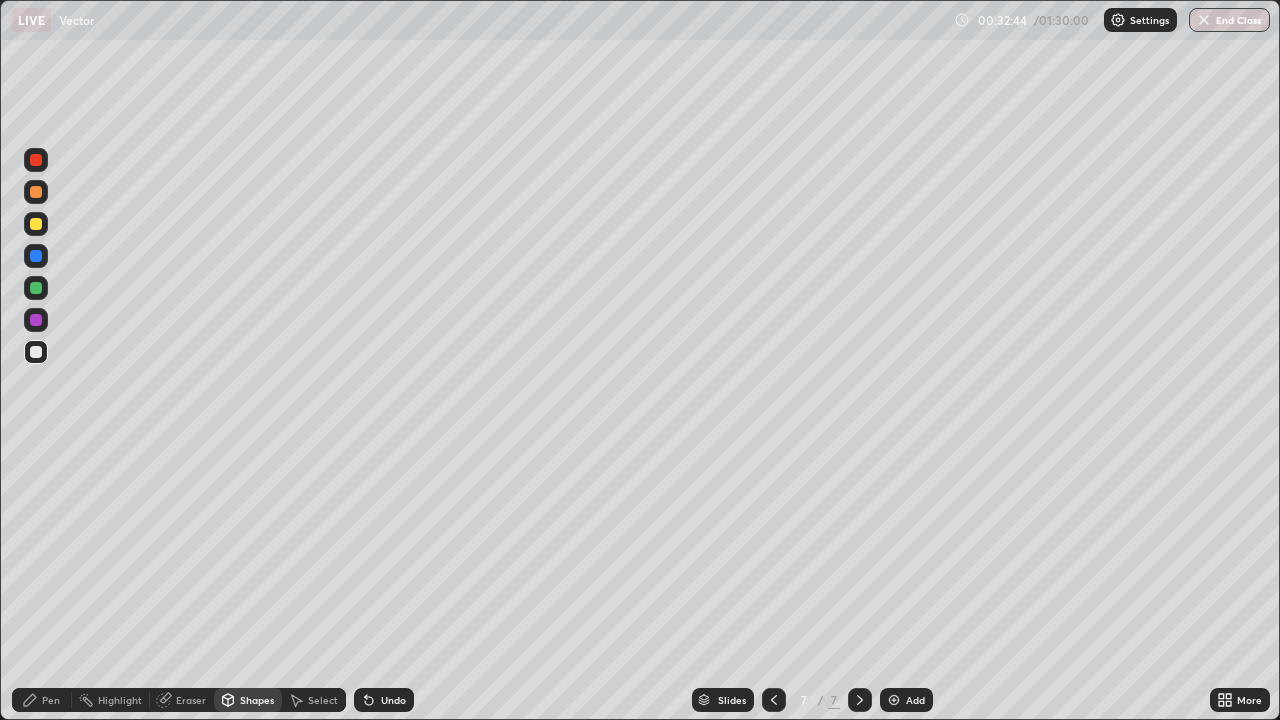 click at bounding box center [36, 256] 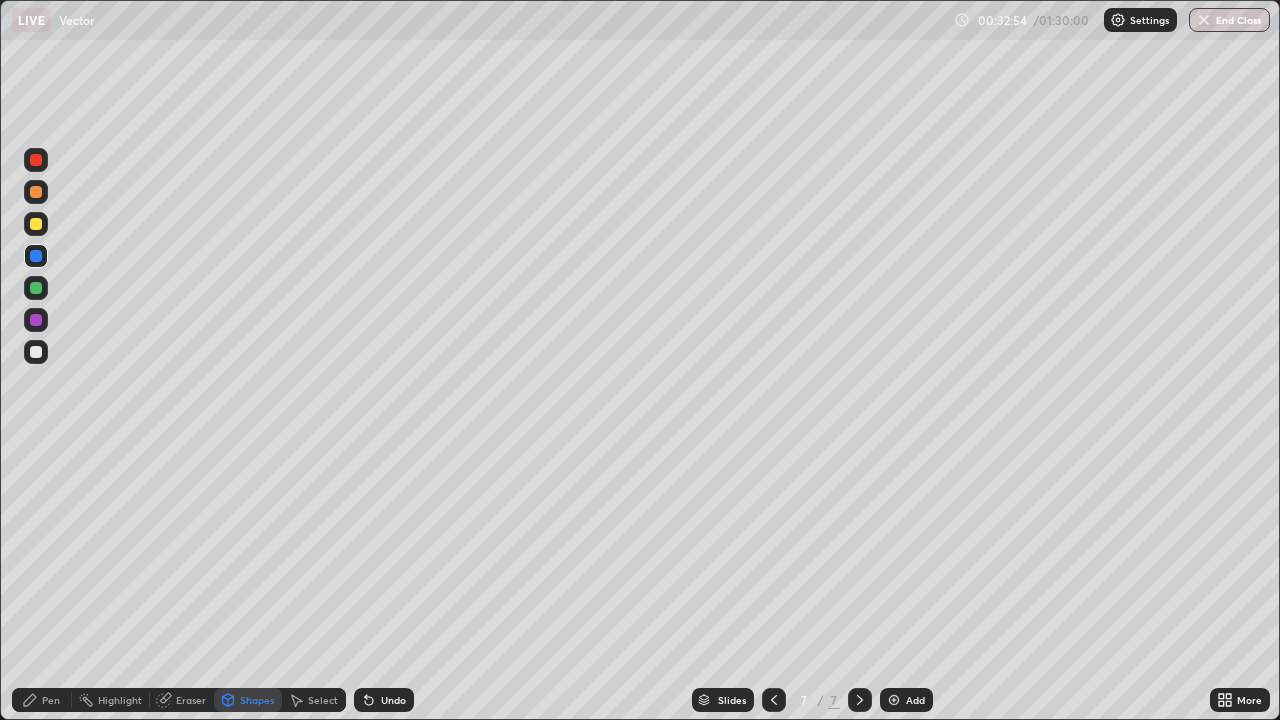 click 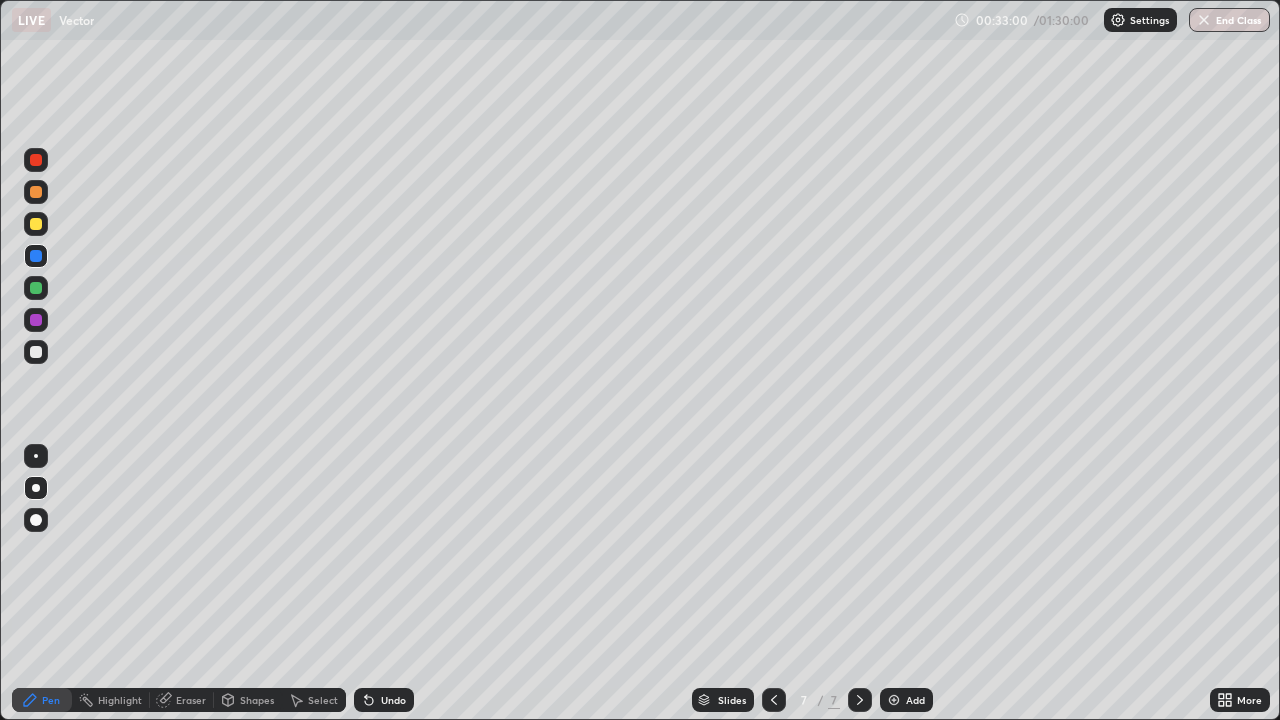 click at bounding box center [36, 192] 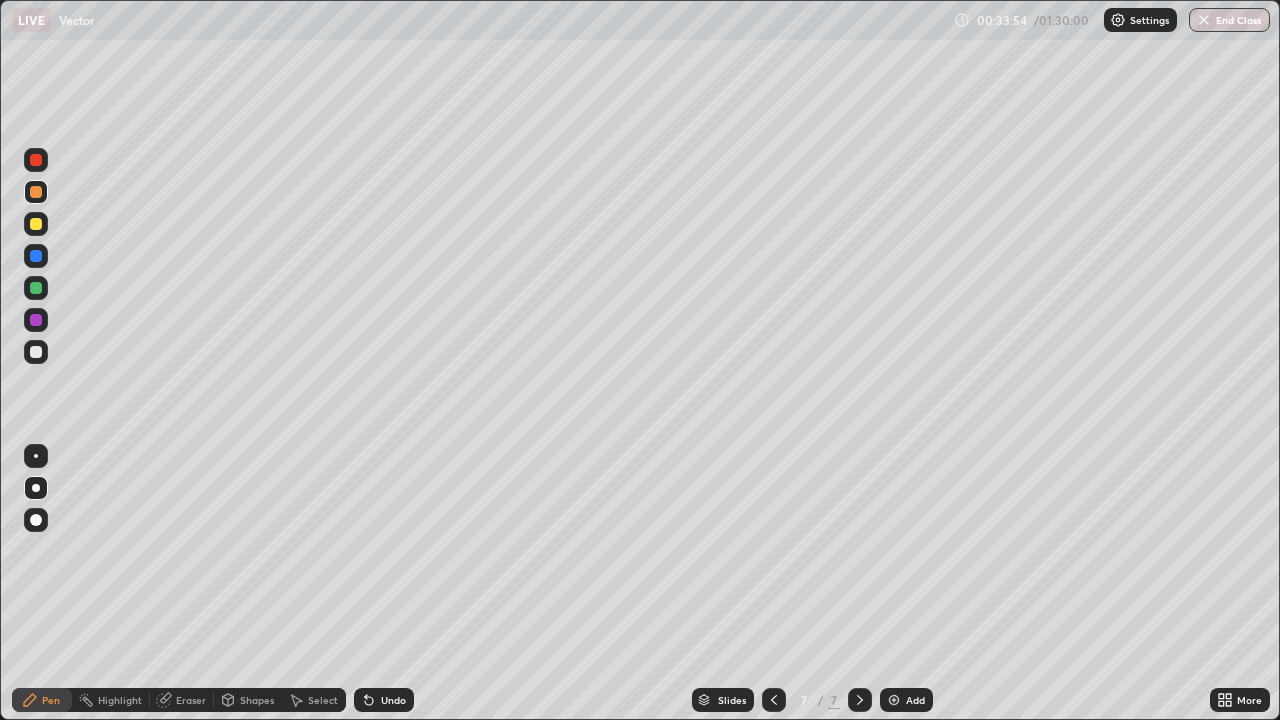 click on "Select" at bounding box center [323, 700] 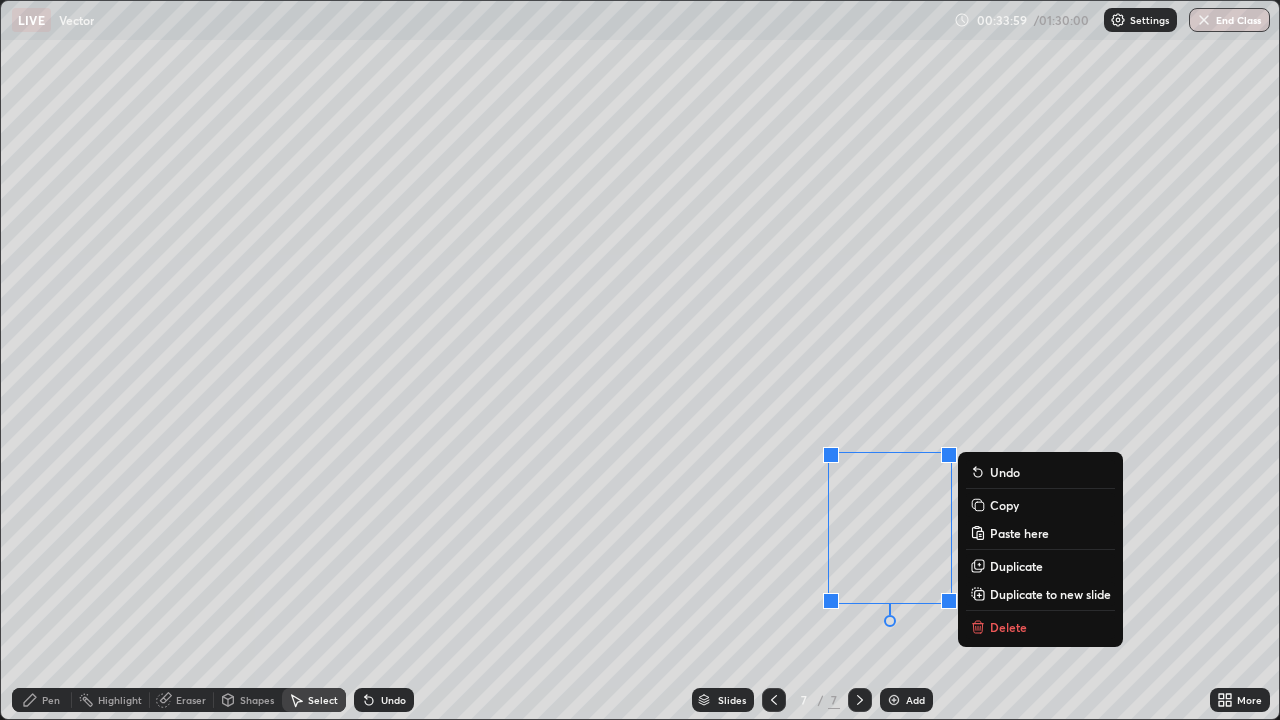 click on "0 ° Undo Copy Paste here Duplicate Duplicate to new slide Delete" at bounding box center (640, 360) 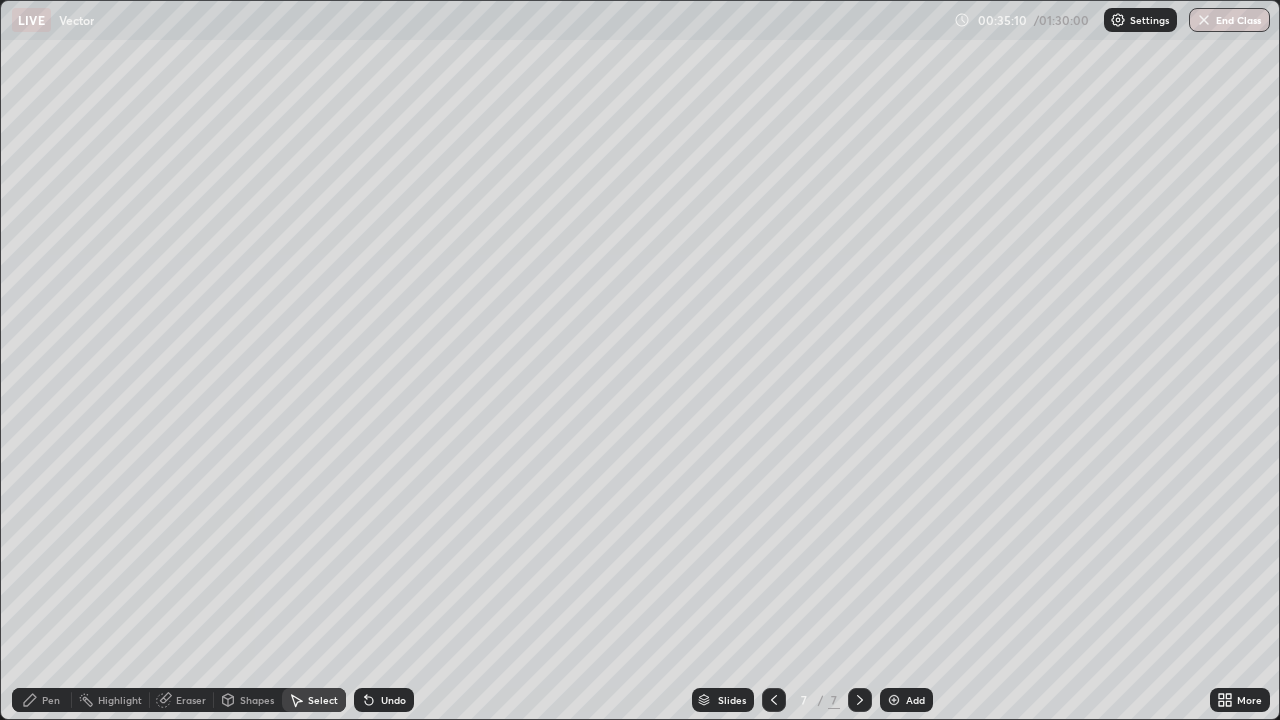 click at bounding box center [894, 700] 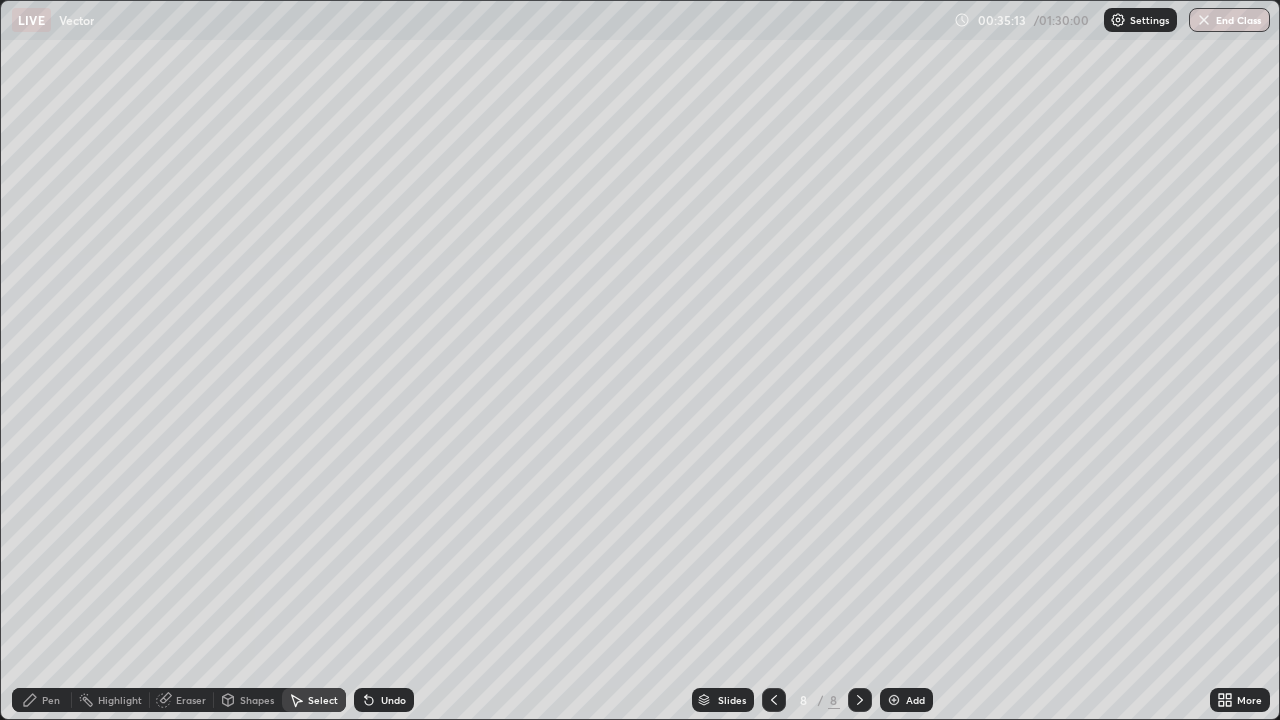 click on "Pen" at bounding box center [51, 700] 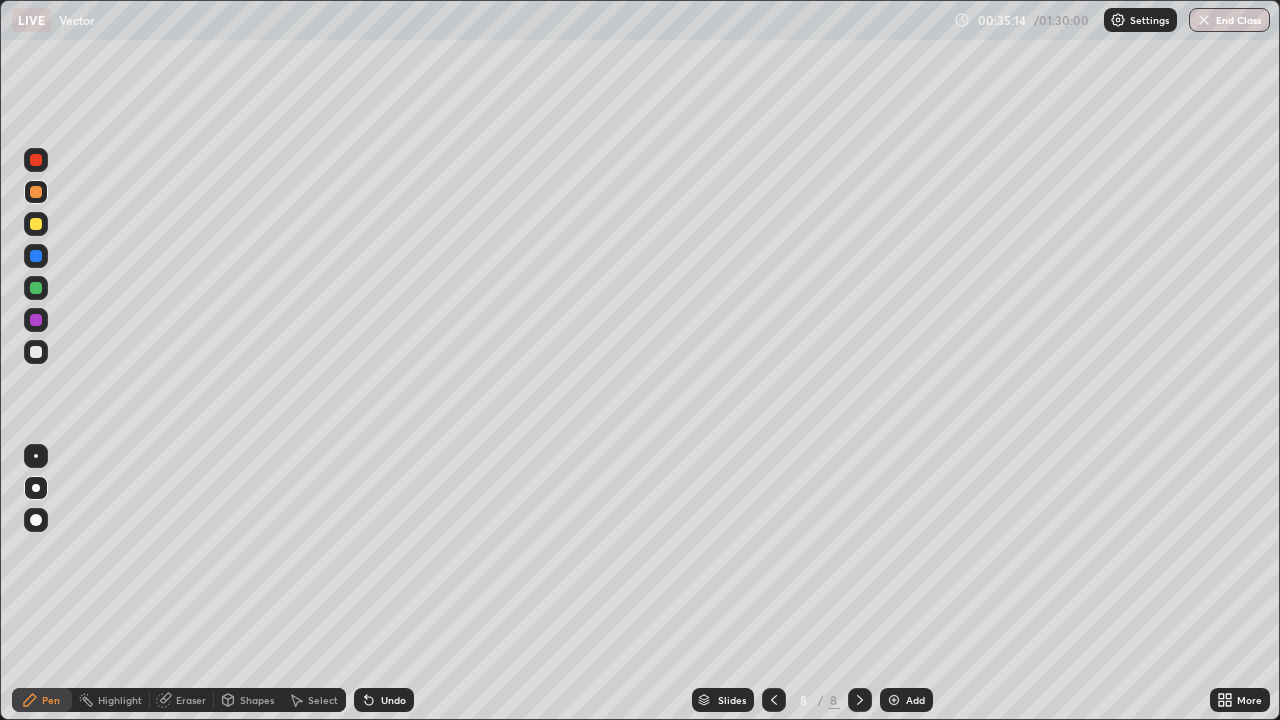 click at bounding box center [36, 352] 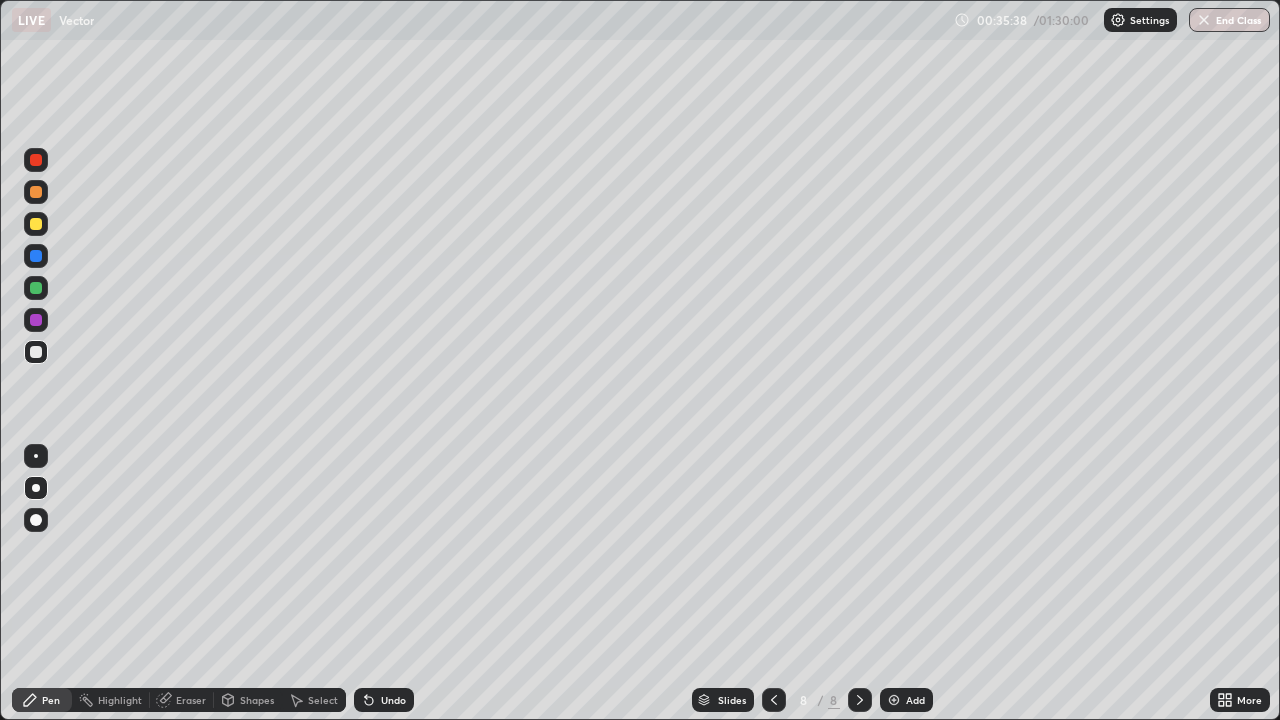 click on "Eraser" at bounding box center (191, 700) 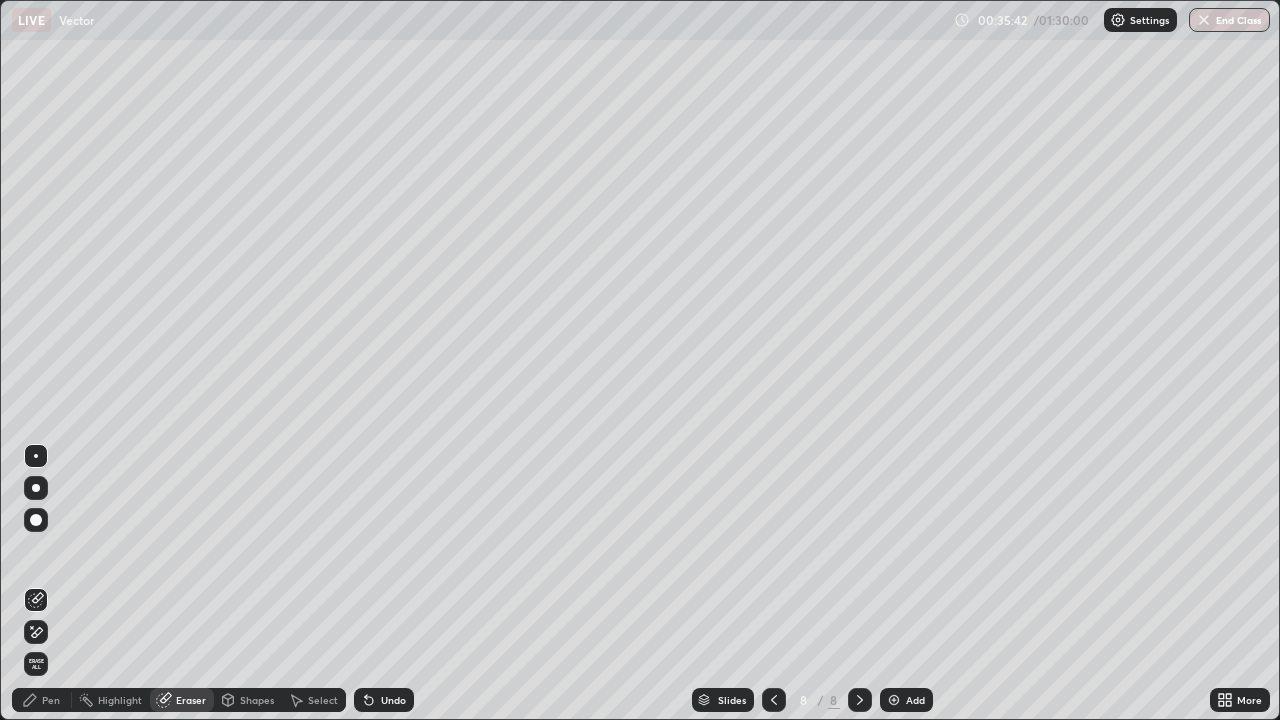 click on "Pen" at bounding box center (42, 700) 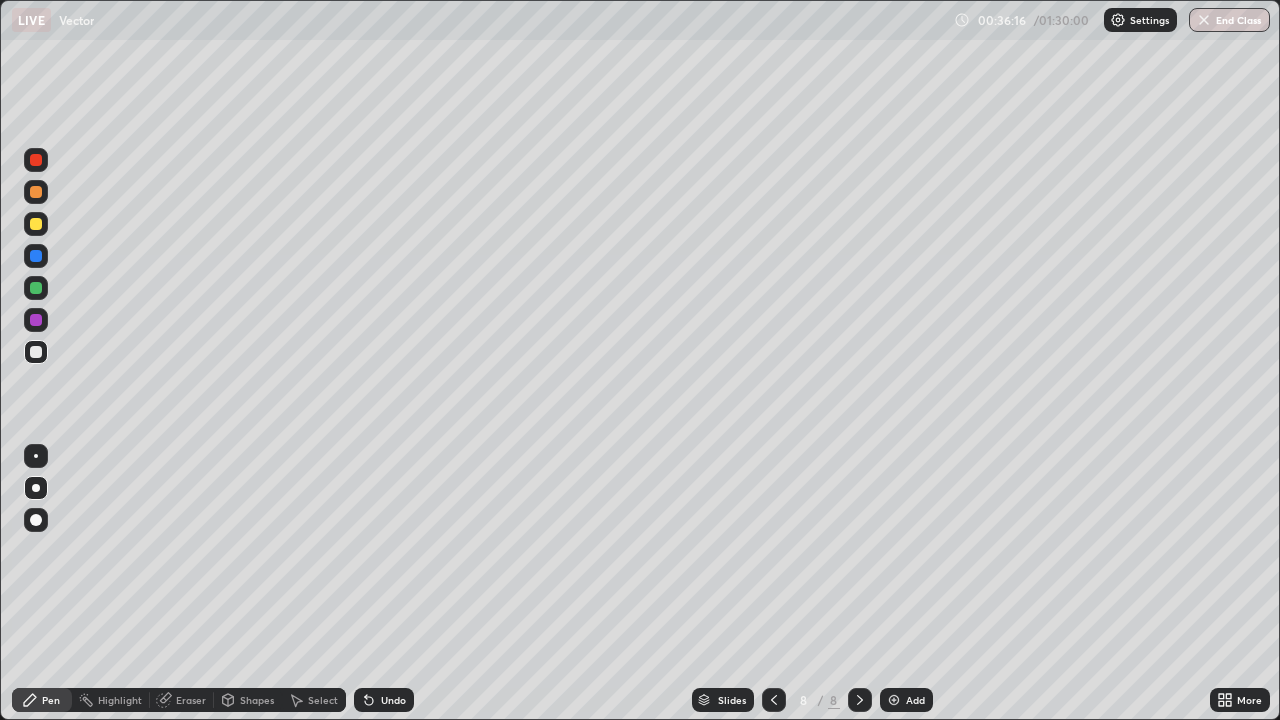 click on "Shapes" at bounding box center (257, 700) 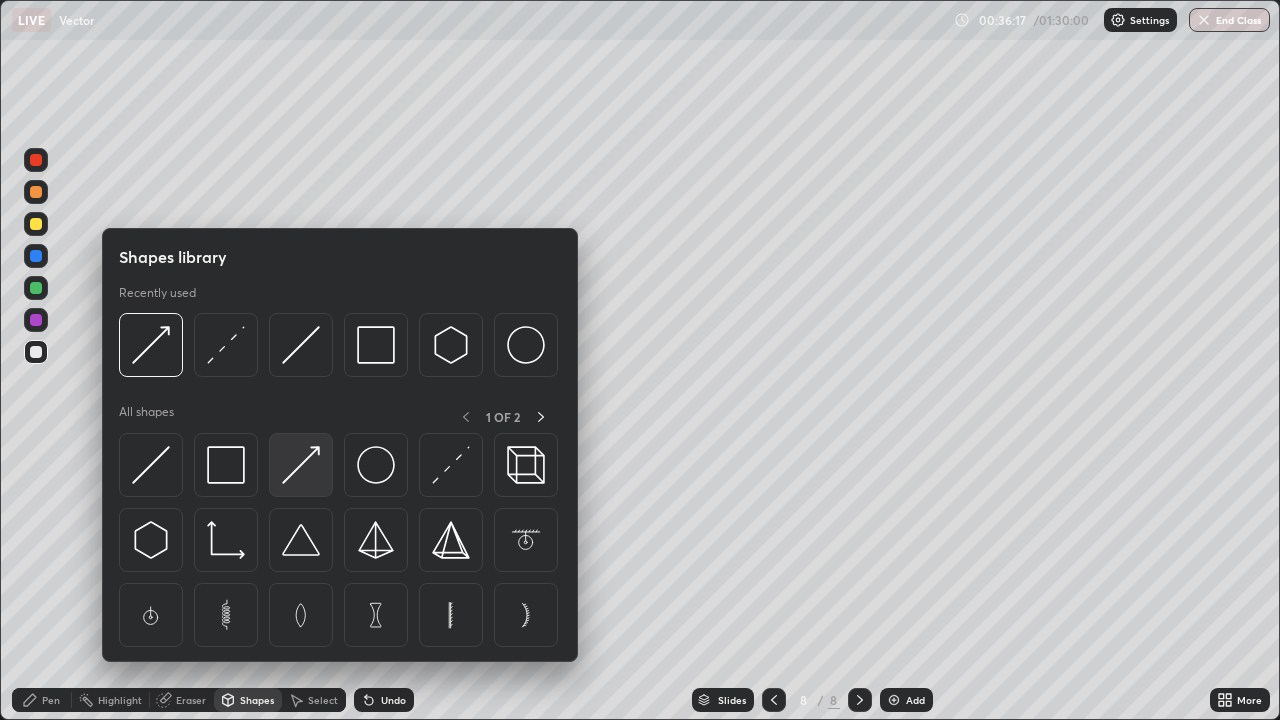 click at bounding box center [301, 465] 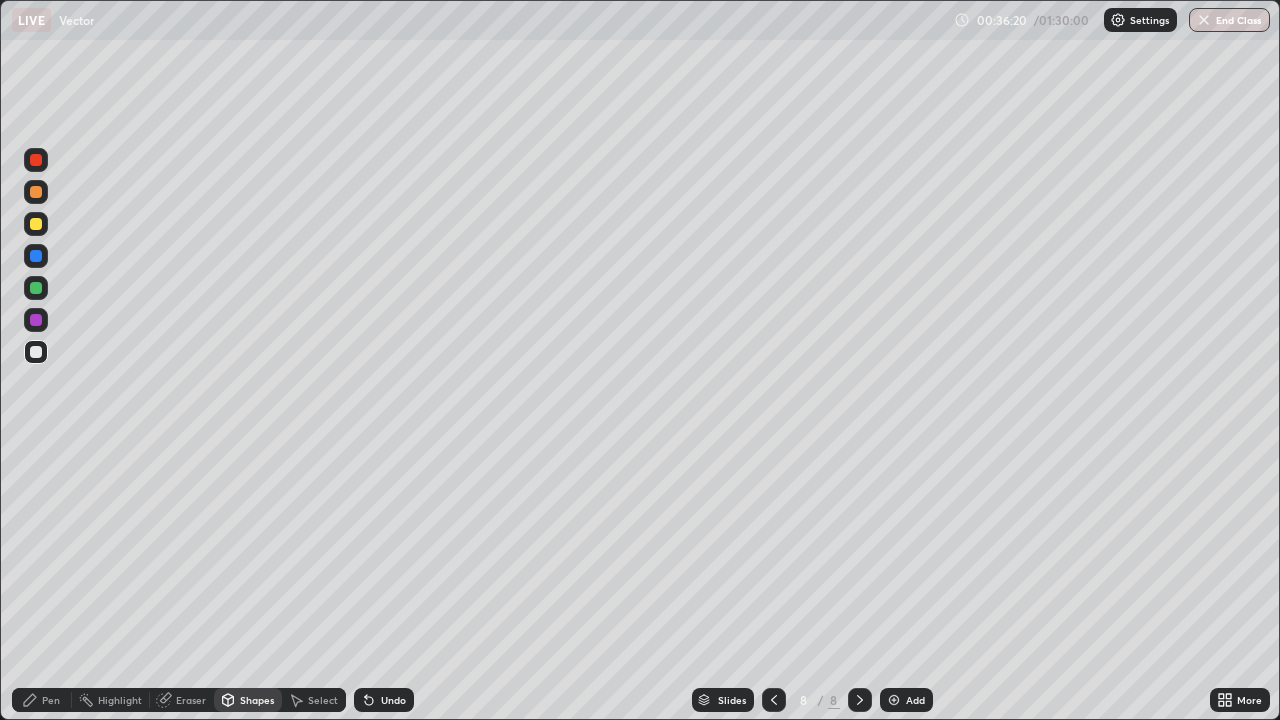 click at bounding box center (36, 320) 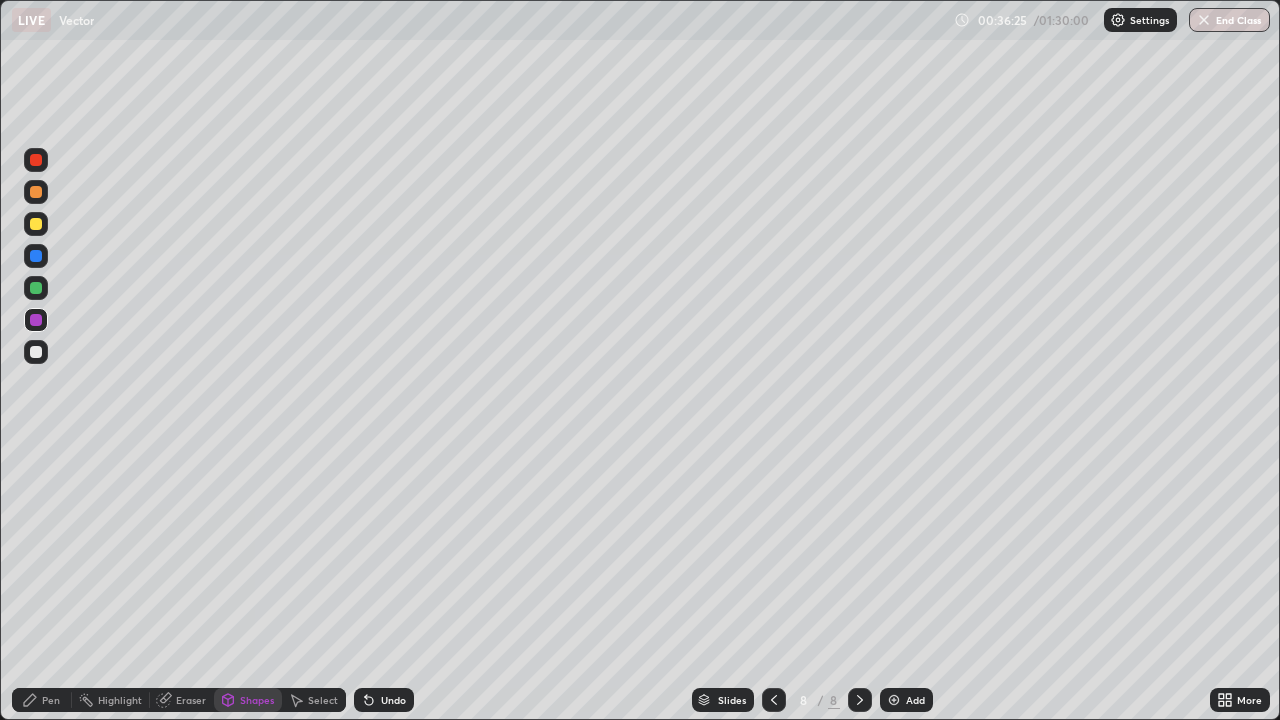 click 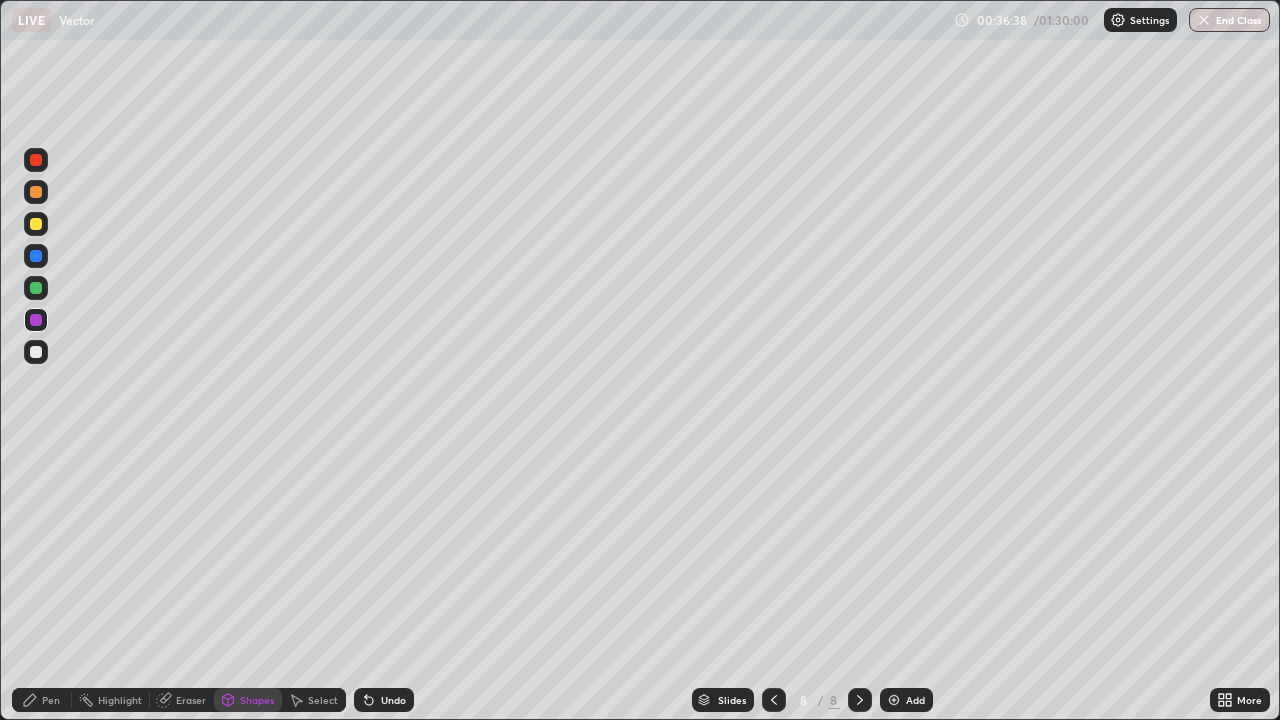 click on "Pen" at bounding box center [51, 700] 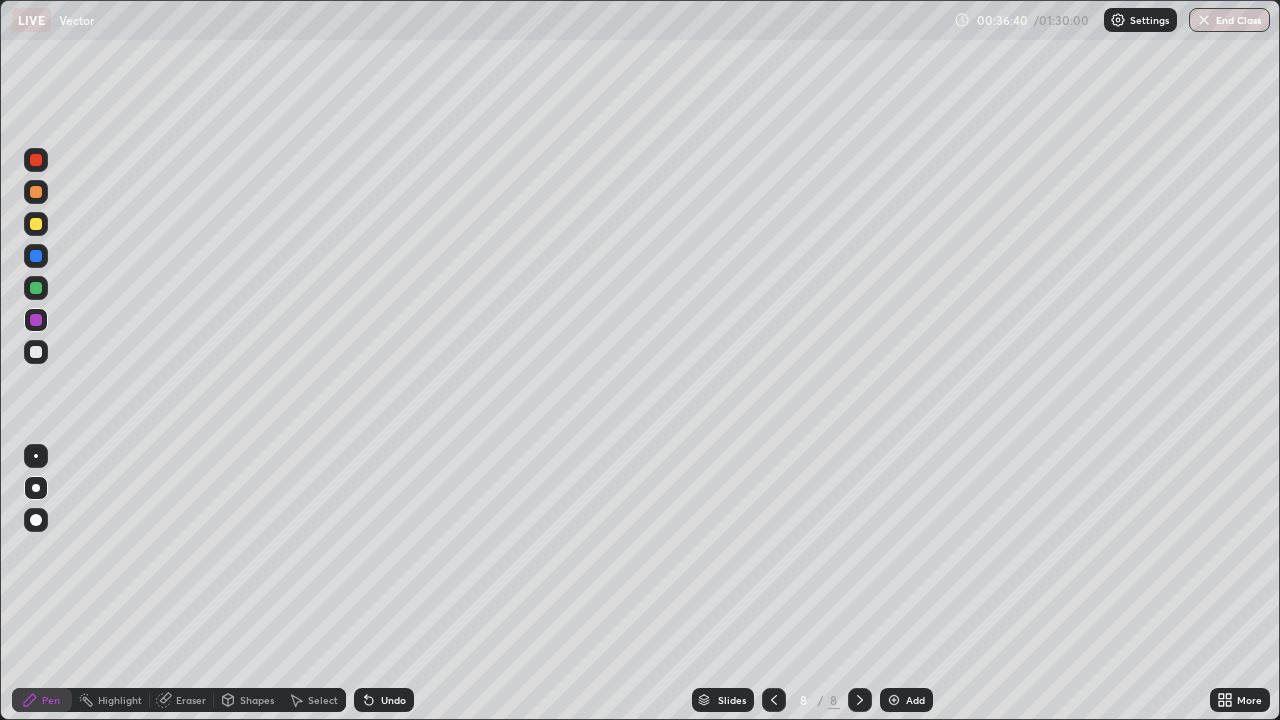 click at bounding box center (36, 288) 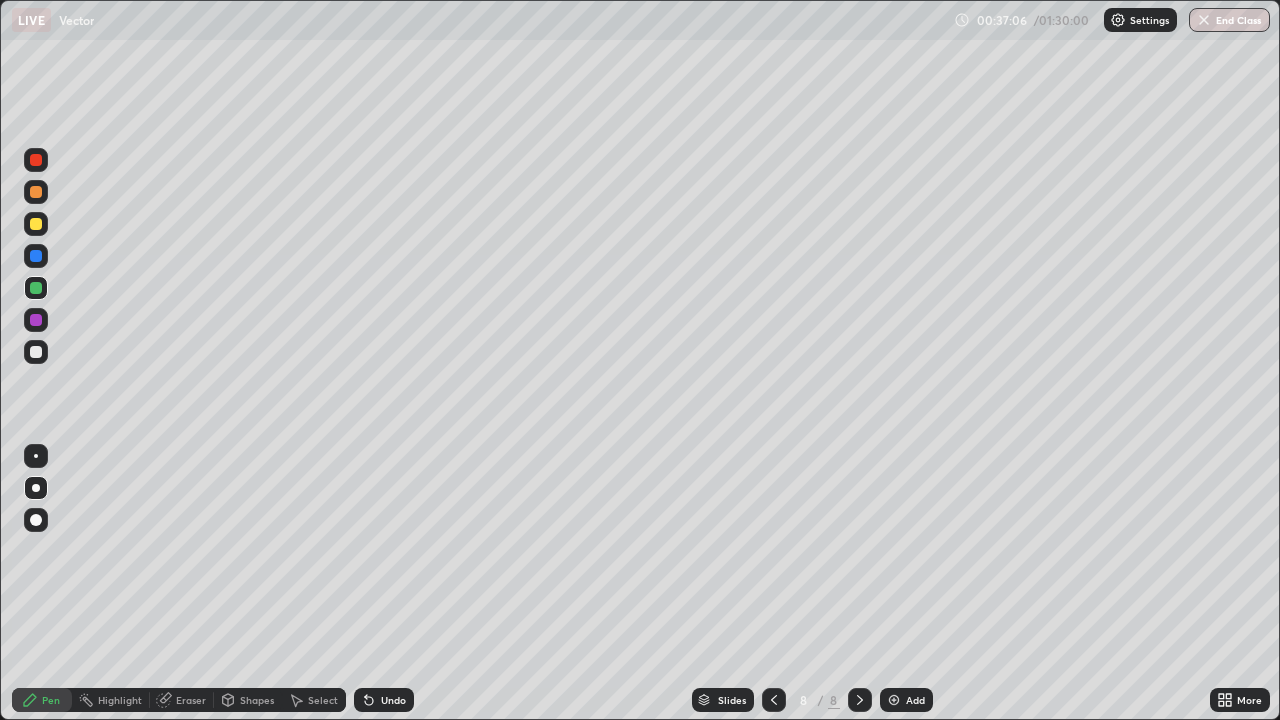 click at bounding box center [36, 488] 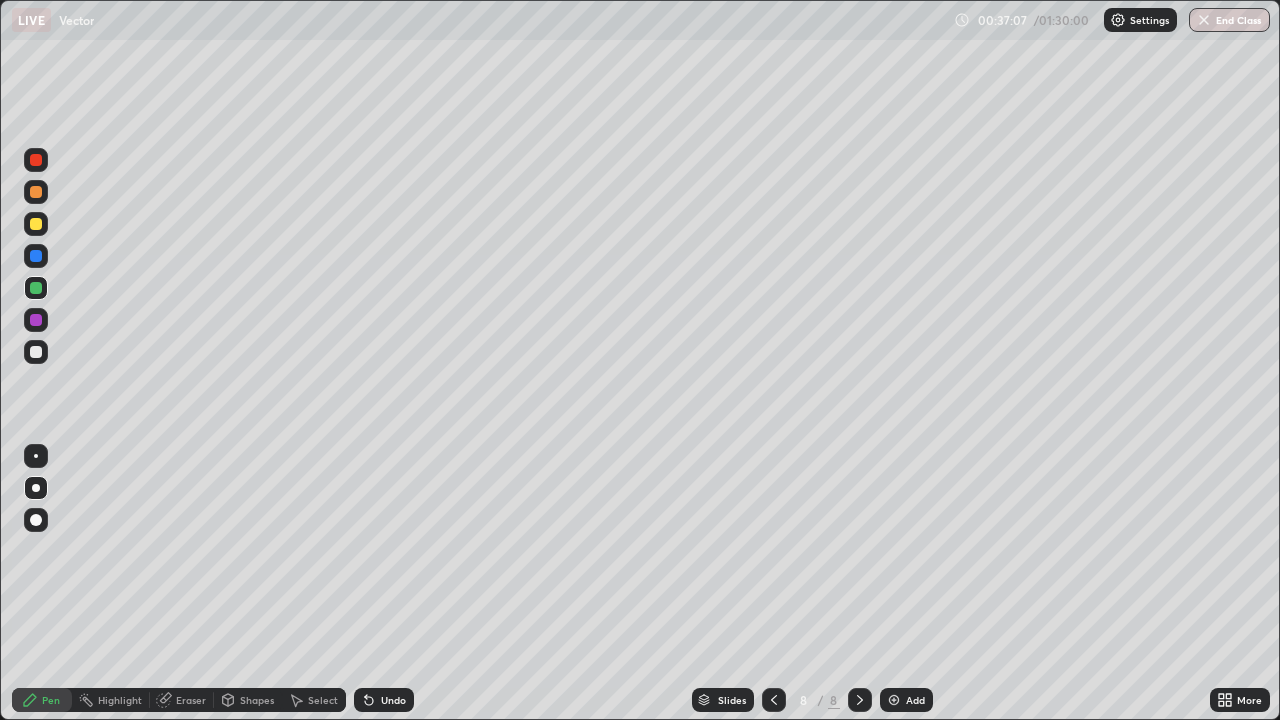 click at bounding box center [36, 224] 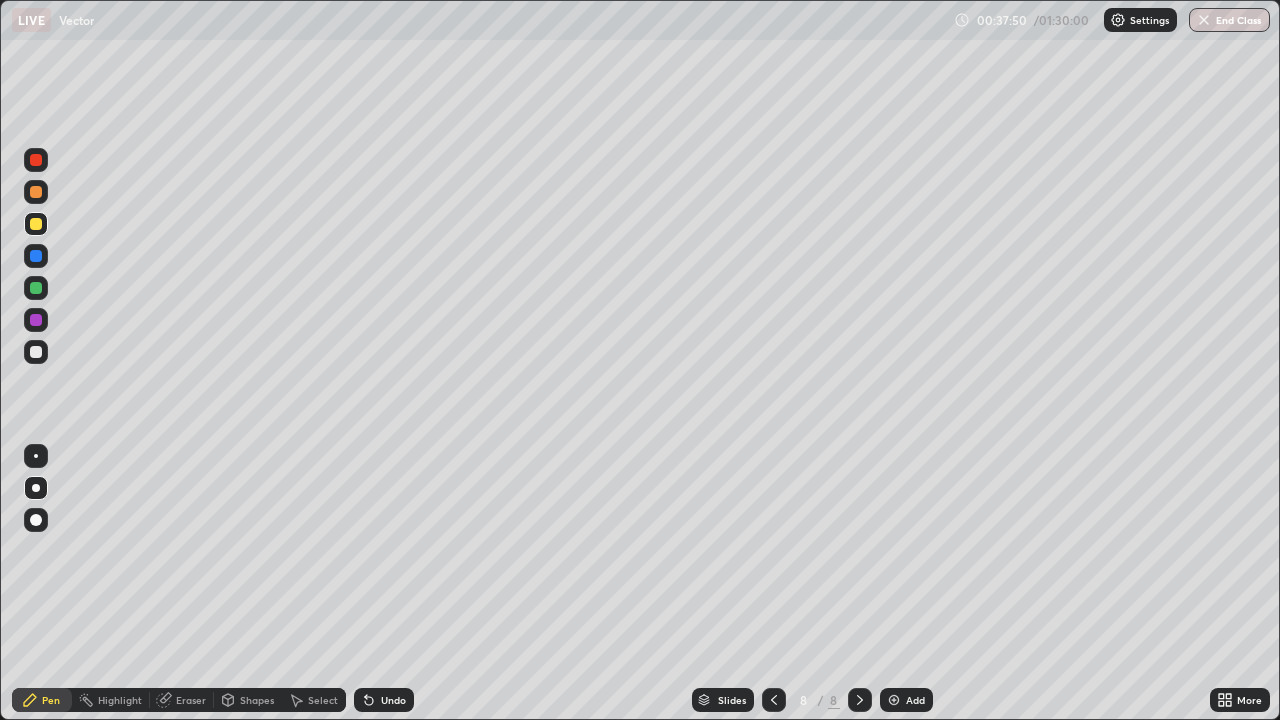click on "Shapes" at bounding box center (257, 700) 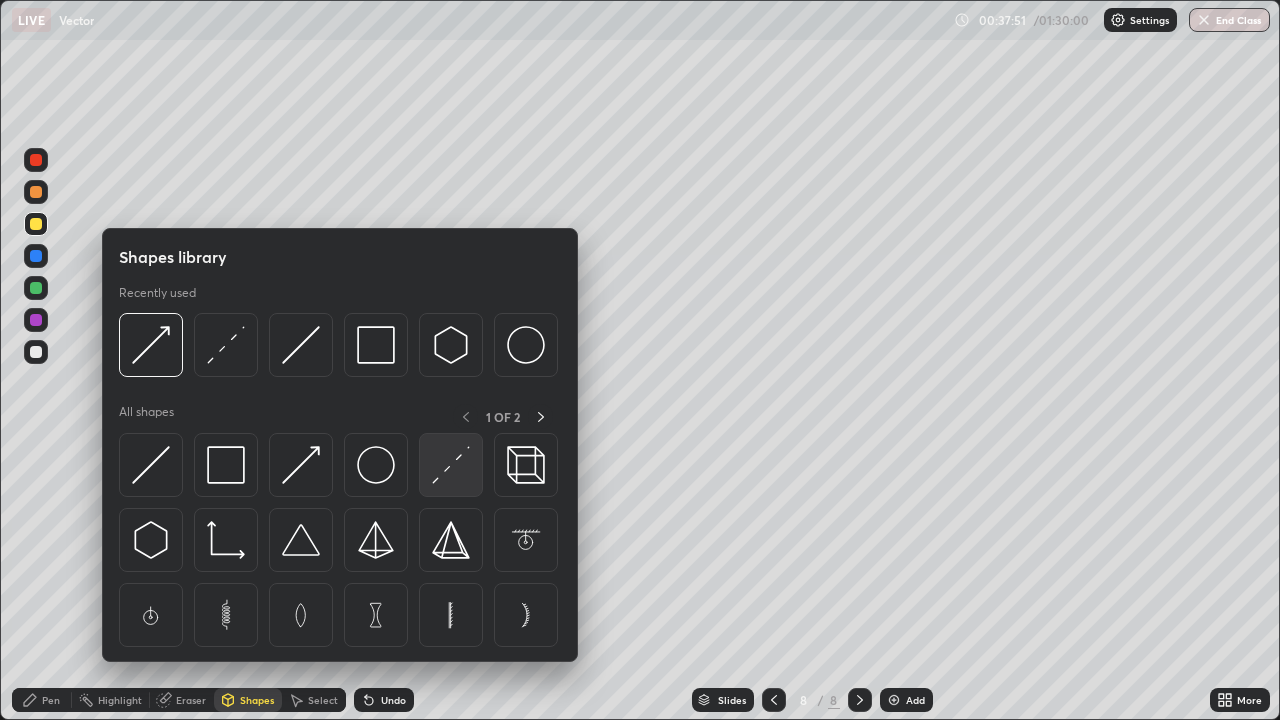 click at bounding box center (451, 465) 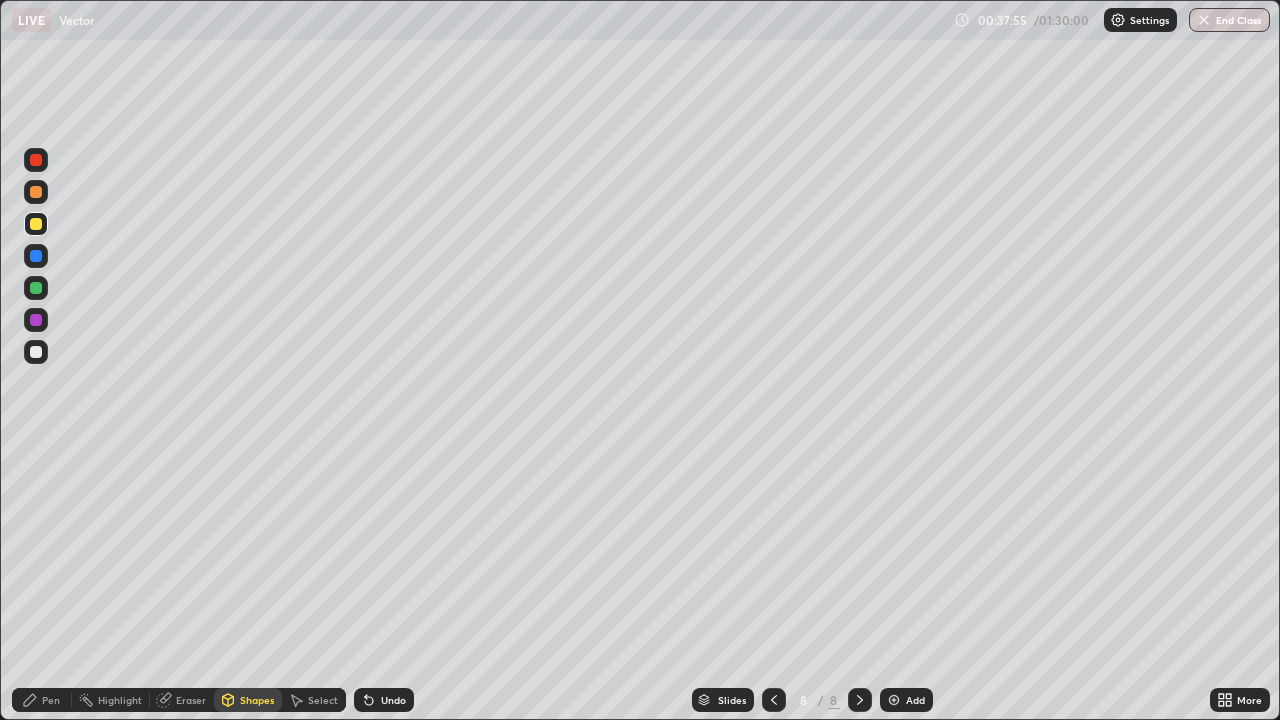 click at bounding box center [36, 352] 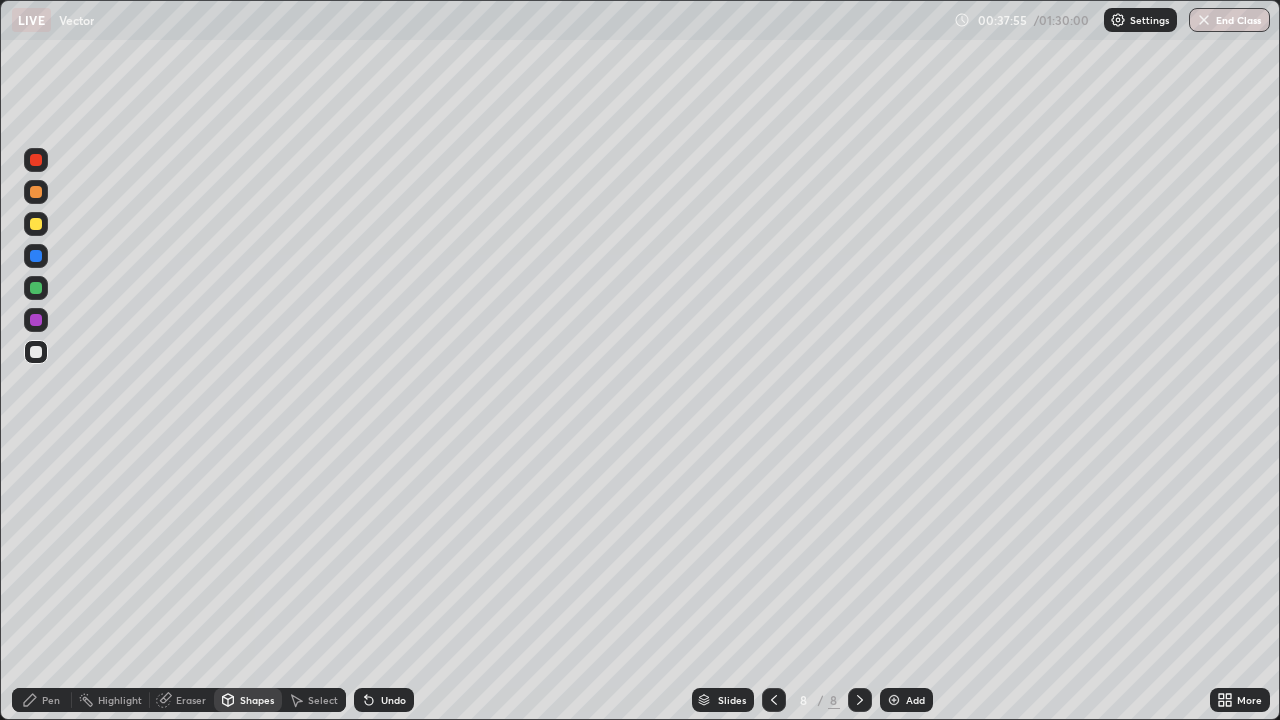 click on "Pen" at bounding box center [51, 700] 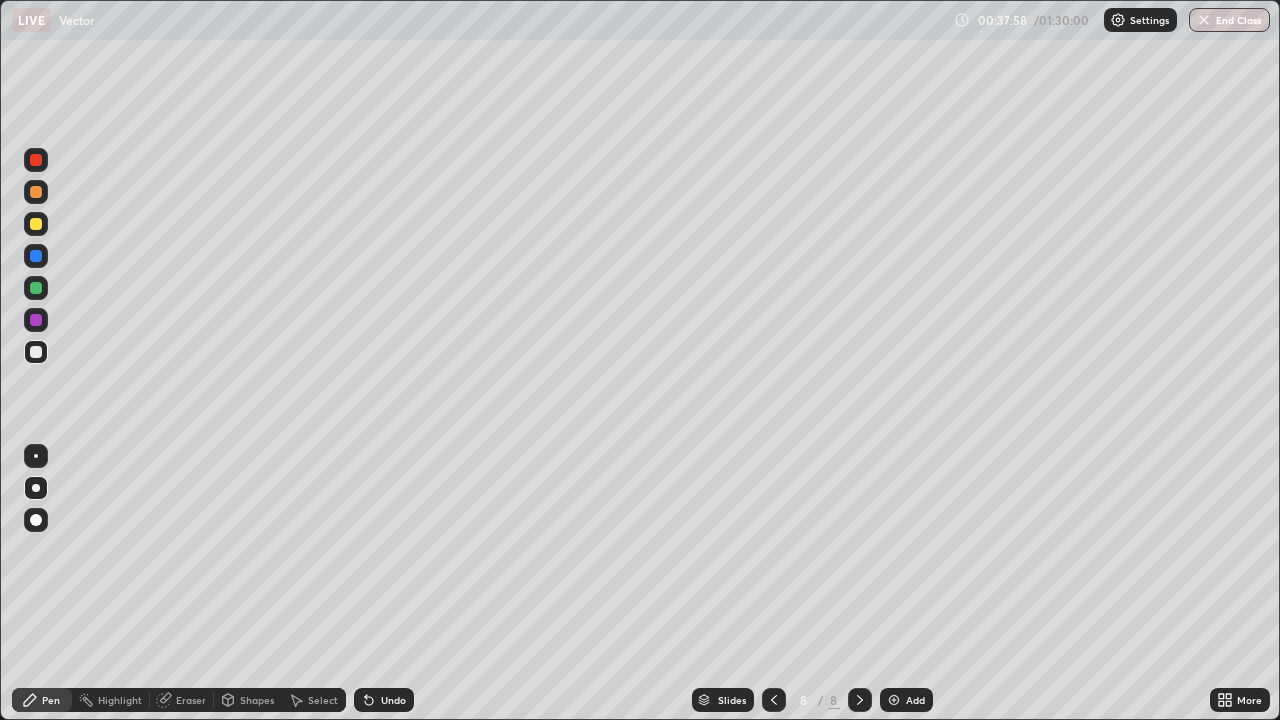 click on "Shapes" at bounding box center [257, 700] 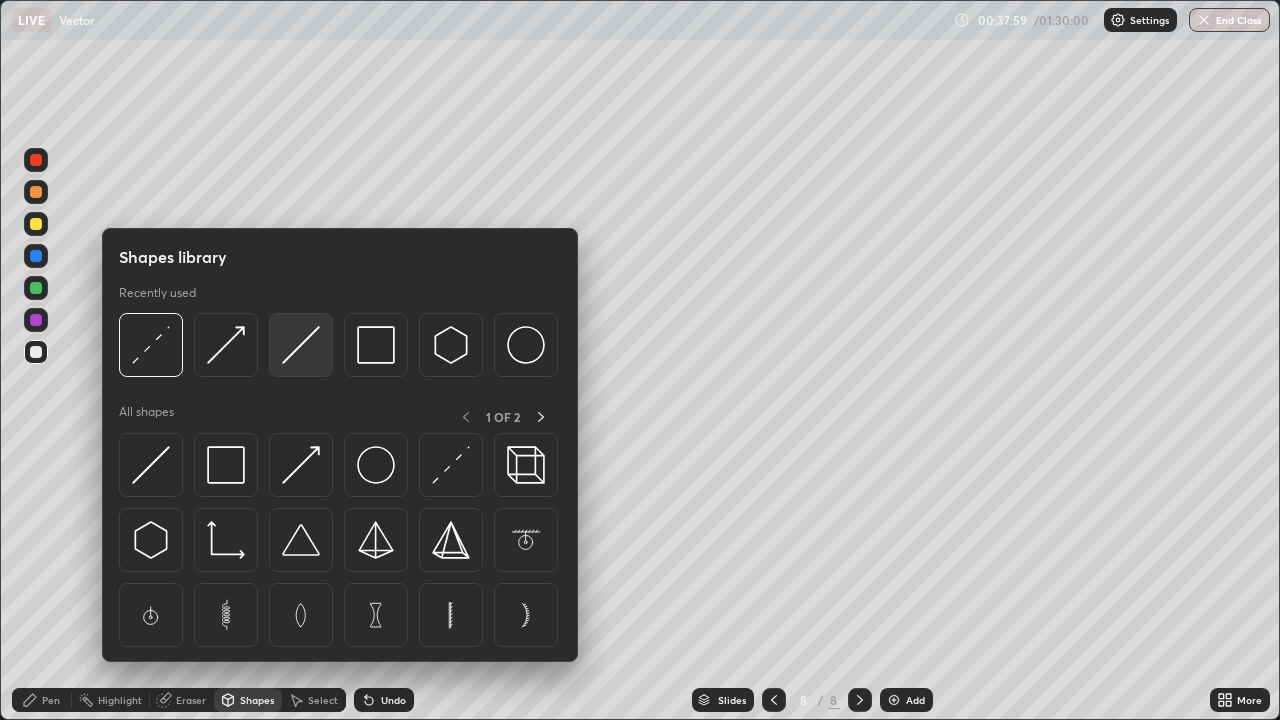 click at bounding box center (301, 345) 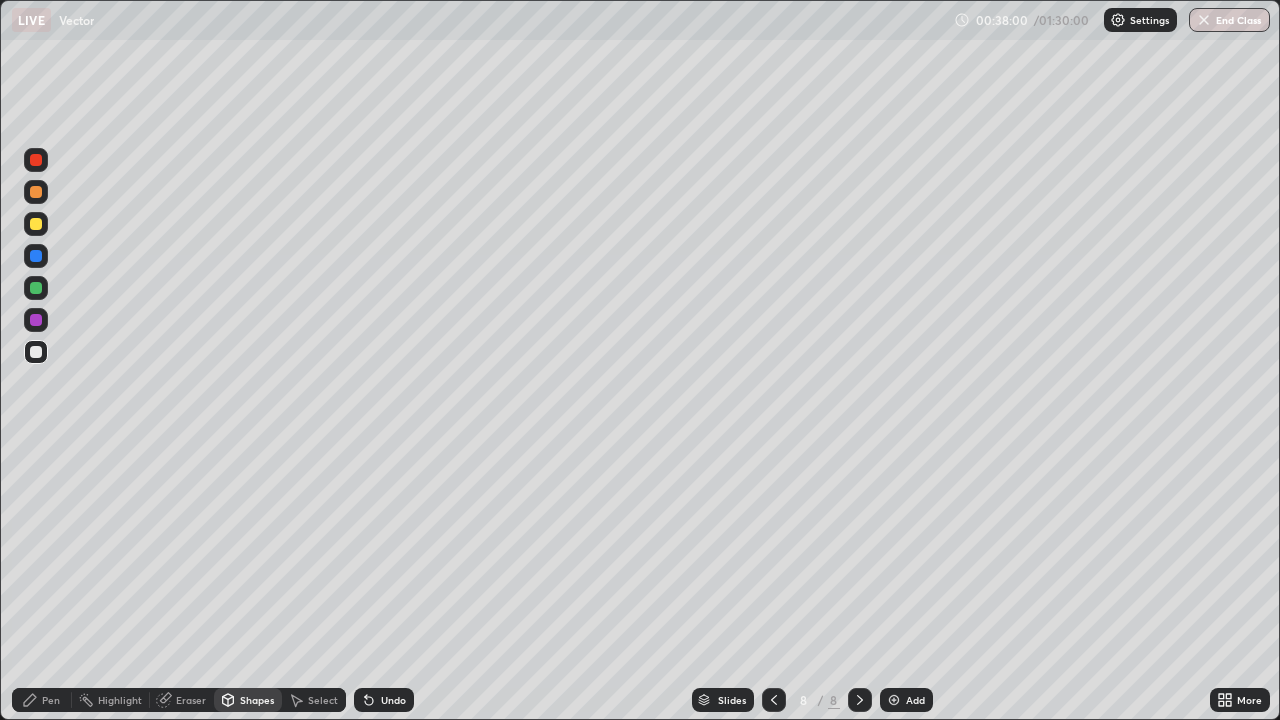 click on "Pen" at bounding box center (51, 700) 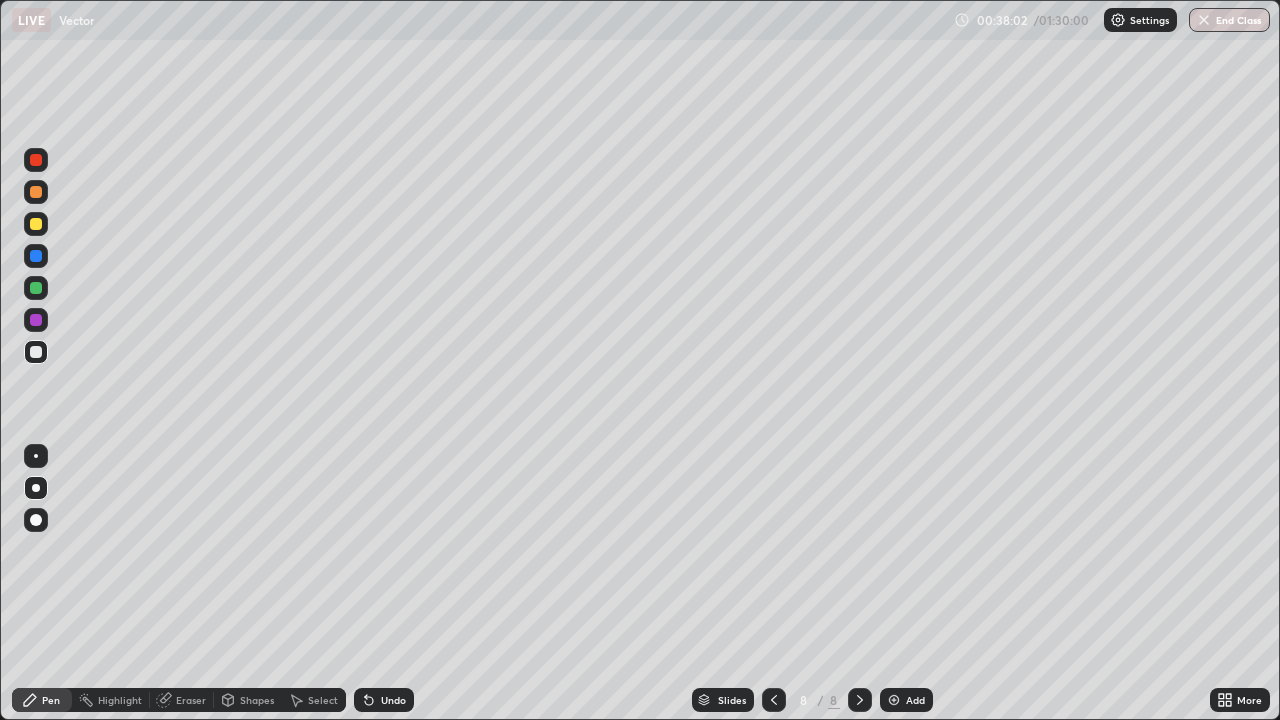 click at bounding box center [36, 256] 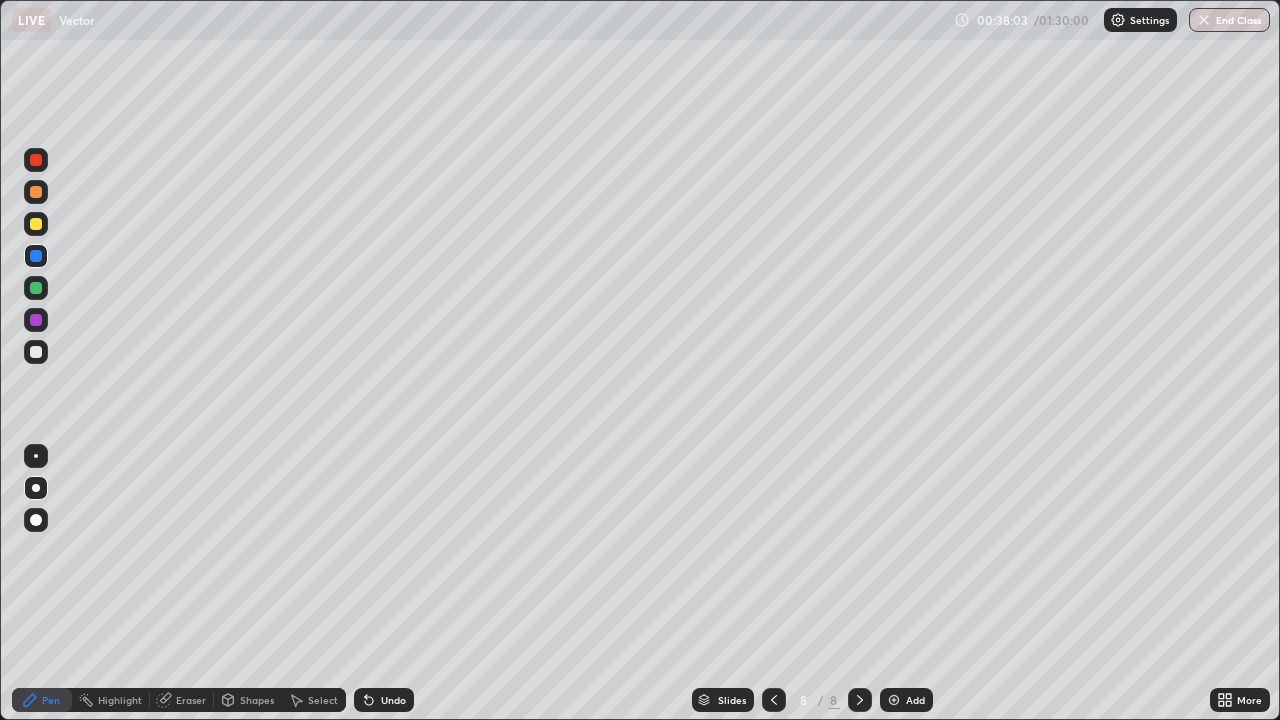 click at bounding box center (36, 192) 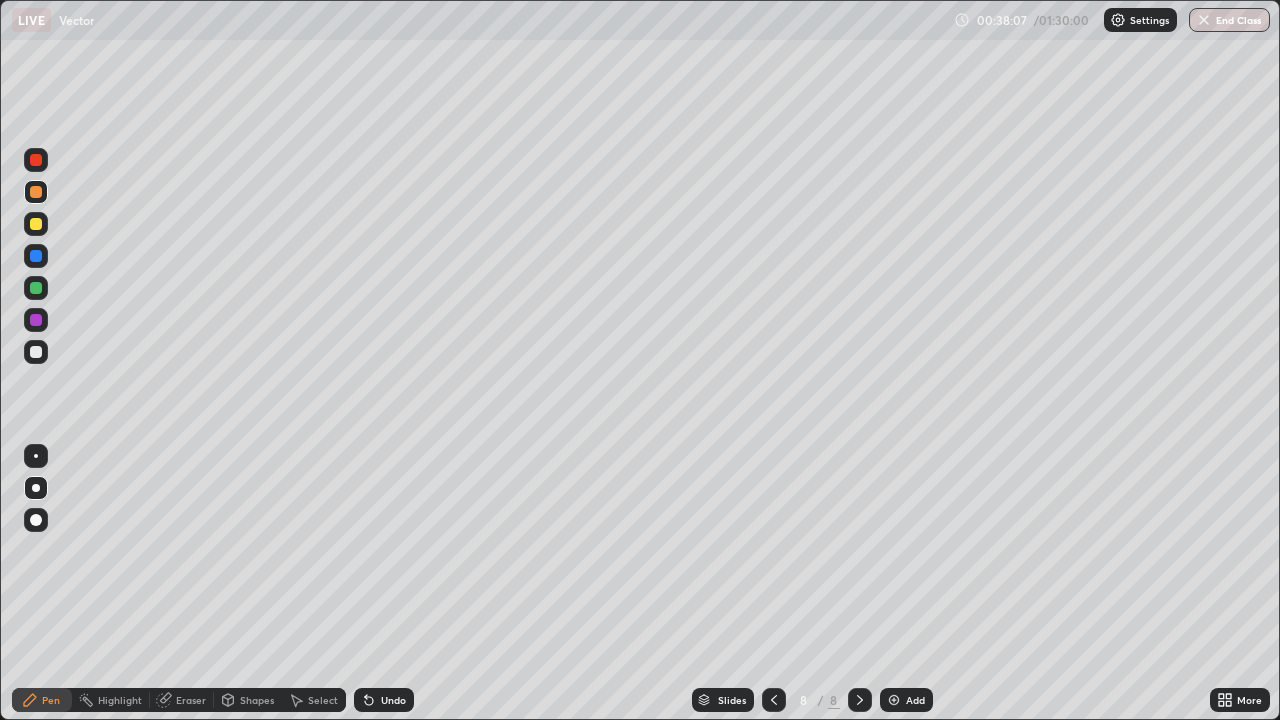 click 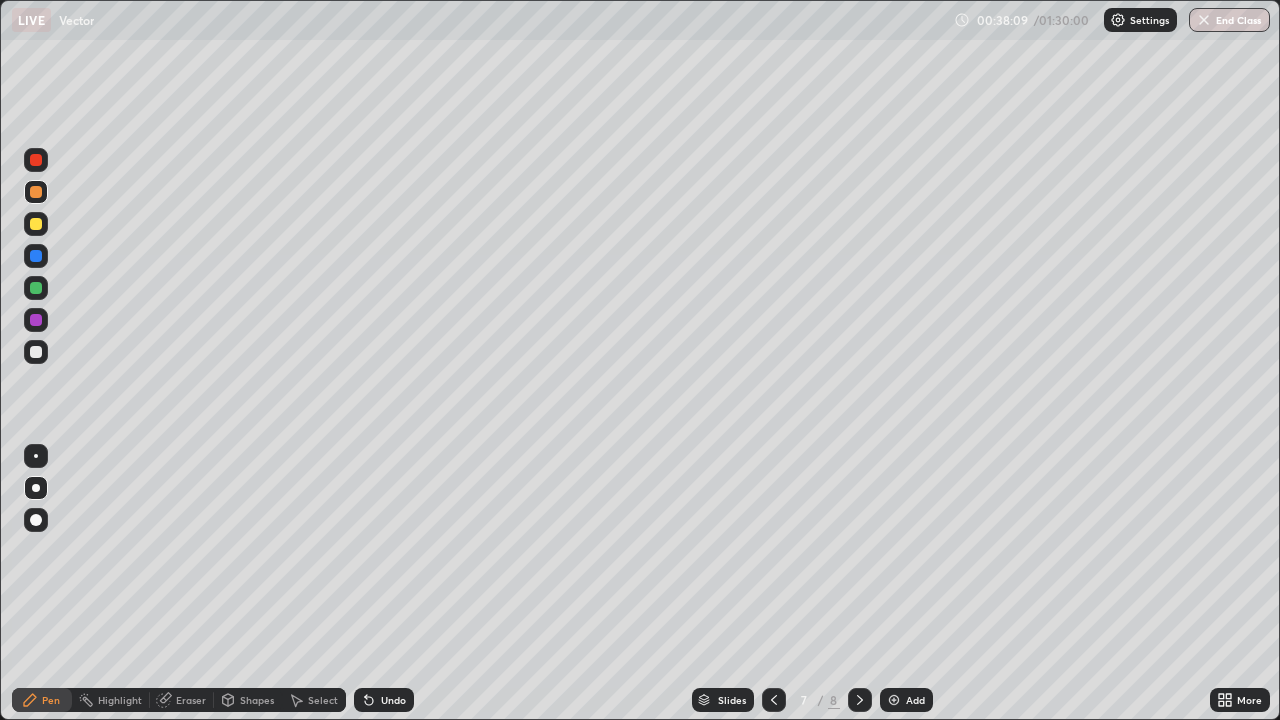 click 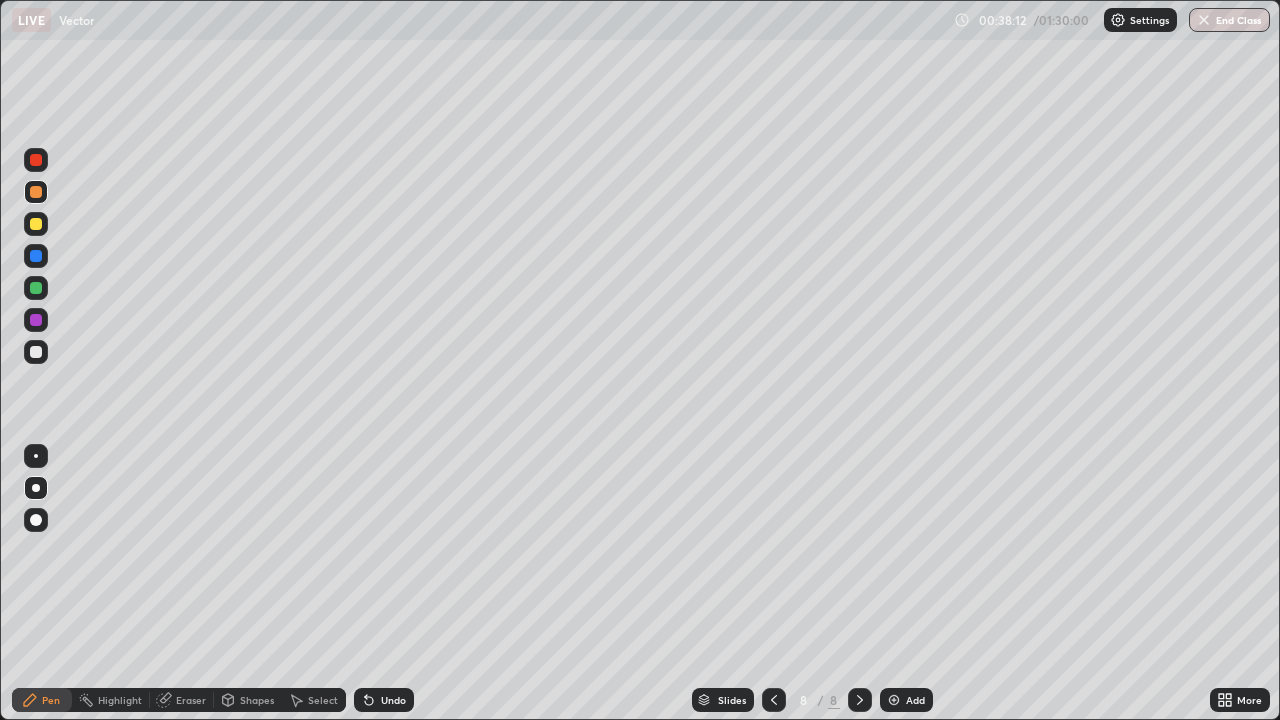 click on "Eraser" at bounding box center (191, 700) 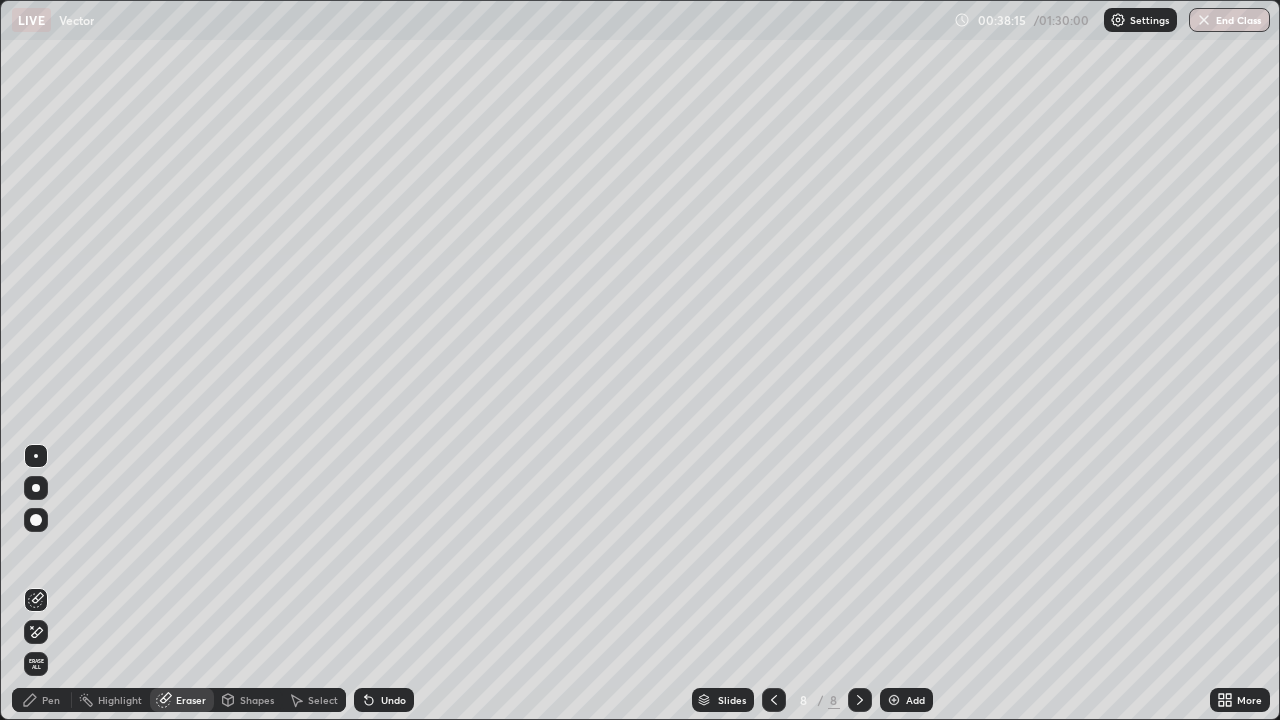 click on "Pen" at bounding box center [42, 700] 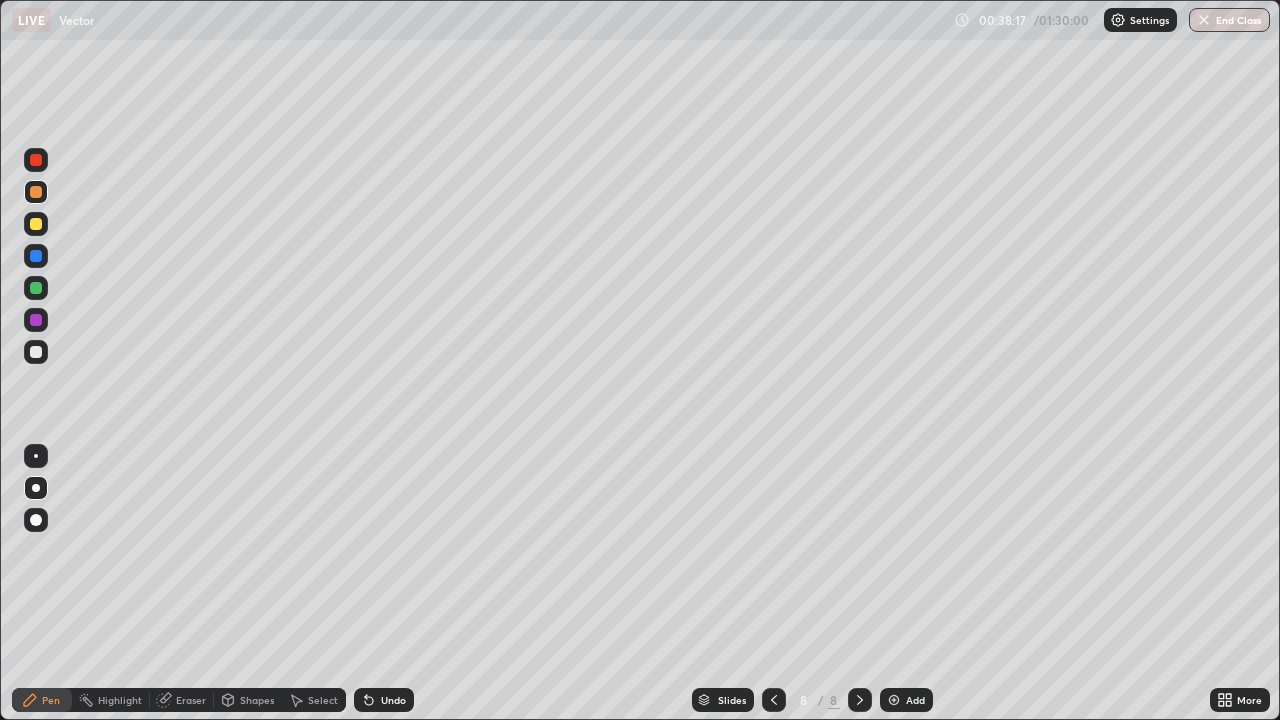 click on "Shapes" at bounding box center (257, 700) 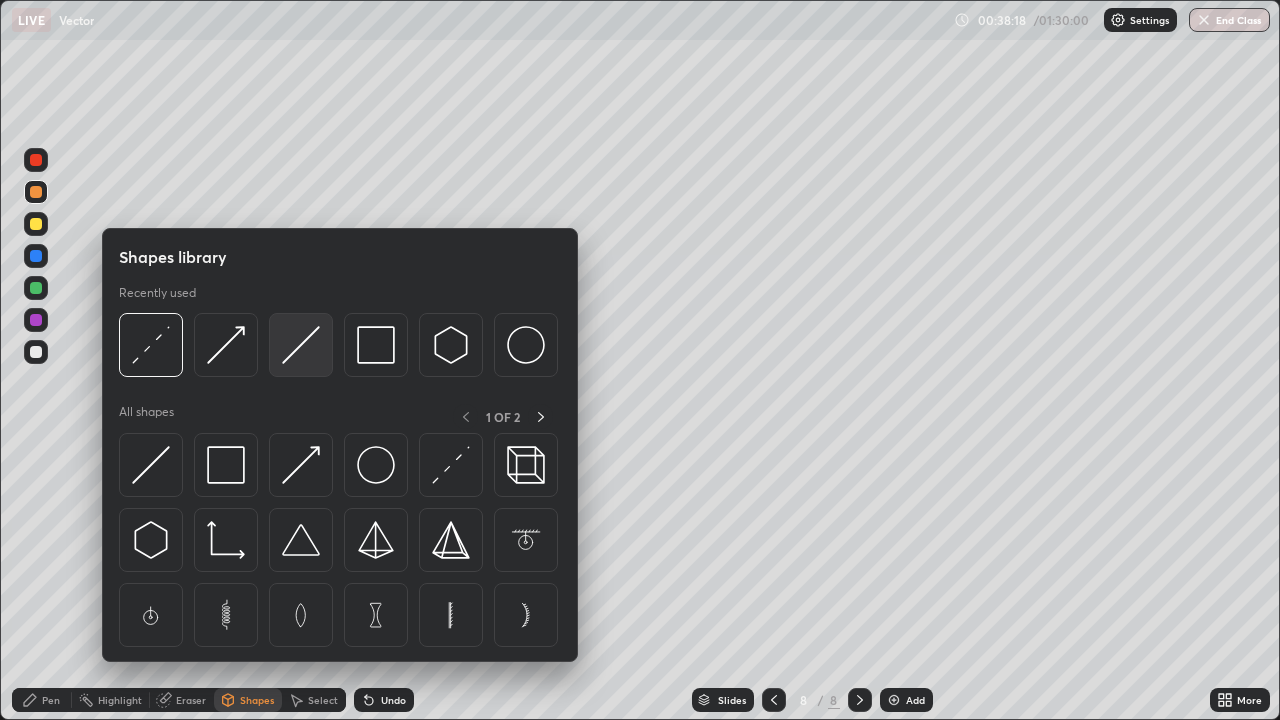 click at bounding box center [301, 345] 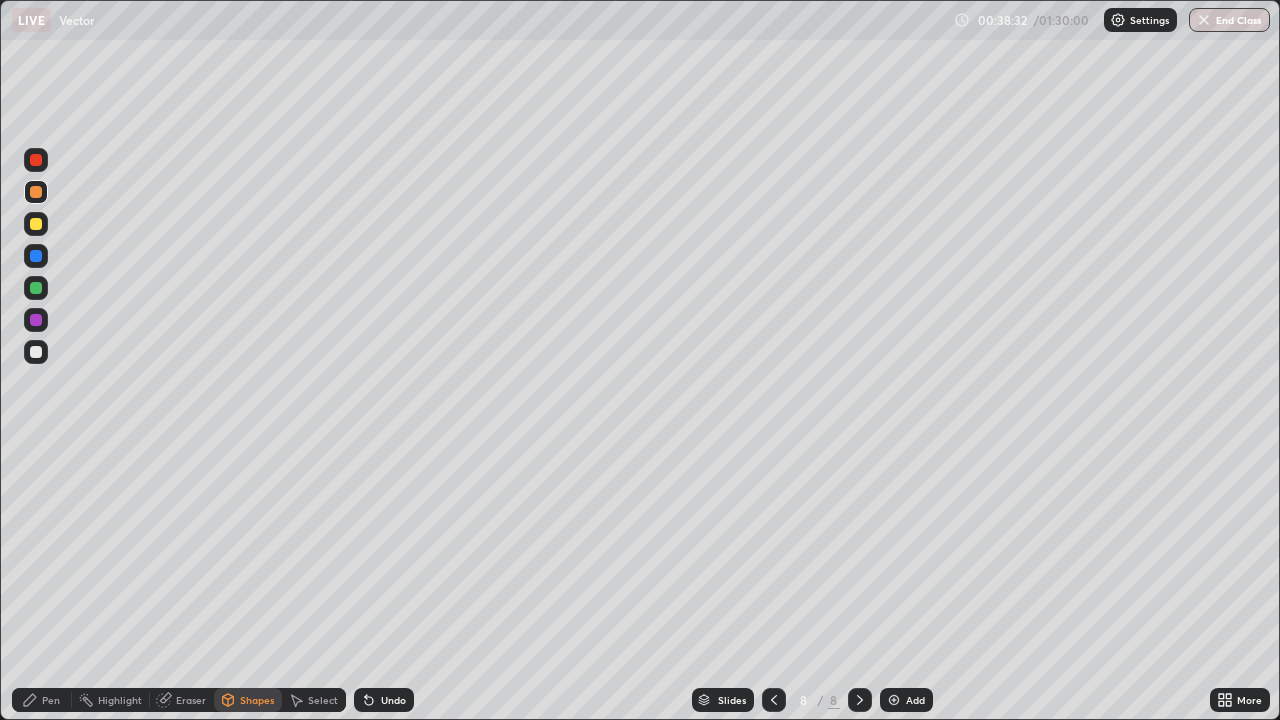 click on "Pen" at bounding box center [51, 700] 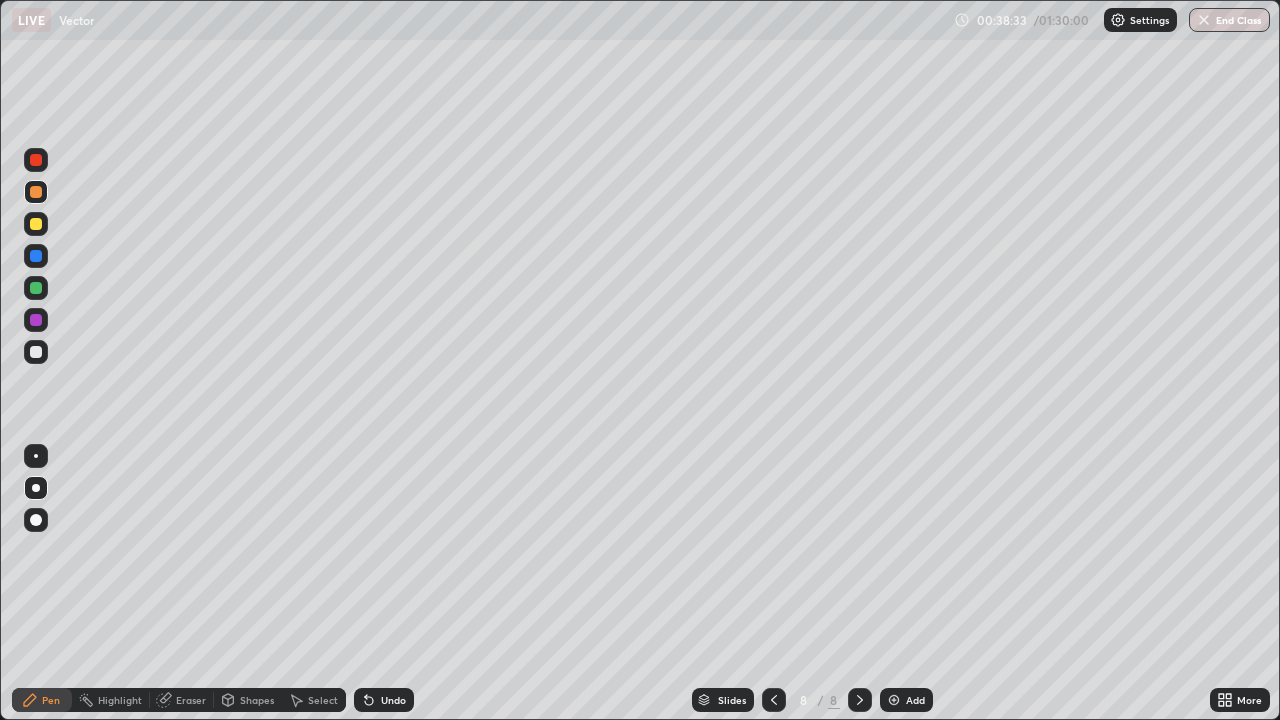 click at bounding box center [36, 192] 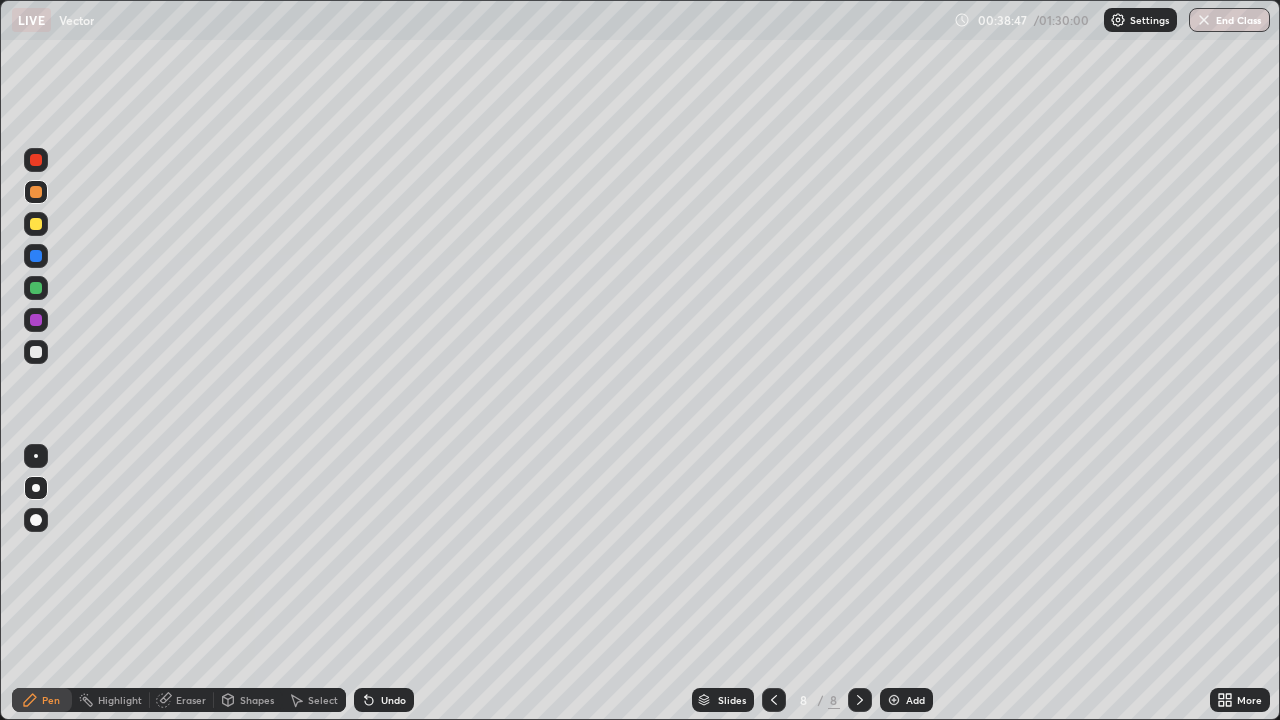 click on "Undo" at bounding box center (393, 700) 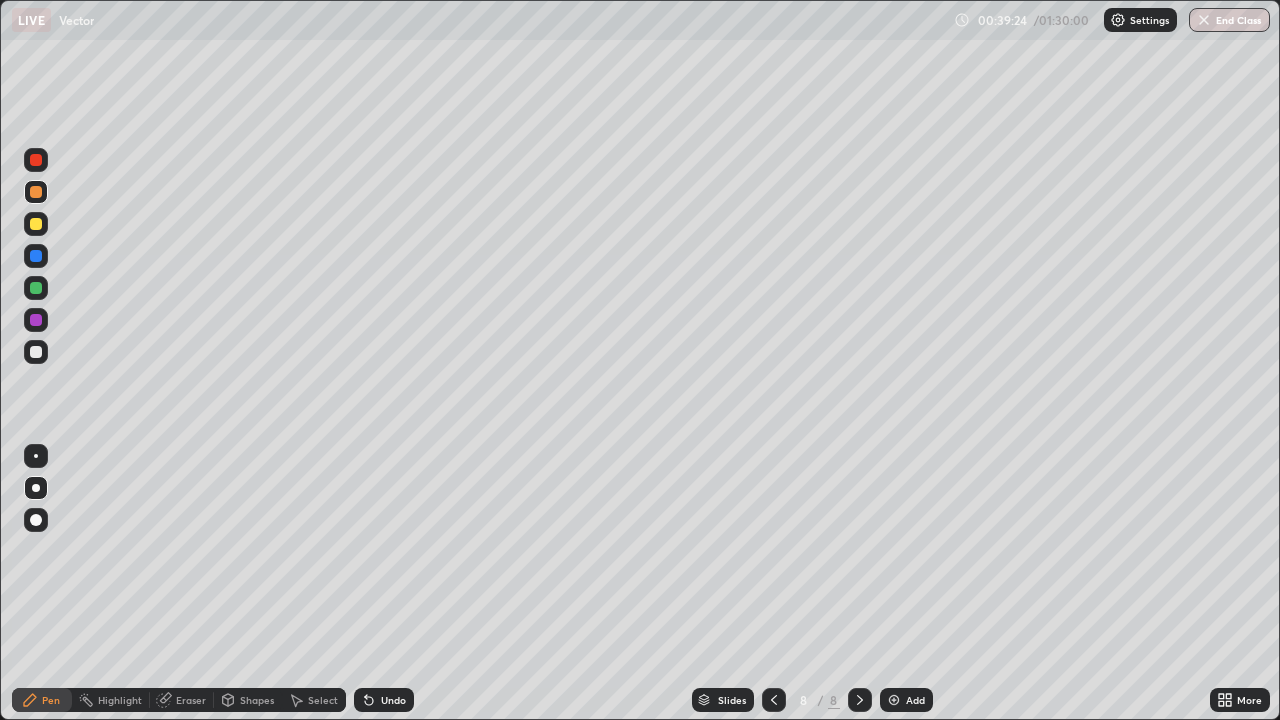 click at bounding box center [36, 352] 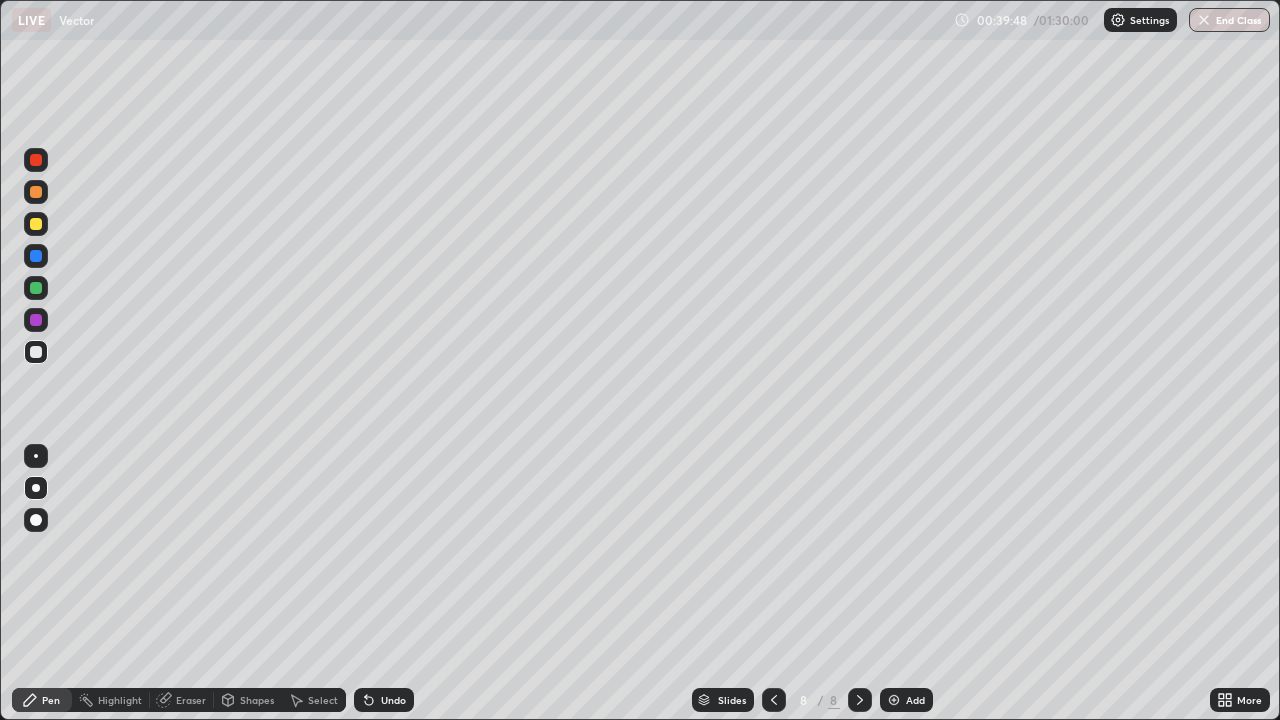 click 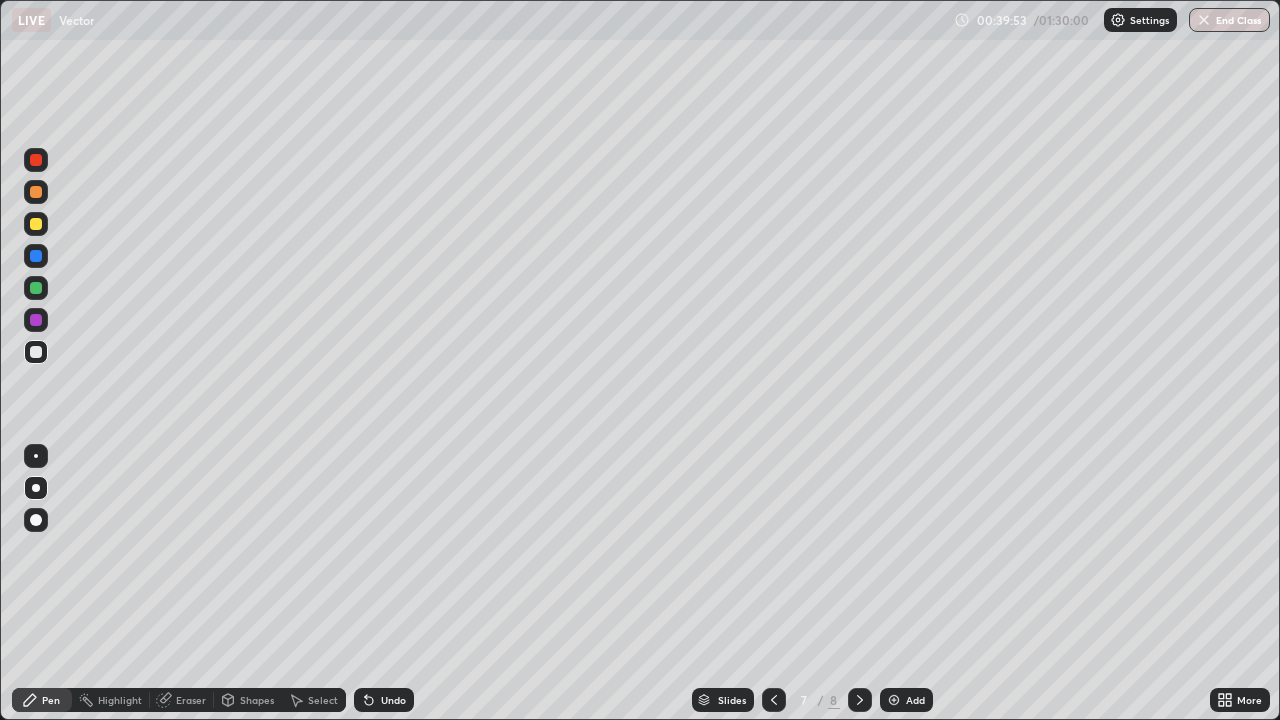 click 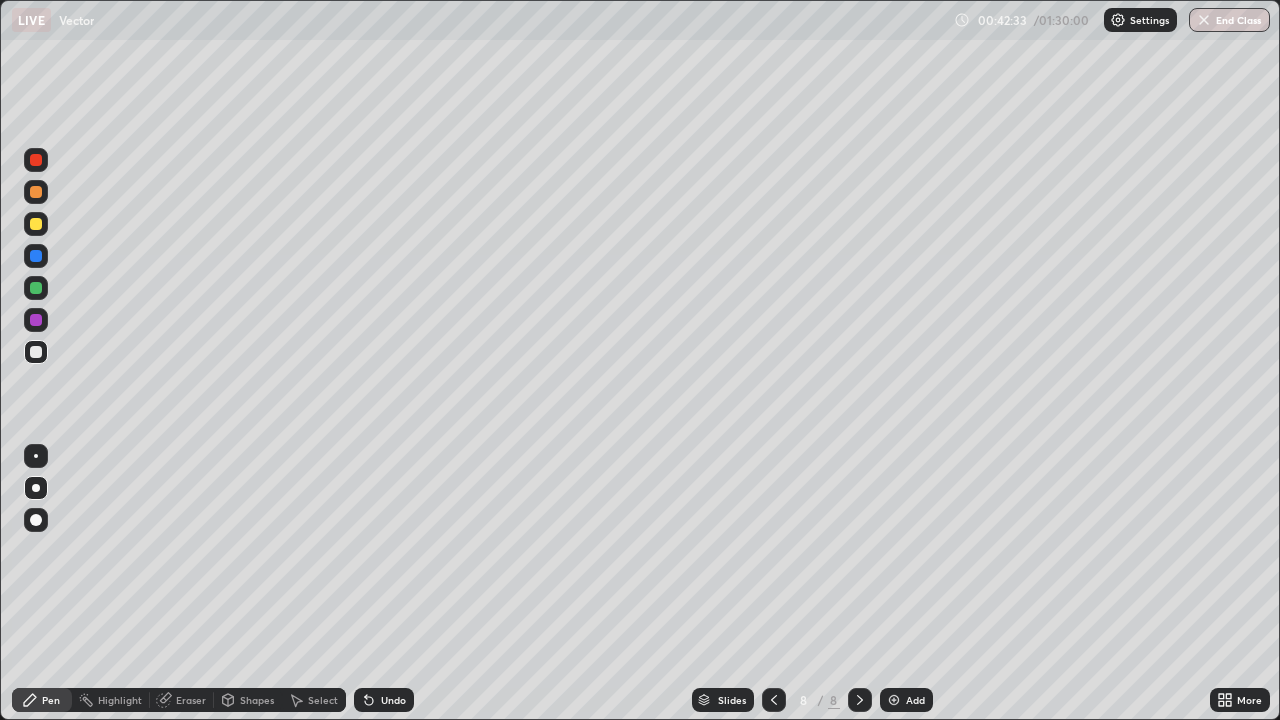 click at bounding box center [894, 700] 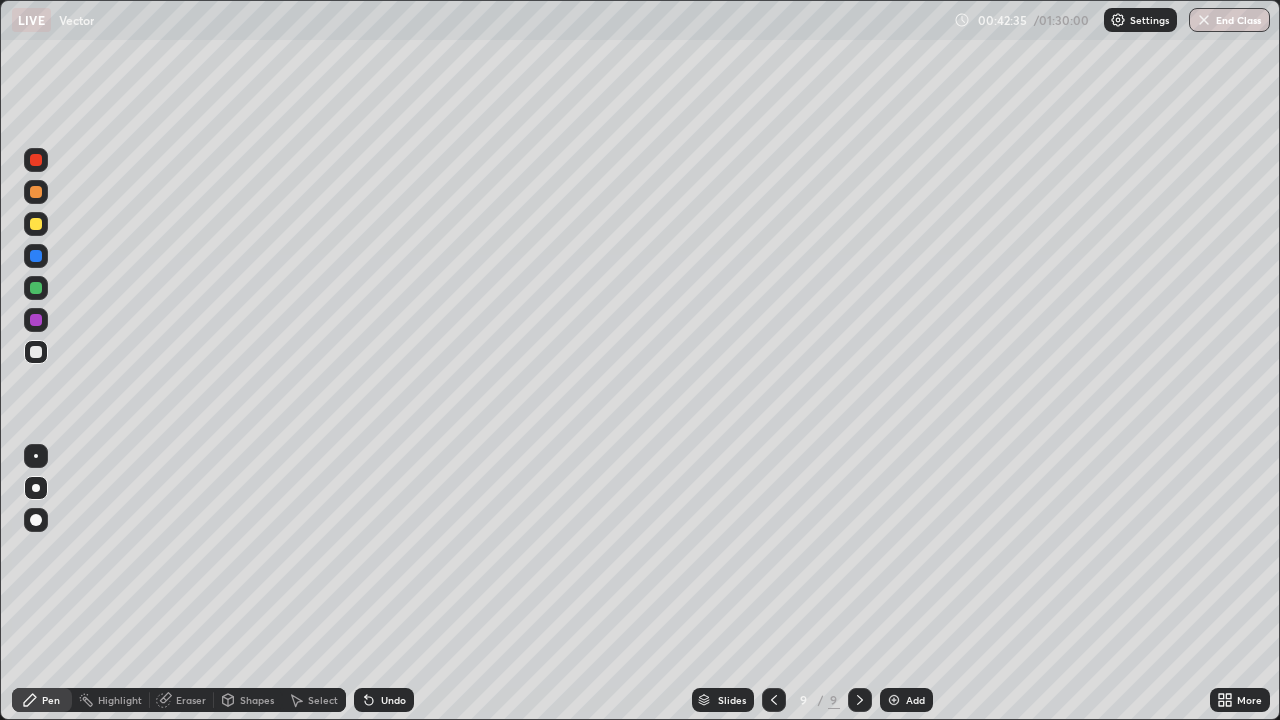 click on "Shapes" at bounding box center [257, 700] 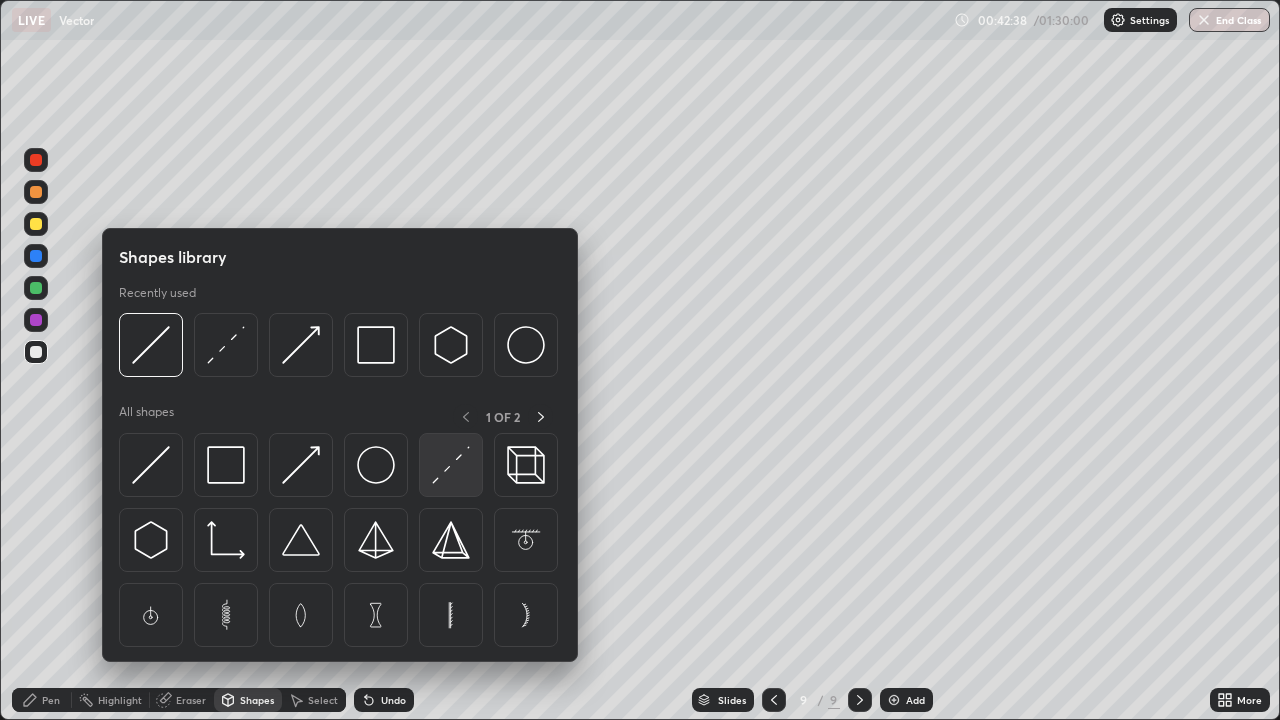 click at bounding box center [451, 465] 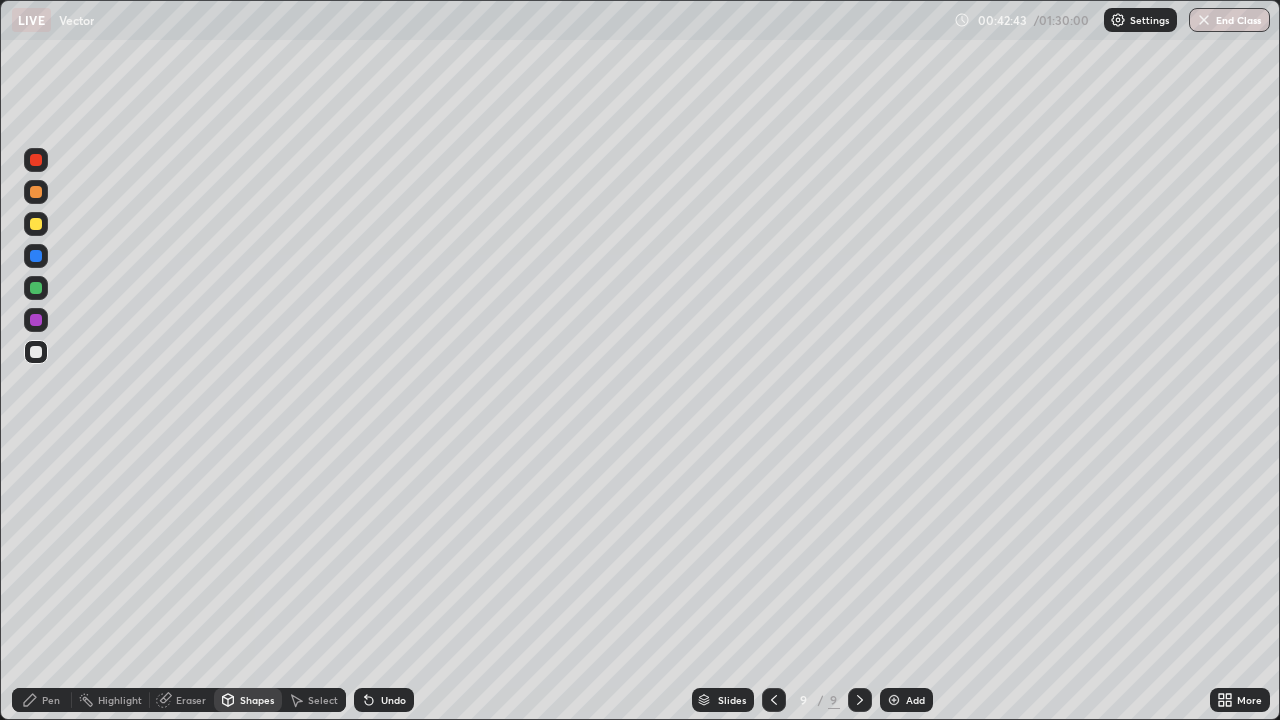 click on "Highlight" at bounding box center (120, 700) 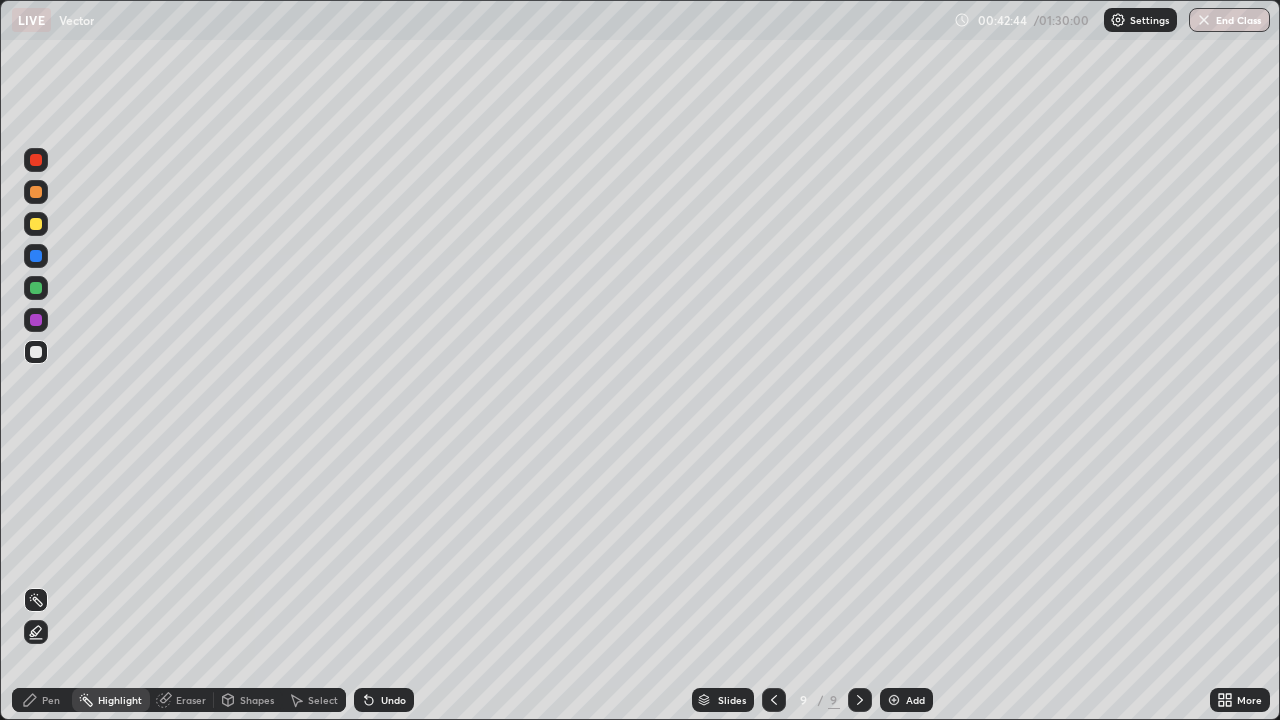 click on "Pen" at bounding box center (51, 700) 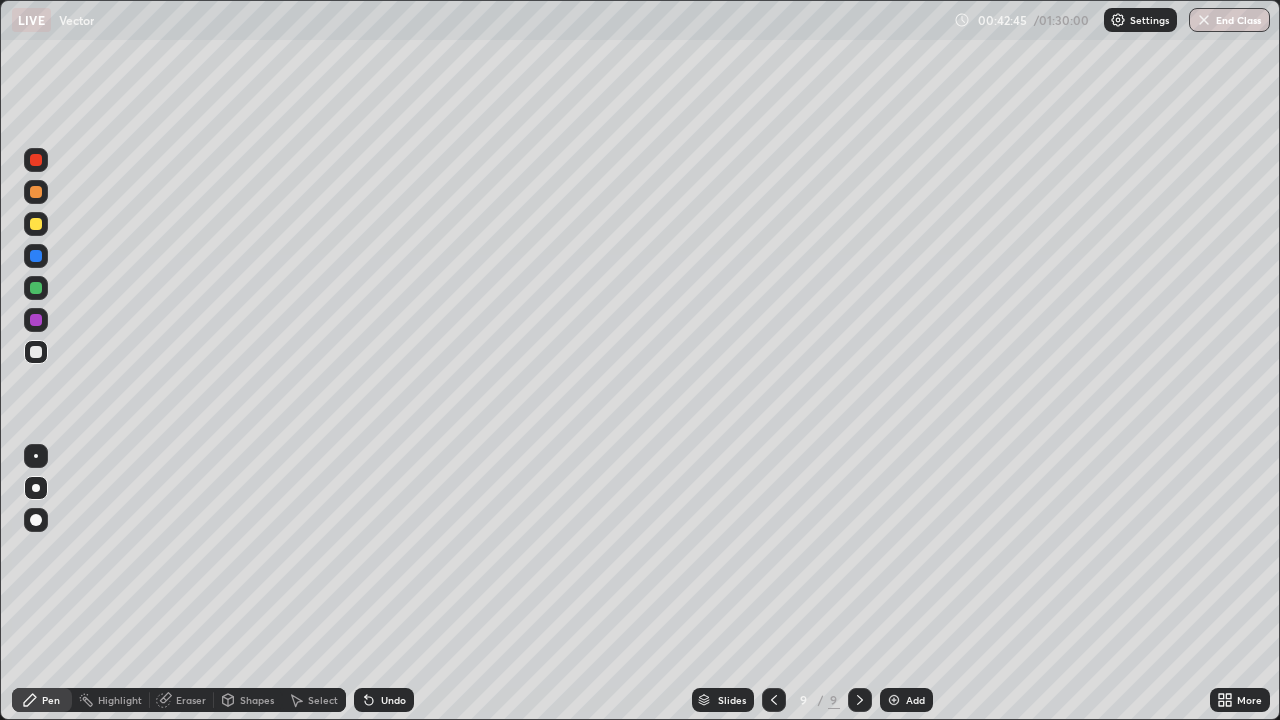click on "Shapes" at bounding box center (257, 700) 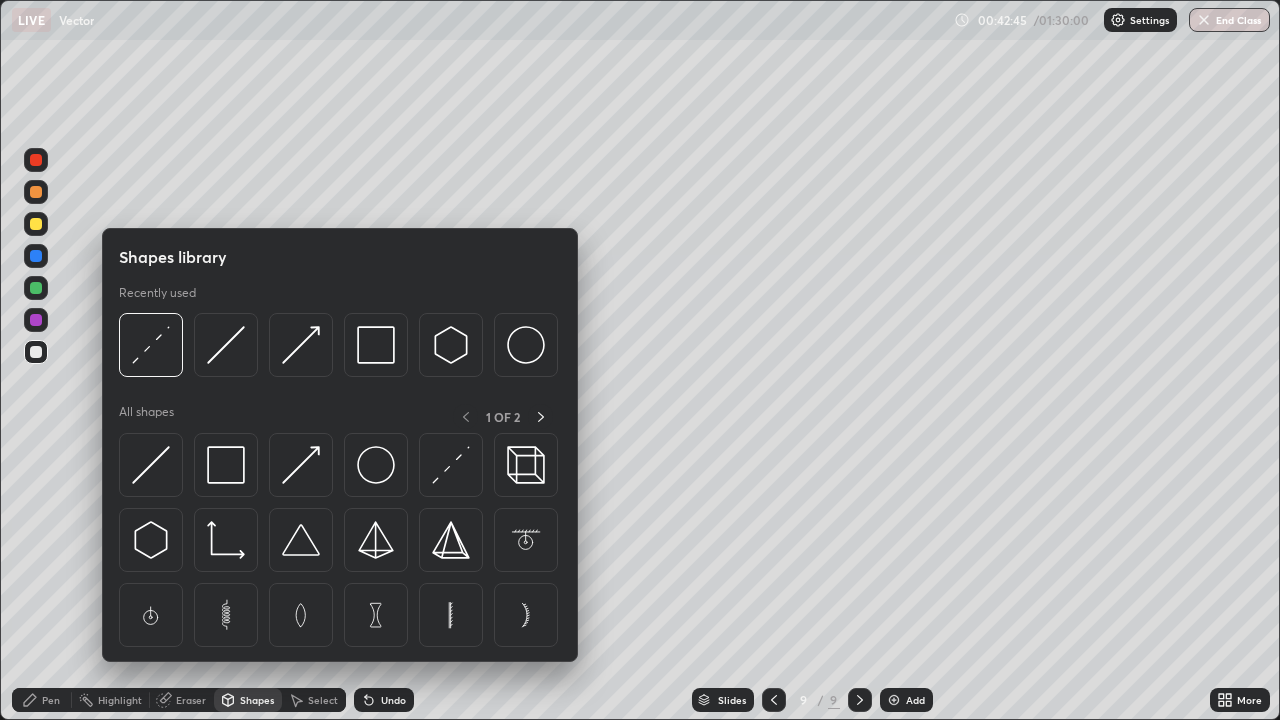click on "Shapes" at bounding box center [257, 700] 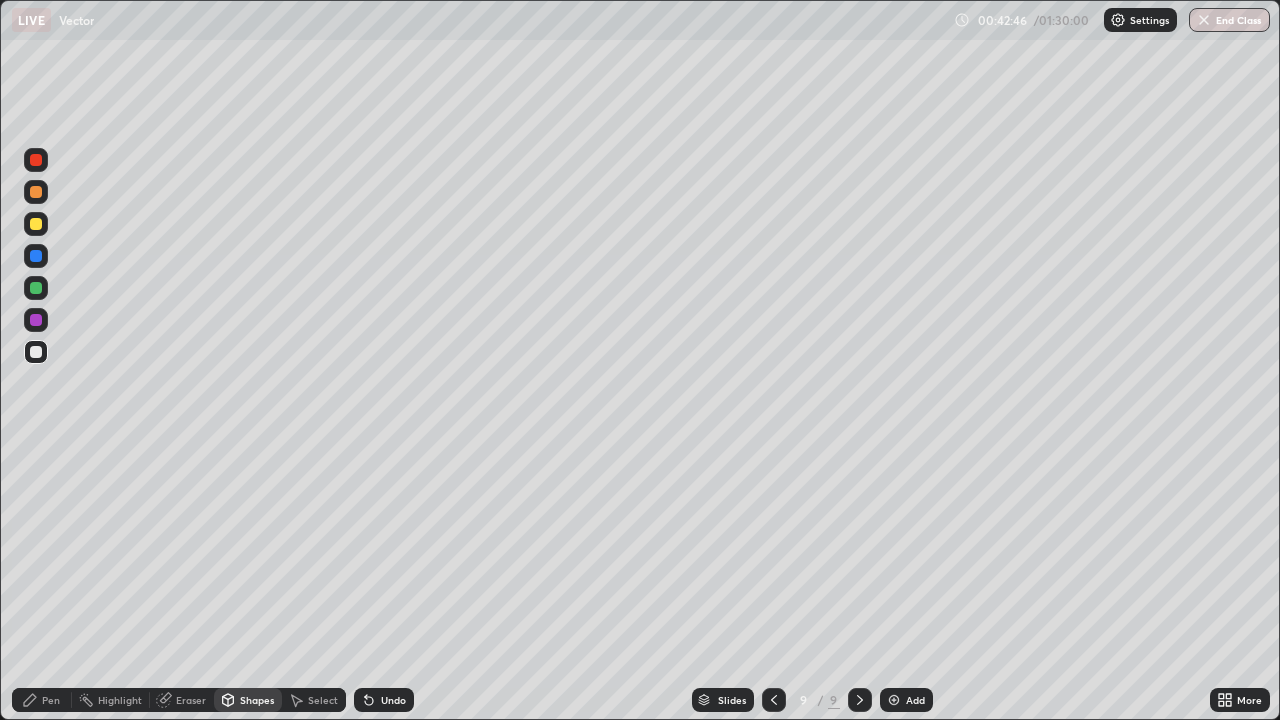 click on "Shapes" at bounding box center [257, 700] 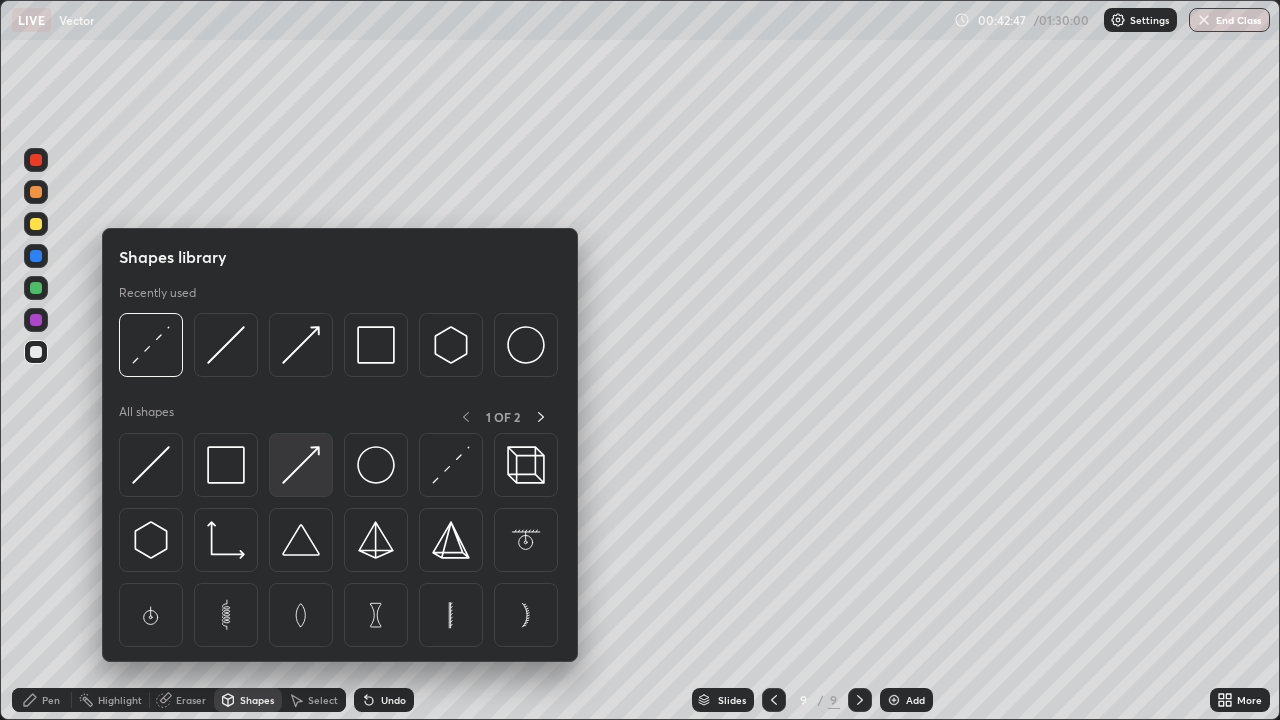 click at bounding box center (301, 465) 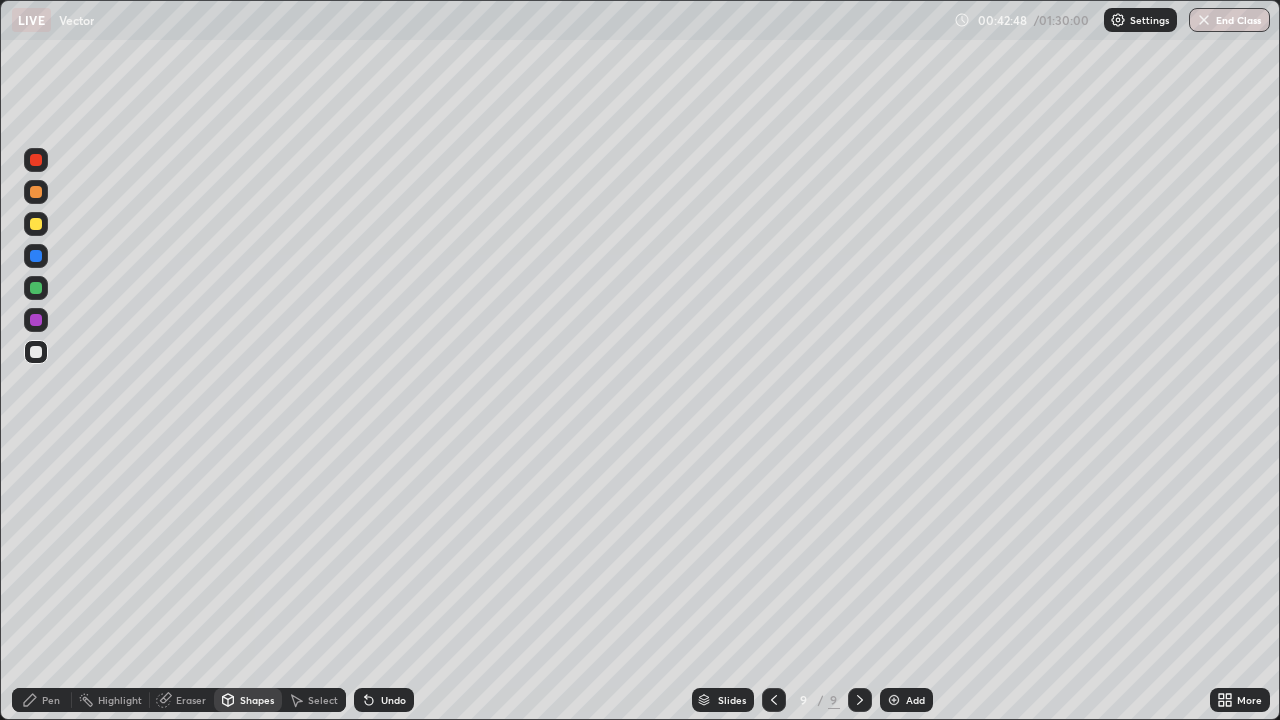 click at bounding box center [36, 256] 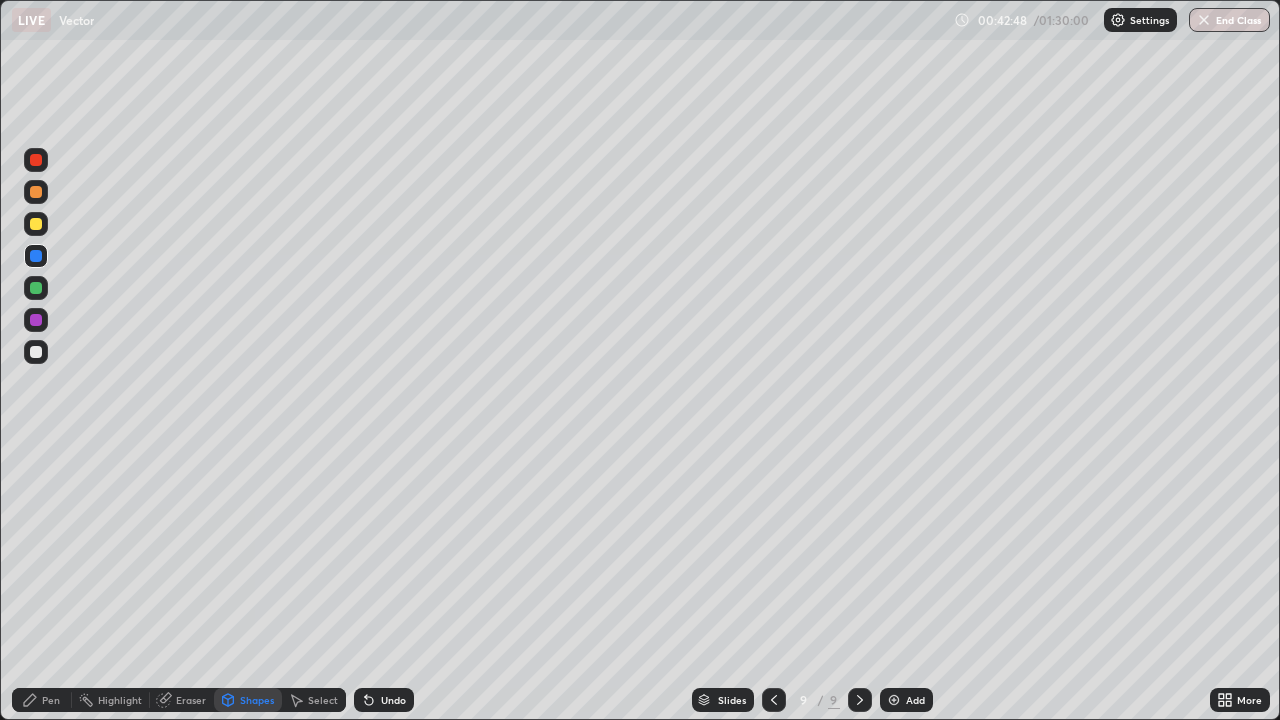 click at bounding box center [36, 224] 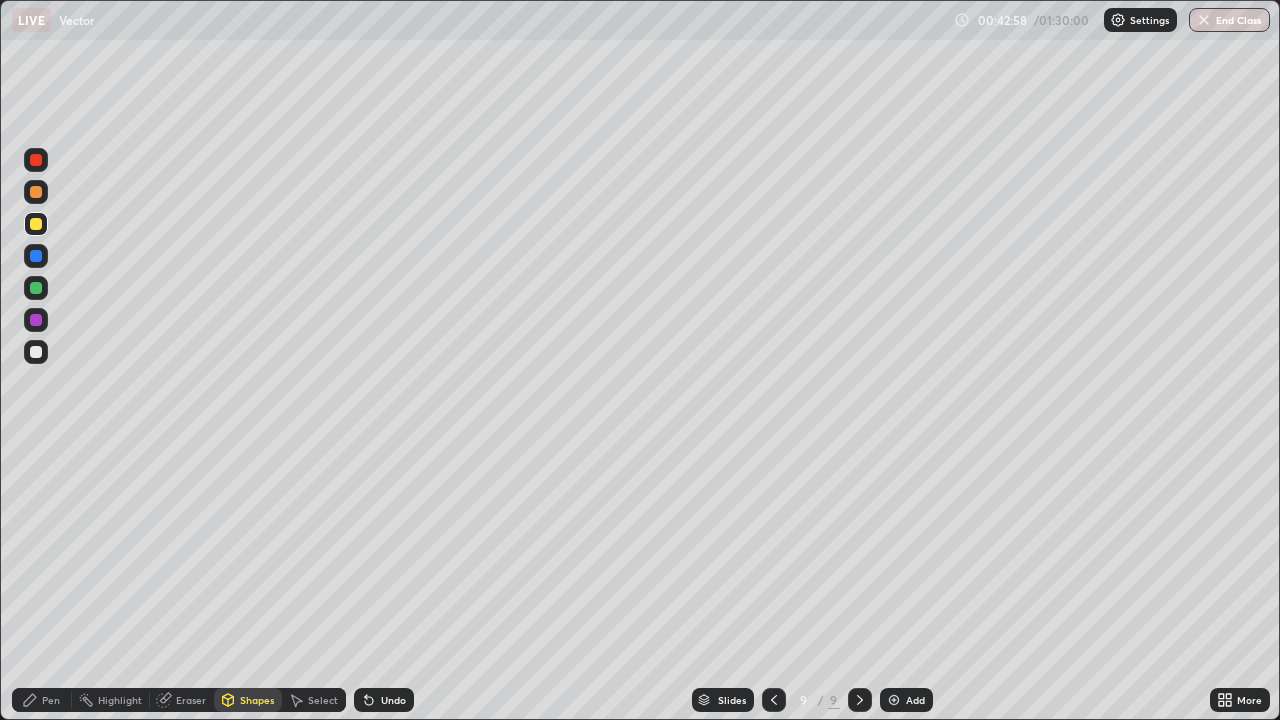 click on "Pen" at bounding box center [51, 700] 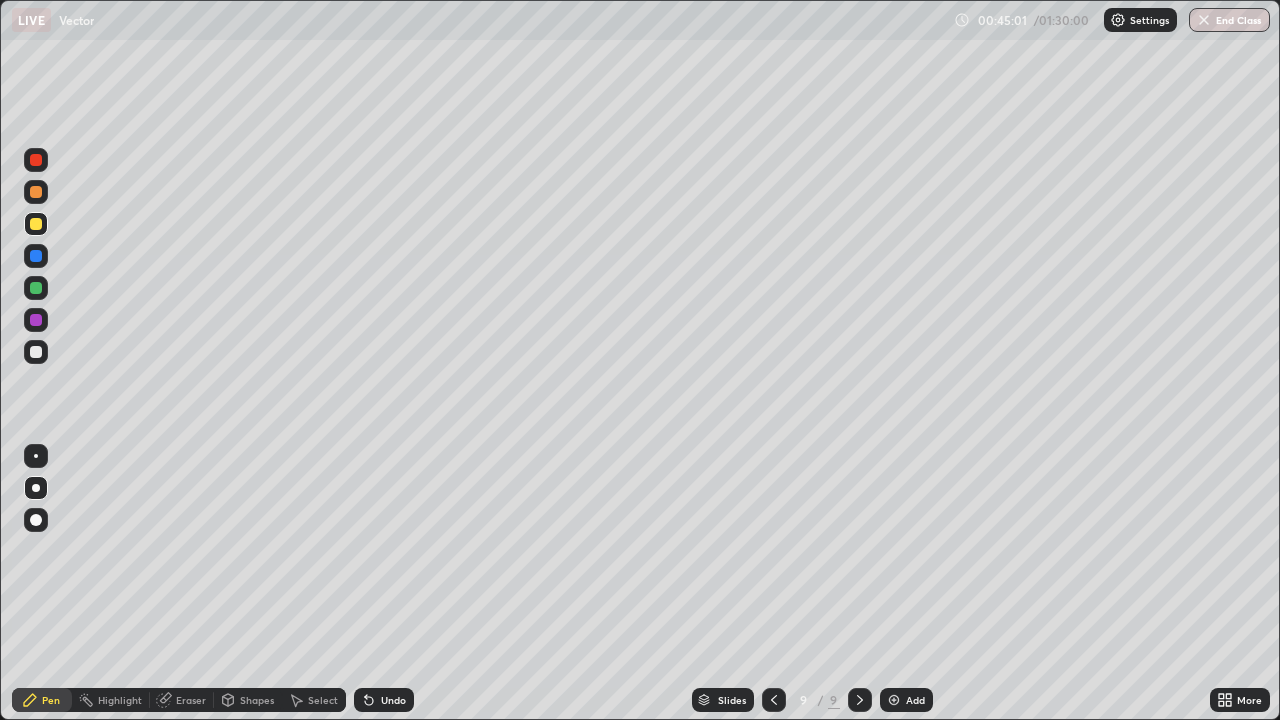 click on "Pen" at bounding box center [51, 700] 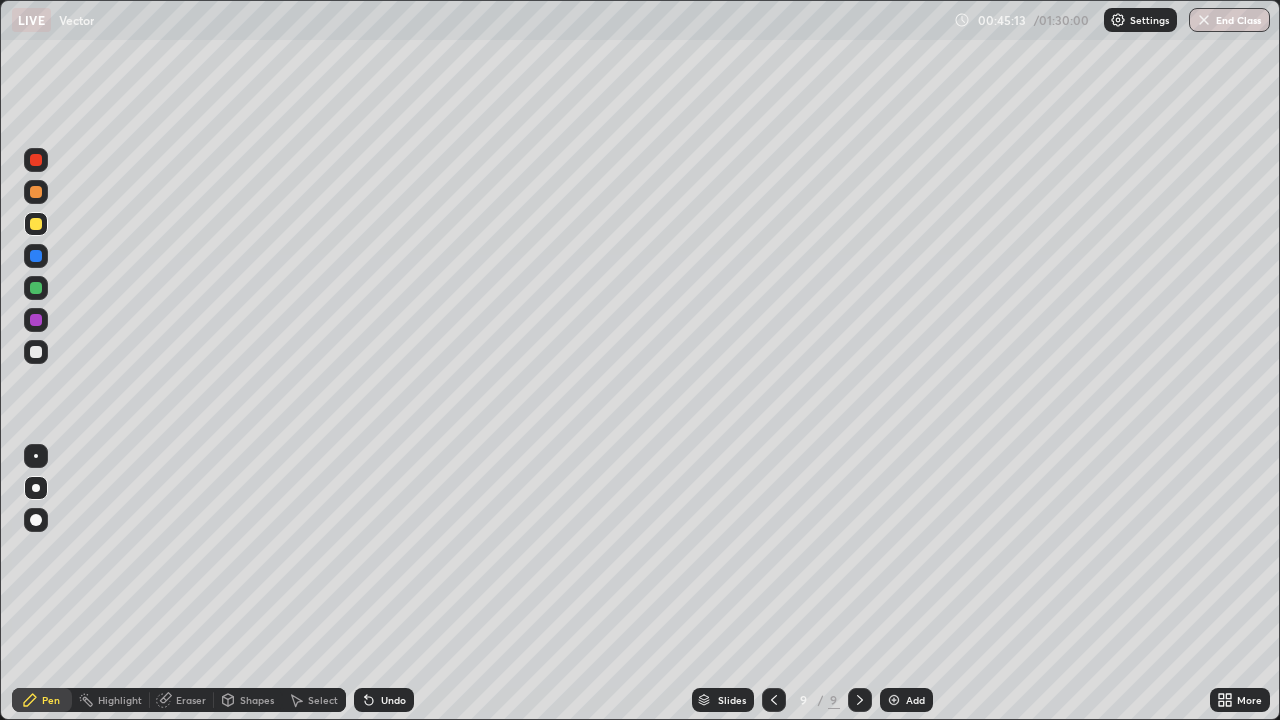 click on "Select" at bounding box center (323, 700) 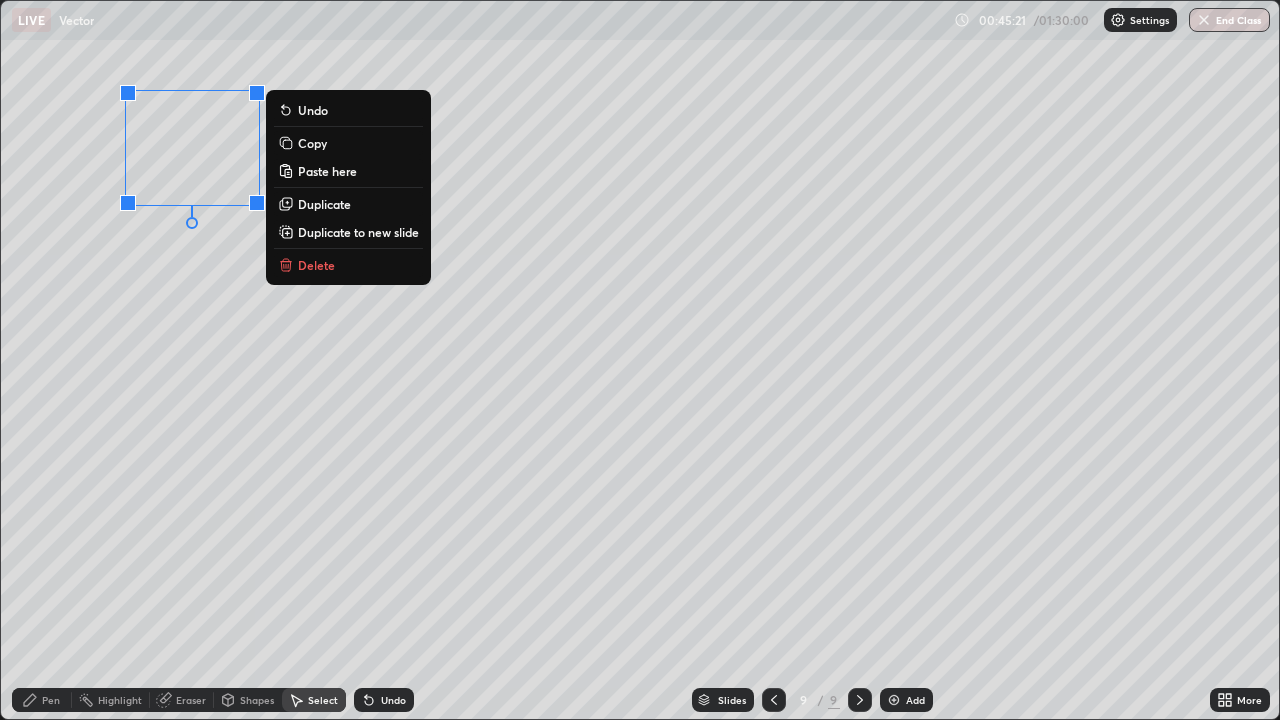 click on "Duplicate" at bounding box center [324, 204] 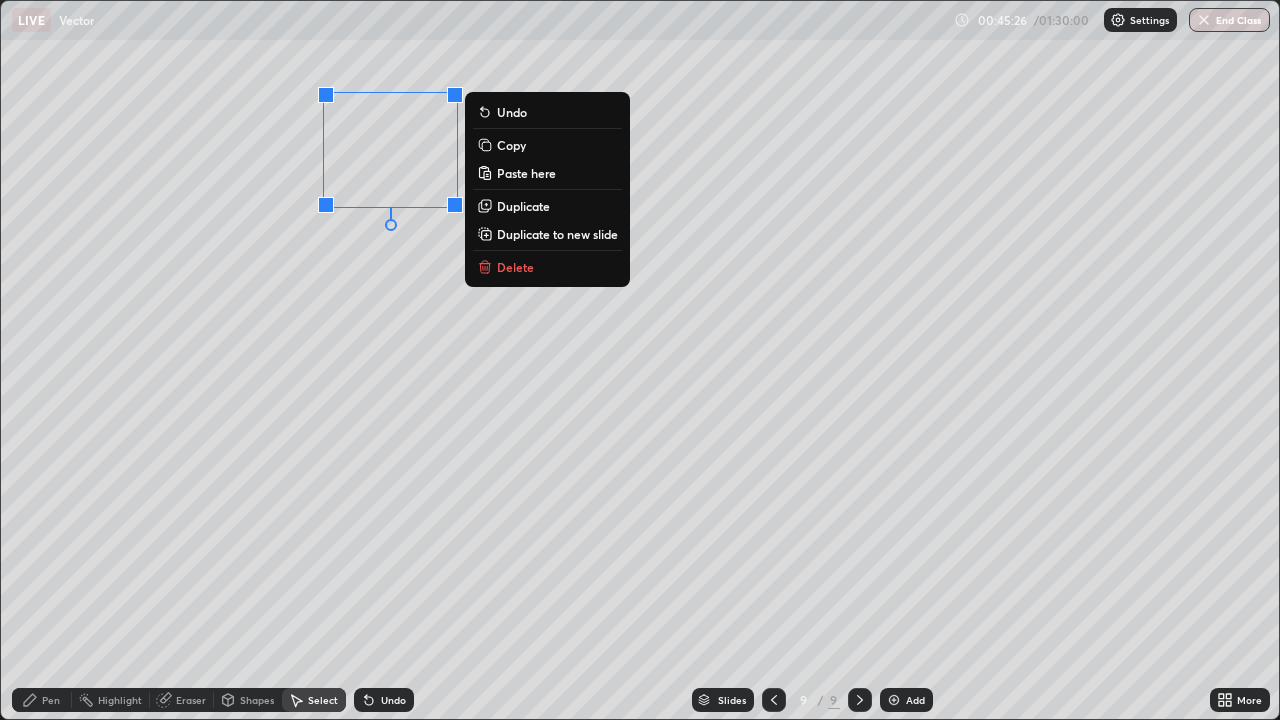 click on "0 ° Undo Copy Paste here Duplicate Duplicate to new slide Delete" at bounding box center [640, 360] 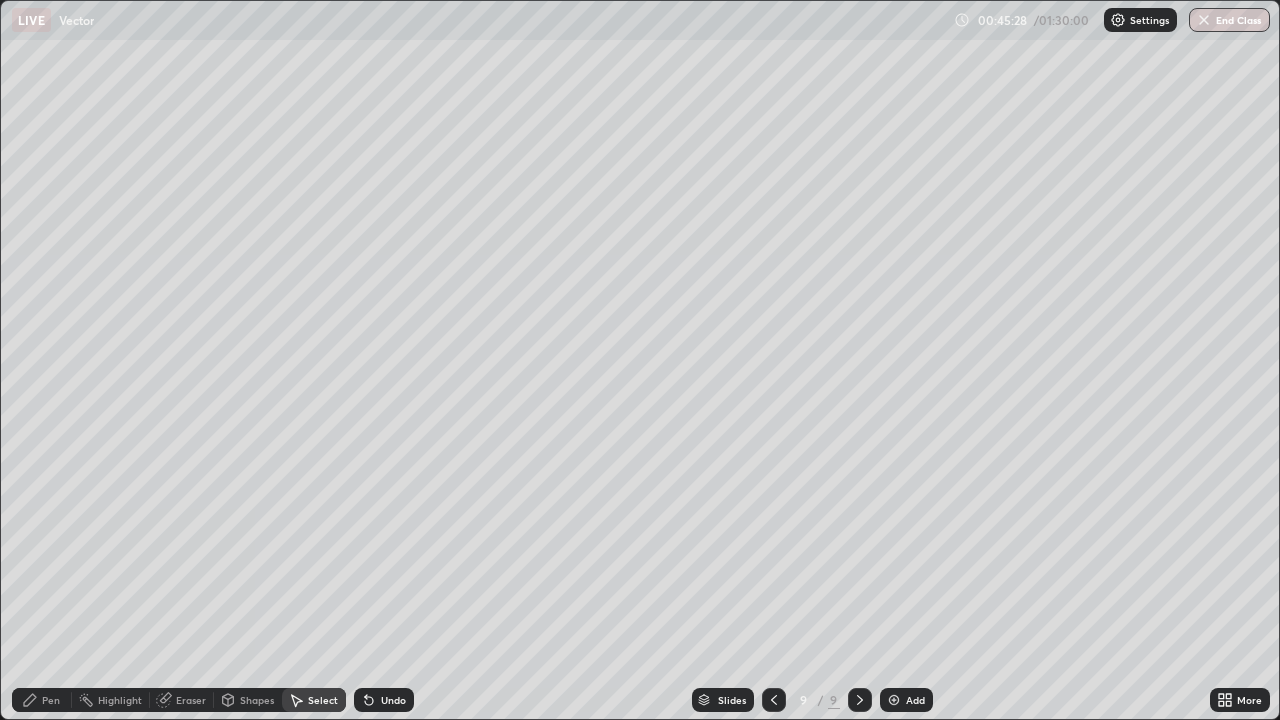 click on "Pen" at bounding box center (51, 700) 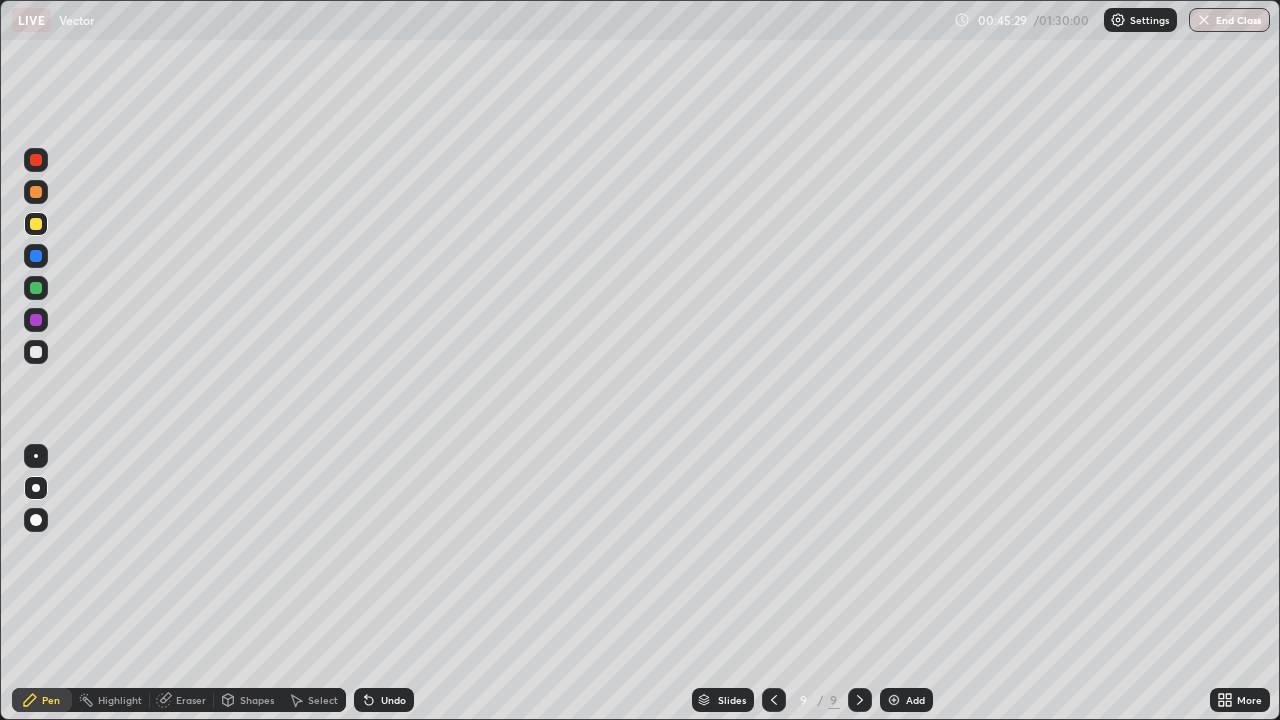 click at bounding box center (36, 352) 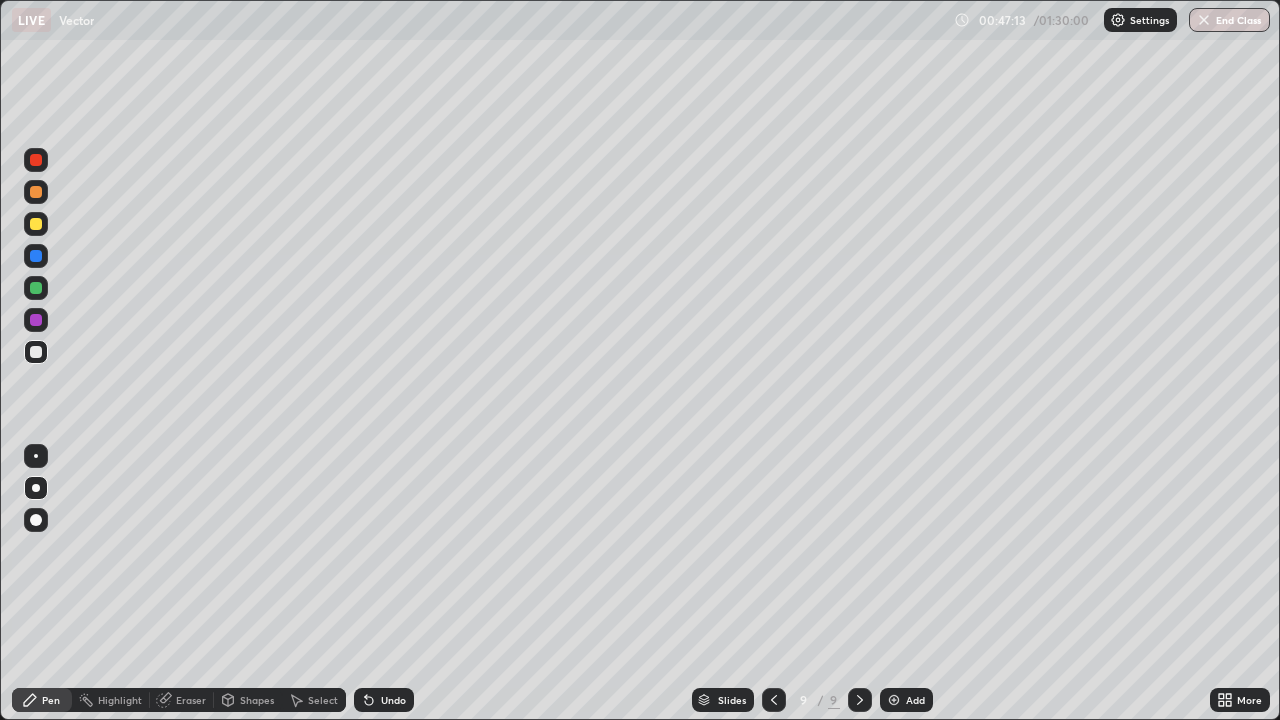 click at bounding box center [894, 700] 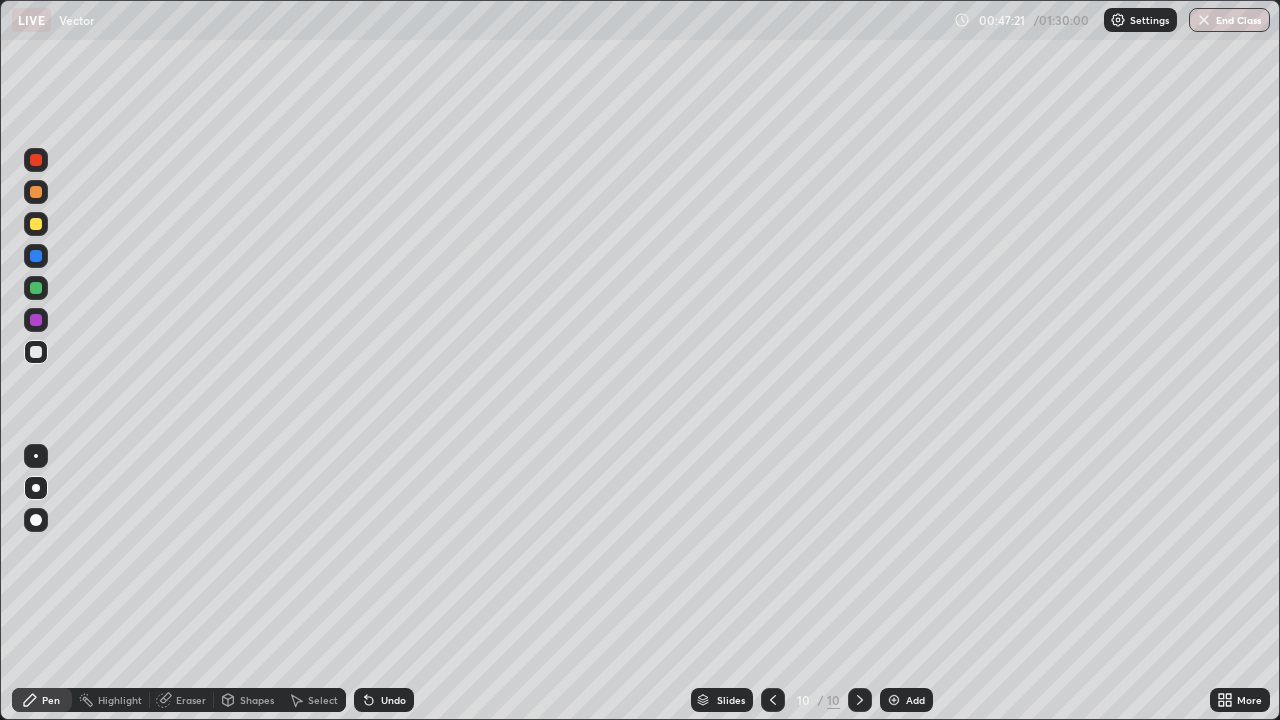 click at bounding box center [36, 224] 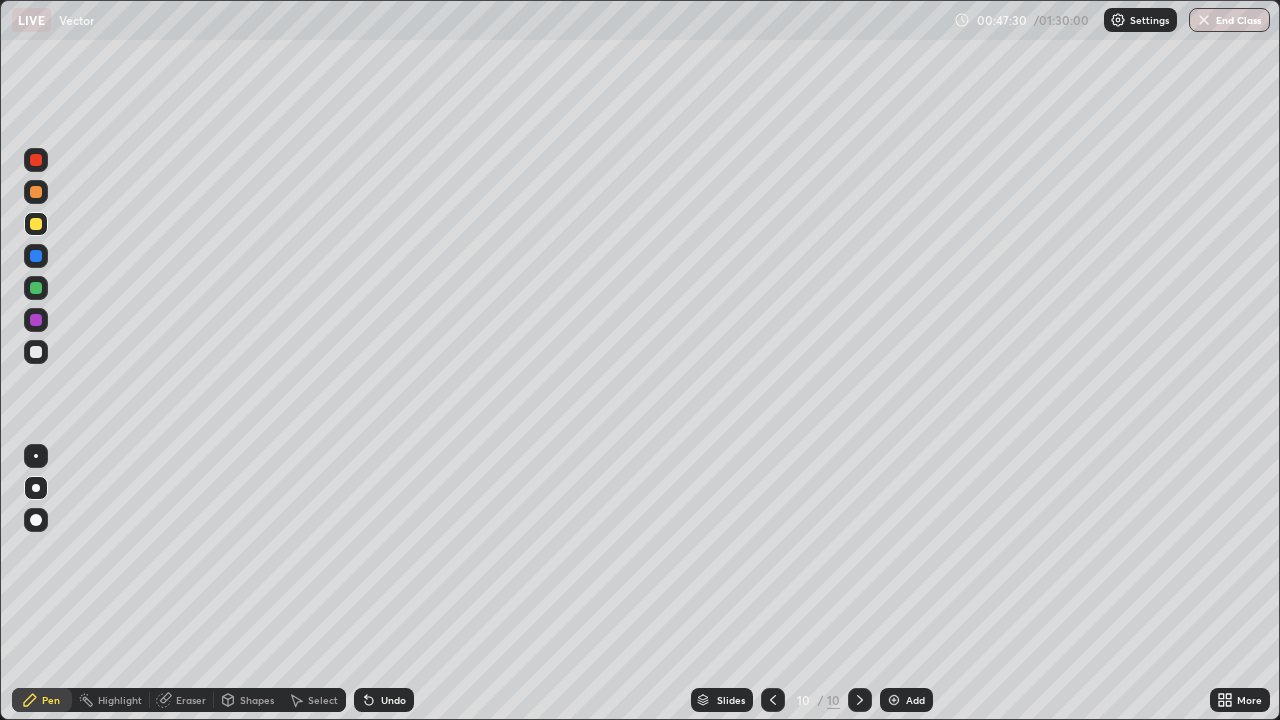 click at bounding box center [36, 352] 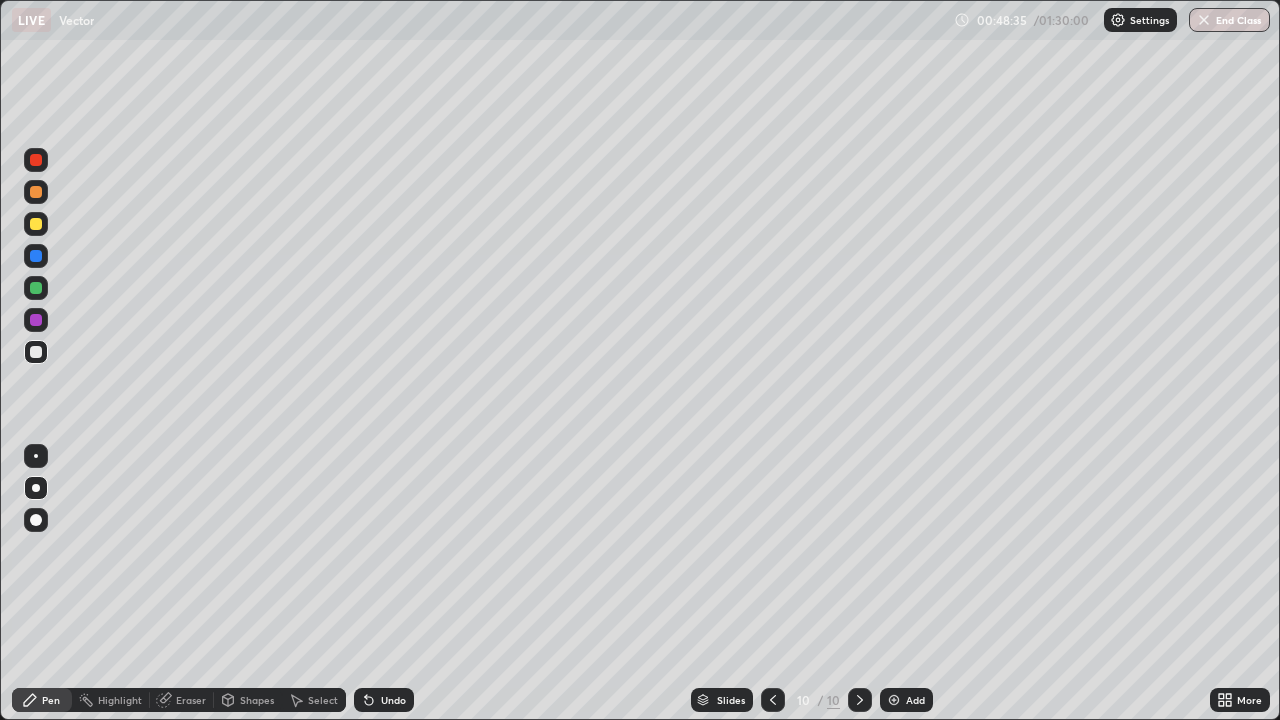 click on "Shapes" at bounding box center (257, 700) 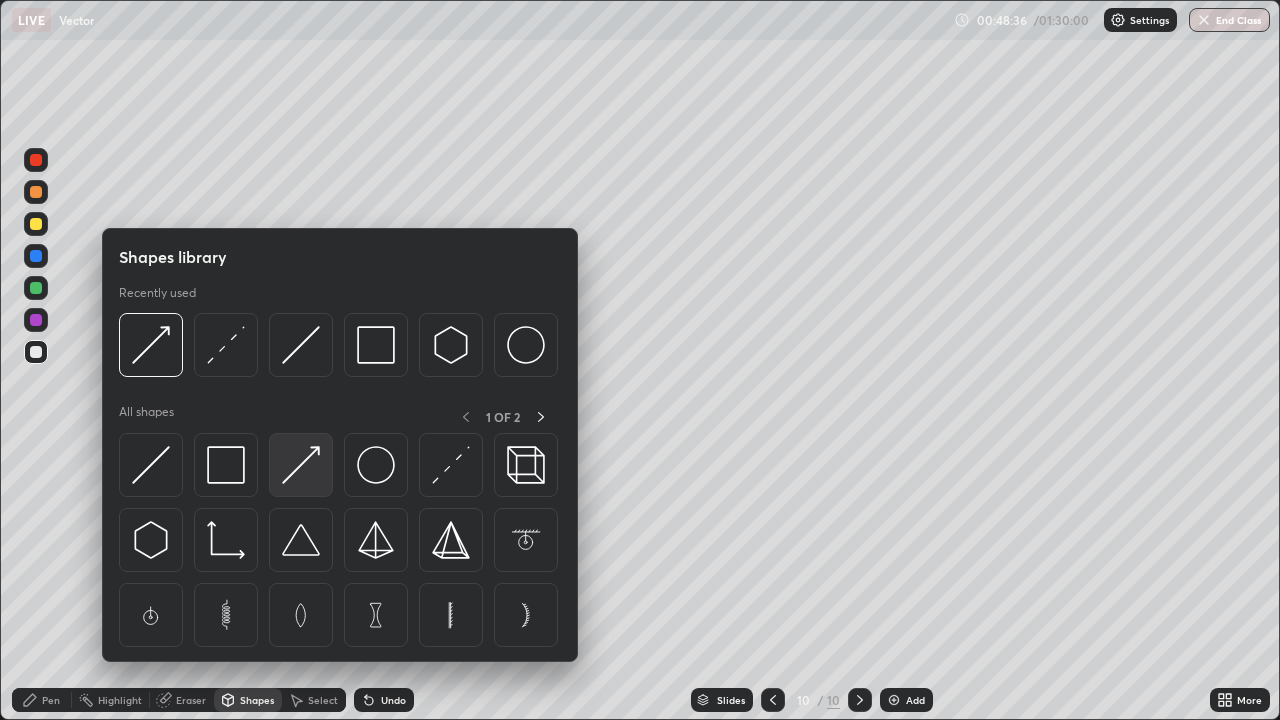 click at bounding box center [301, 465] 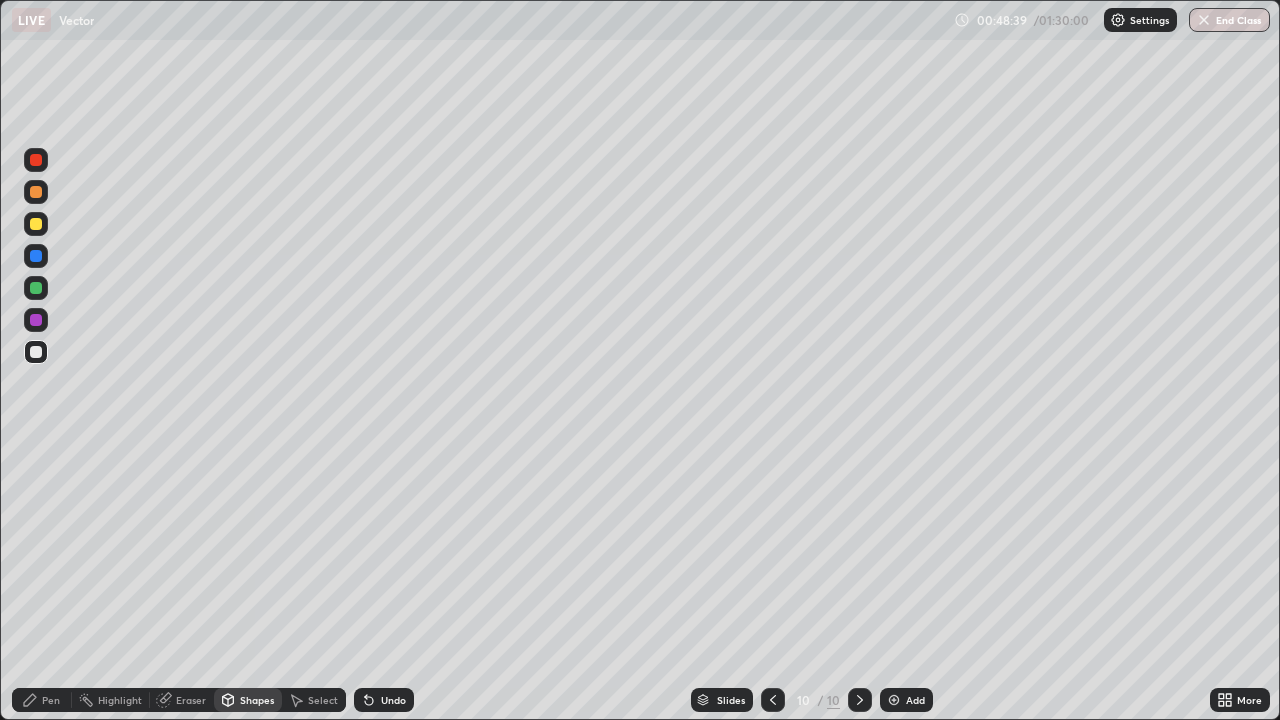 click at bounding box center [36, 320] 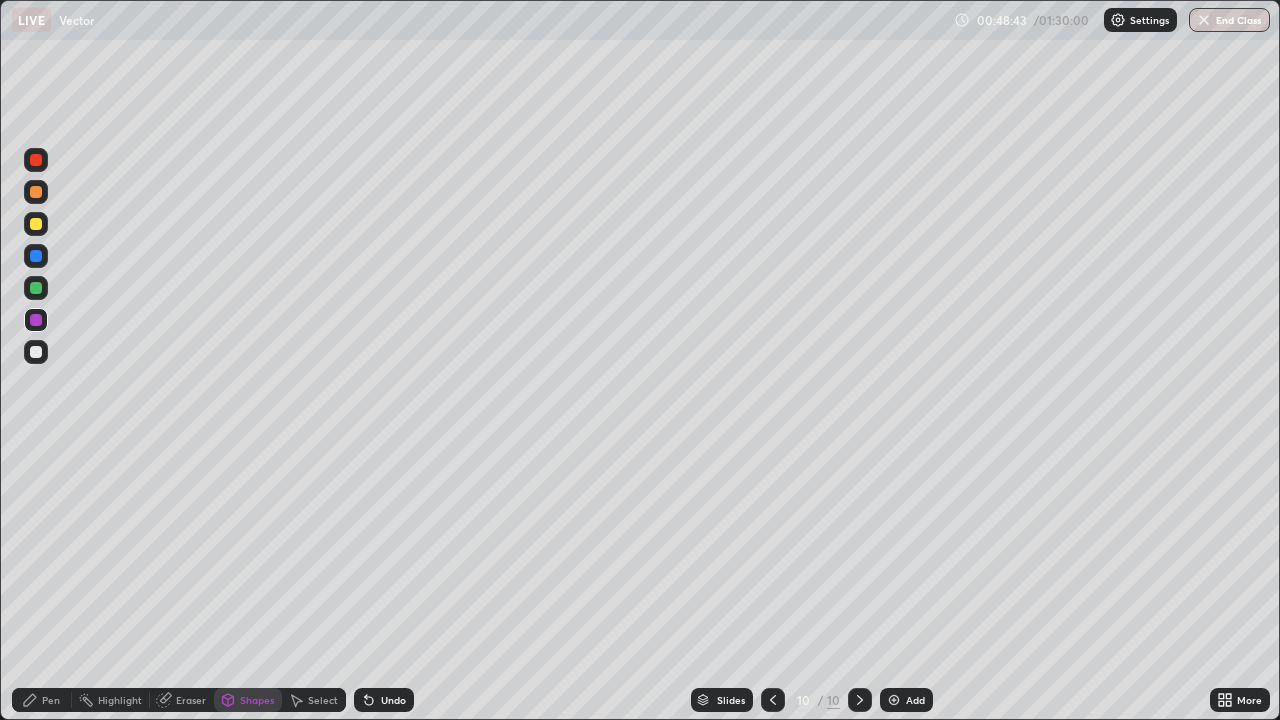 click on "Pen" at bounding box center (51, 700) 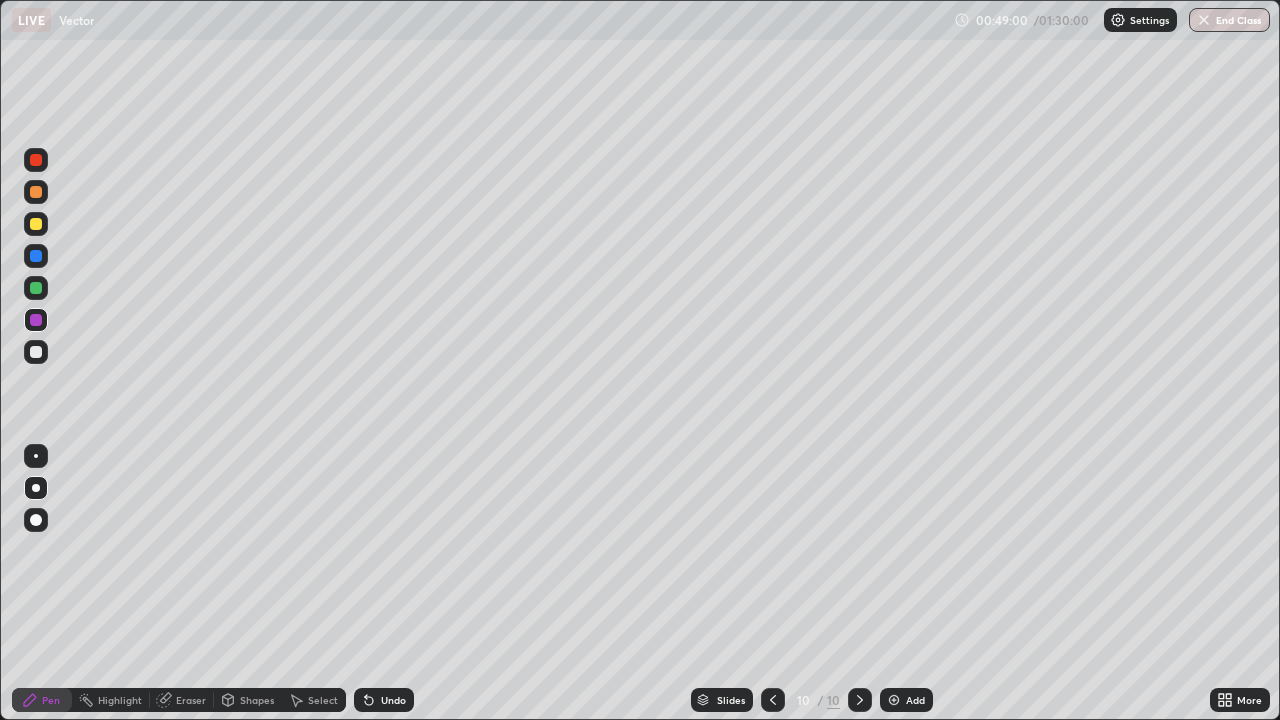 click on "Select" at bounding box center [323, 700] 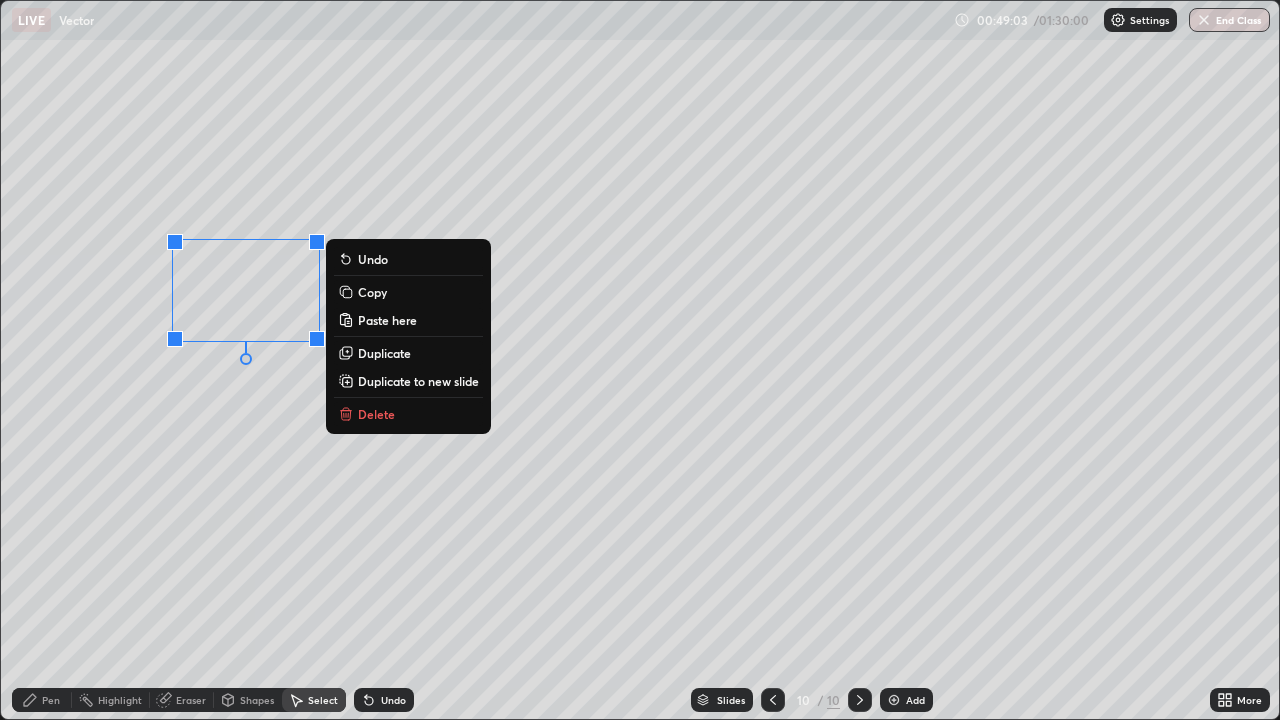 click on "0 ° Undo Copy Paste here Duplicate Duplicate to new slide Delete" at bounding box center (640, 360) 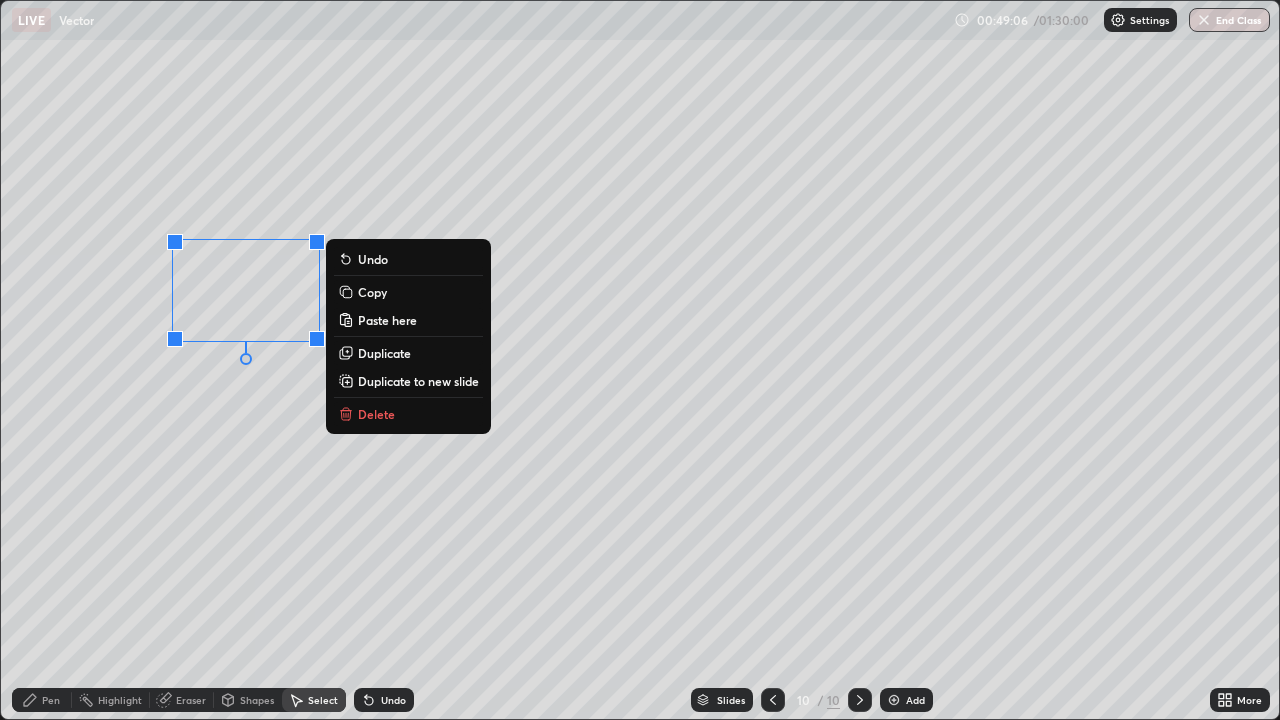 click on "Duplicate" at bounding box center (384, 353) 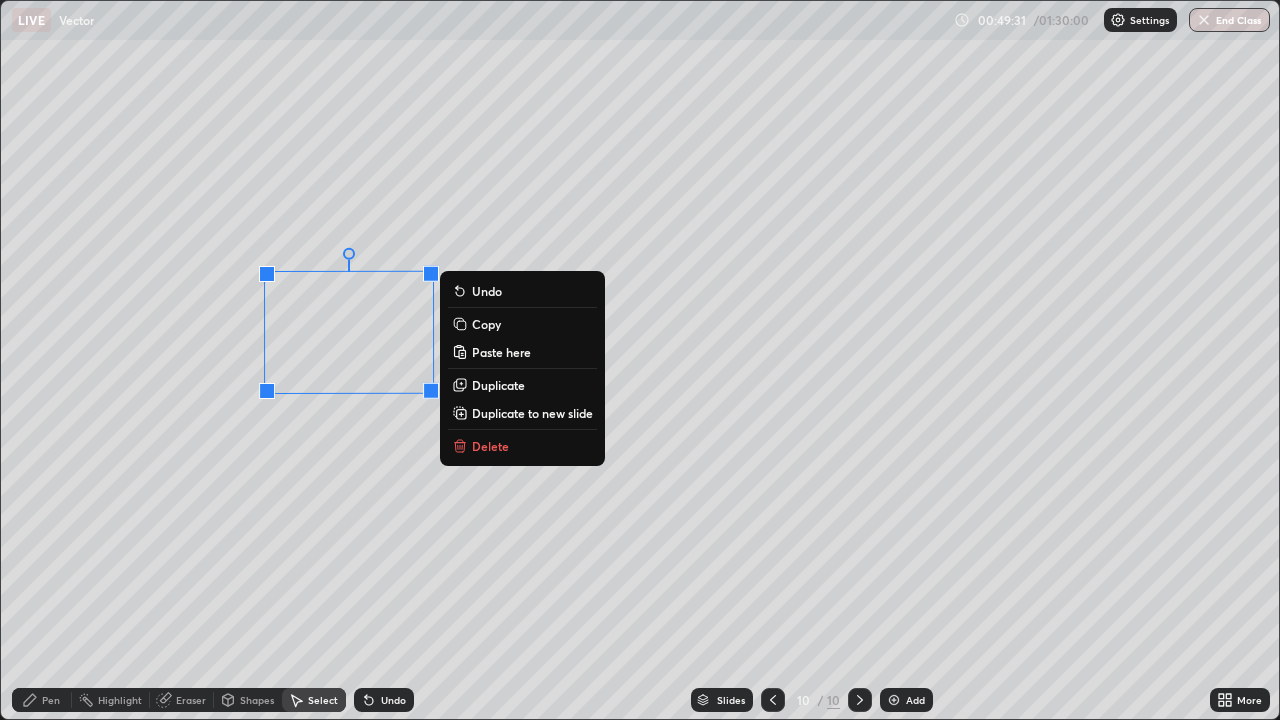 click on "180 ° Undo Copy Paste here Duplicate Duplicate to new slide Delete" at bounding box center (640, 360) 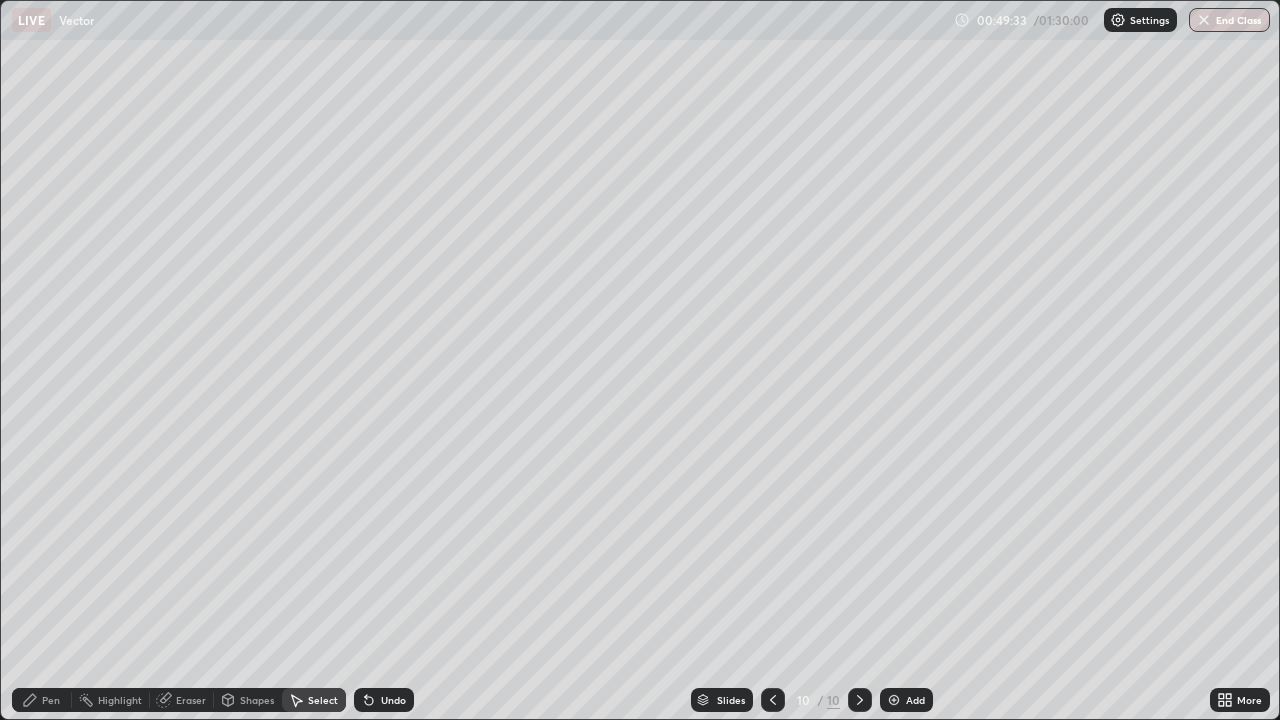 click on "Pen" at bounding box center (51, 700) 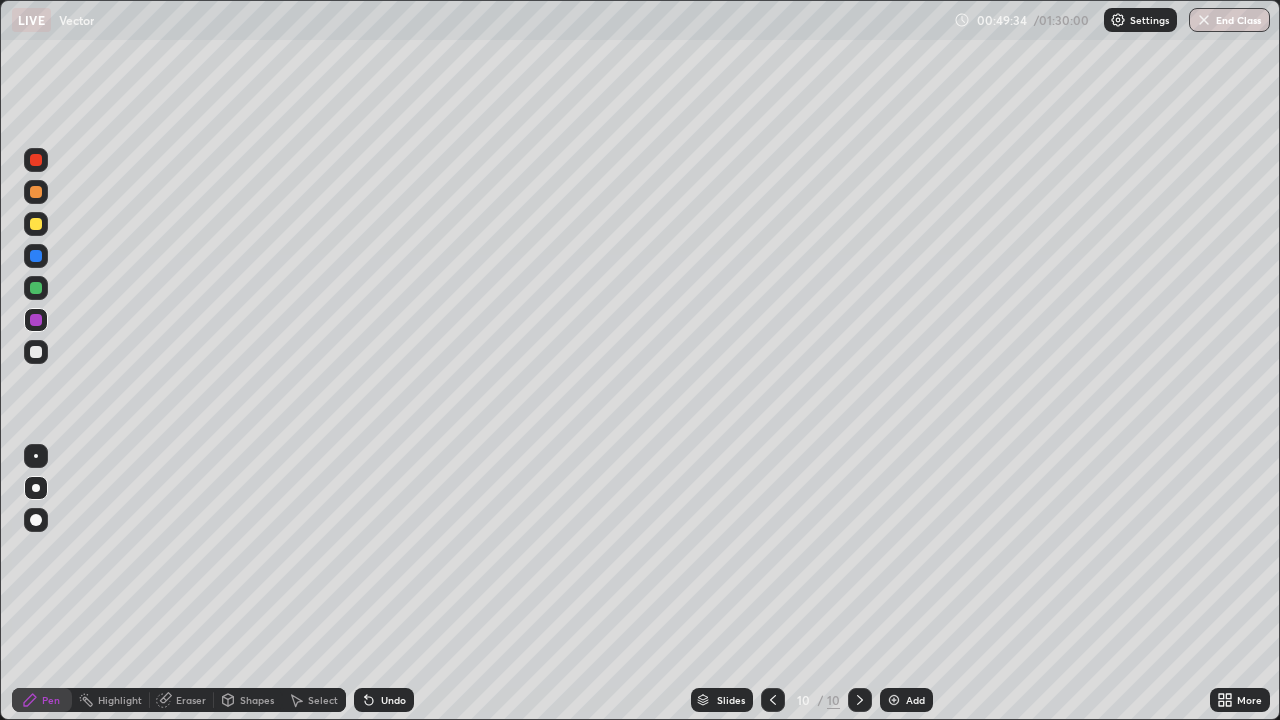 click at bounding box center [36, 352] 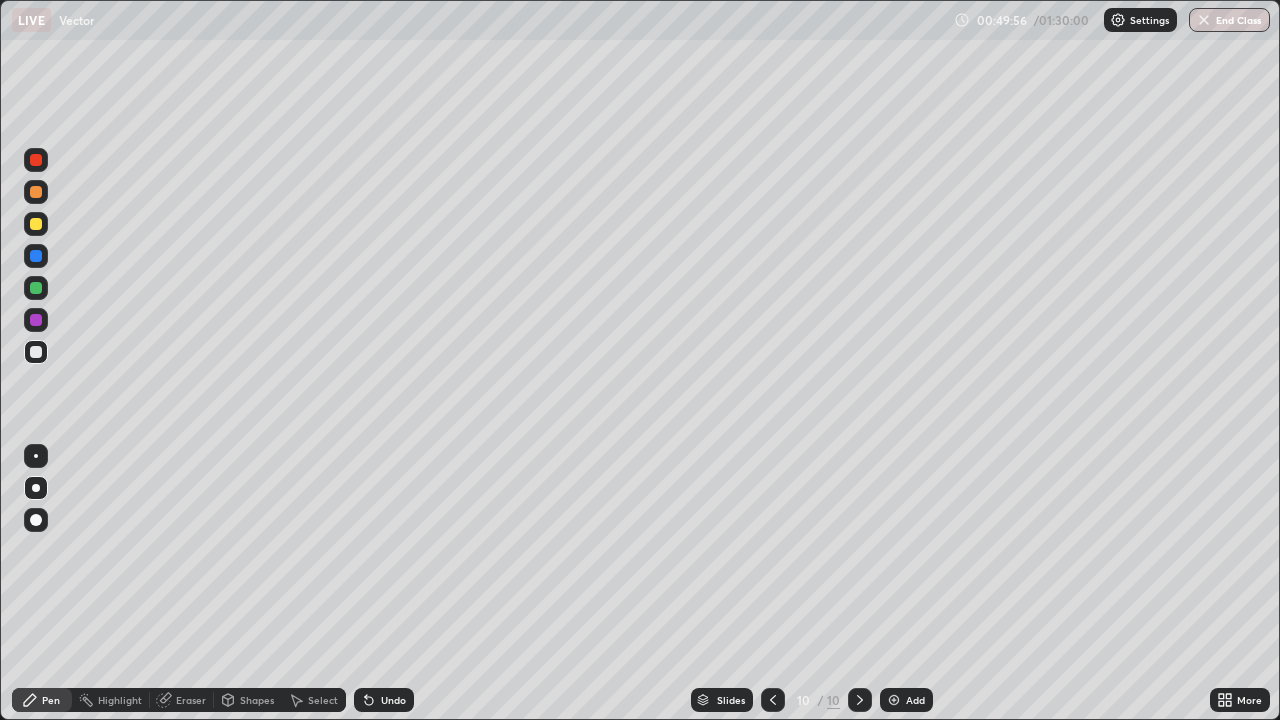 click at bounding box center [36, 352] 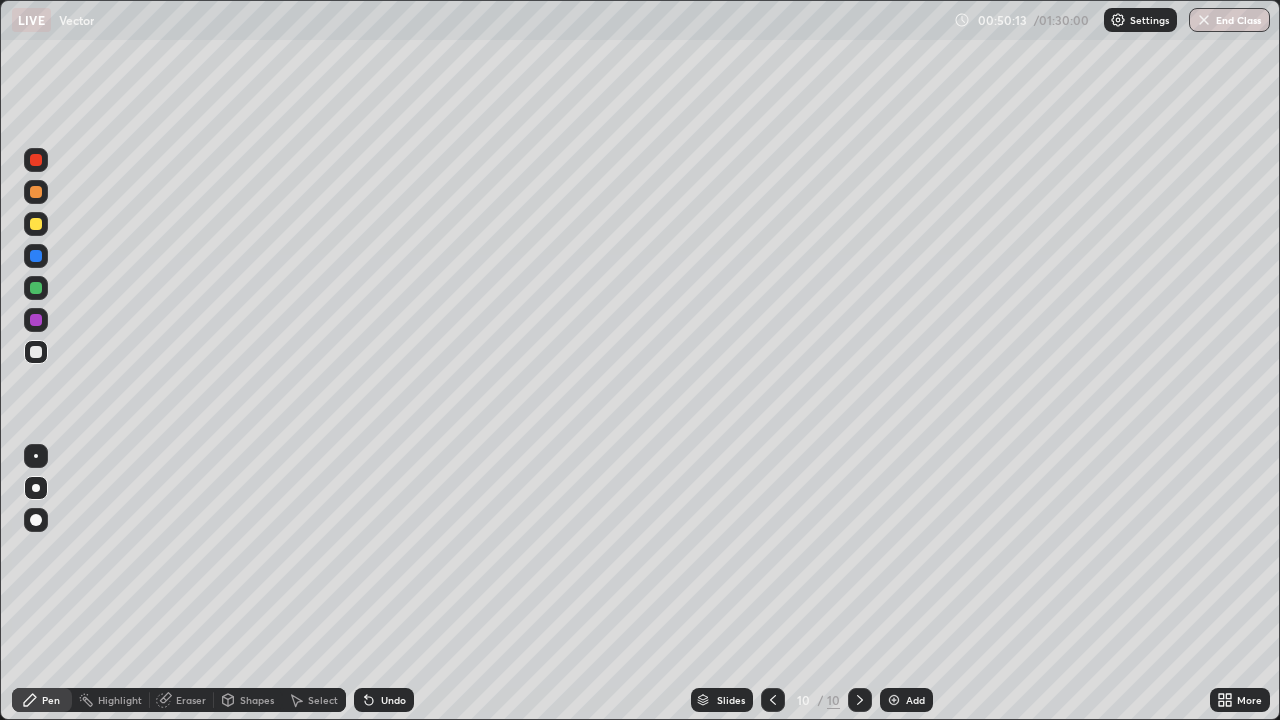 click at bounding box center (36, 288) 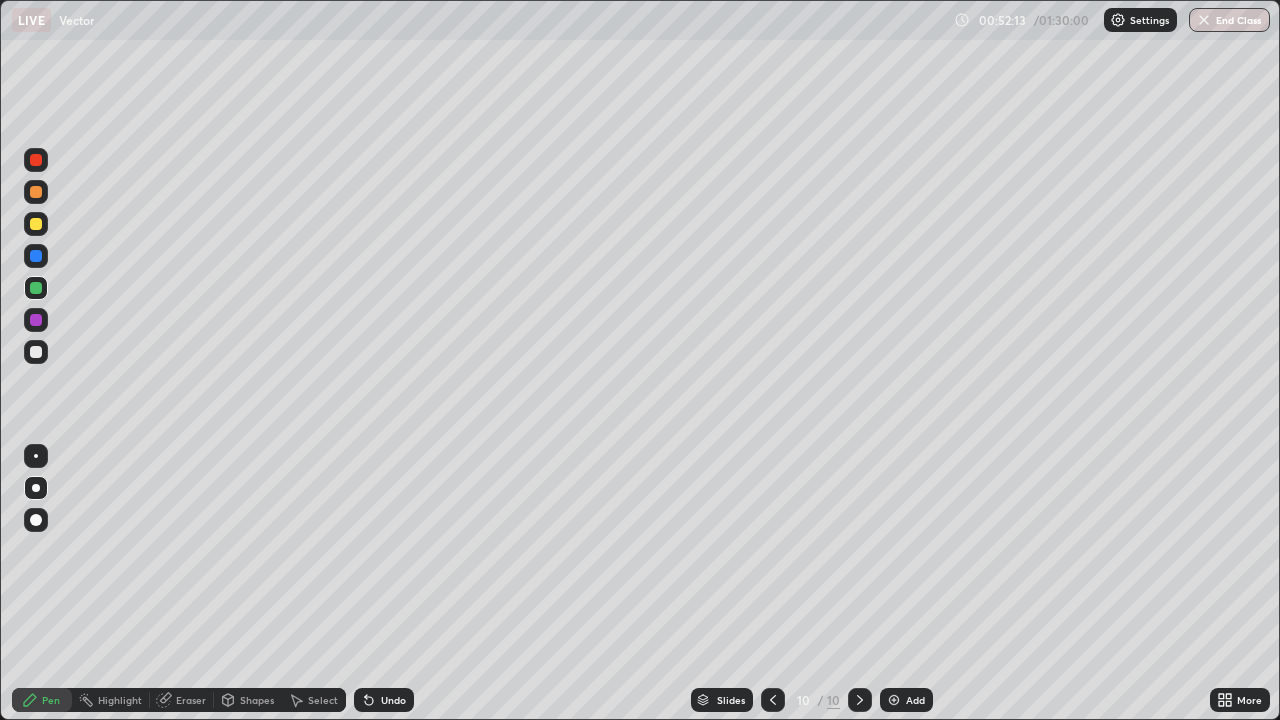 click on "Eraser" at bounding box center (191, 700) 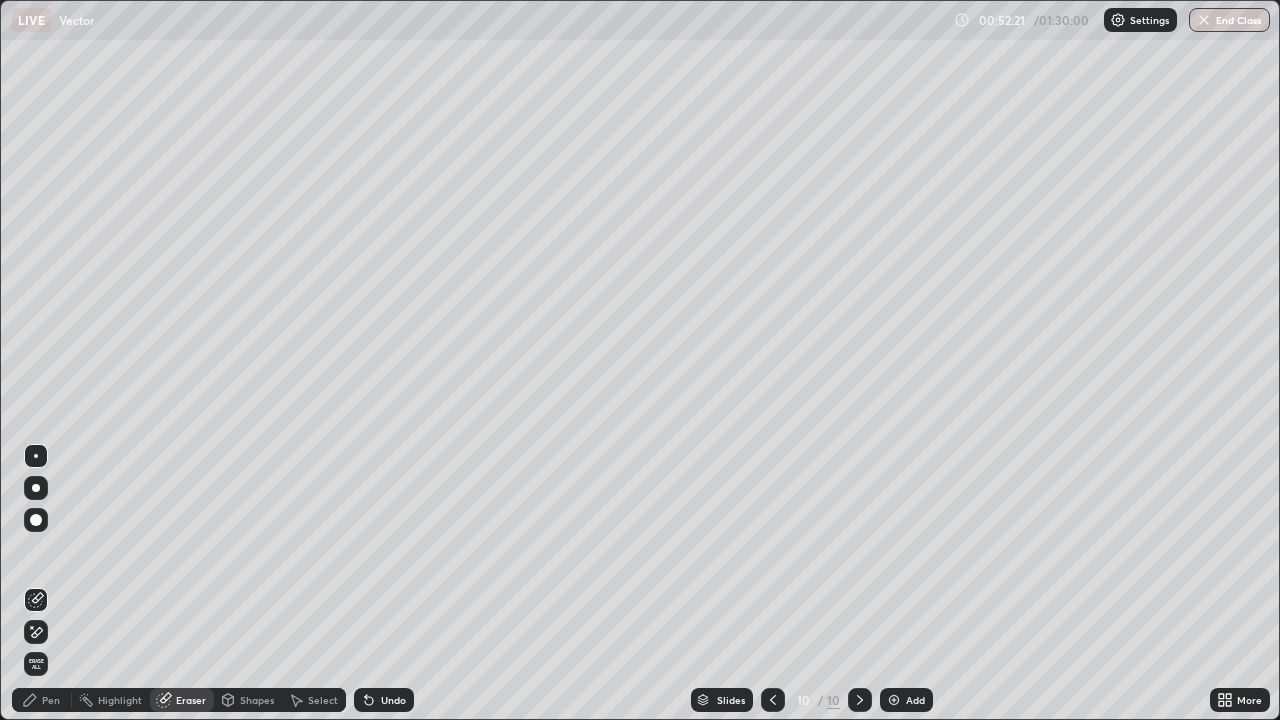click on "Pen" at bounding box center (51, 700) 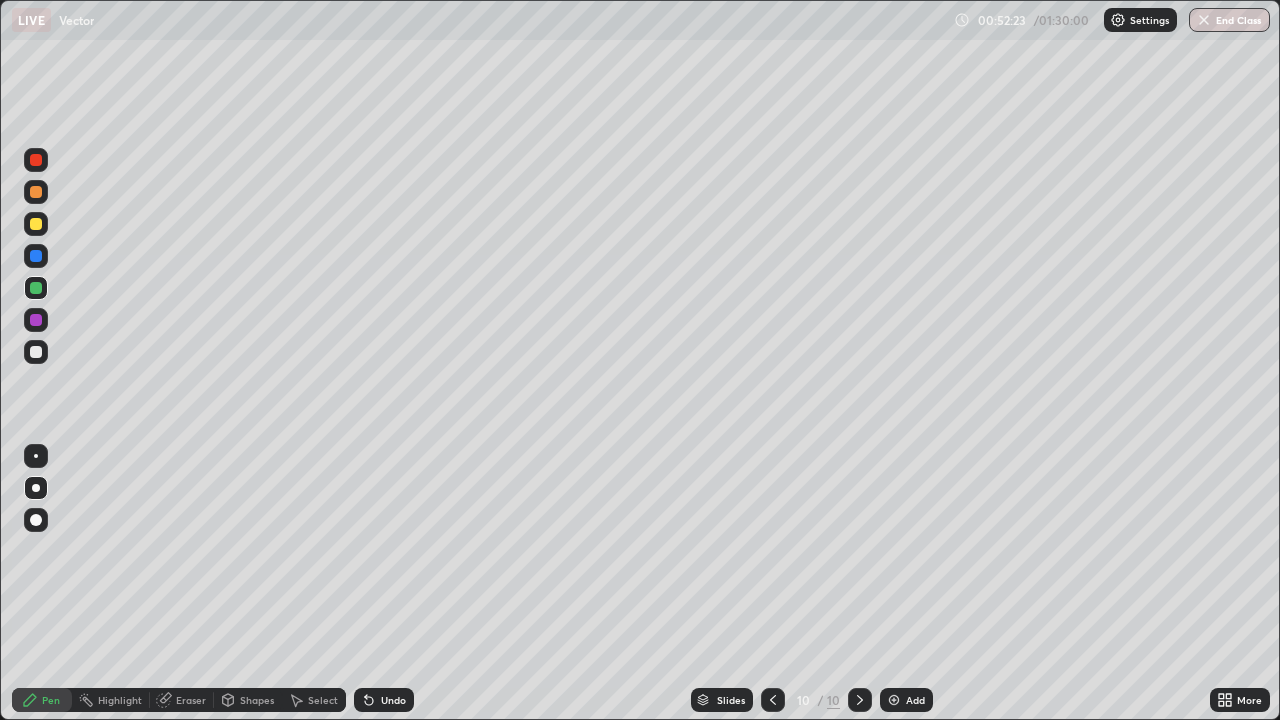 click at bounding box center (36, 352) 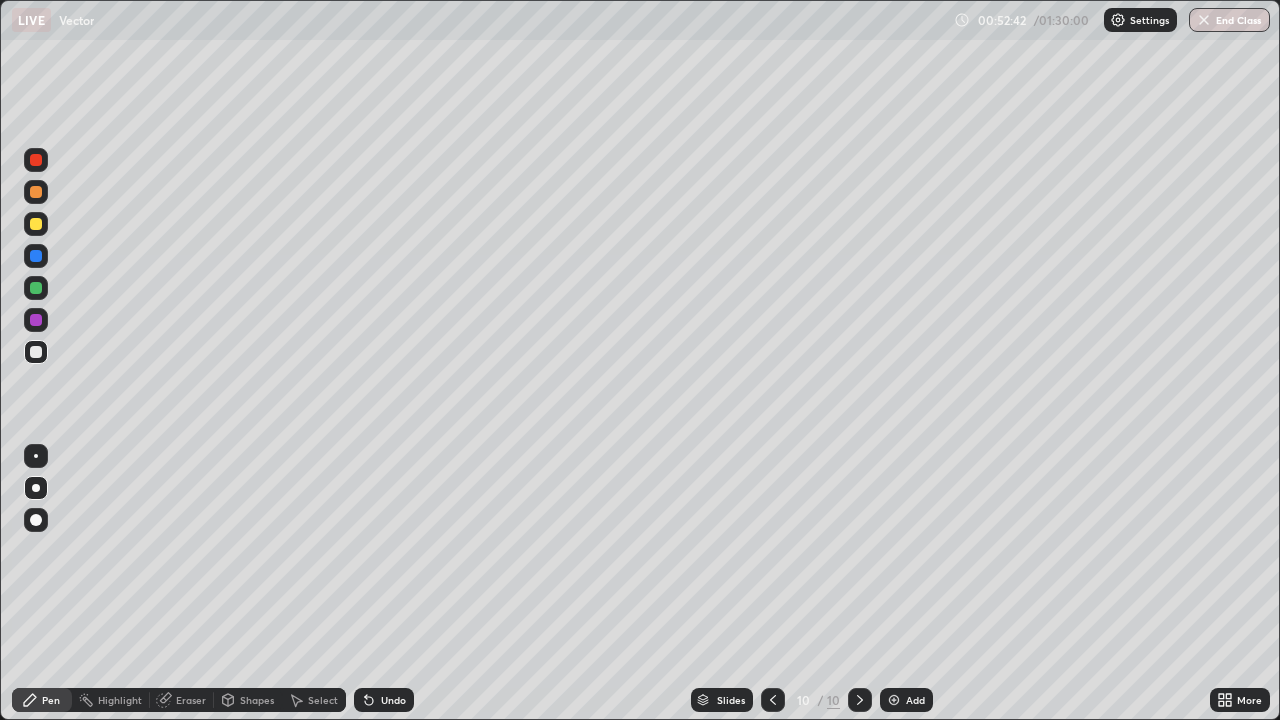 click at bounding box center [36, 224] 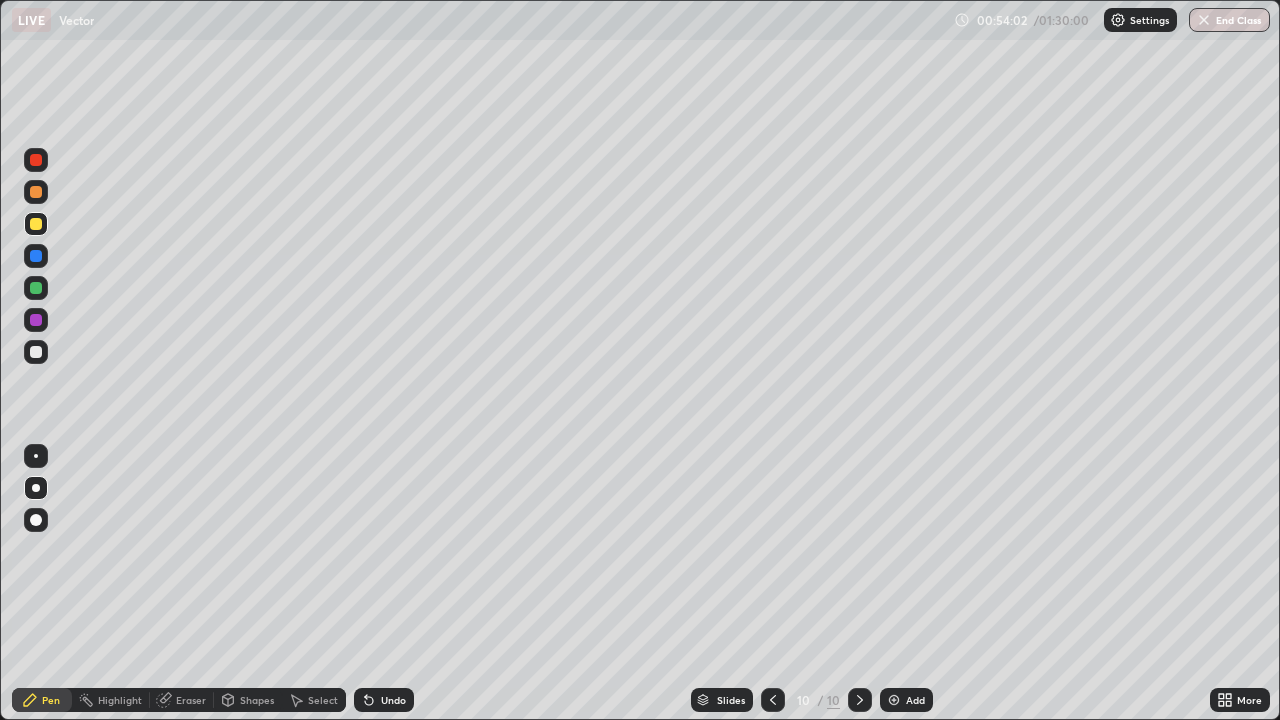 click at bounding box center [36, 352] 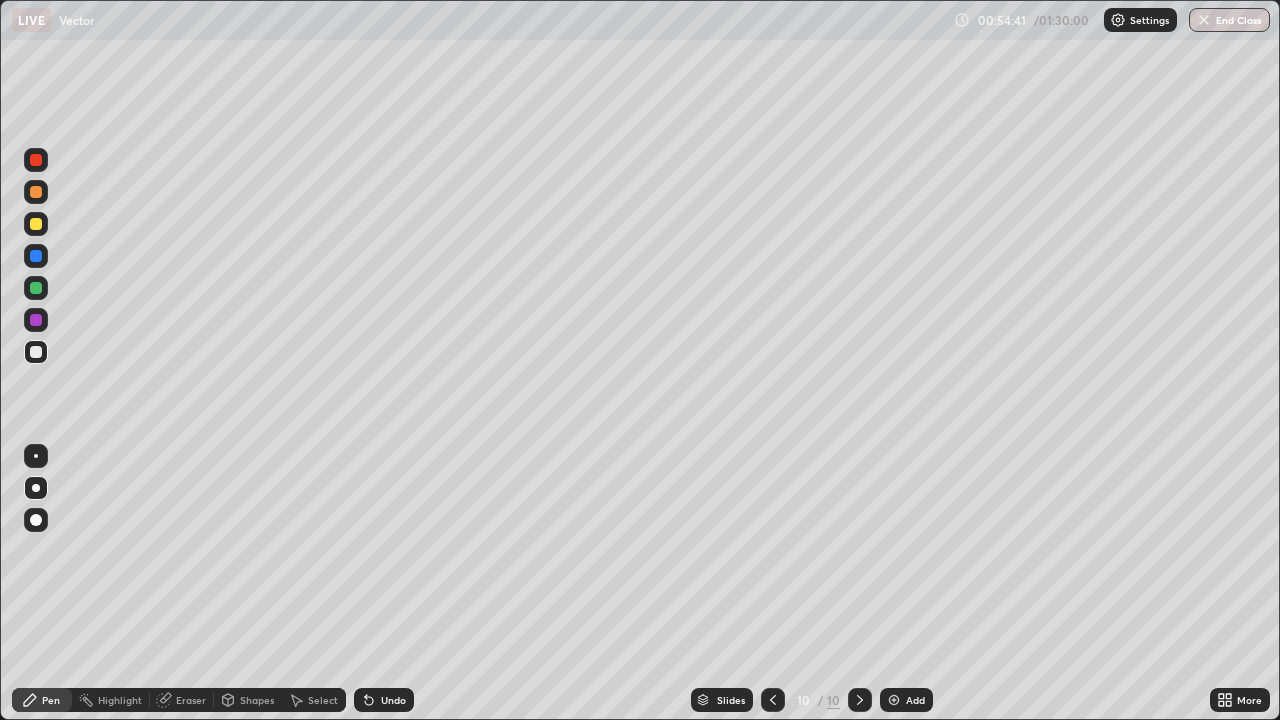 click on "Shapes" at bounding box center (257, 700) 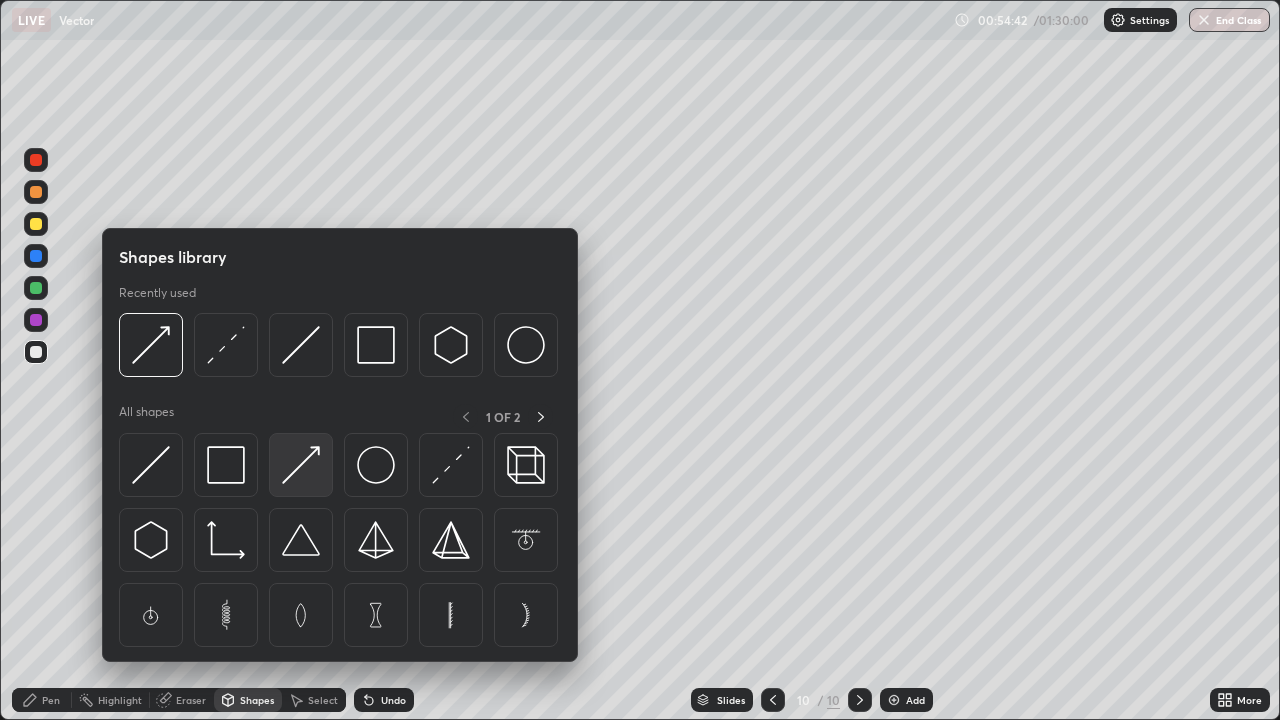 click at bounding box center (301, 465) 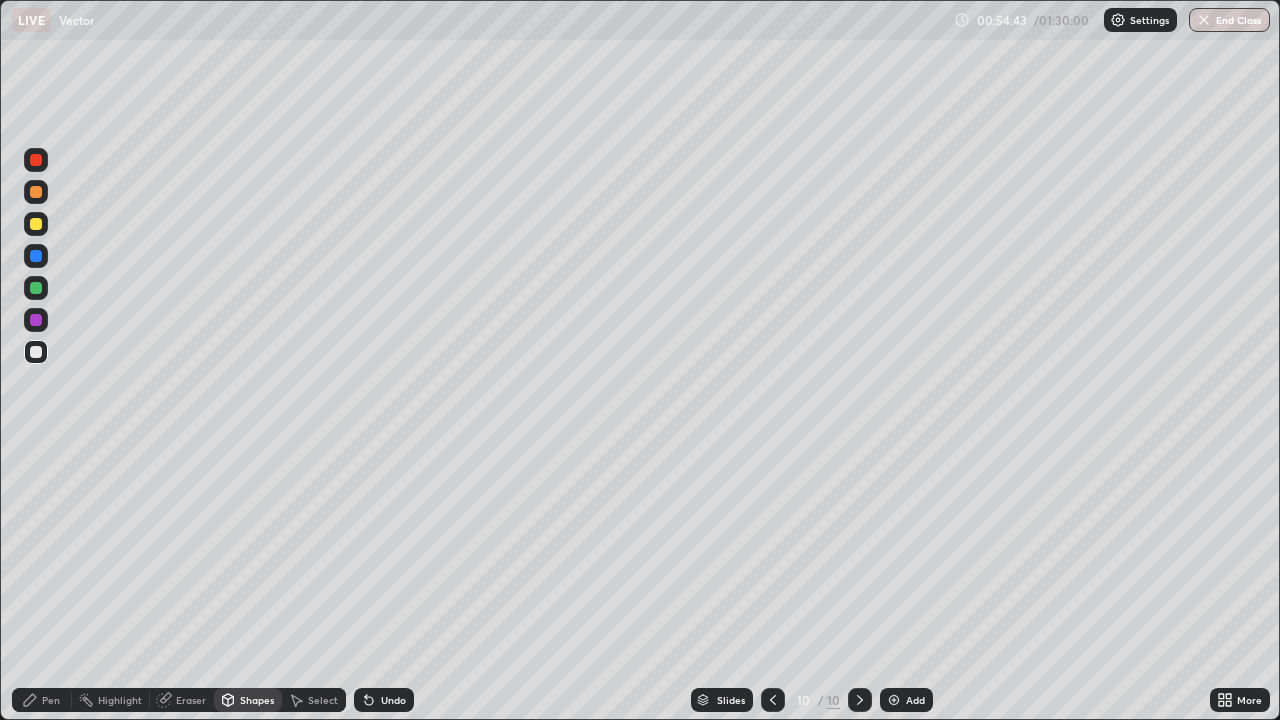 click at bounding box center [36, 224] 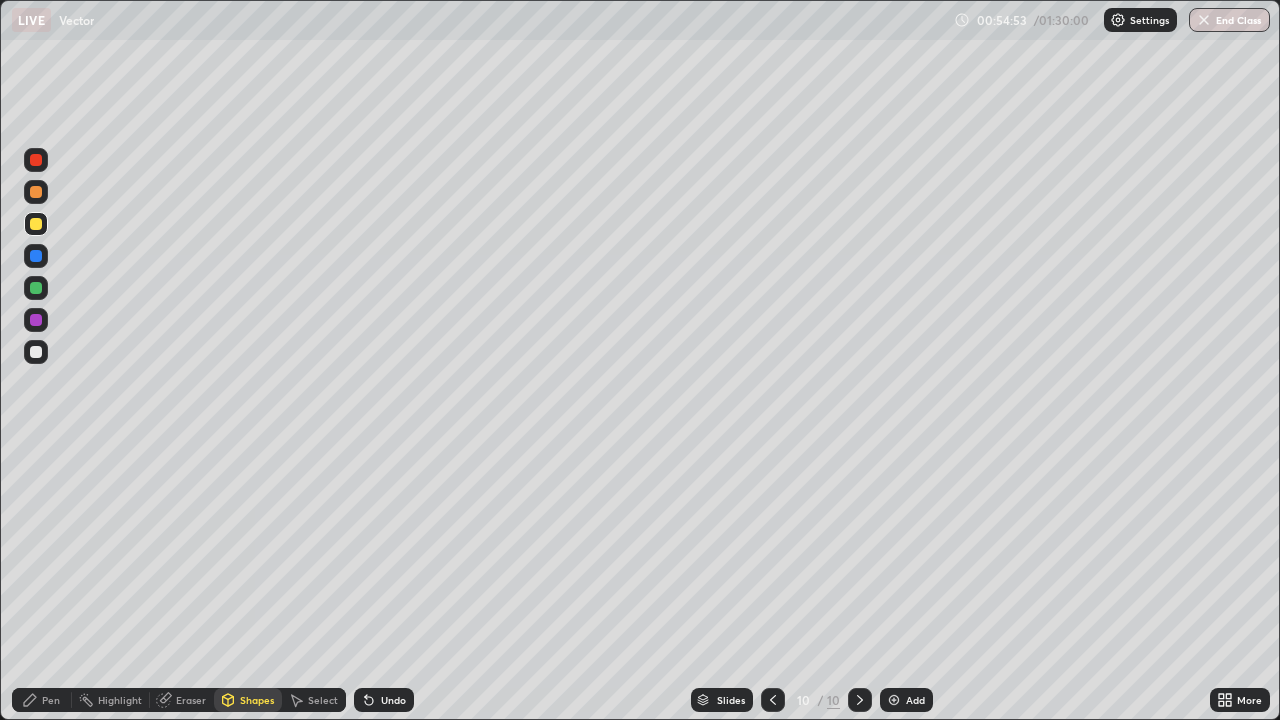 click at bounding box center [36, 352] 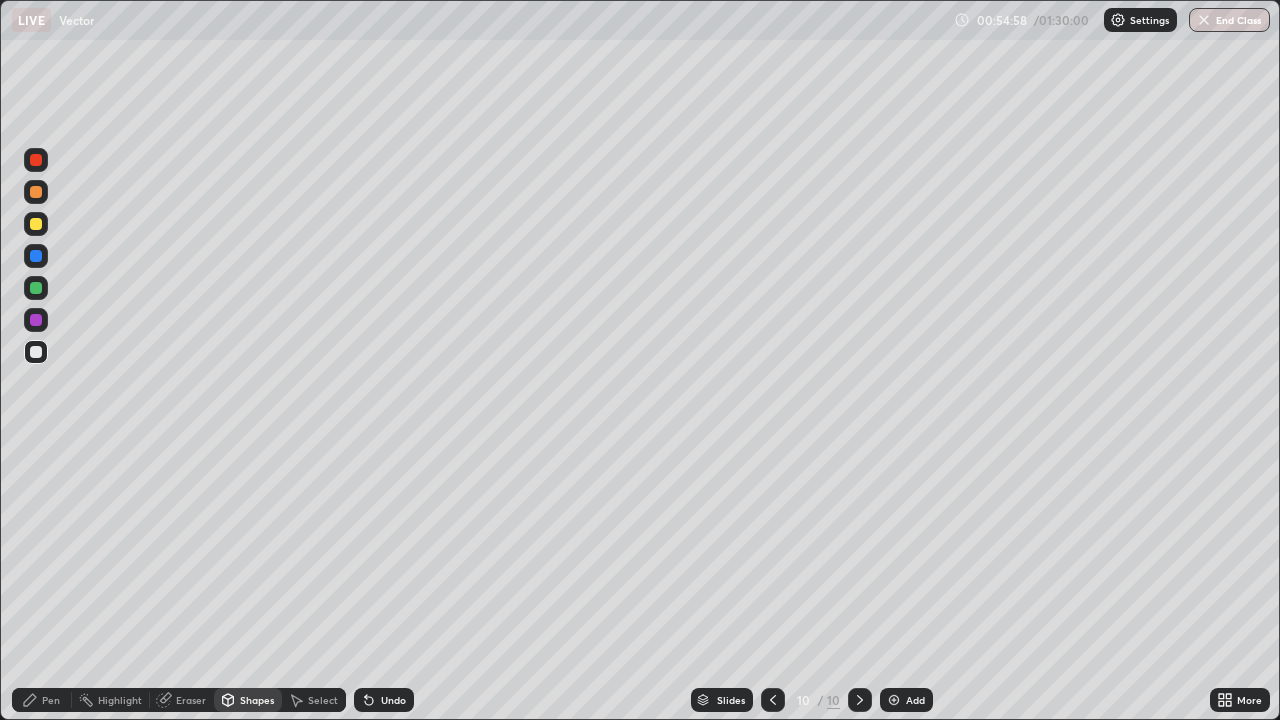 click on "Pen" at bounding box center [51, 700] 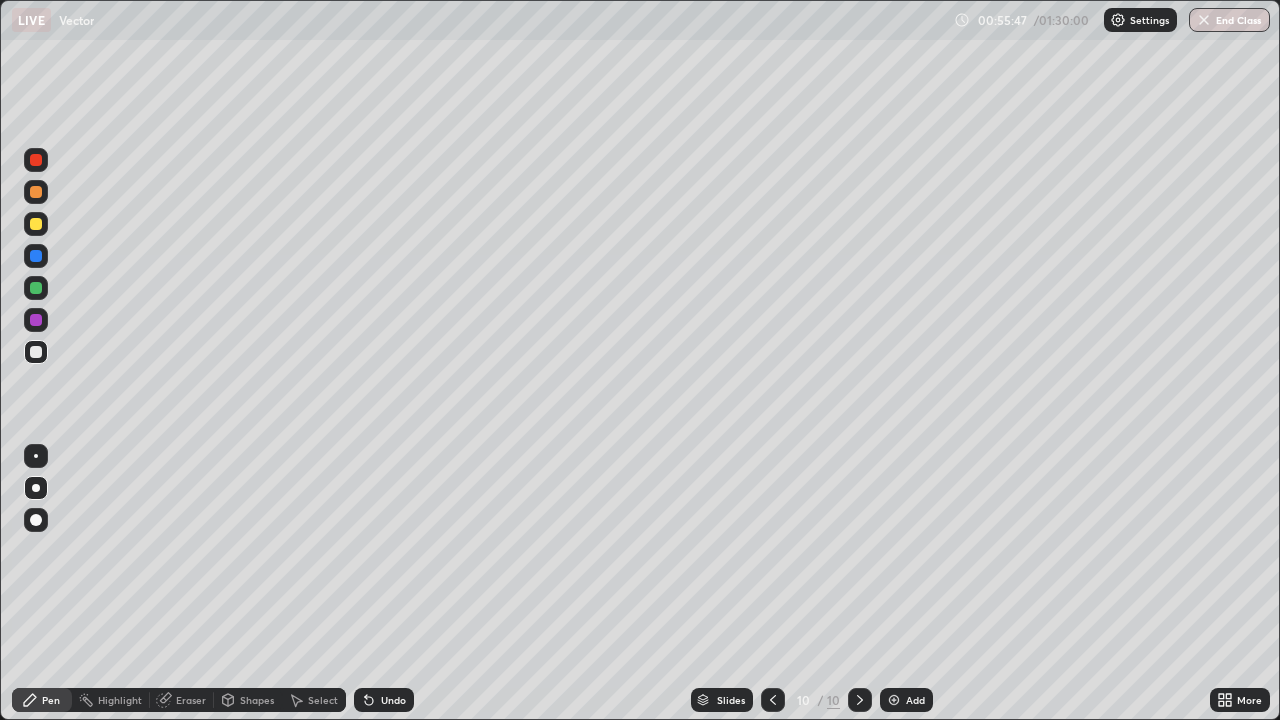 click at bounding box center (894, 700) 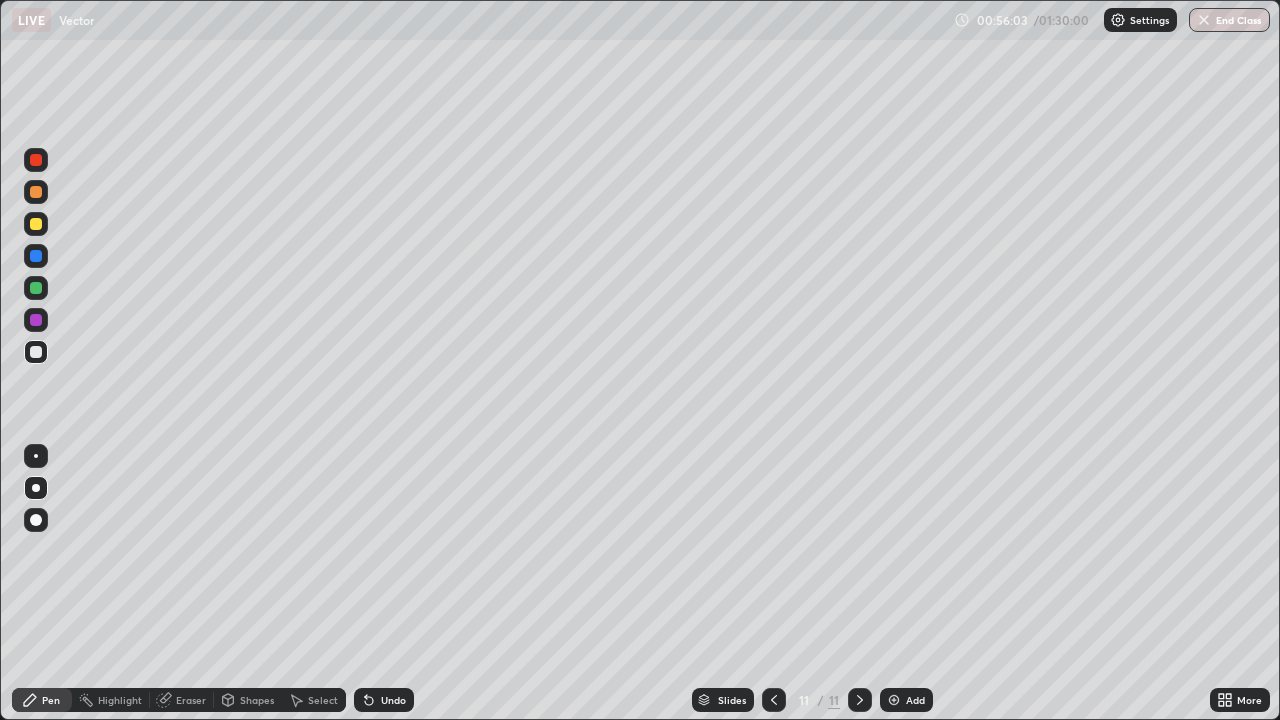 click on "Shapes" at bounding box center (257, 700) 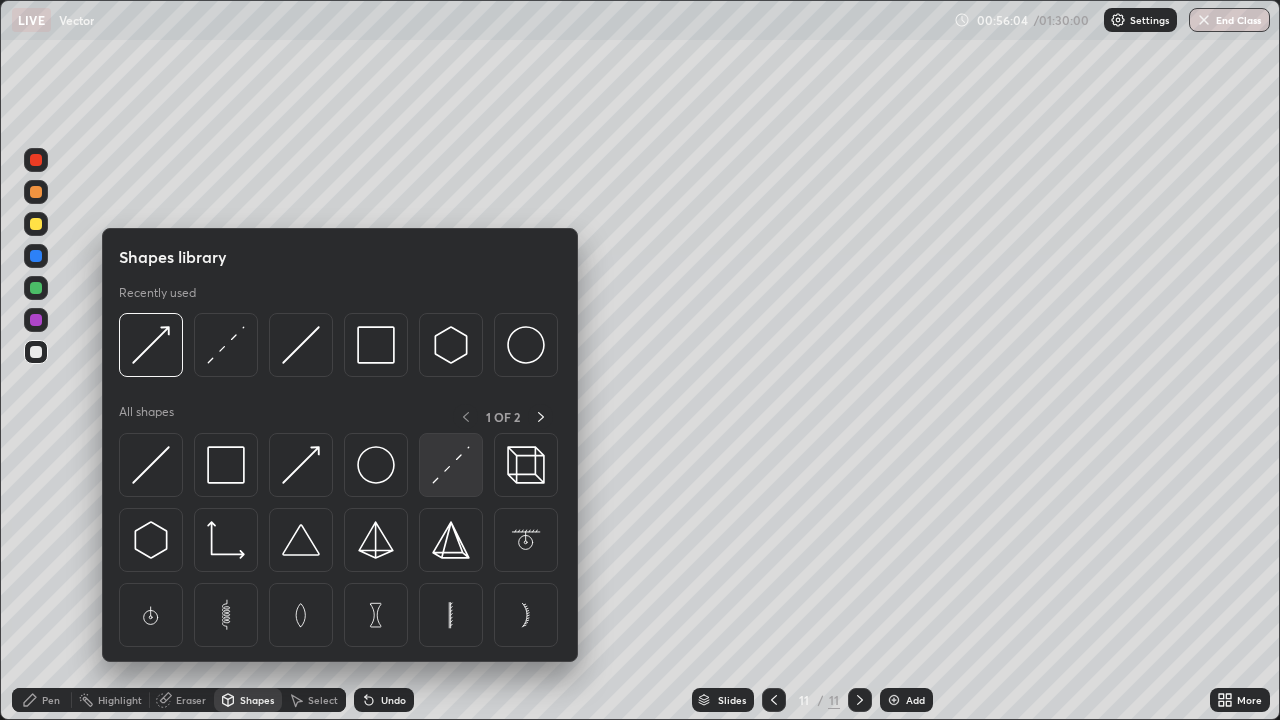 click at bounding box center (451, 465) 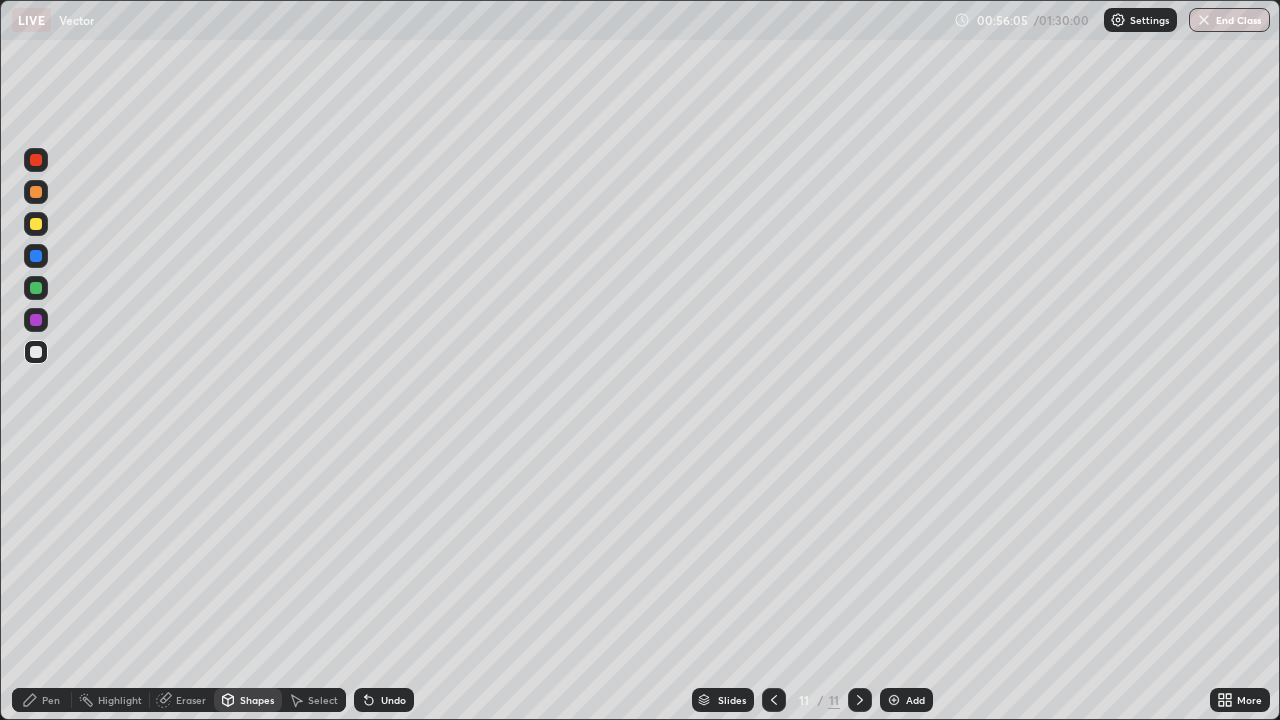 click at bounding box center (36, 352) 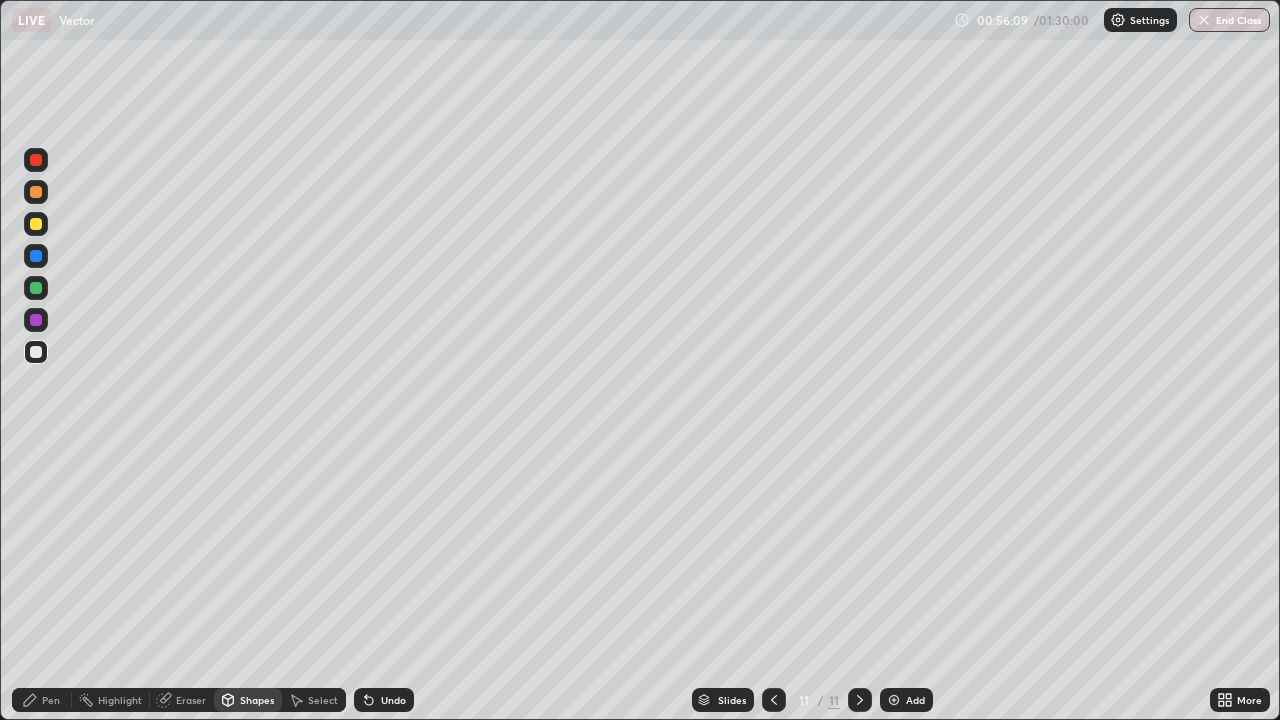 click on "Pen" at bounding box center (51, 700) 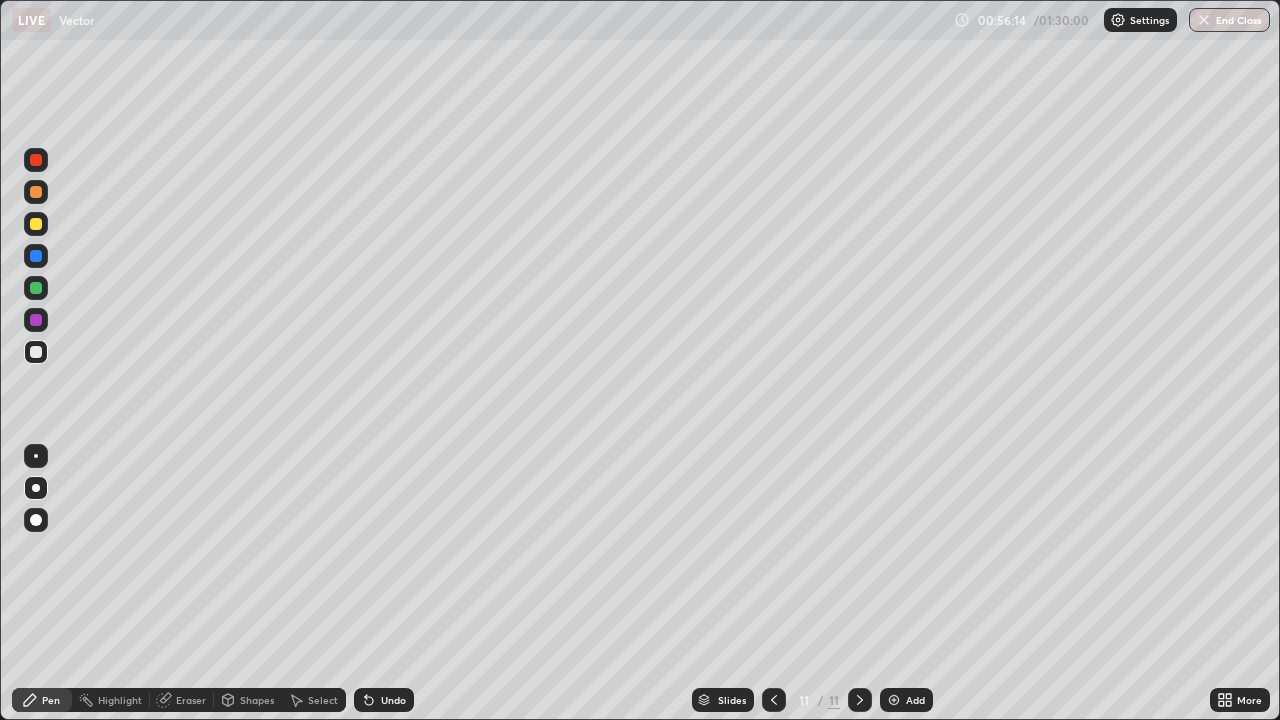 click on "Shapes" at bounding box center [257, 700] 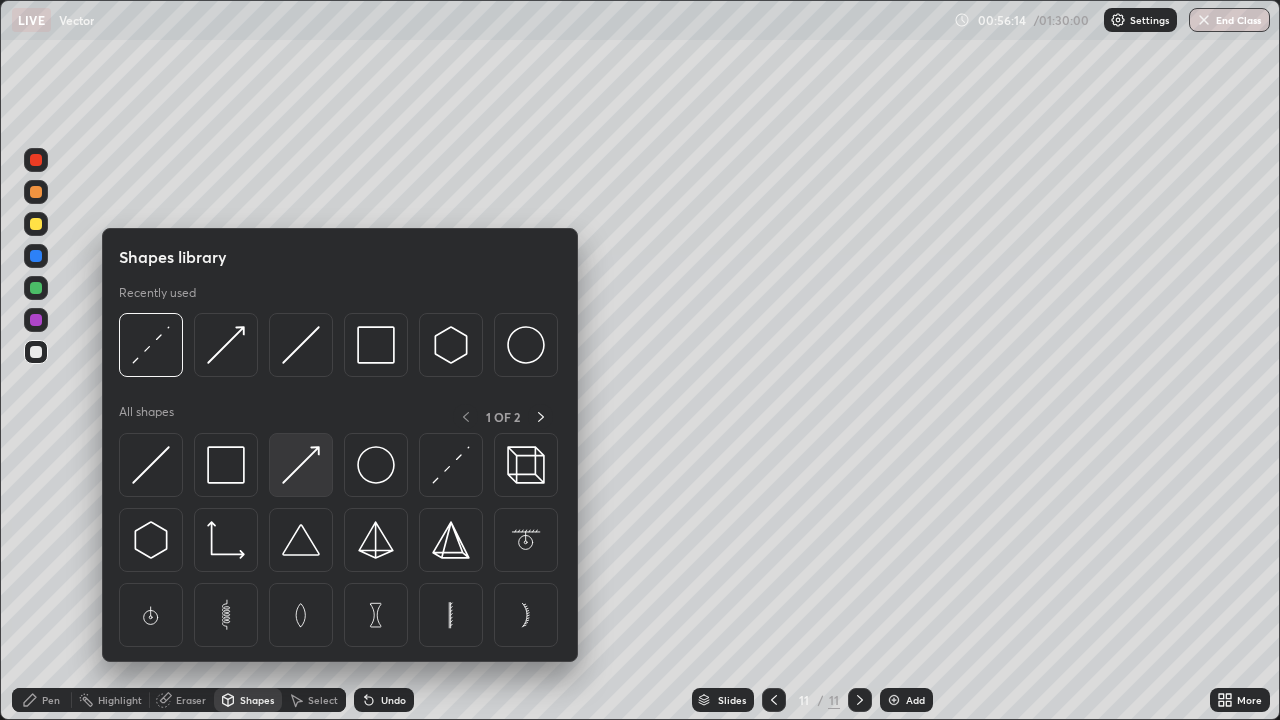 click at bounding box center (301, 465) 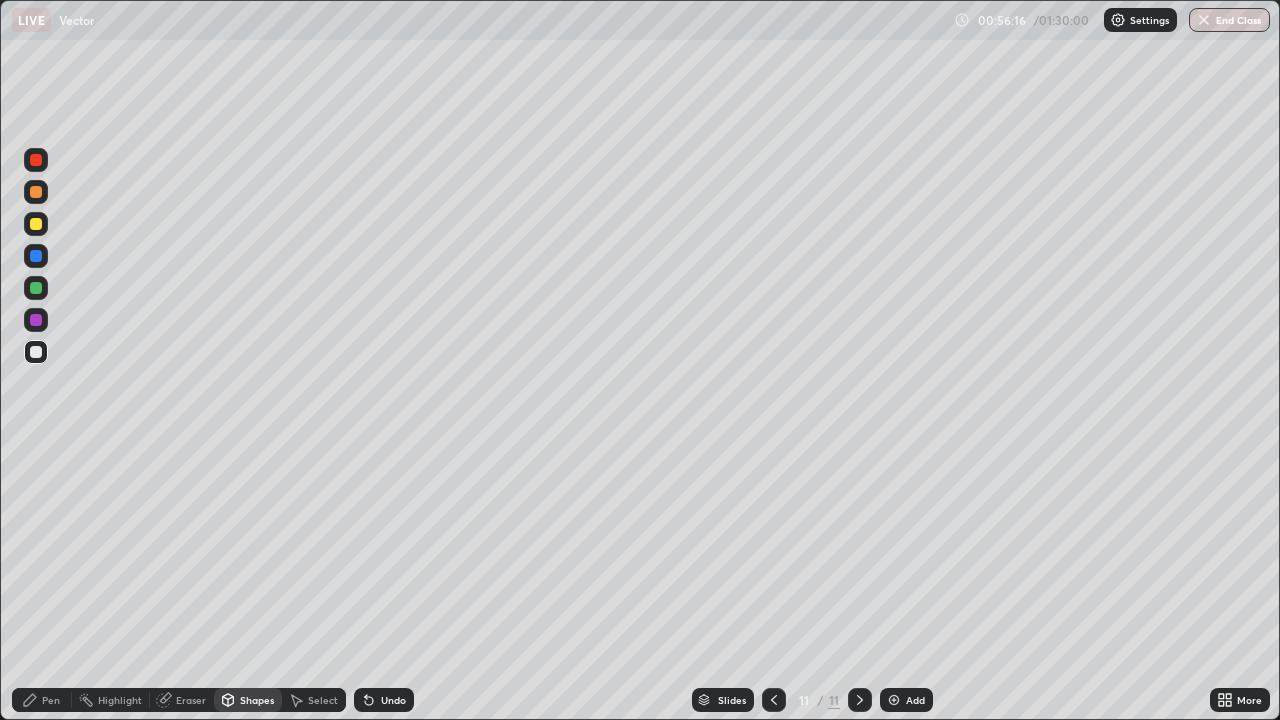 click on "Pen" at bounding box center (51, 700) 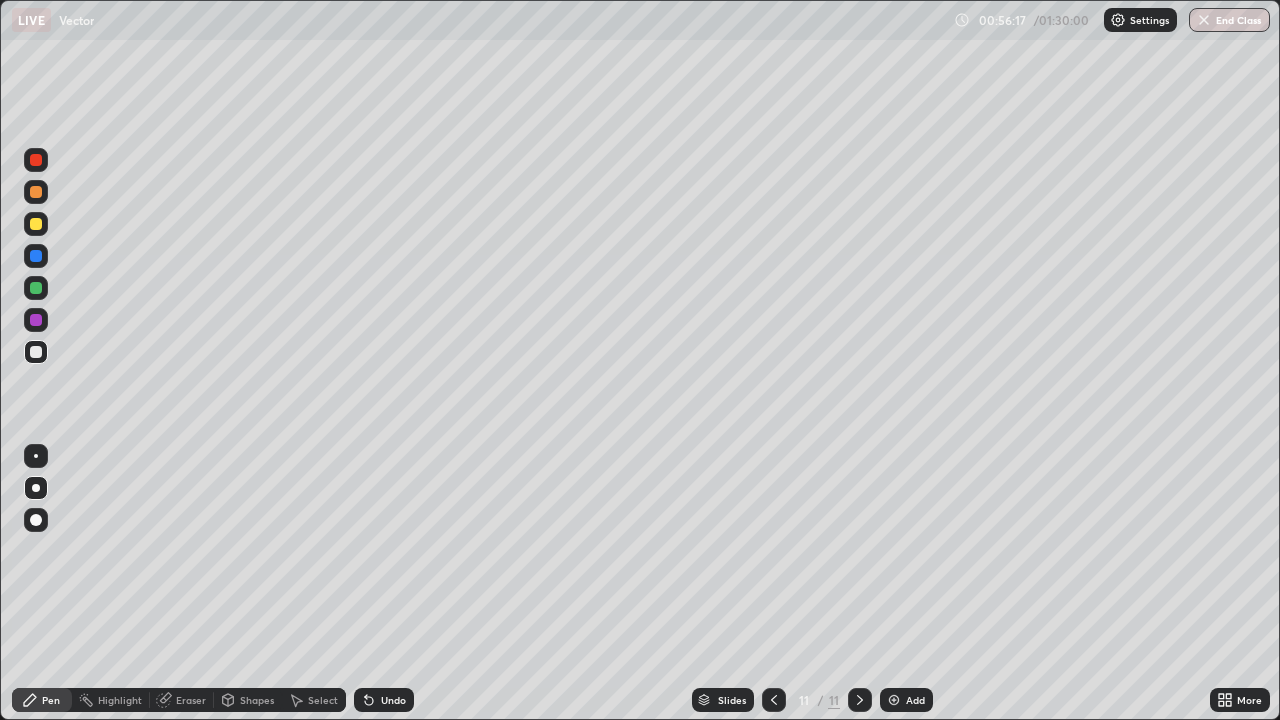 click at bounding box center (36, 520) 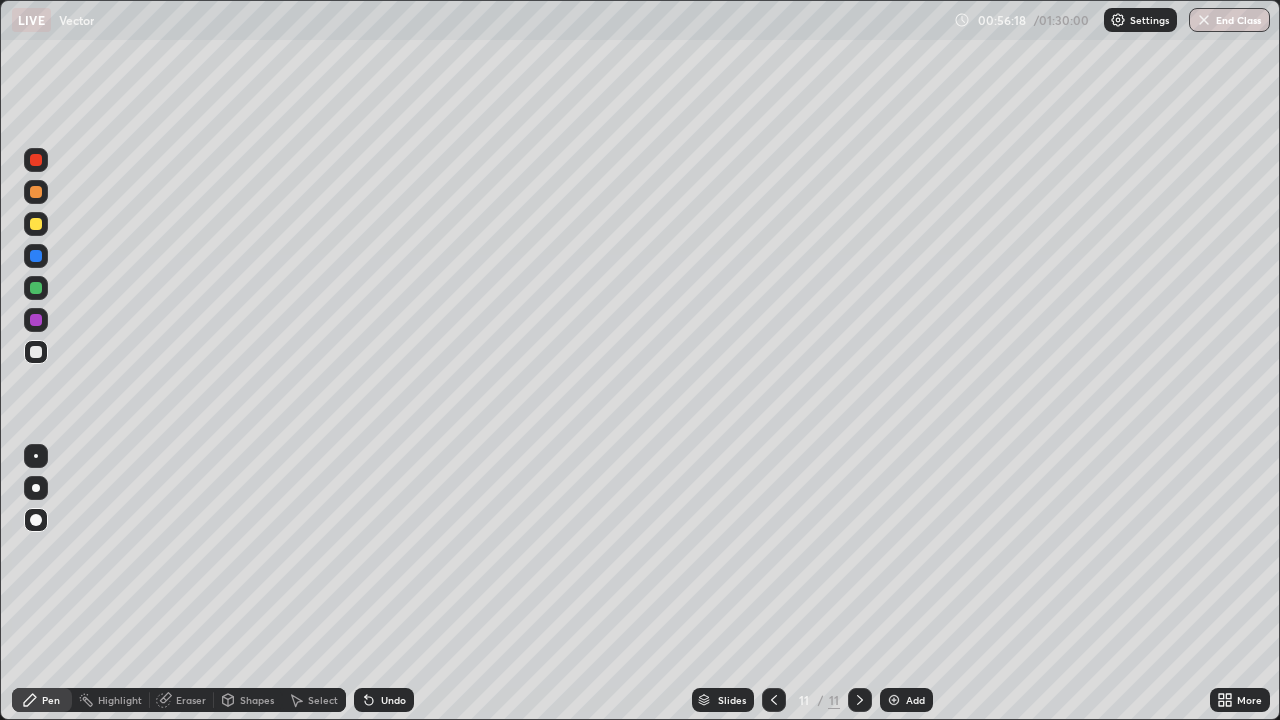 click on "Shapes" at bounding box center (257, 700) 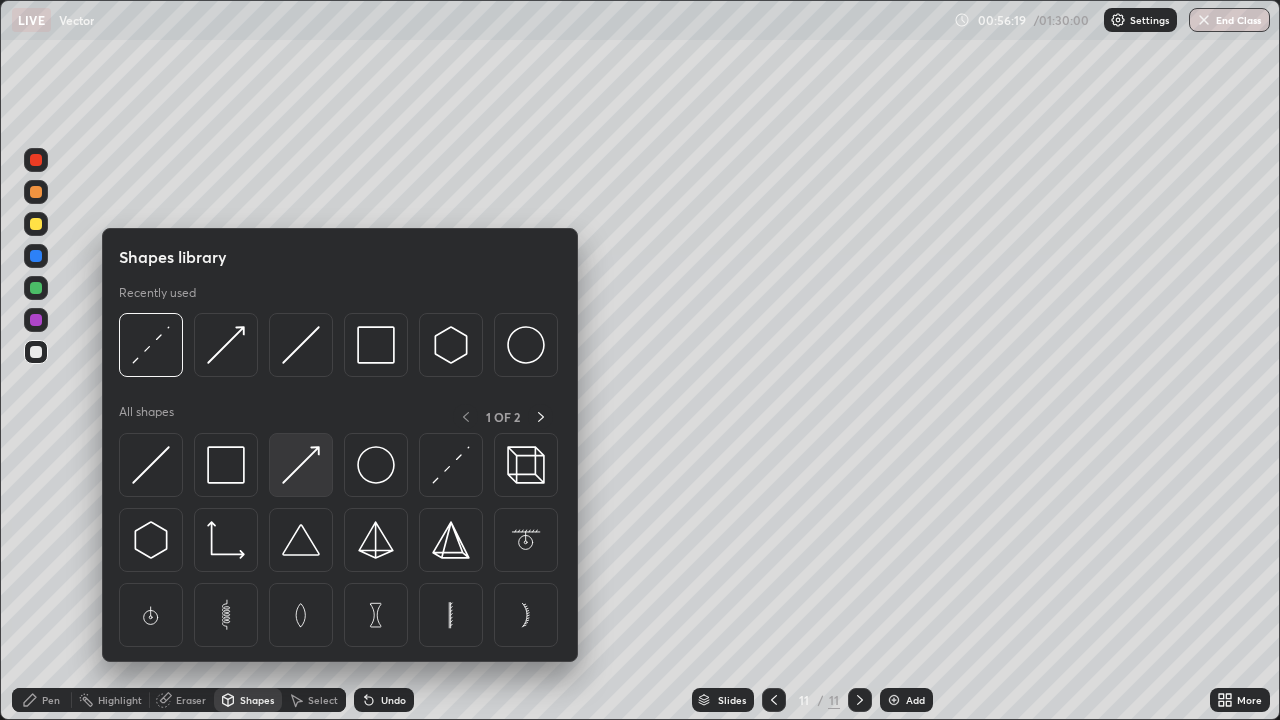 click at bounding box center (301, 465) 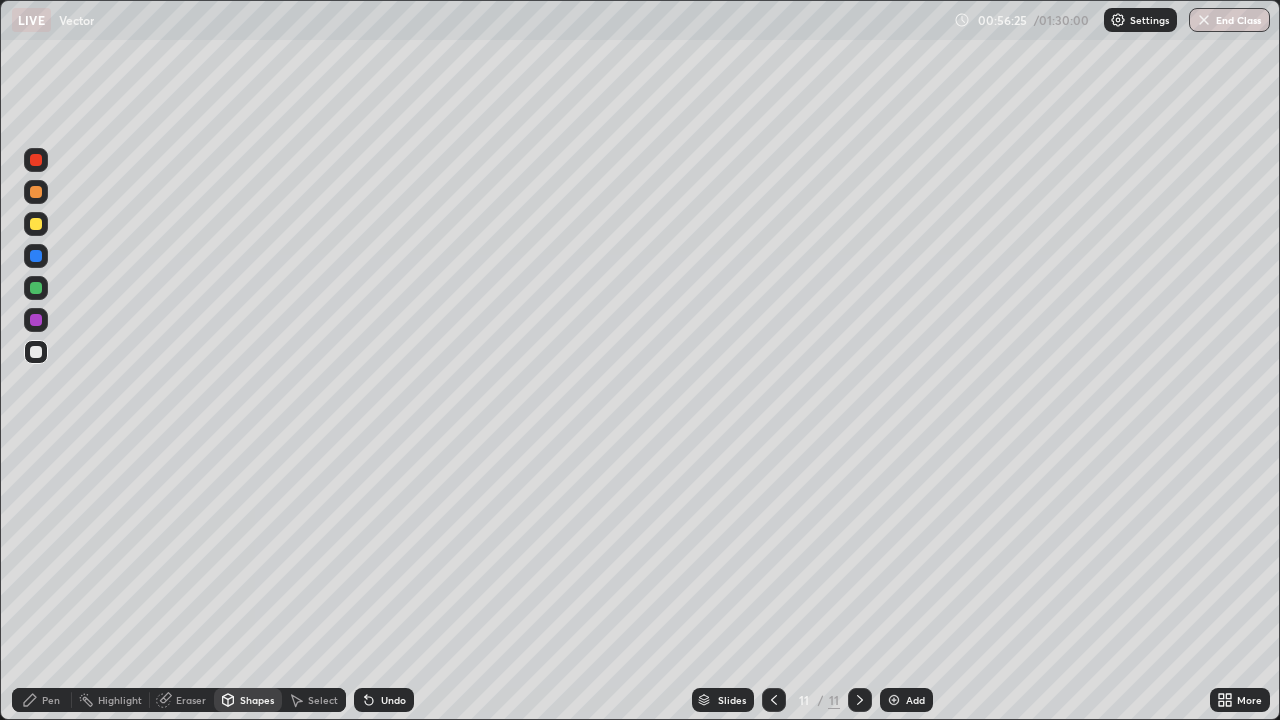 click 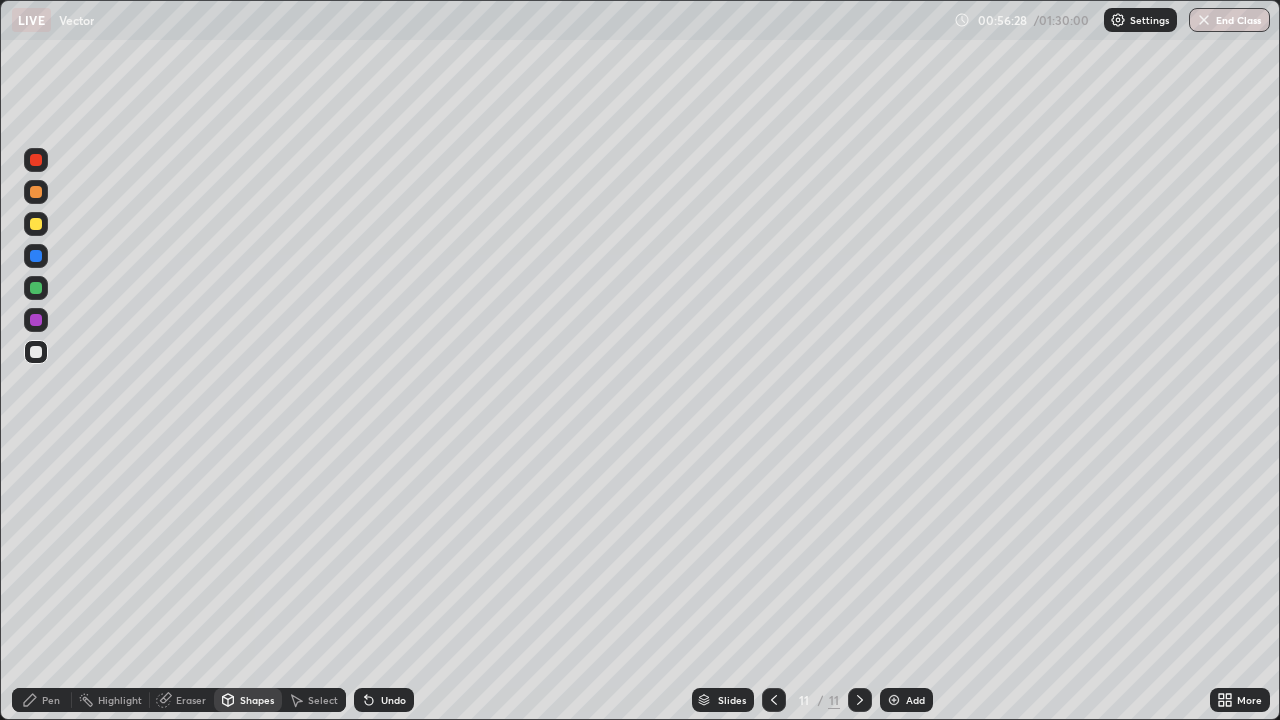 click at bounding box center [36, 320] 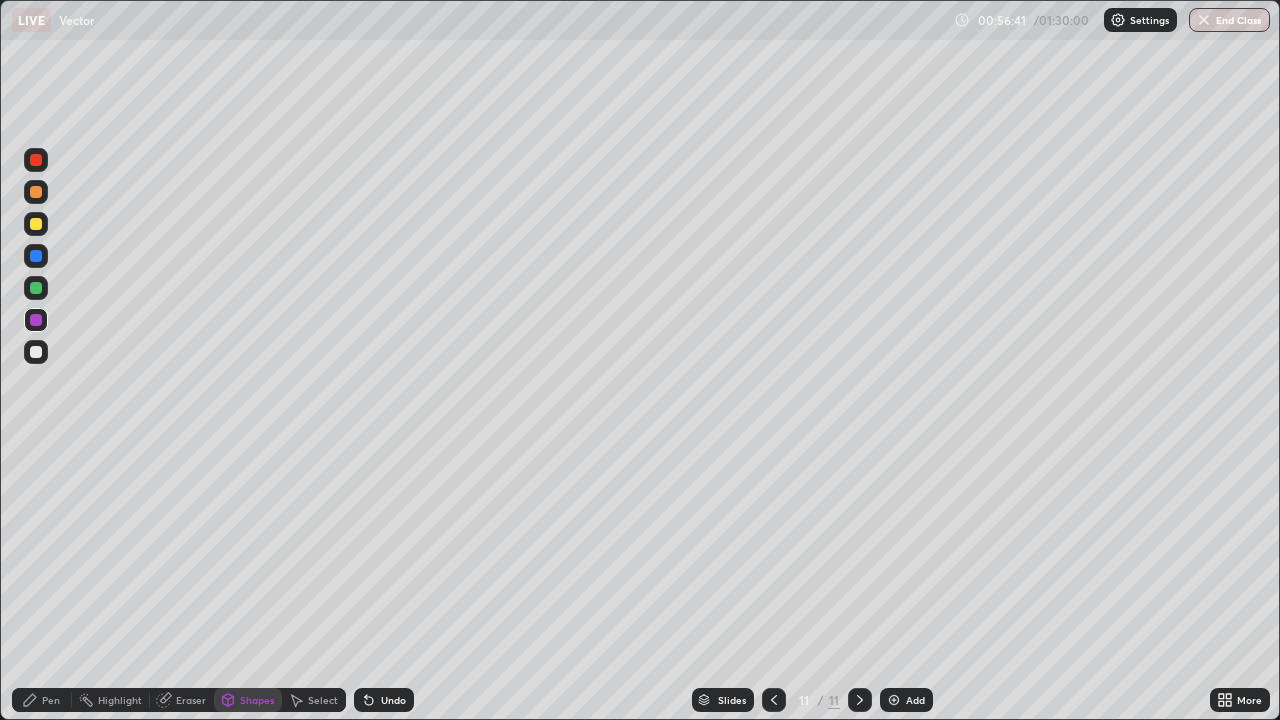 click on "Pen" at bounding box center [51, 700] 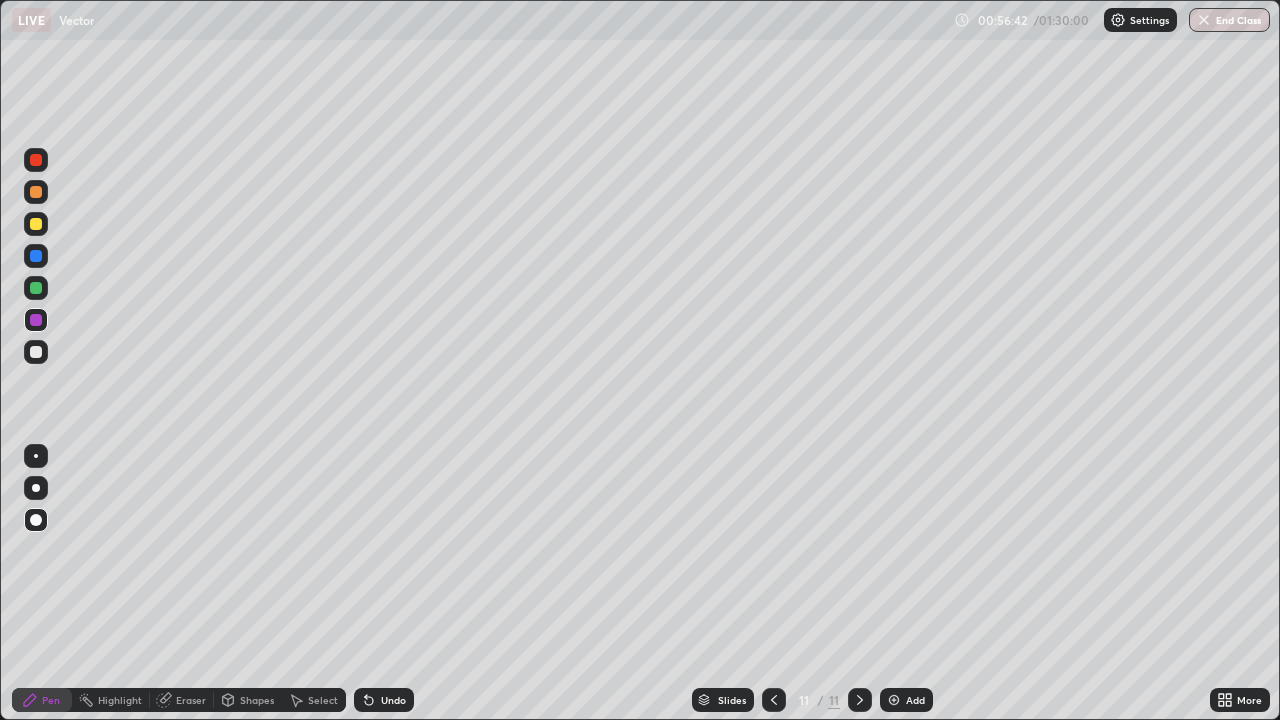 click at bounding box center [36, 256] 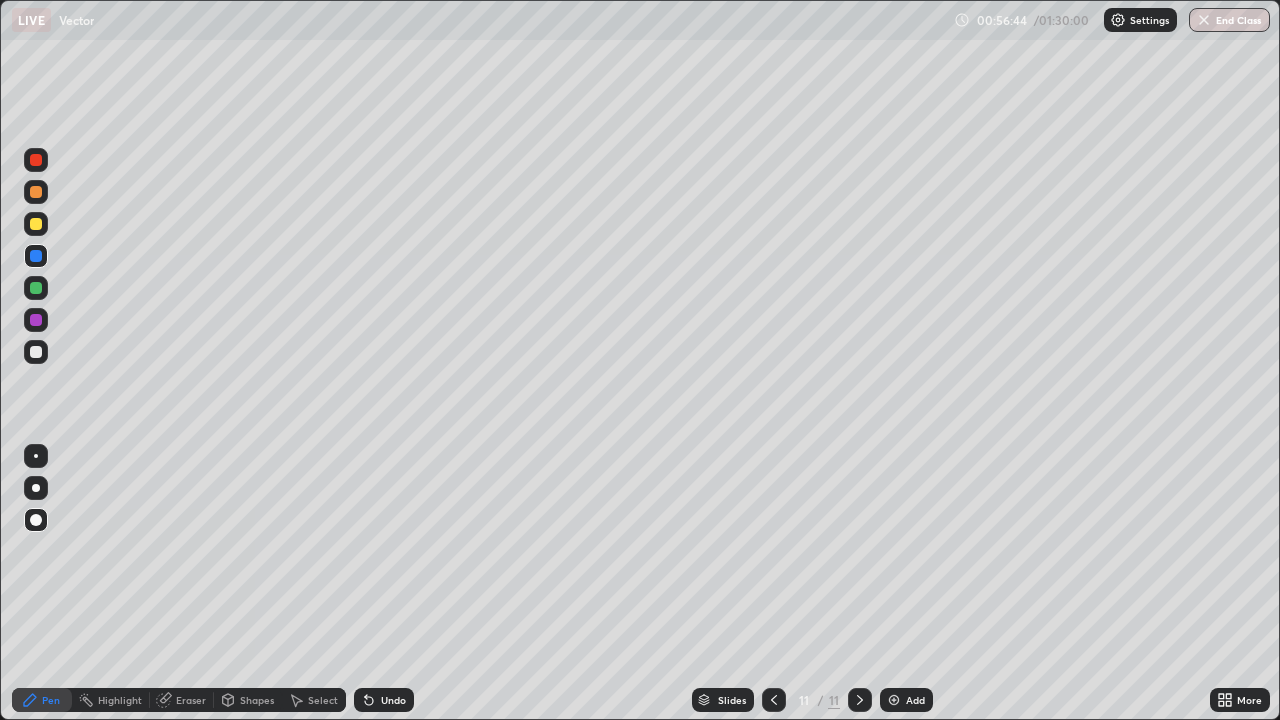 click at bounding box center (36, 488) 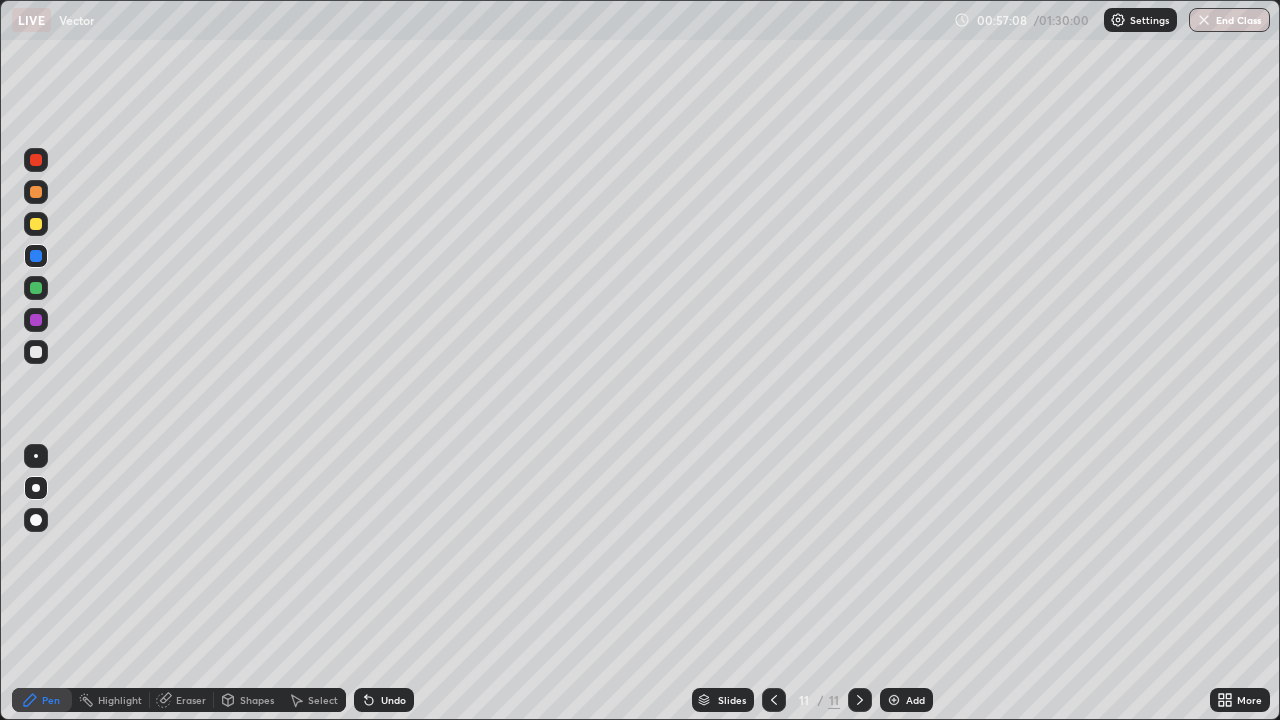 click on "Select" at bounding box center [323, 700] 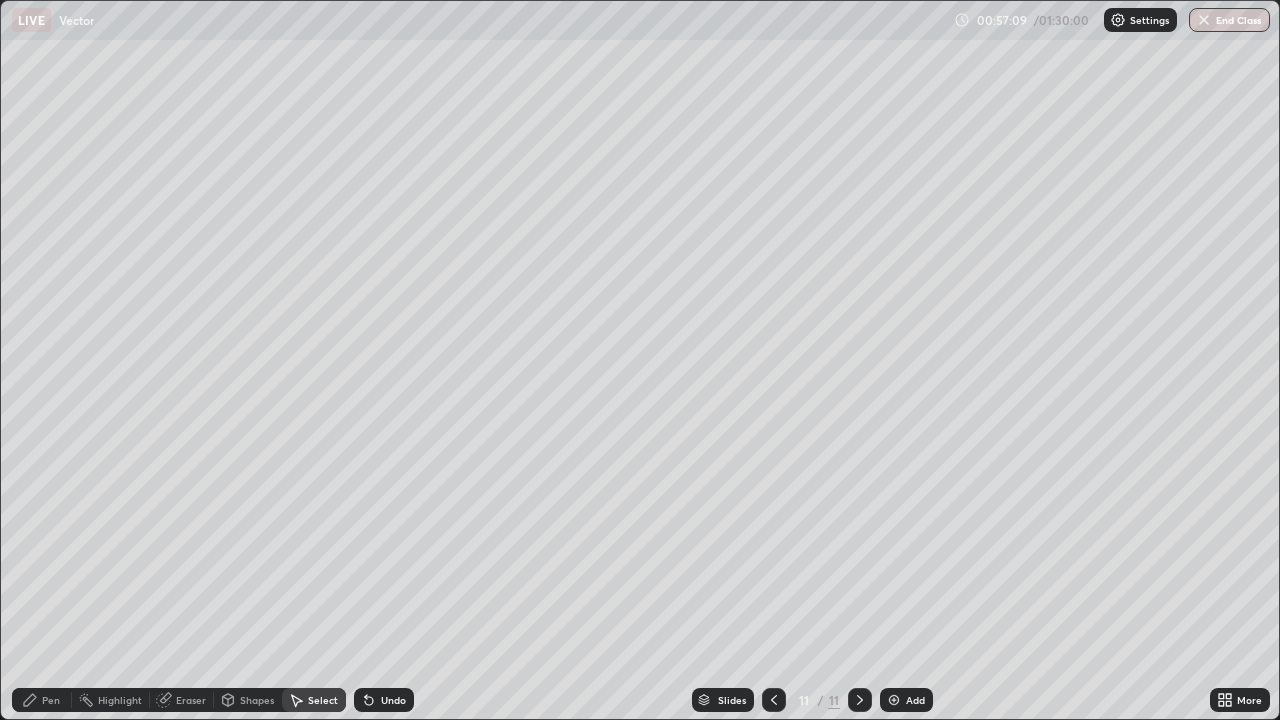 click on "Shapes" at bounding box center [248, 700] 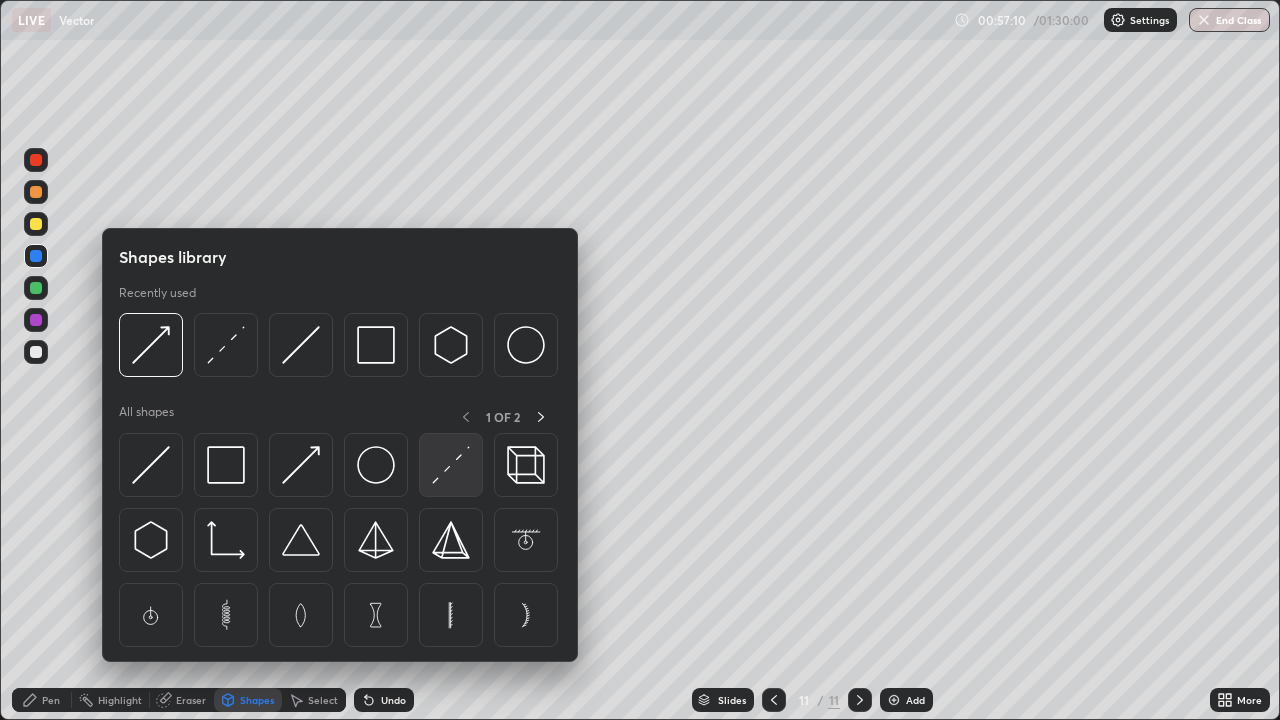 click at bounding box center (451, 465) 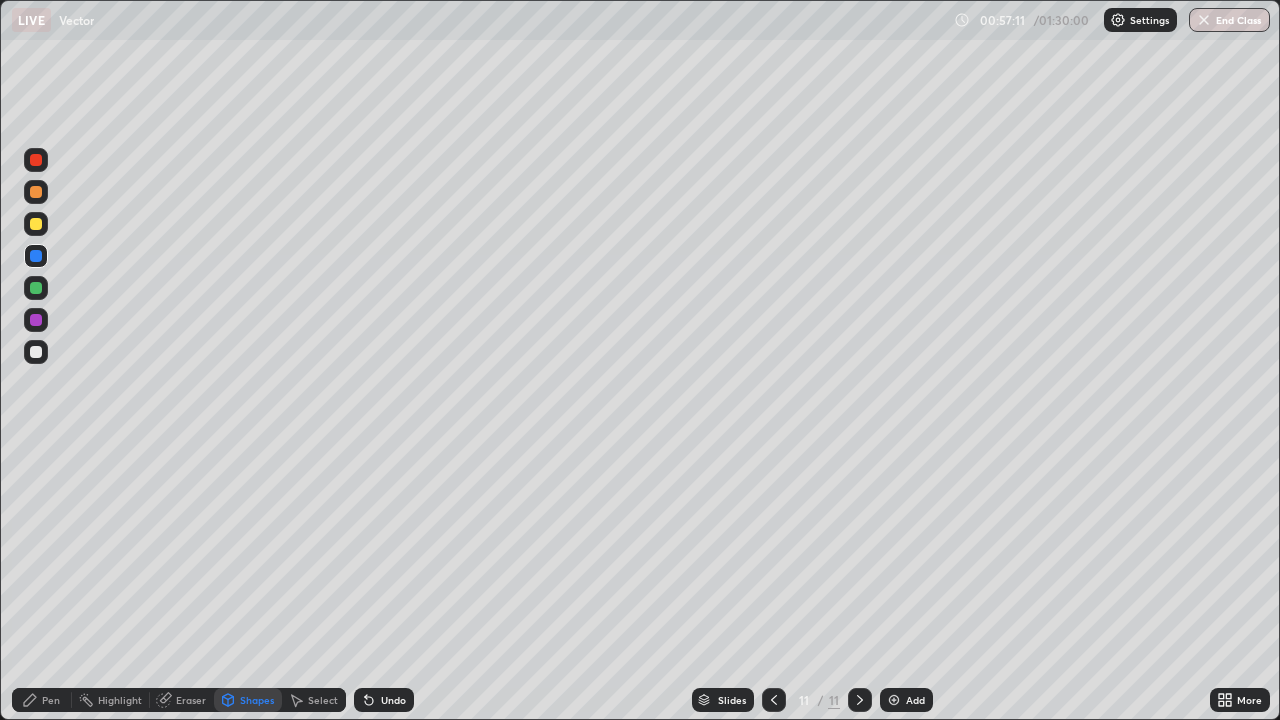 click at bounding box center [36, 352] 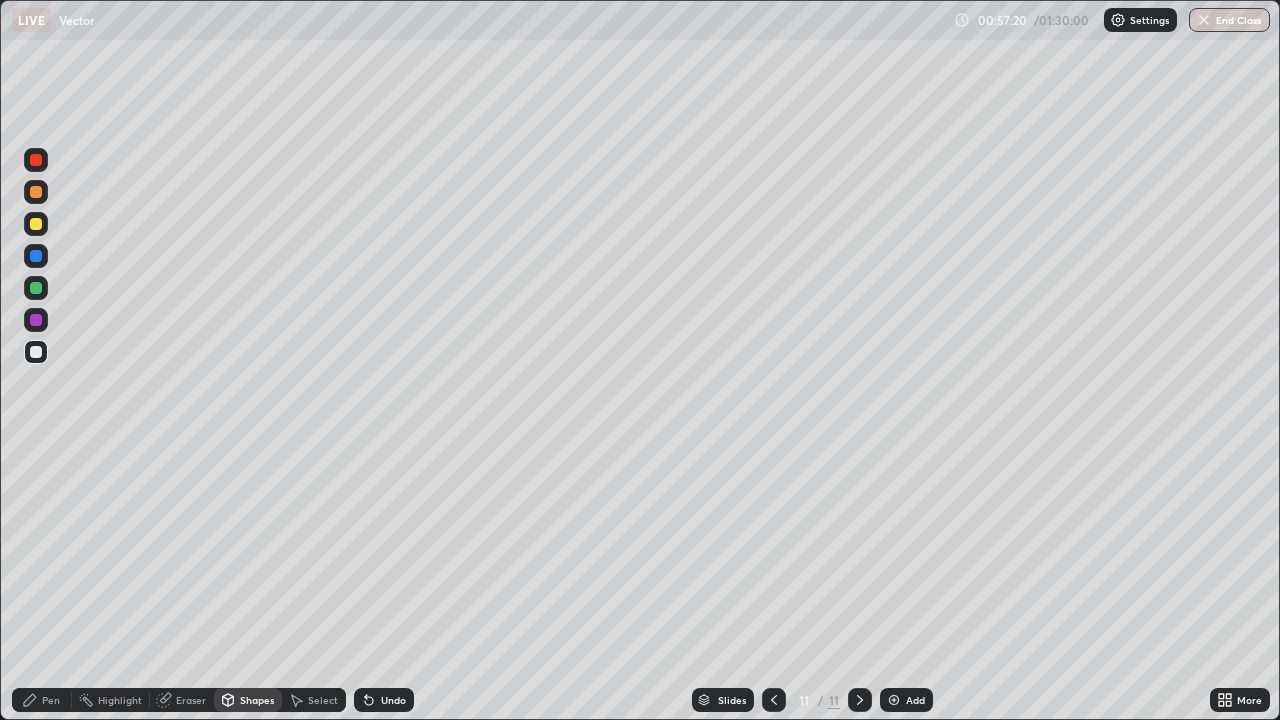 click on "Select" at bounding box center [323, 700] 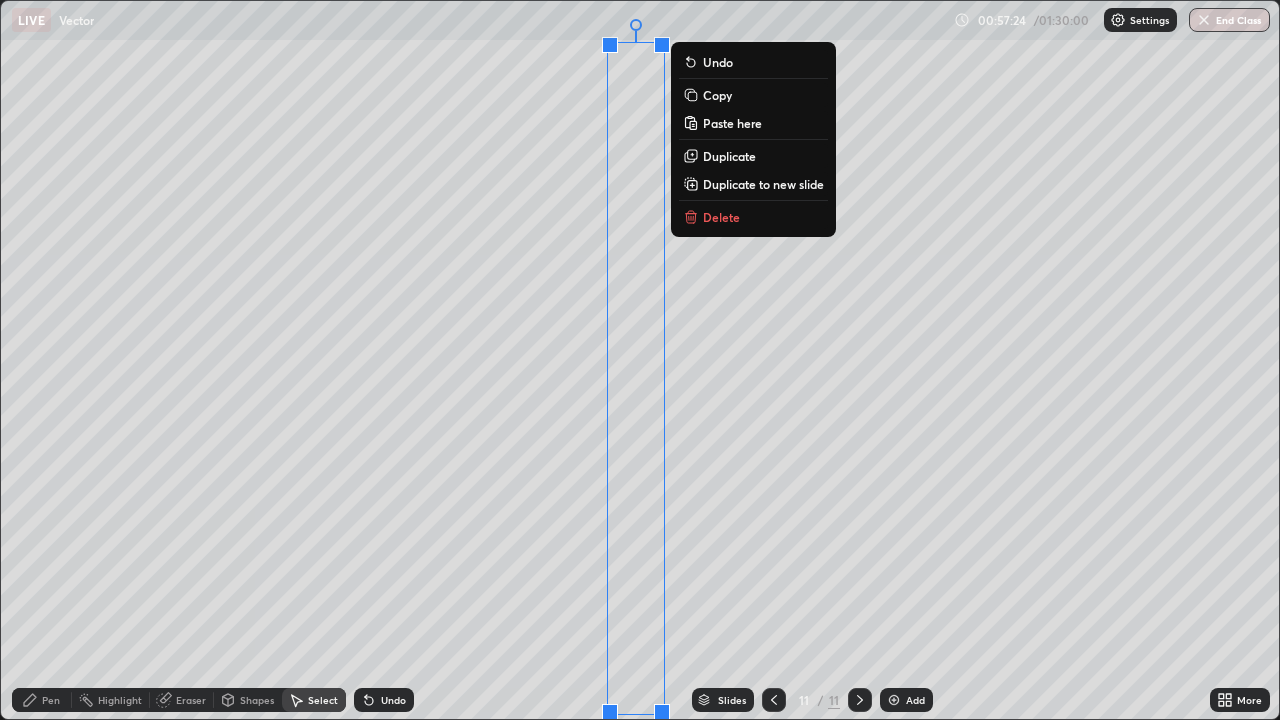click on "LIVE Vector" at bounding box center (479, 20) 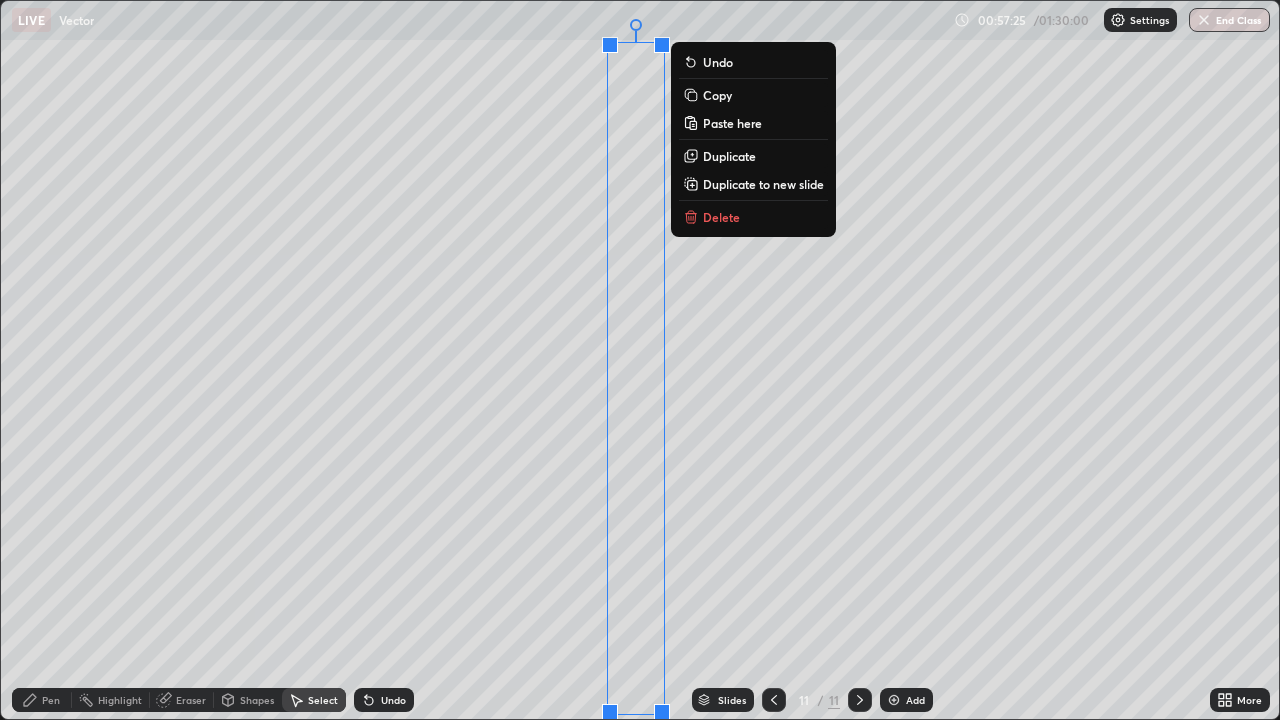 click on "LIVE Vector" at bounding box center [479, 20] 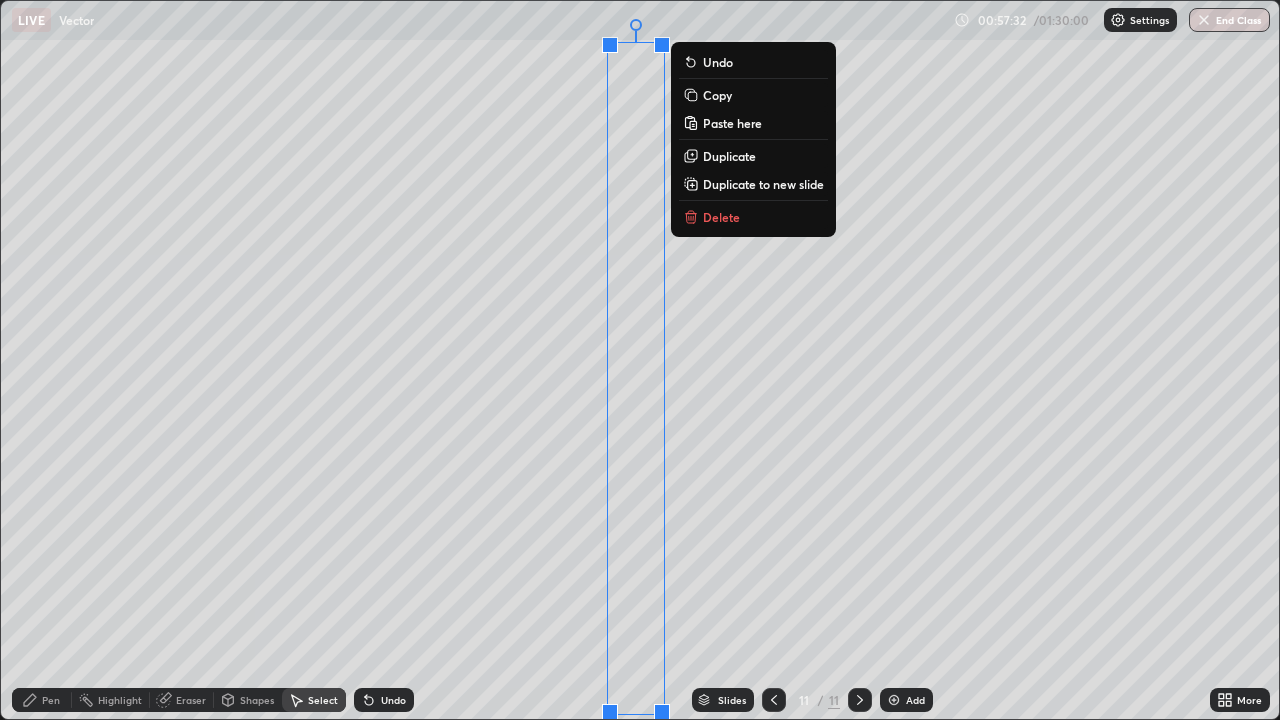 click on "Pen" at bounding box center [51, 700] 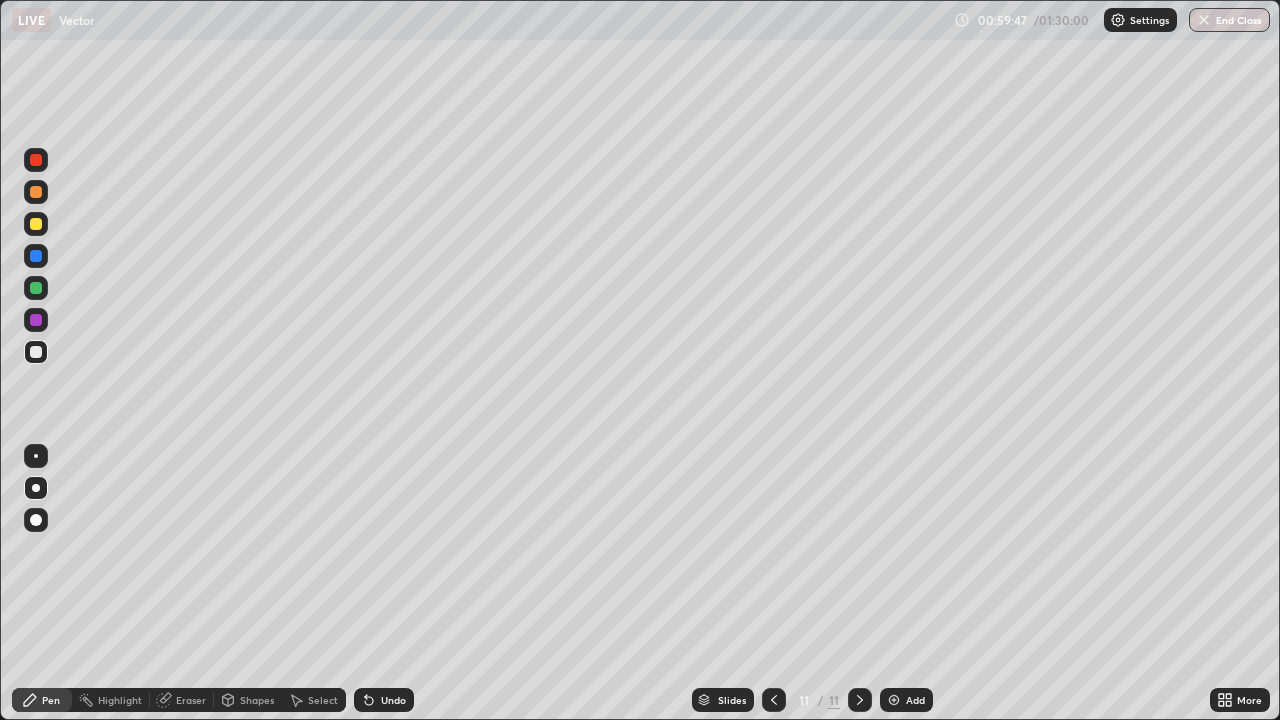 click at bounding box center [36, 224] 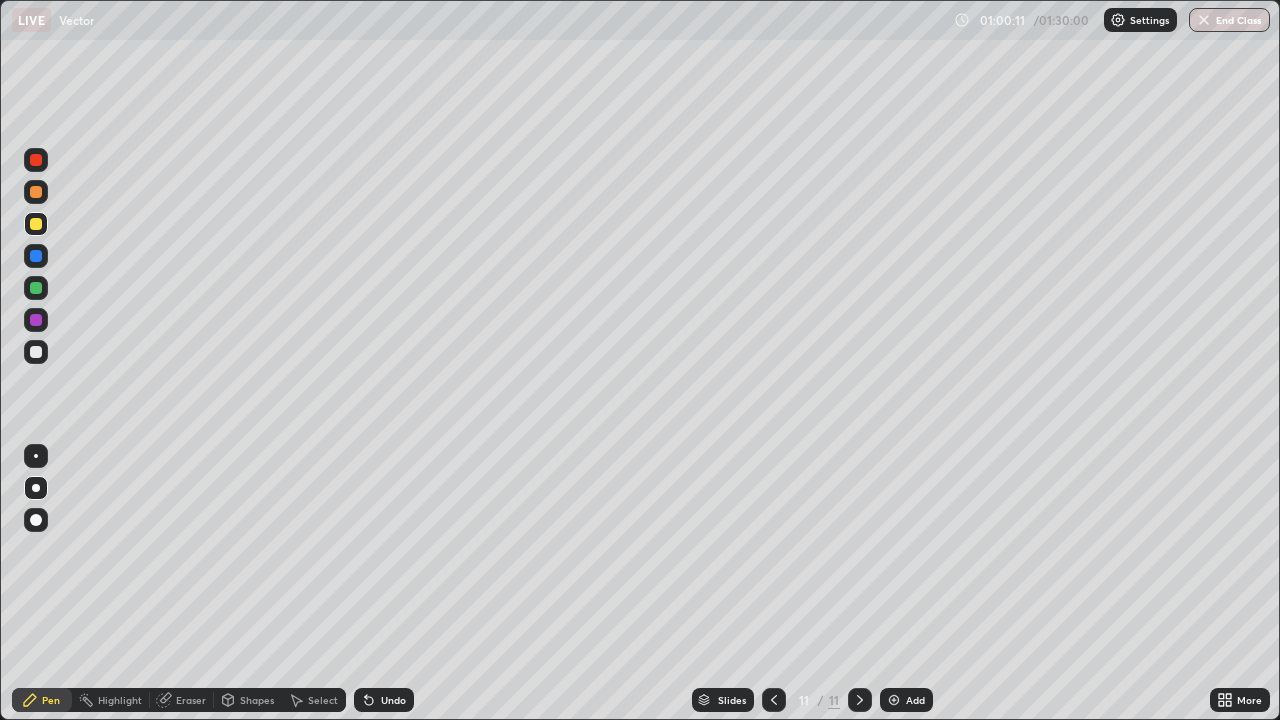 click on "Shapes" at bounding box center [257, 700] 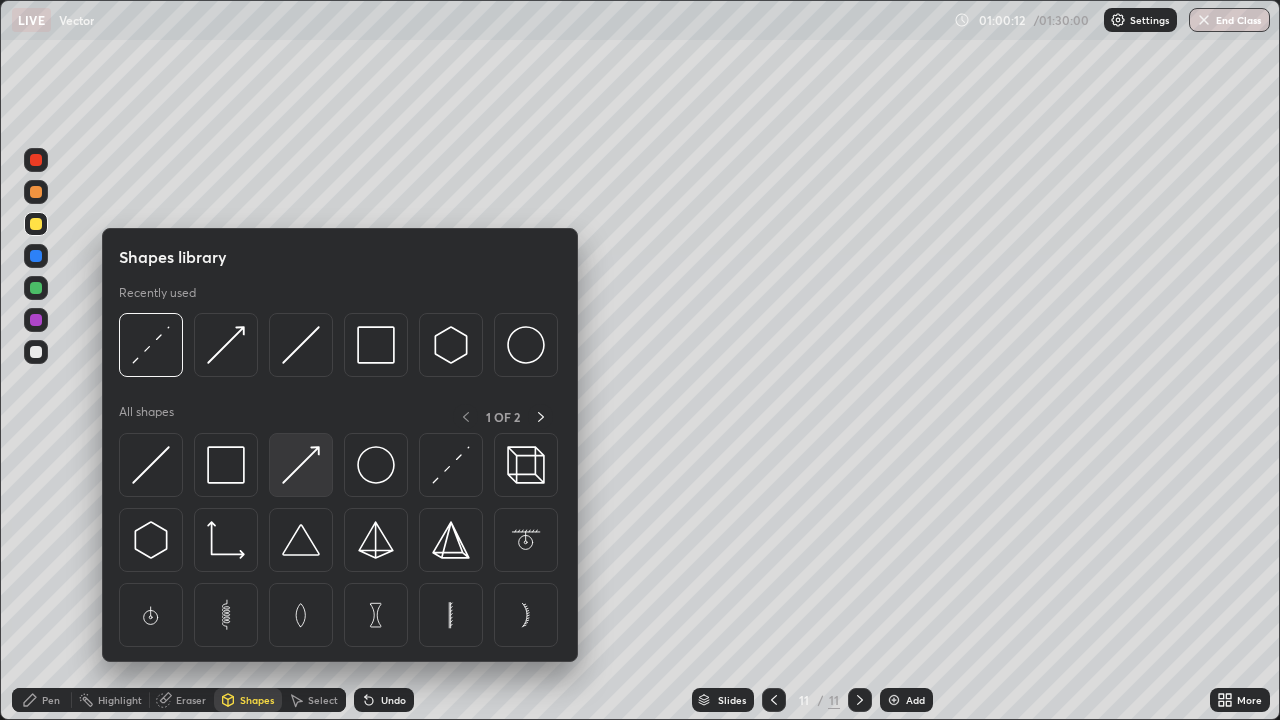 click at bounding box center [301, 465] 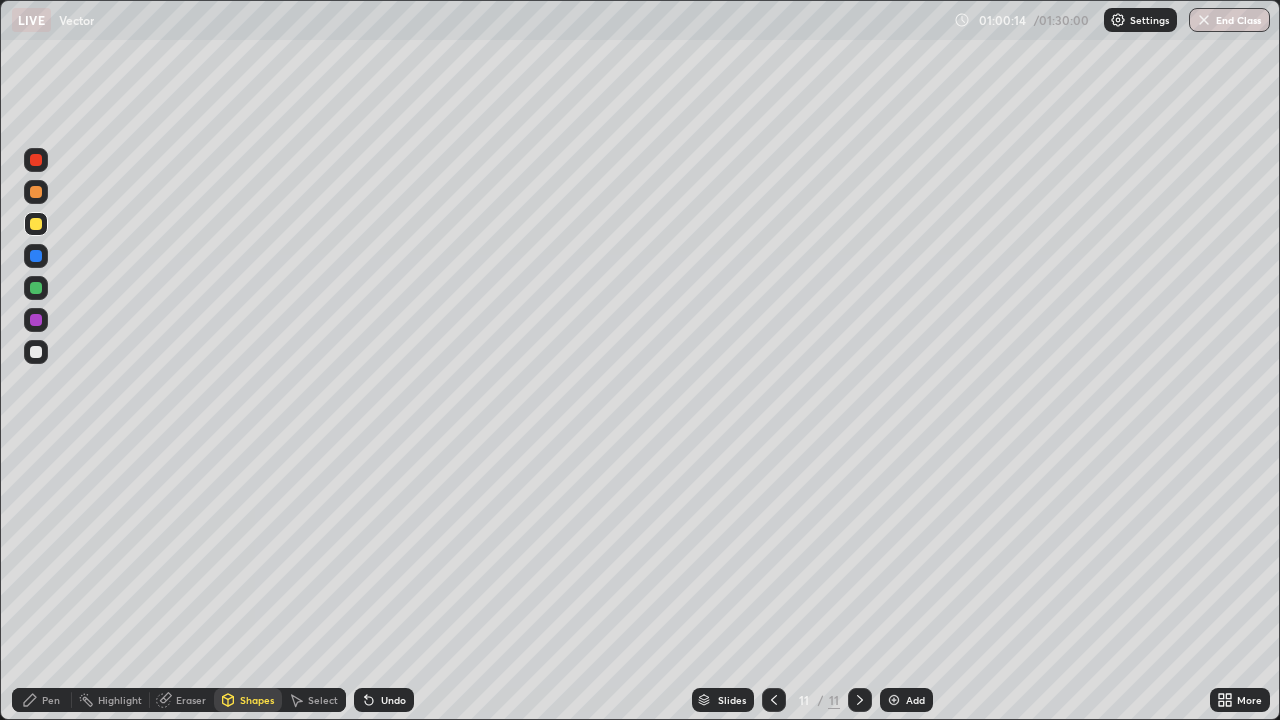 click at bounding box center (36, 192) 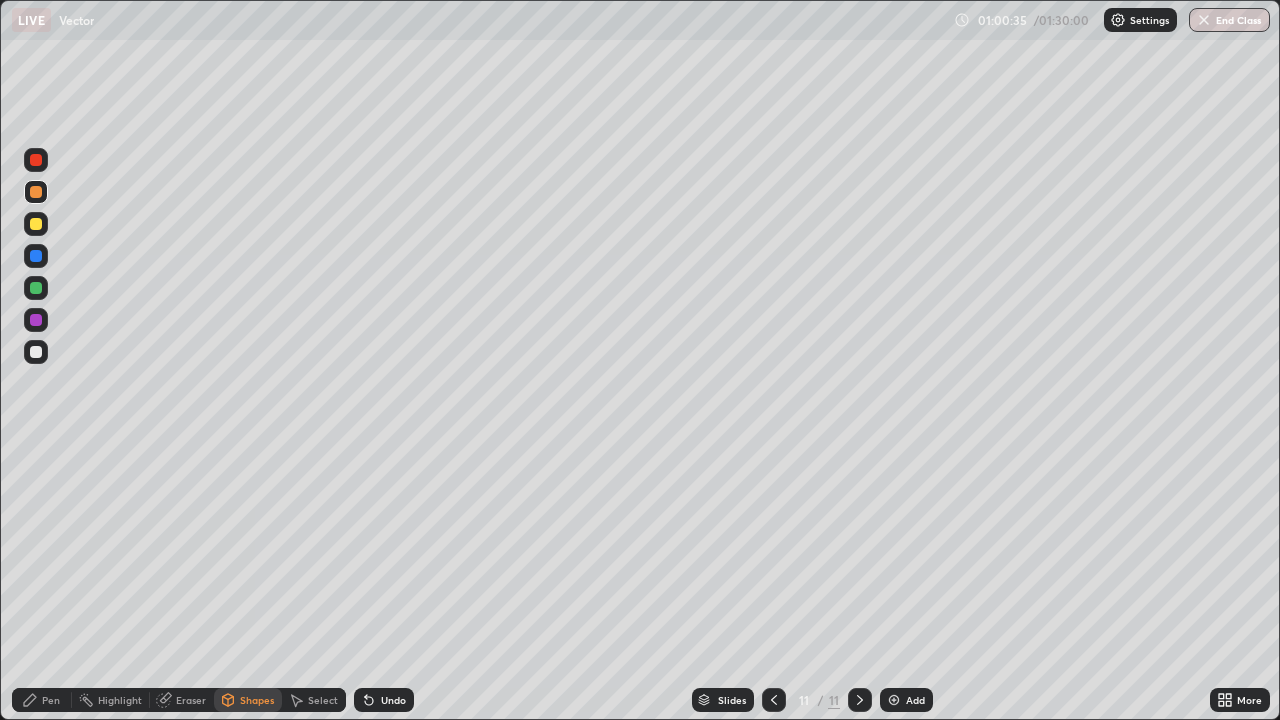 click on "Pen" at bounding box center [42, 700] 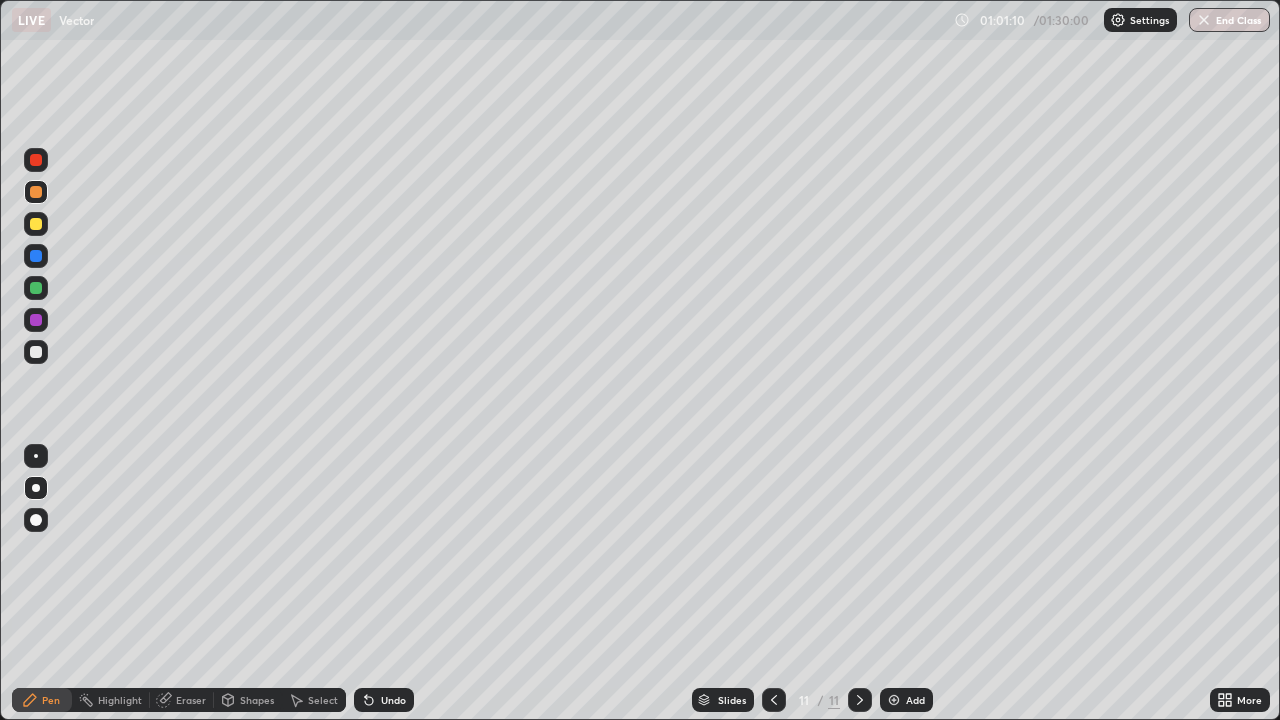 click at bounding box center [894, 700] 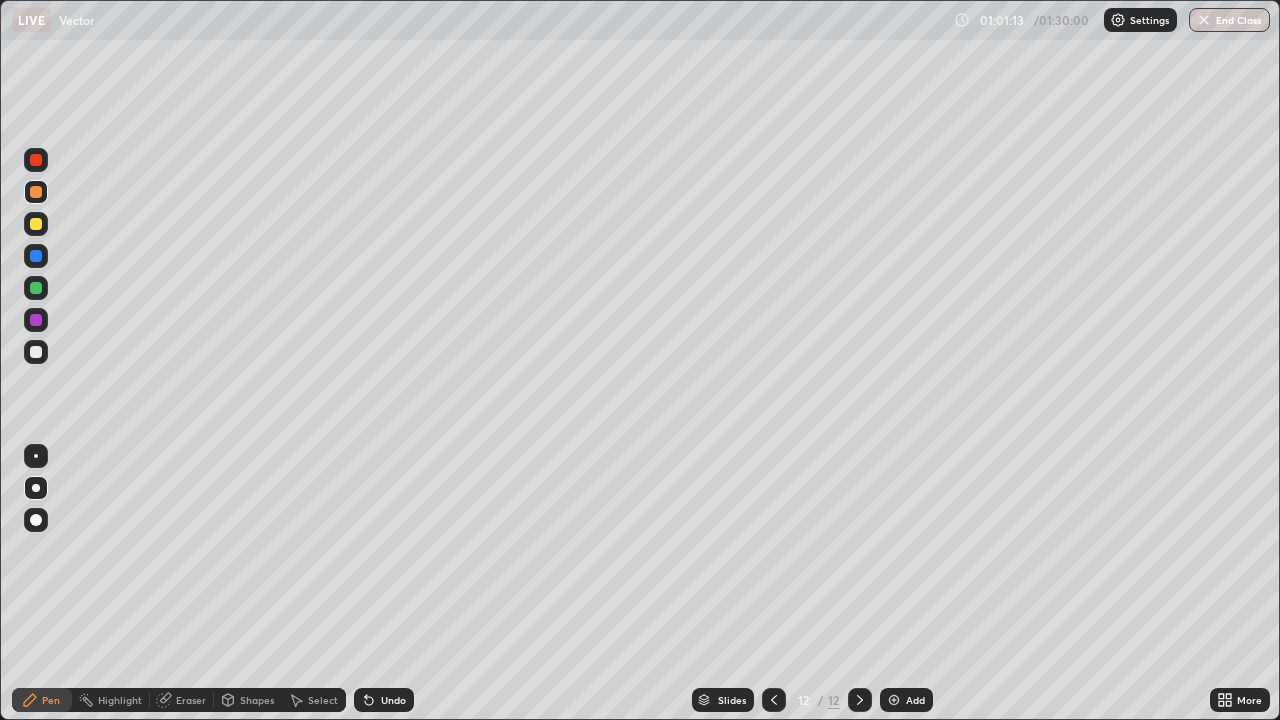 click at bounding box center [36, 224] 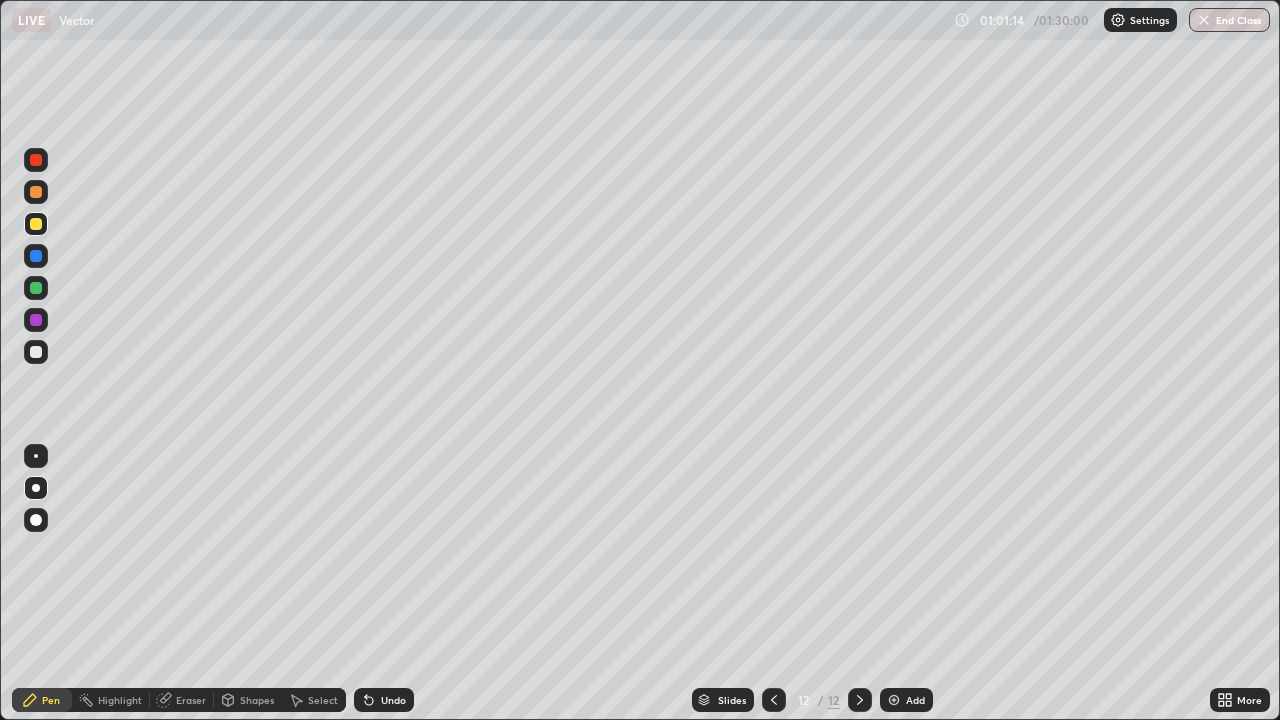 click at bounding box center (36, 352) 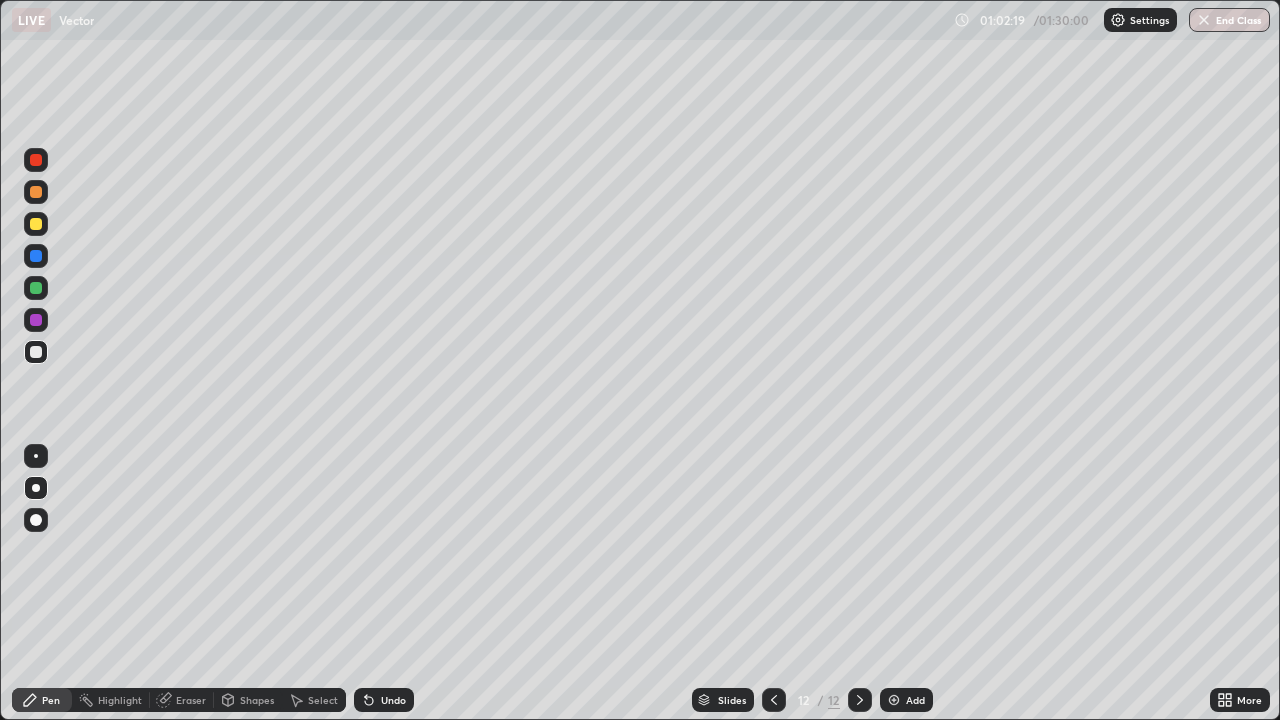 click on "Shapes" at bounding box center (257, 700) 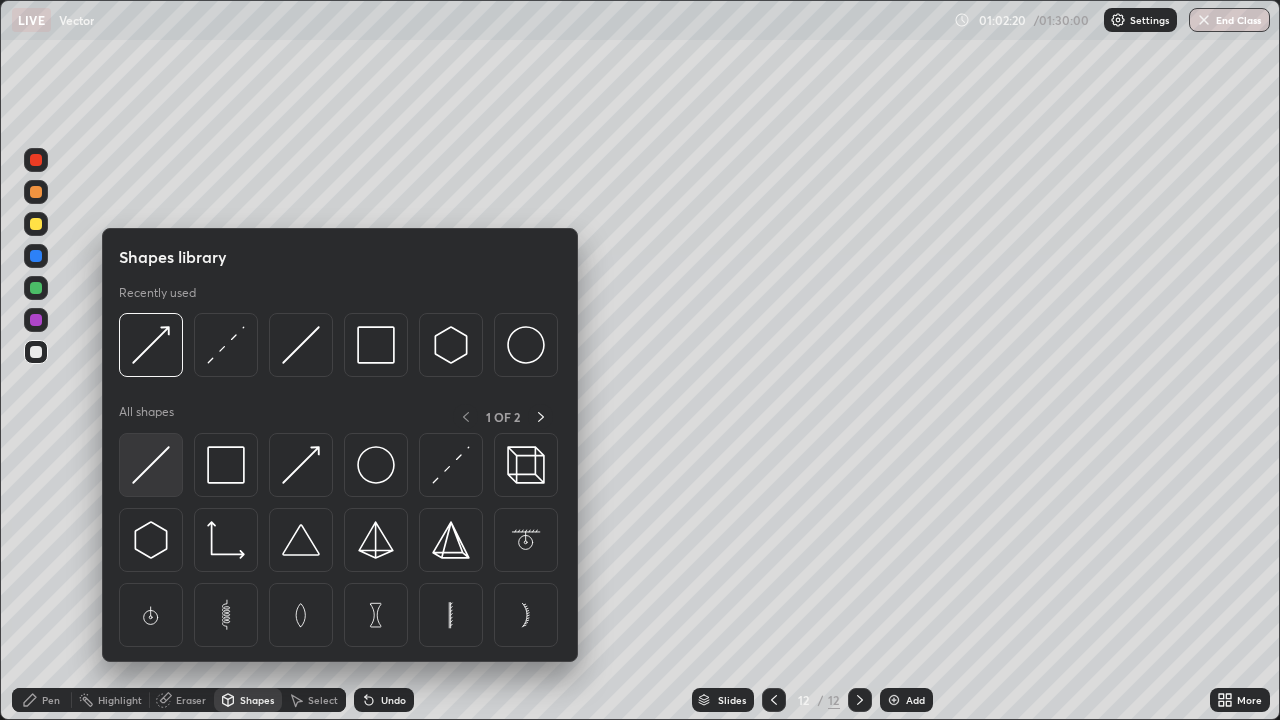 click at bounding box center (151, 465) 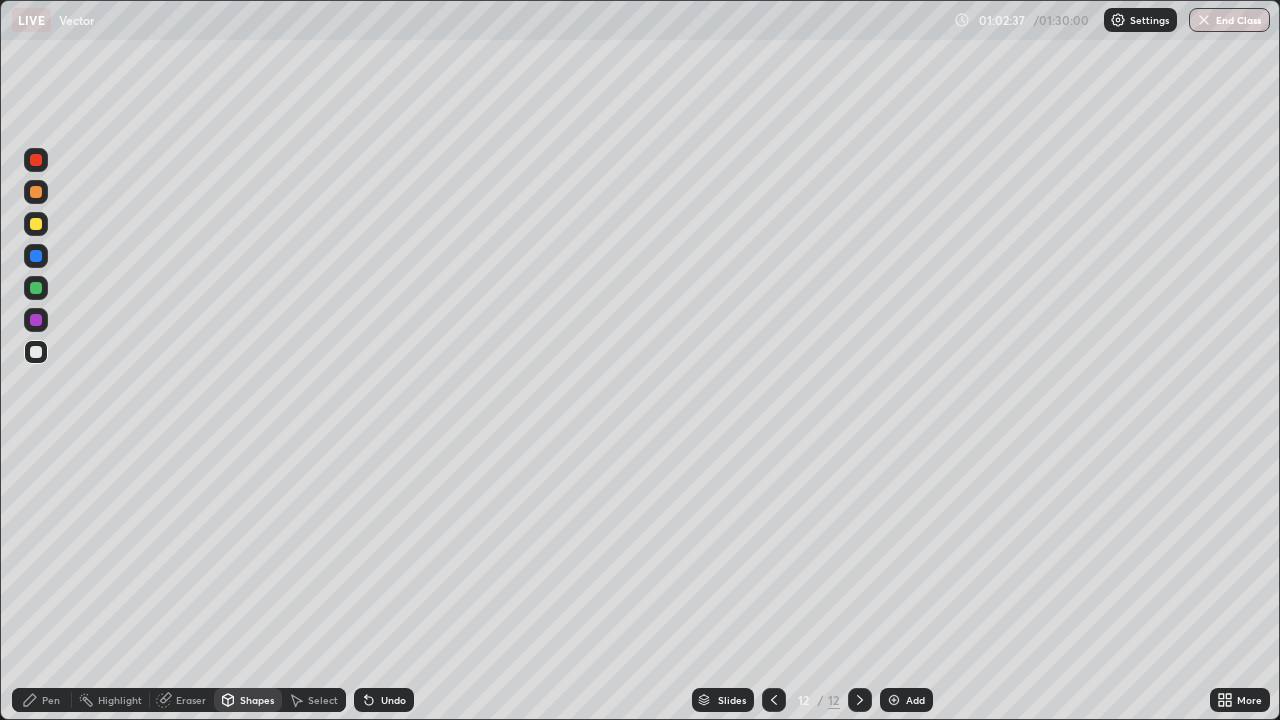 click at bounding box center [36, 224] 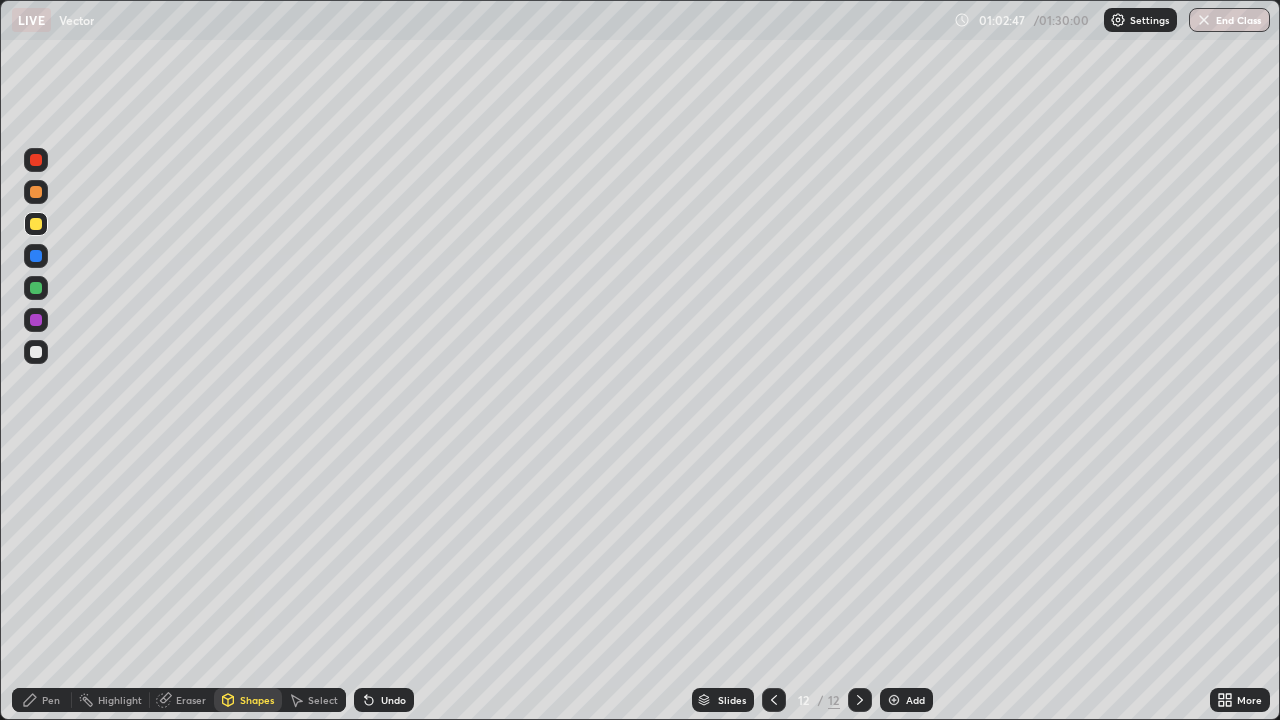click at bounding box center (36, 288) 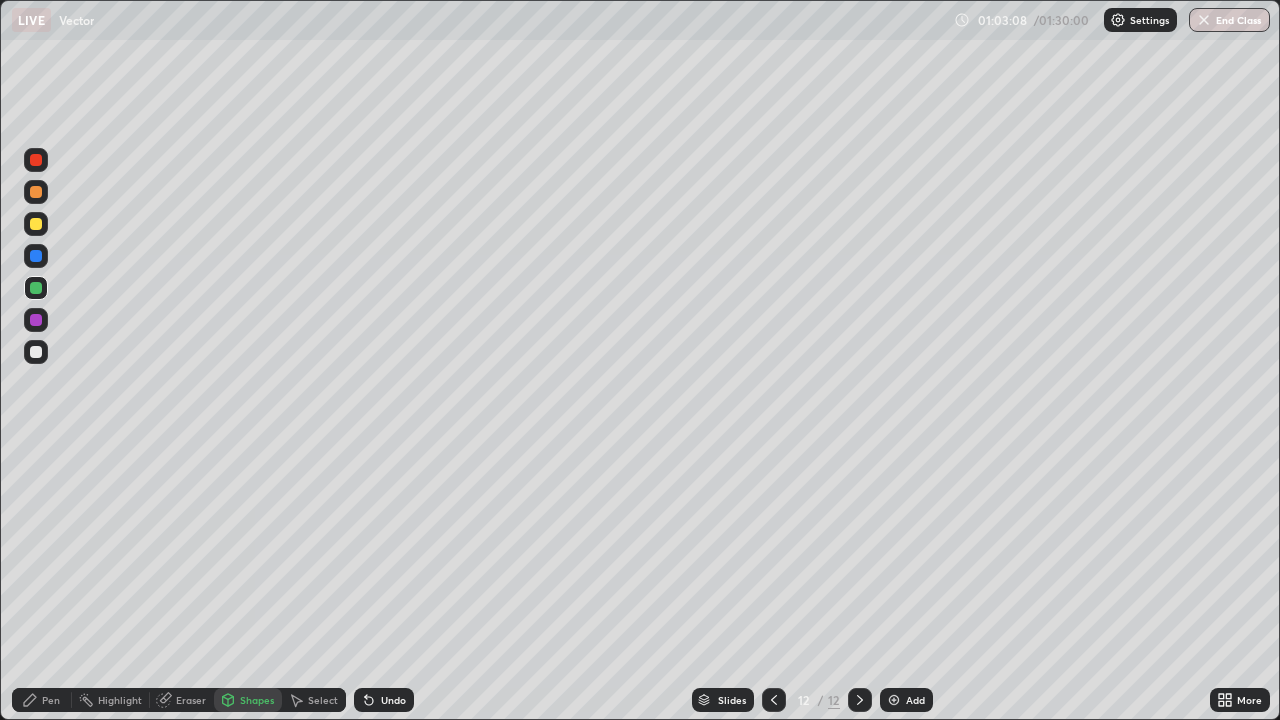 click on "Pen" at bounding box center (51, 700) 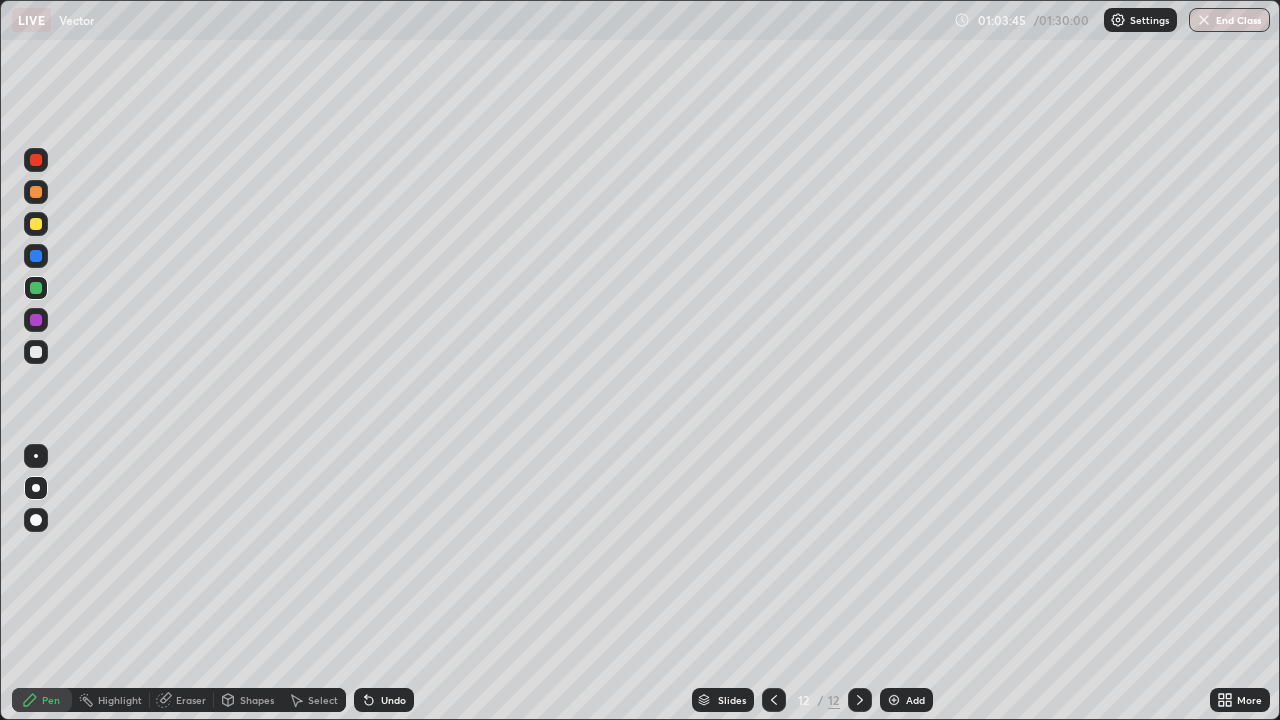 click on "Shapes" at bounding box center [257, 700] 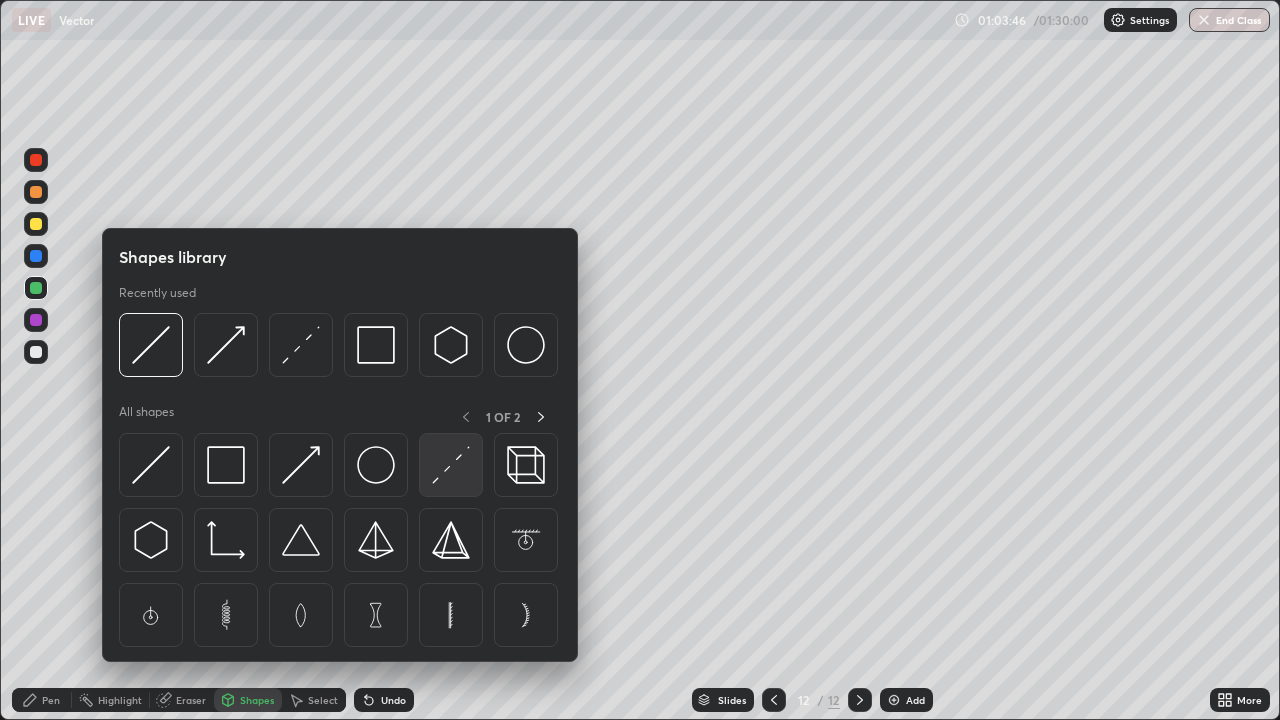 click at bounding box center (451, 465) 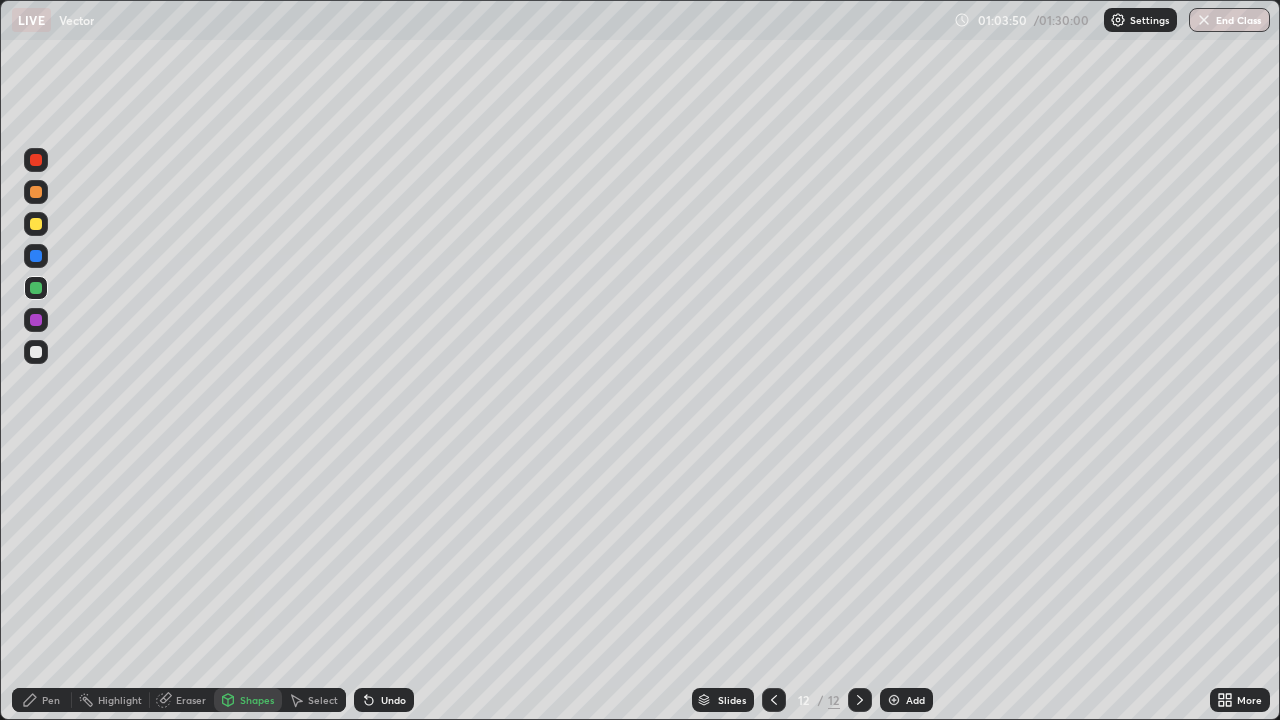 click at bounding box center (36, 352) 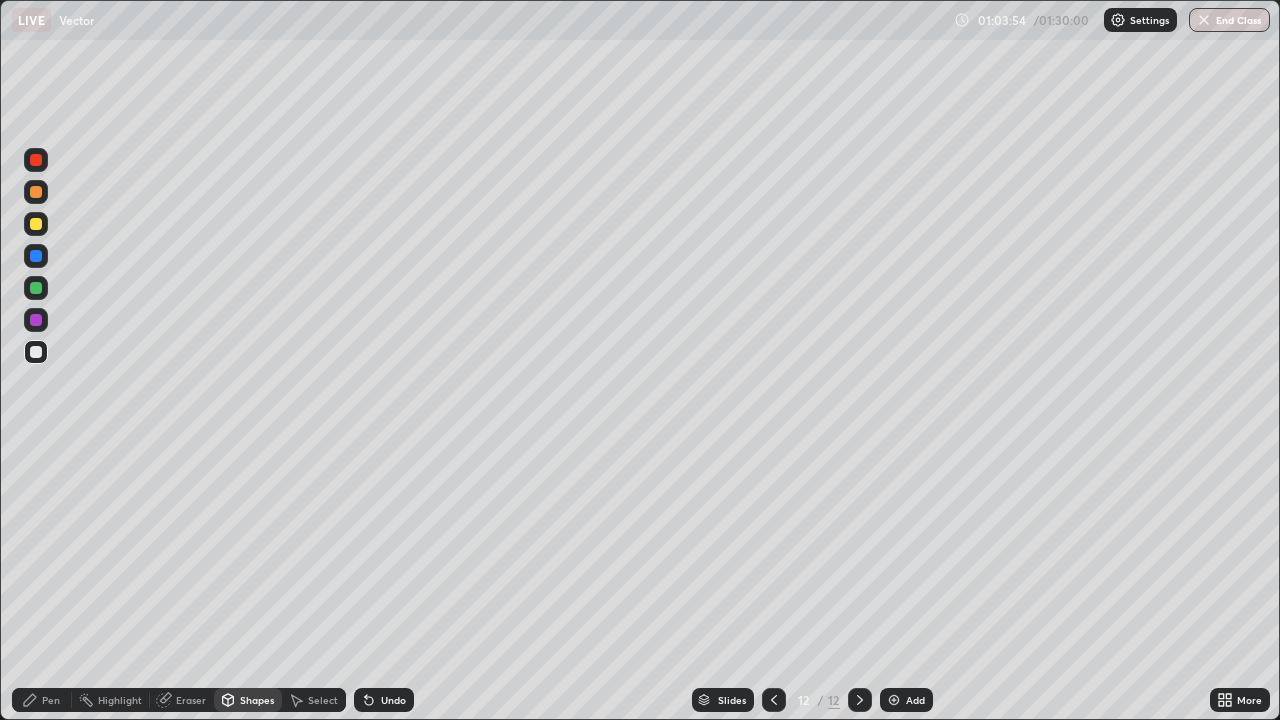 click on "Pen" at bounding box center (42, 700) 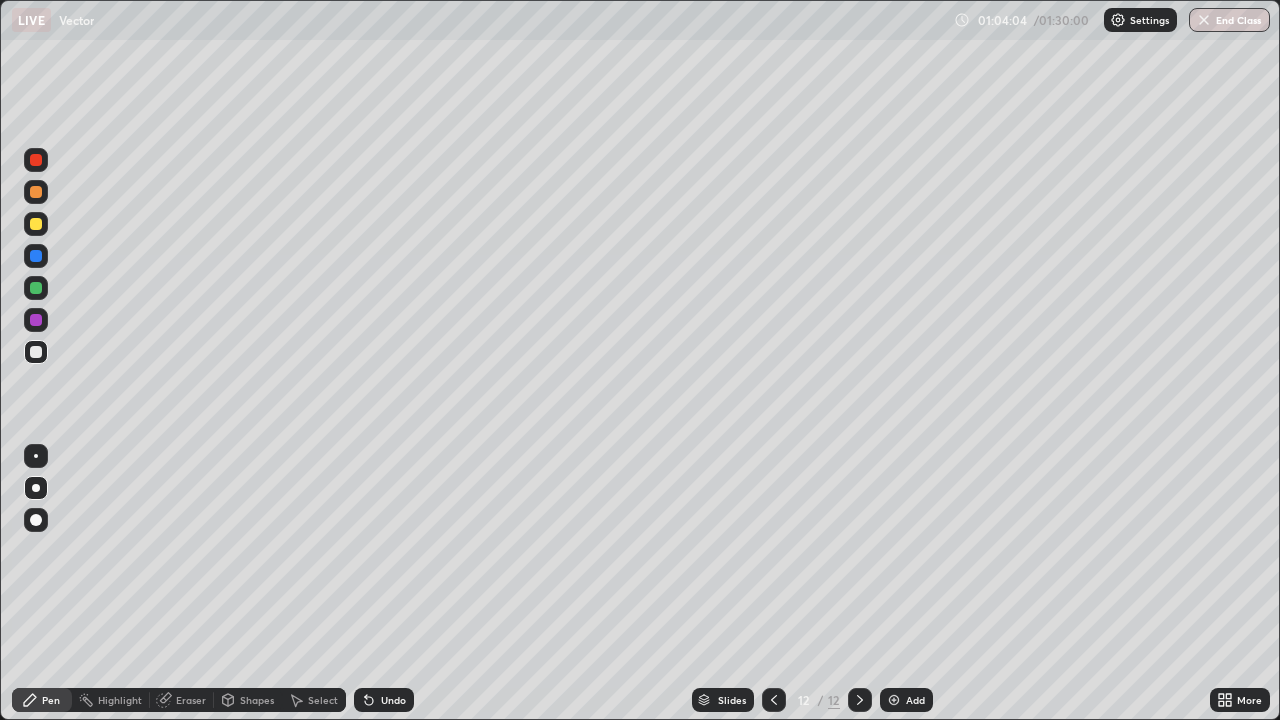 click at bounding box center (36, 288) 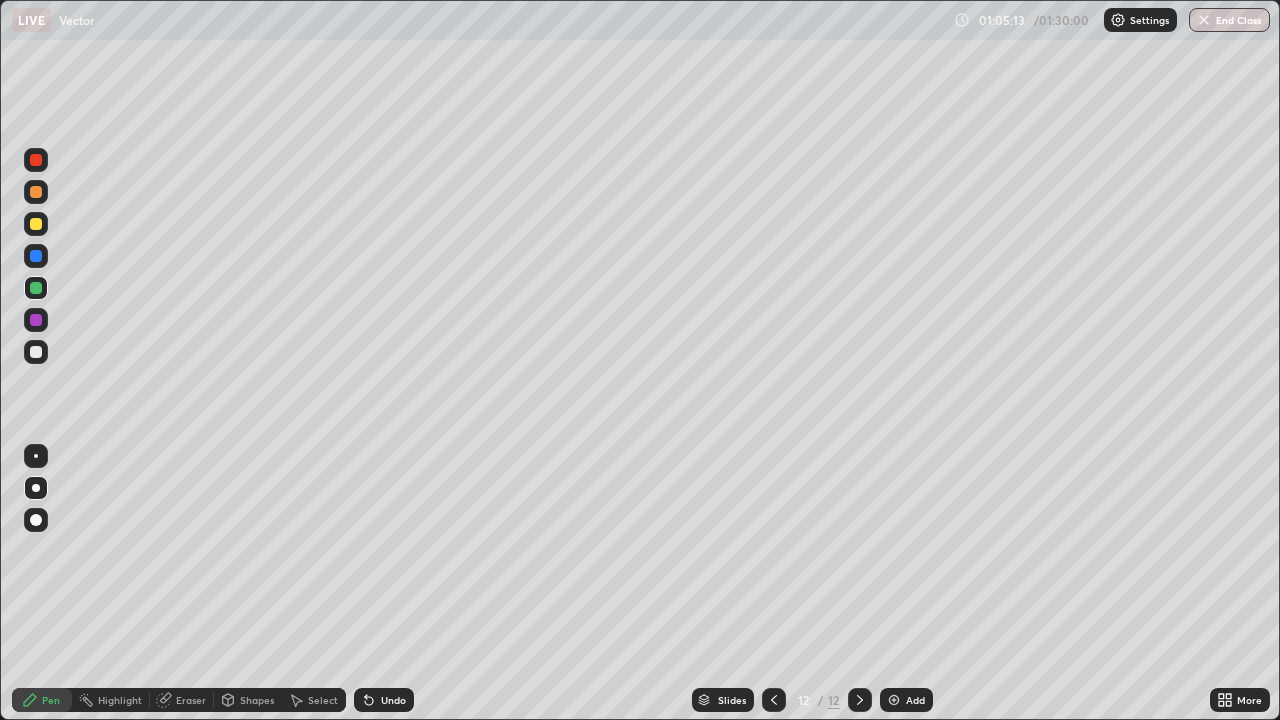 click on "Shapes" at bounding box center [257, 700] 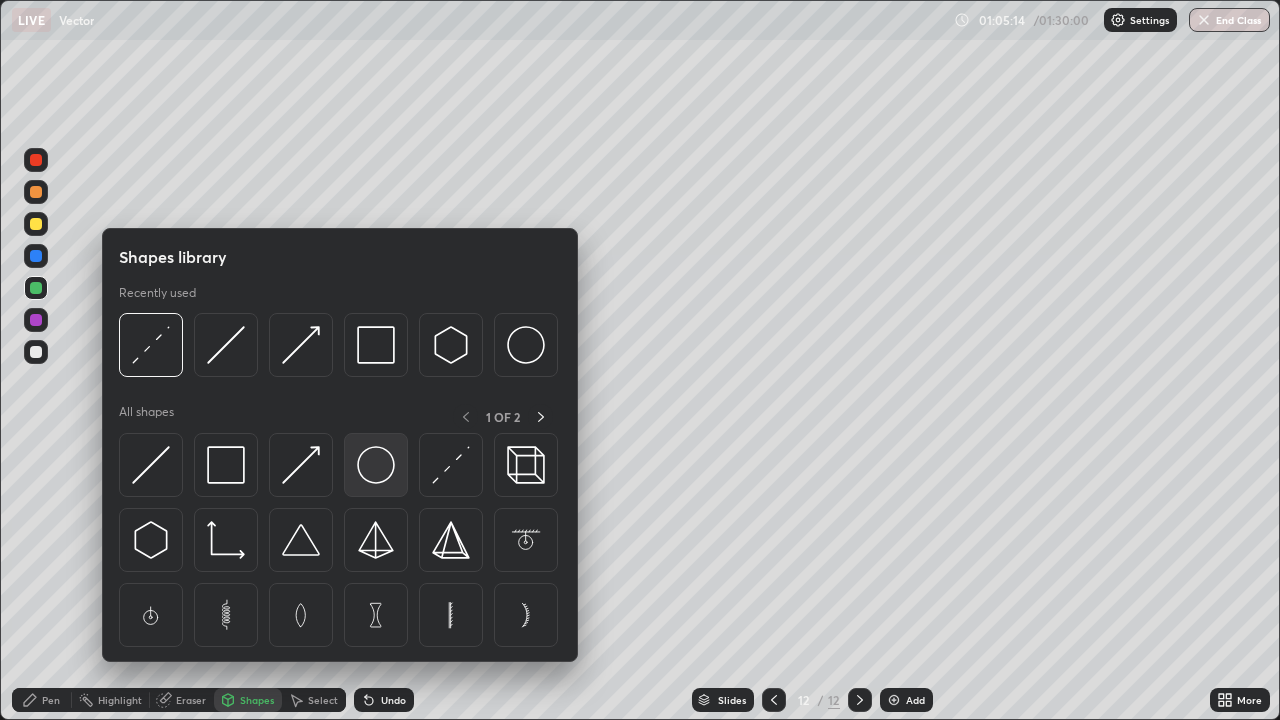 click at bounding box center [376, 465] 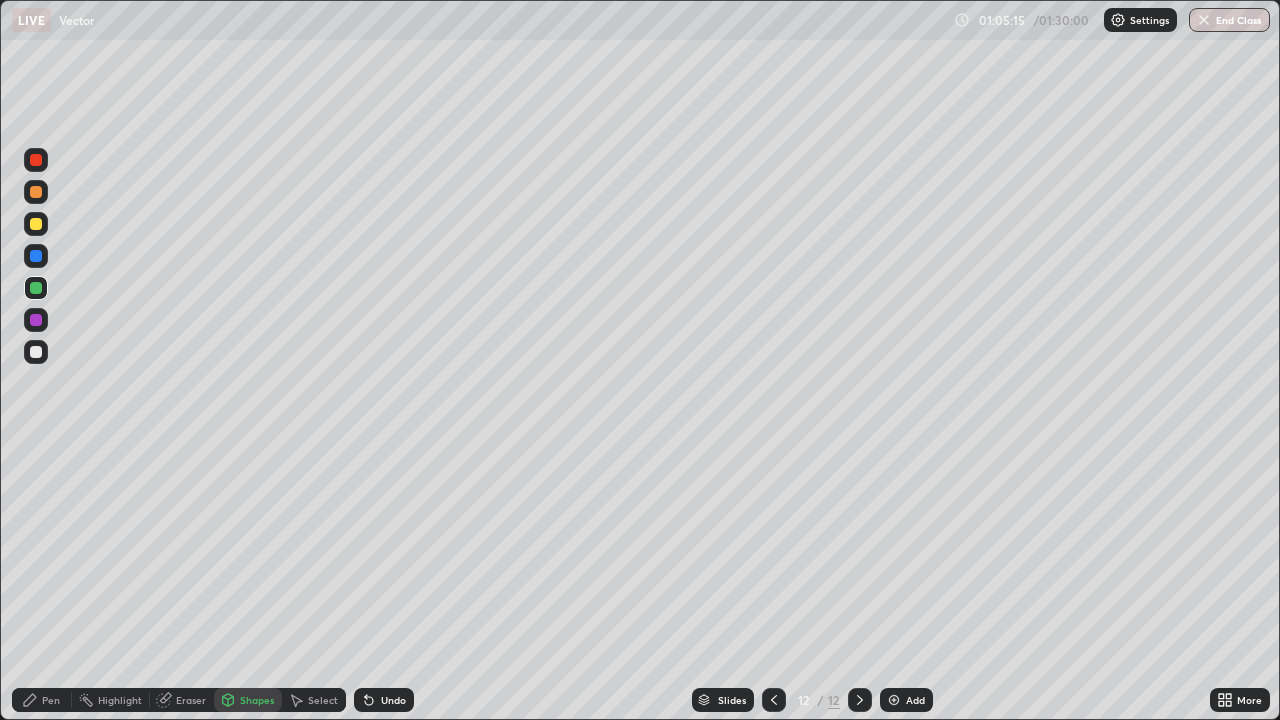 click at bounding box center [36, 224] 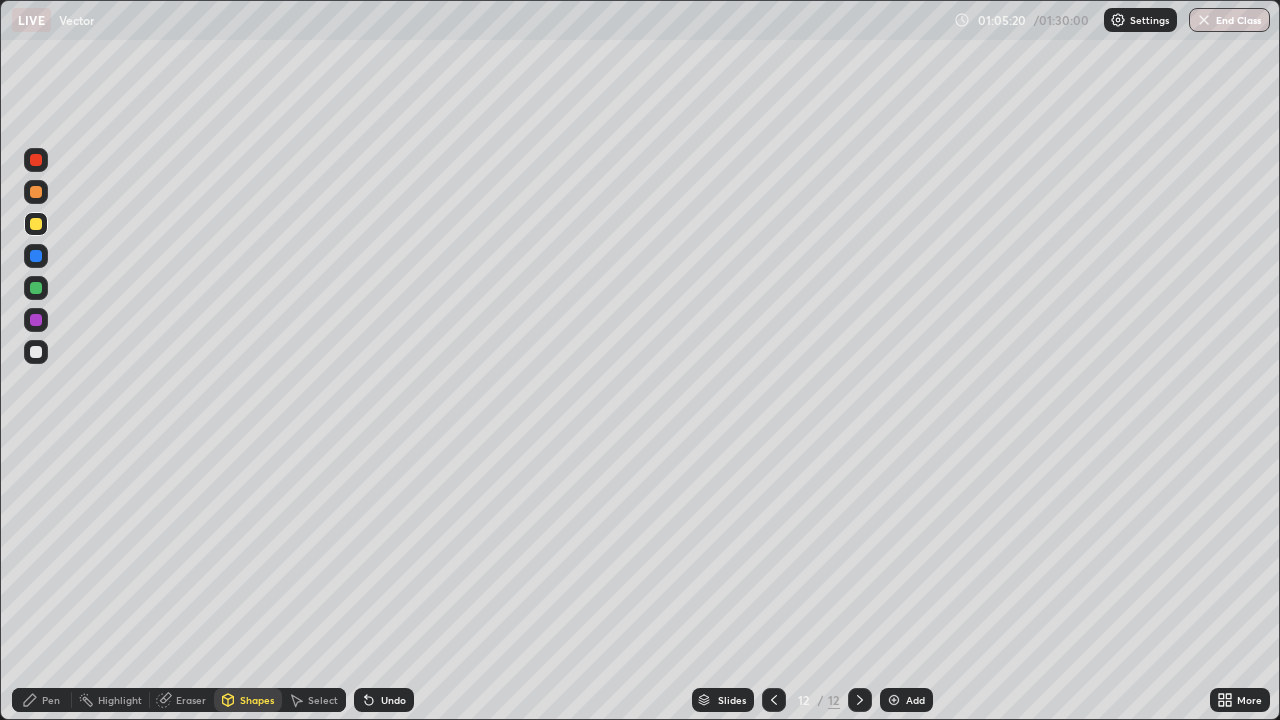 click on "Select" at bounding box center (323, 700) 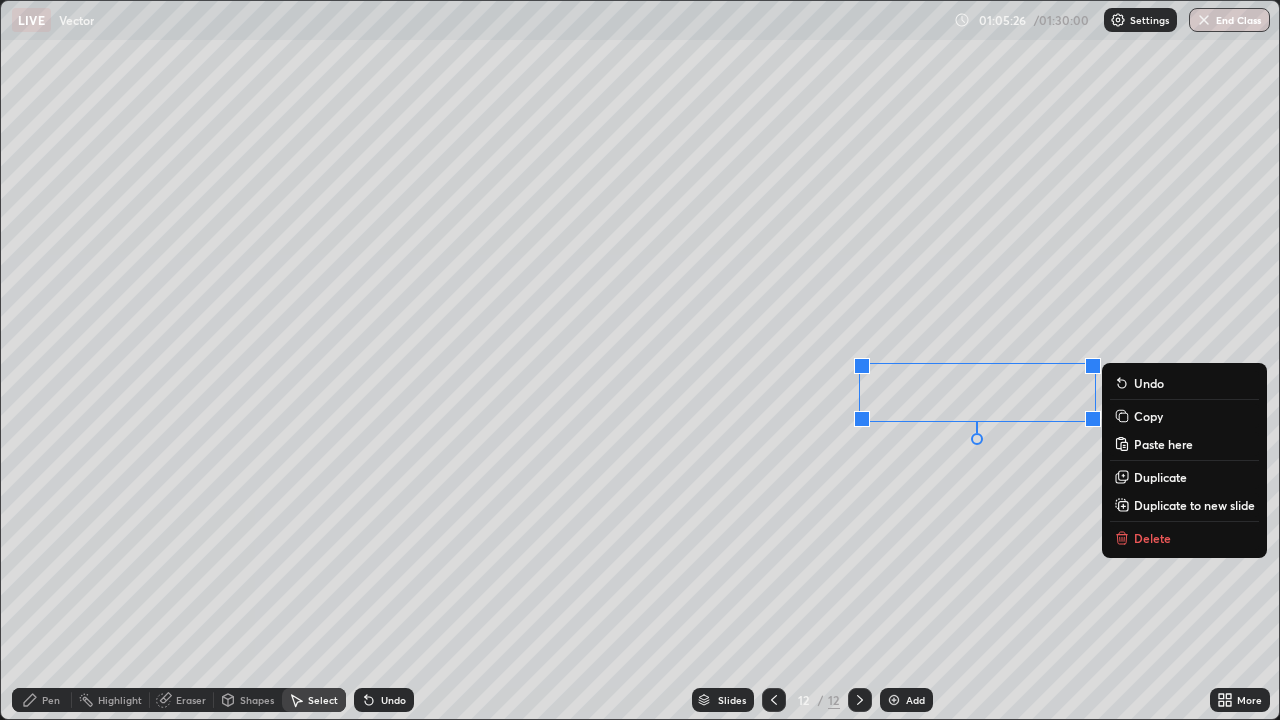 click on "Pen" at bounding box center (51, 700) 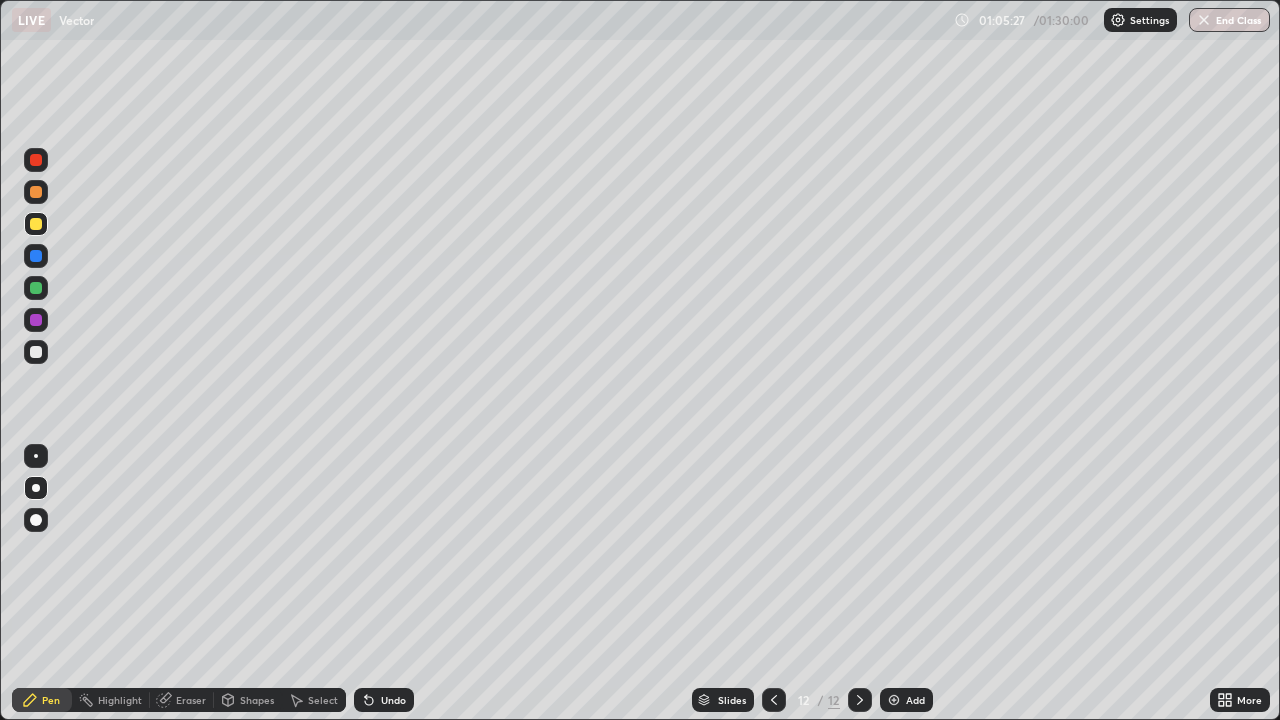 click at bounding box center [36, 256] 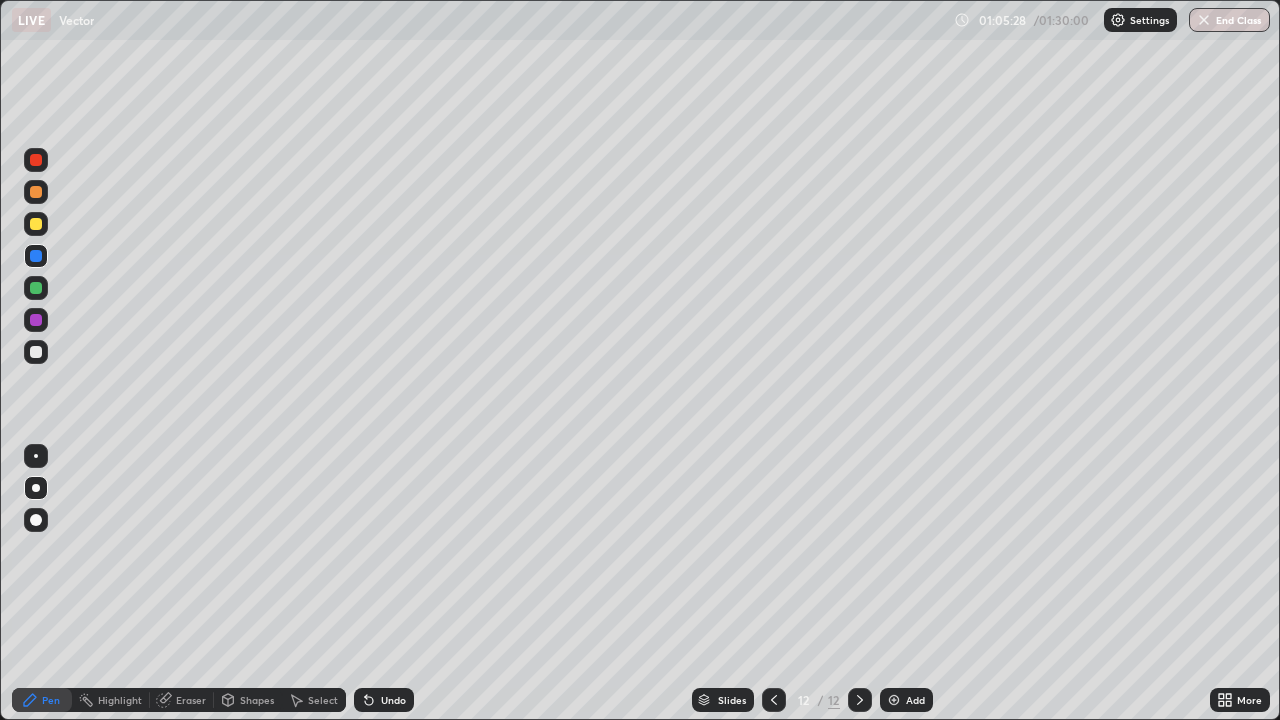 click at bounding box center [36, 352] 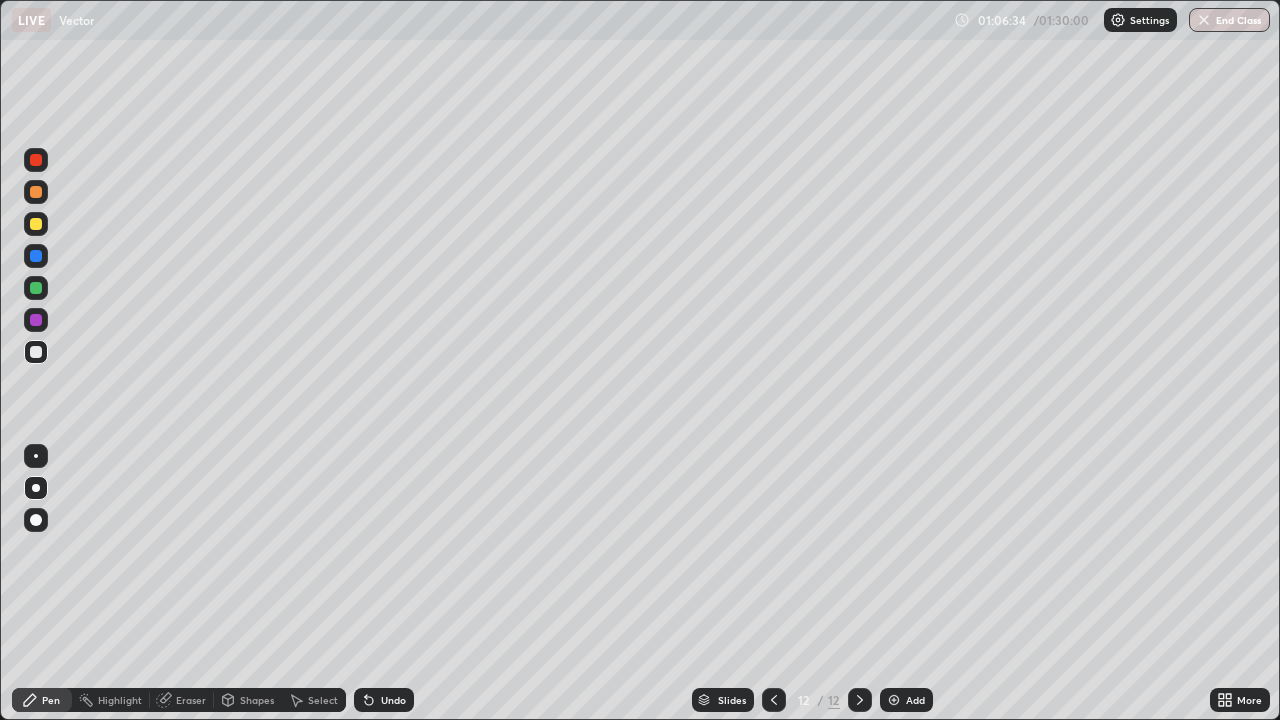 click at bounding box center [36, 224] 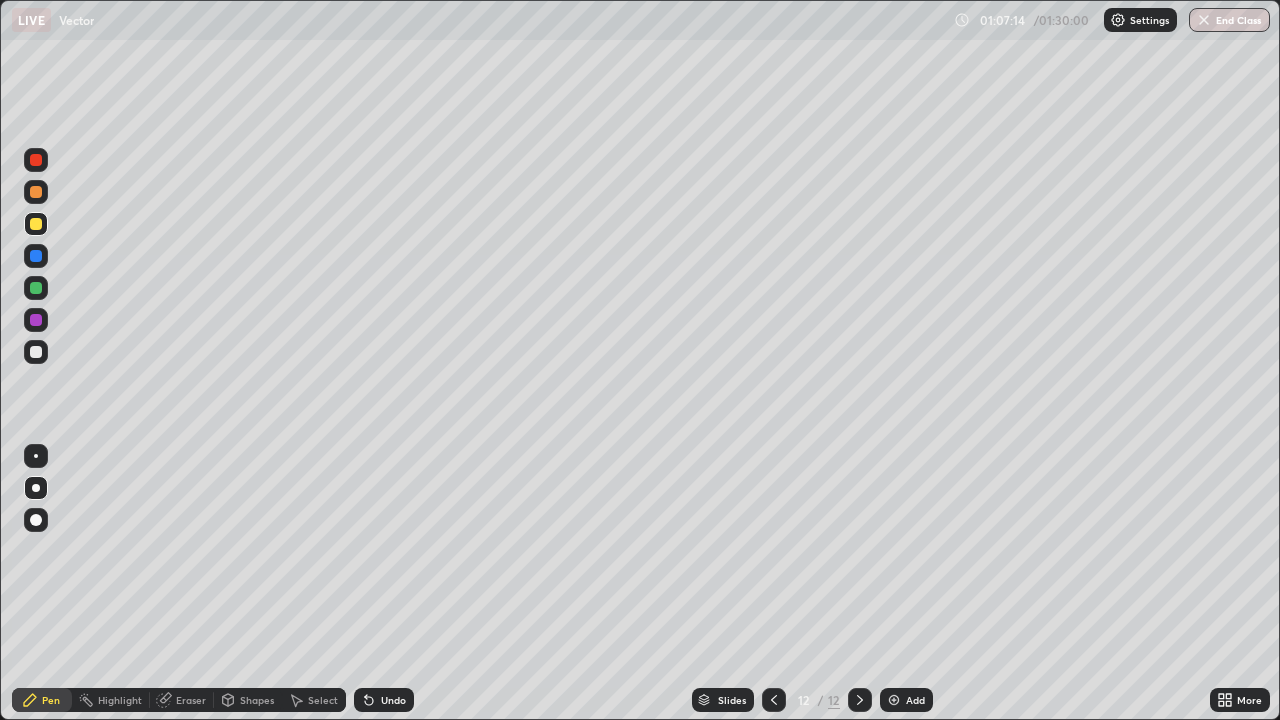 click at bounding box center (36, 256) 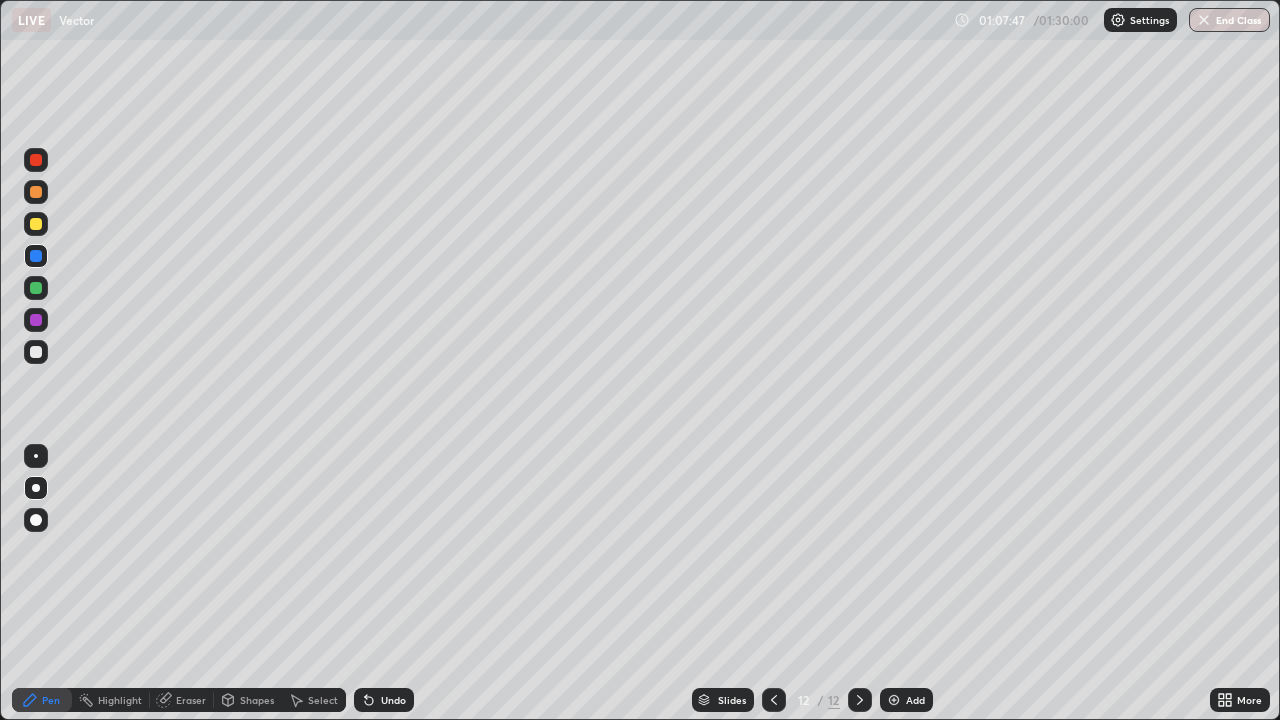 click at bounding box center [36, 192] 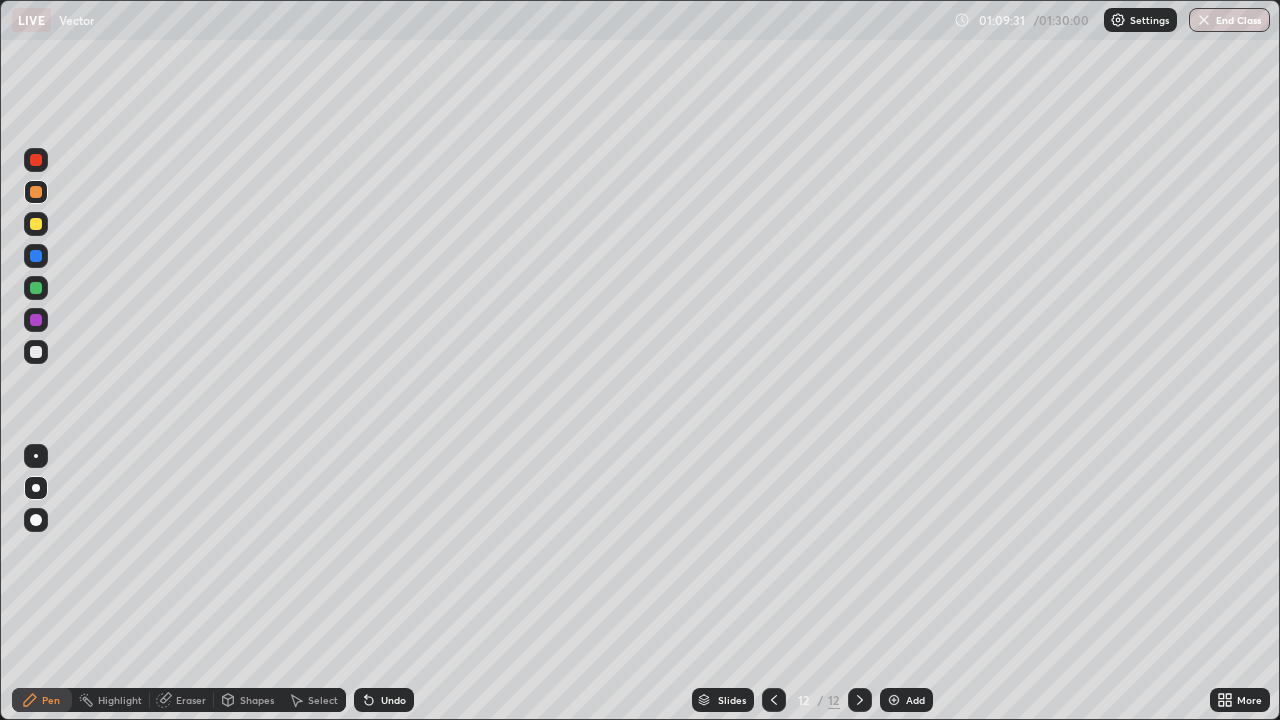 click on "Add" at bounding box center [915, 700] 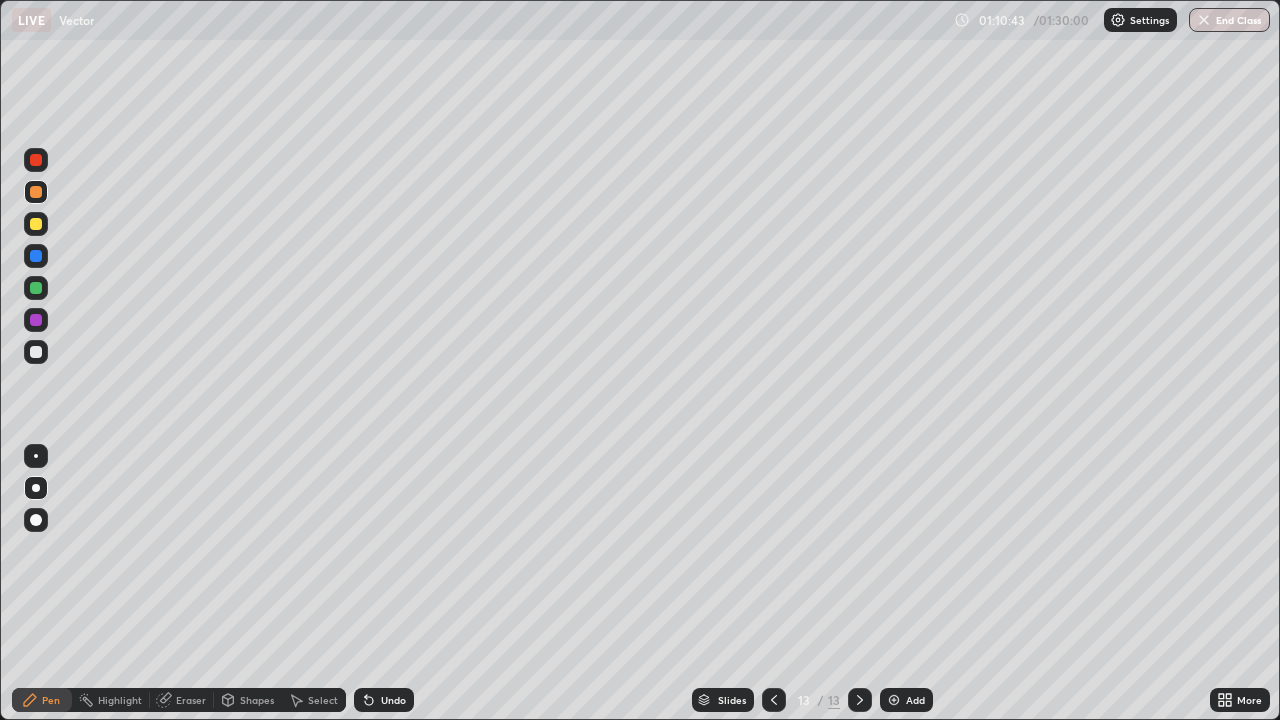 click at bounding box center (36, 224) 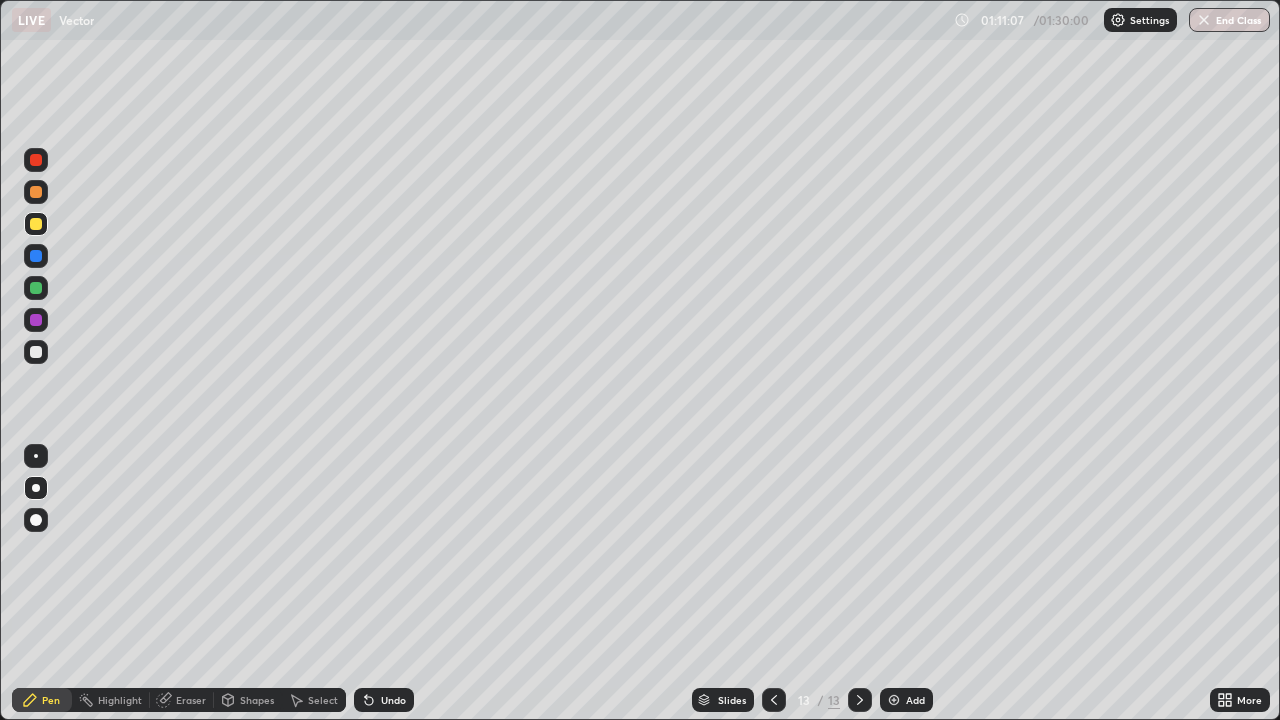 click at bounding box center (36, 224) 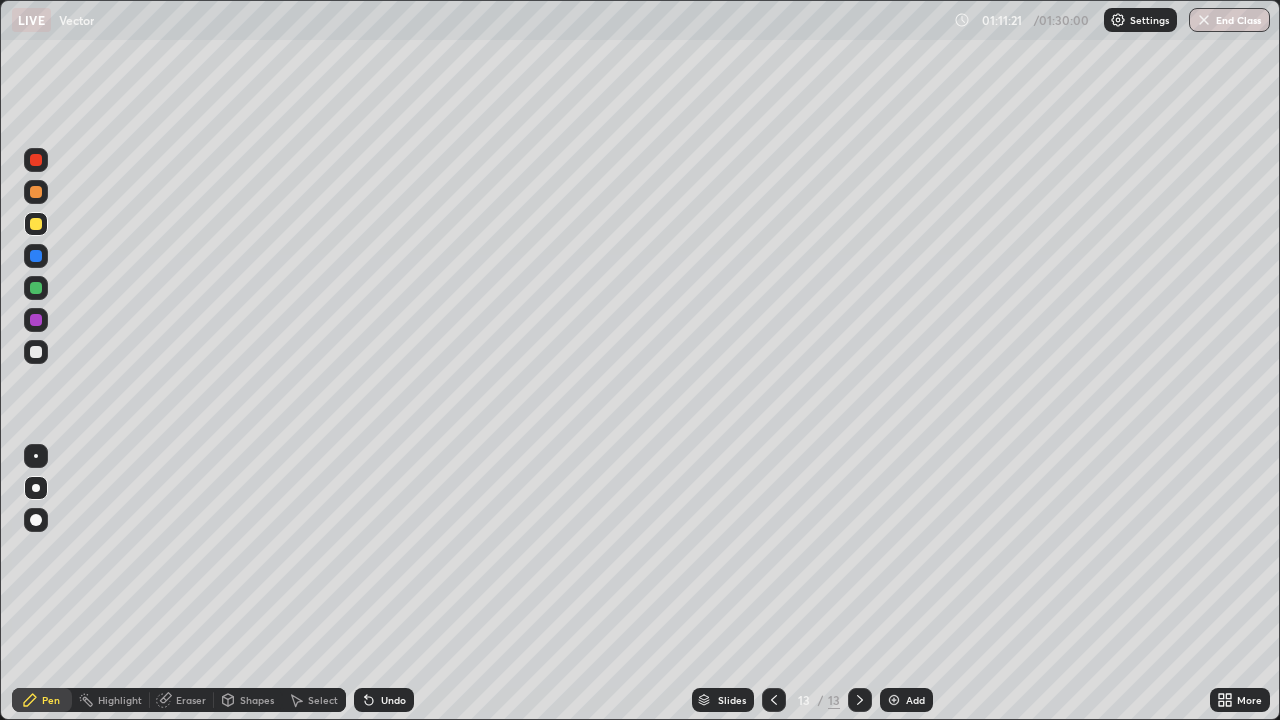 click 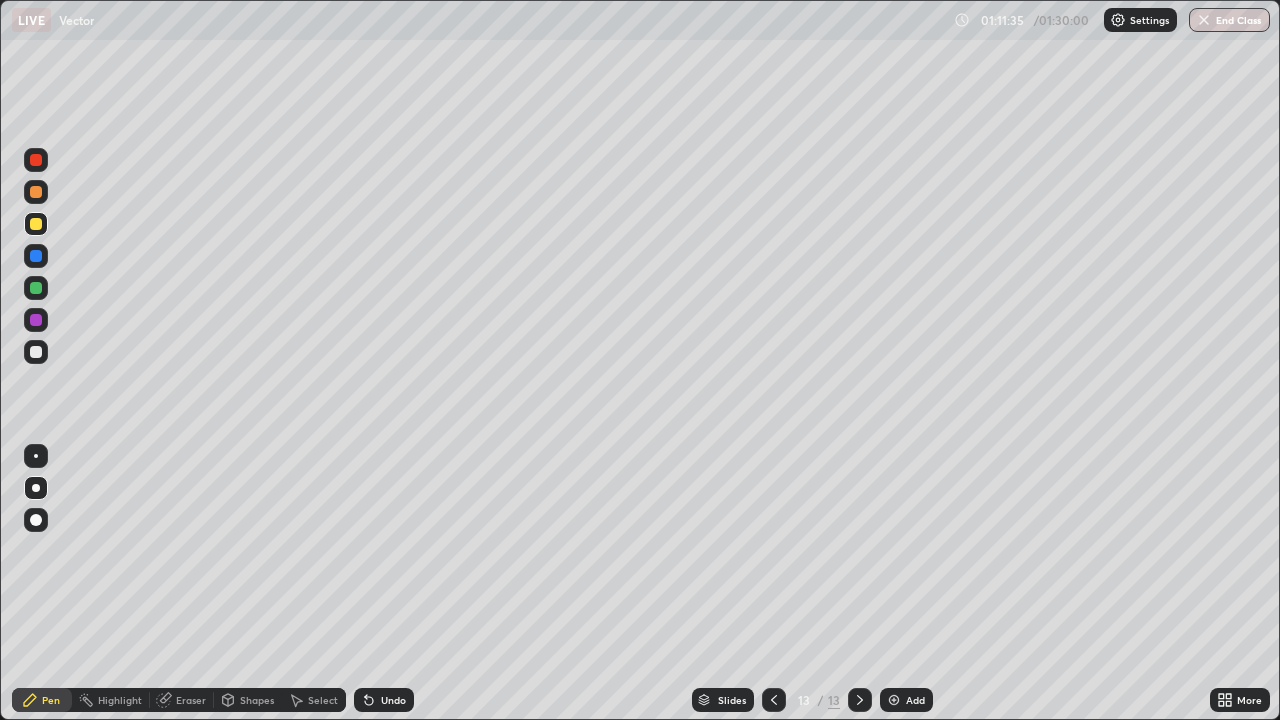 click at bounding box center [36, 192] 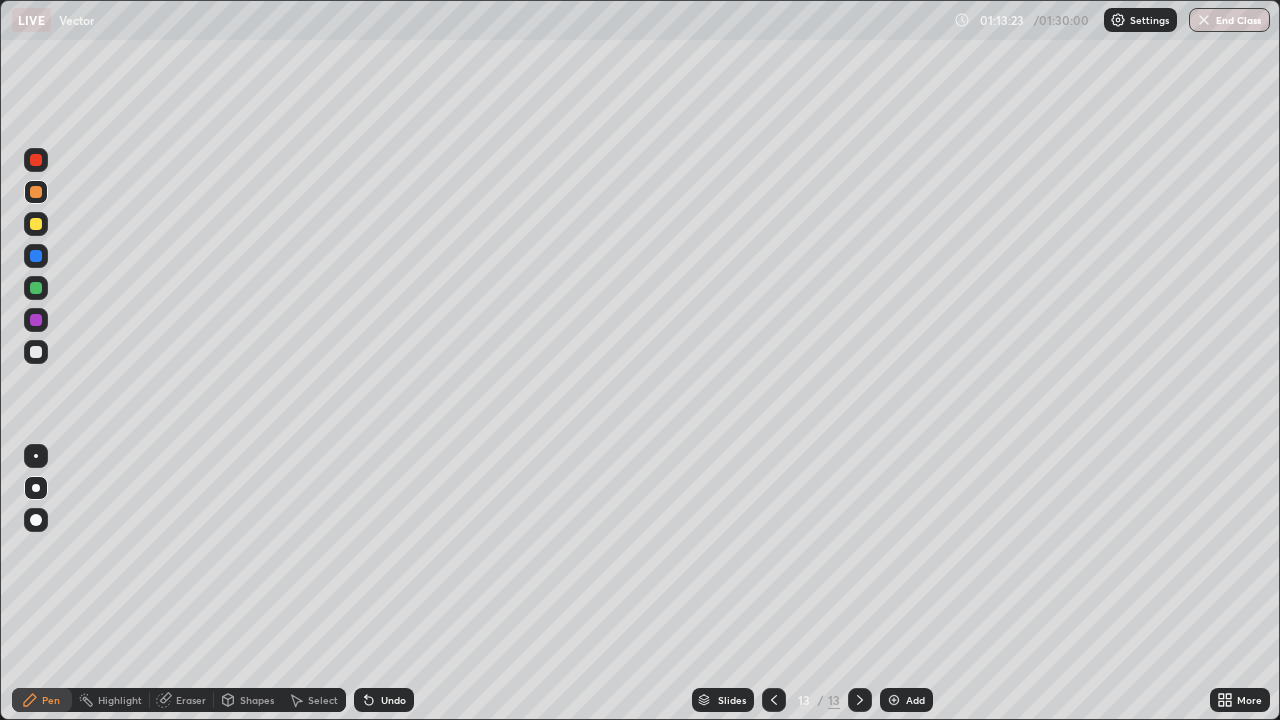 click at bounding box center [36, 224] 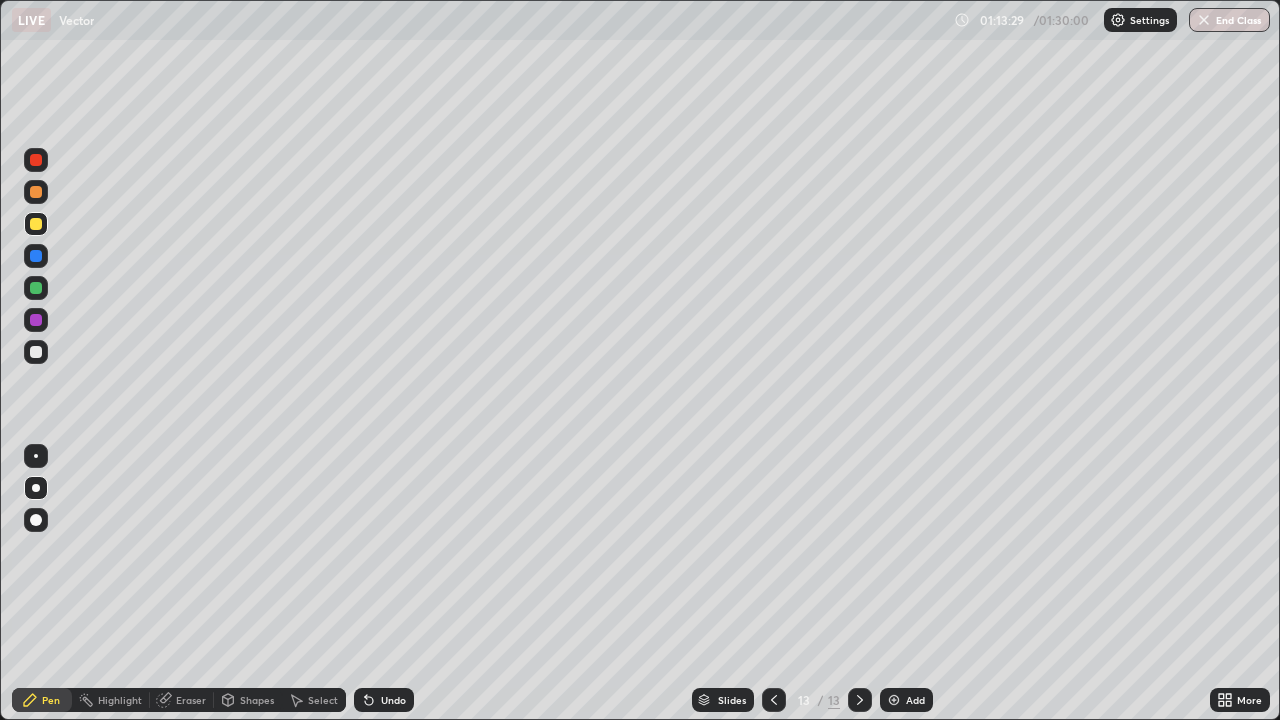 click at bounding box center (36, 352) 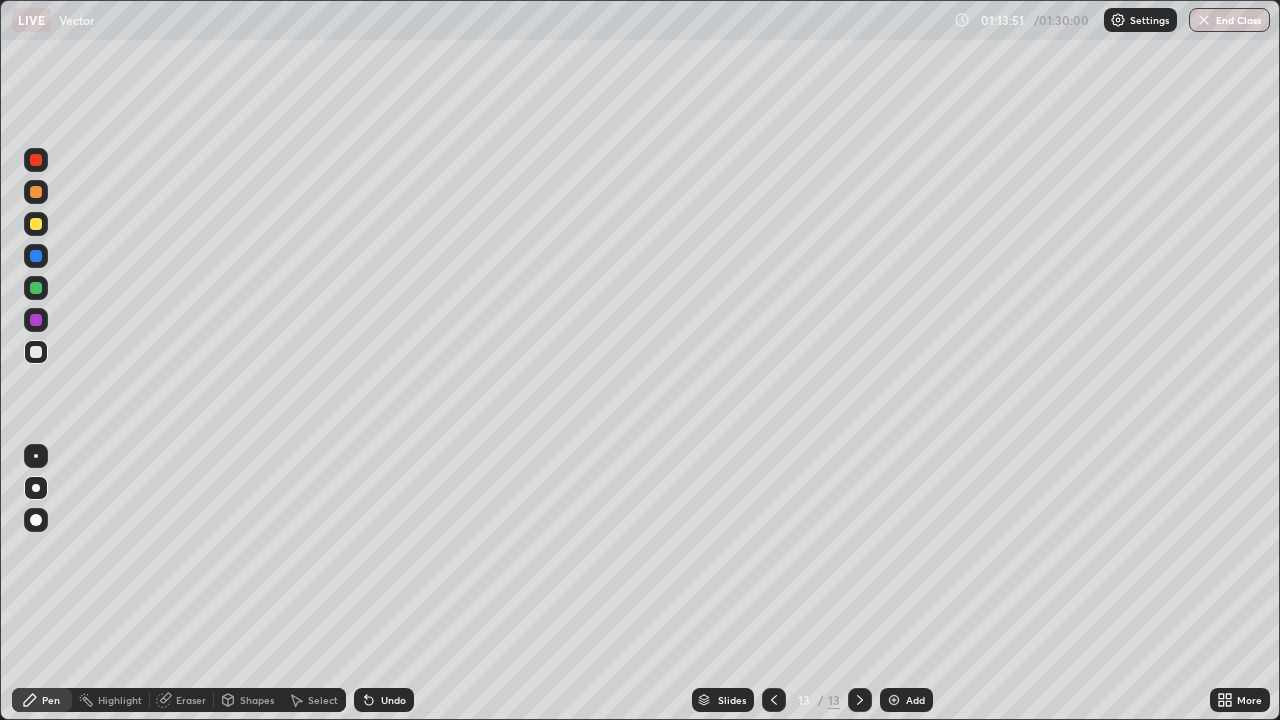 click at bounding box center (36, 352) 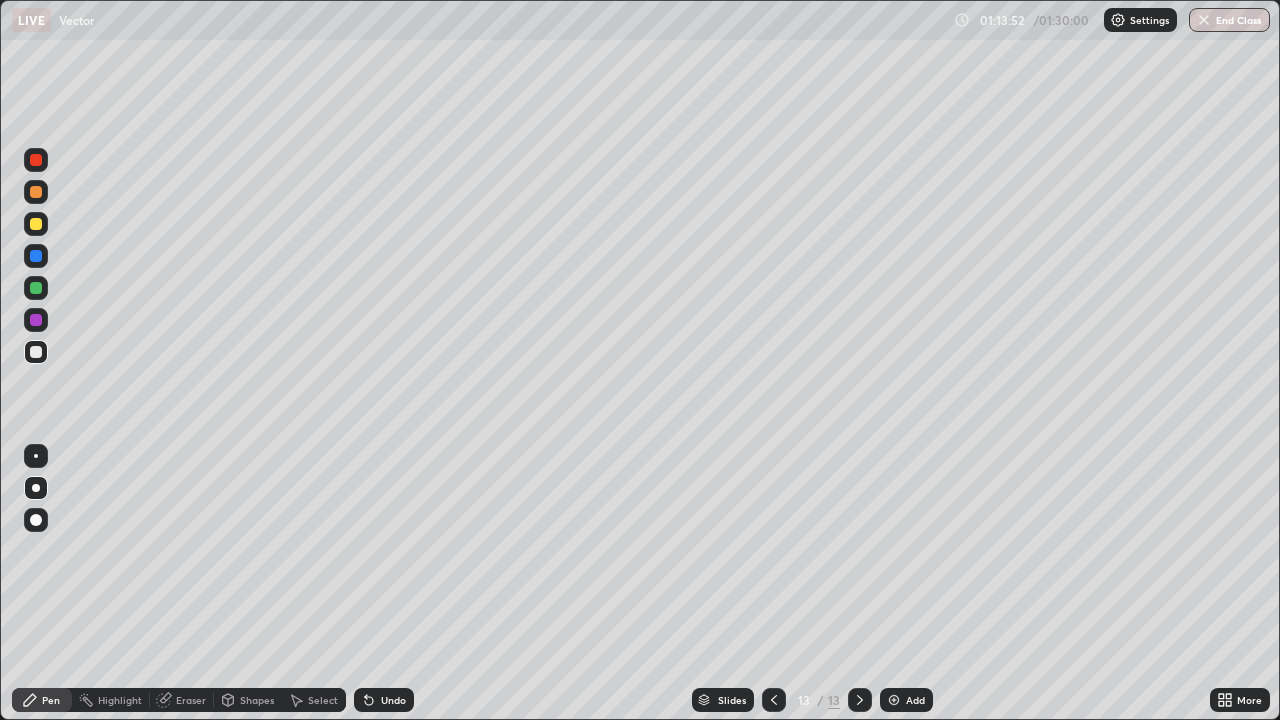 click on "Shapes" at bounding box center [248, 700] 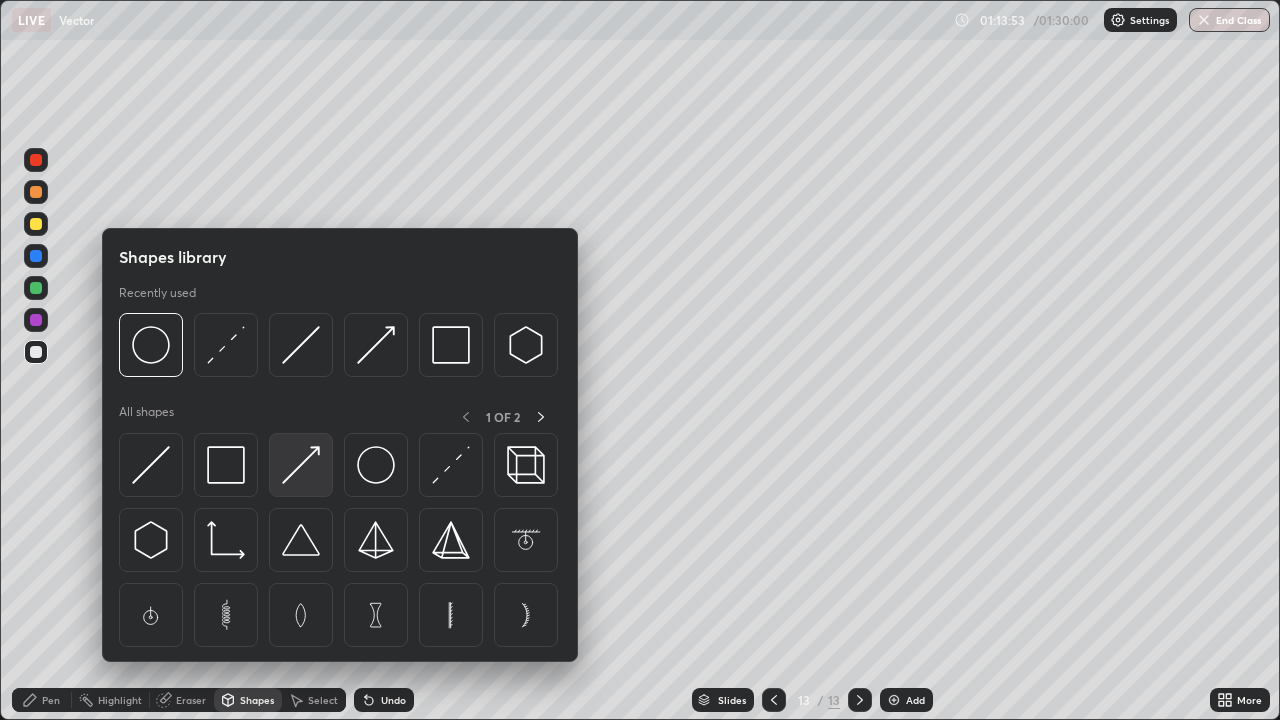 click at bounding box center [301, 465] 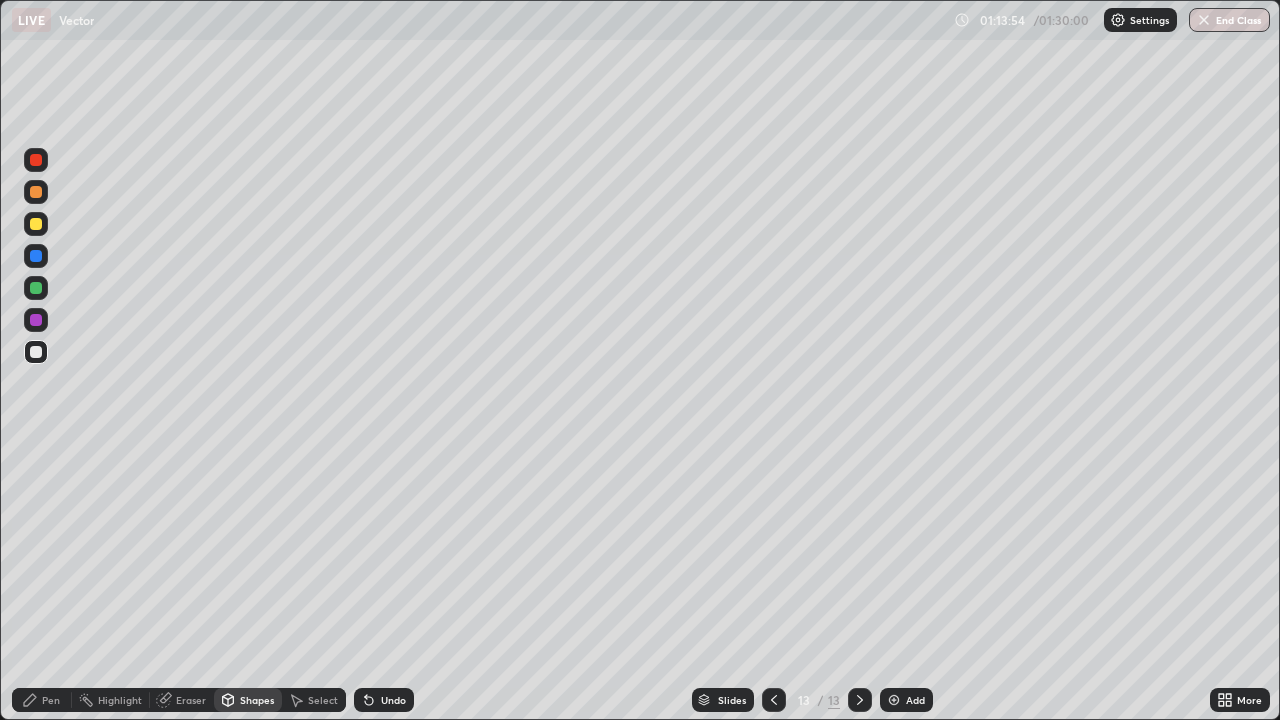 click at bounding box center (36, 352) 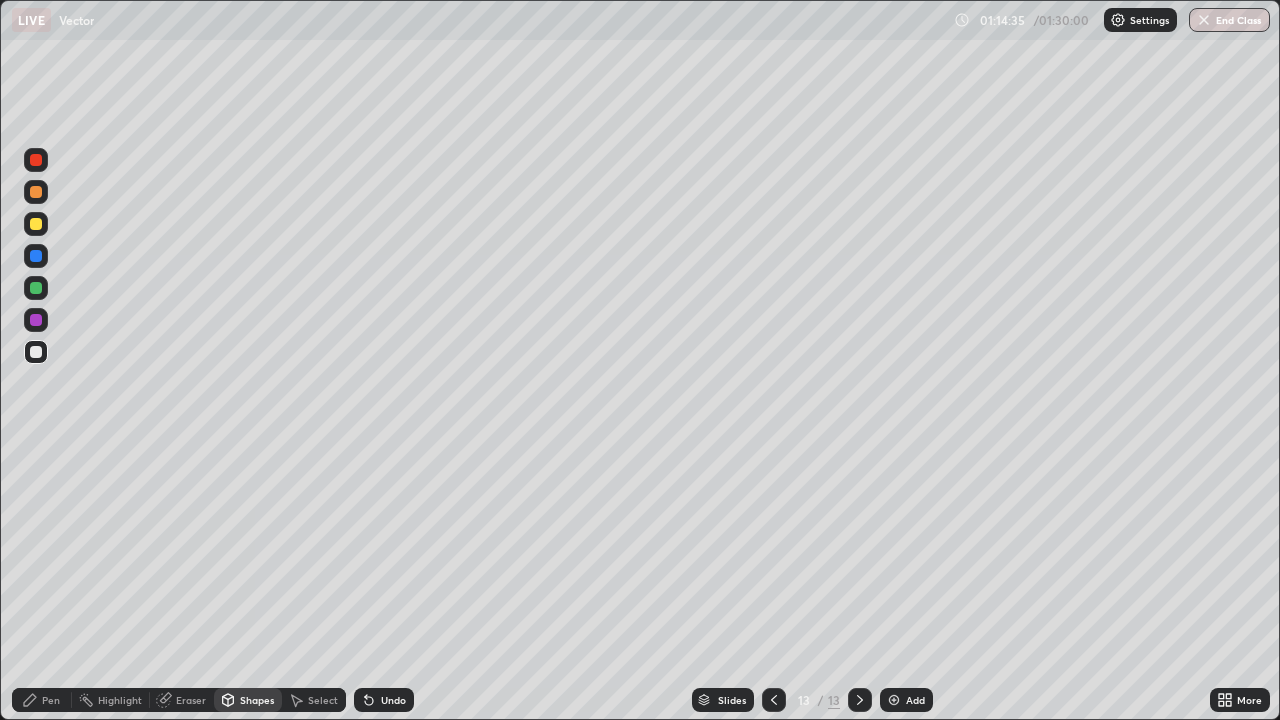 click 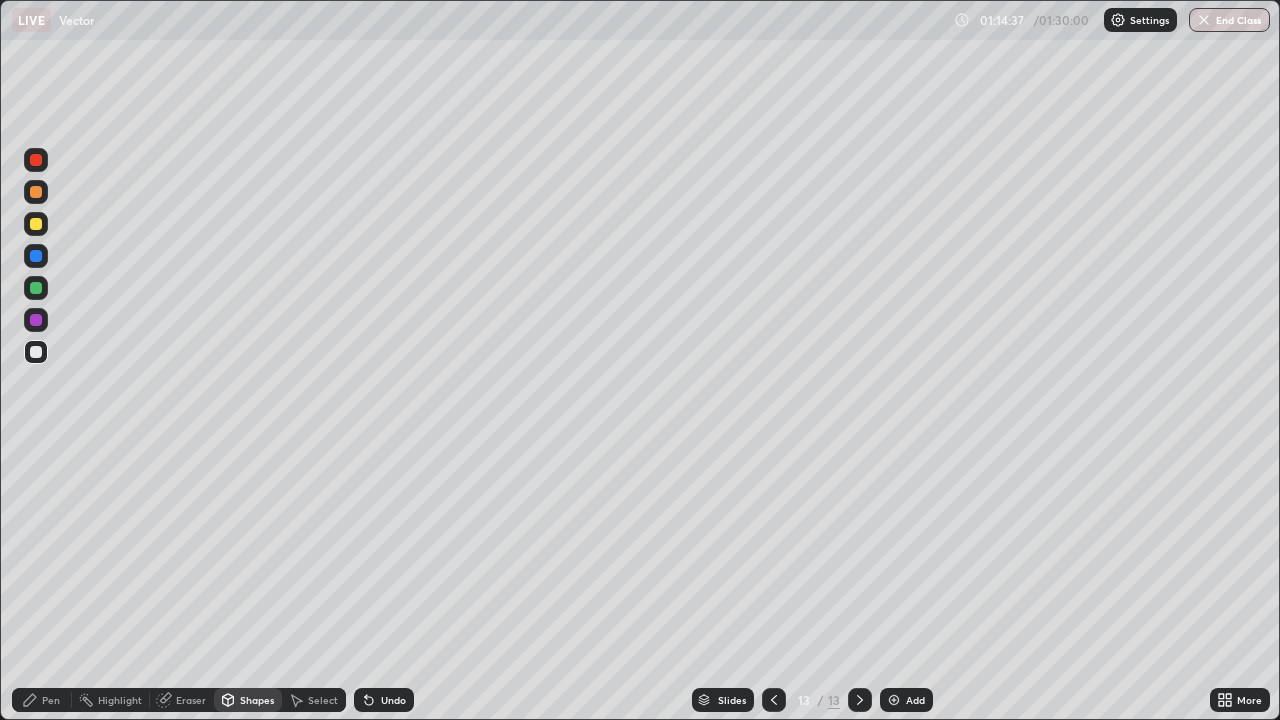 click at bounding box center (36, 192) 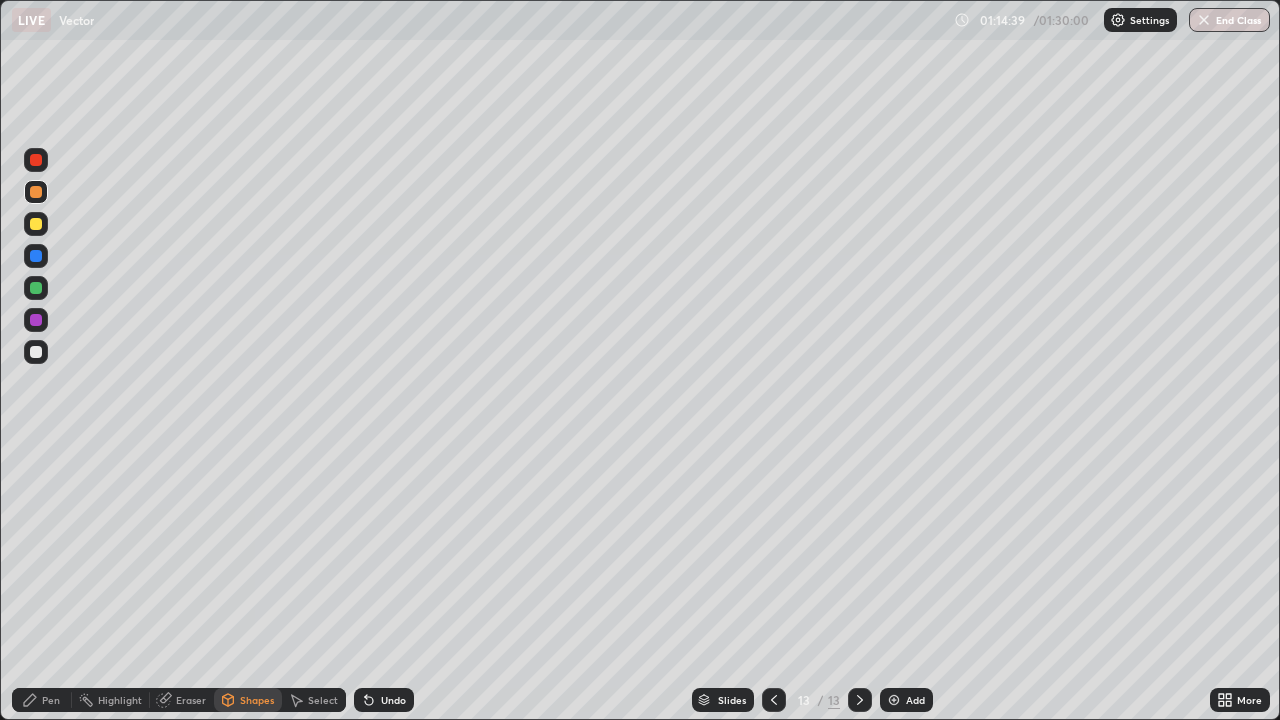 click on "Pen" at bounding box center (51, 700) 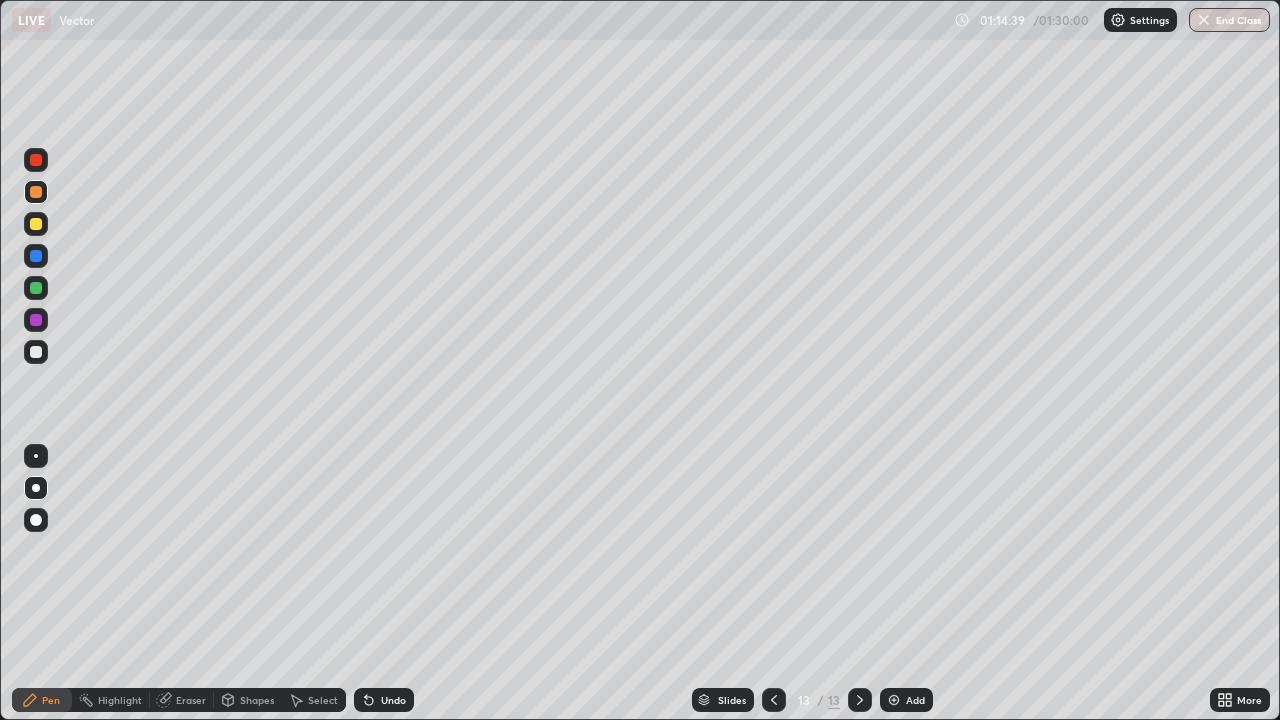 click at bounding box center [36, 520] 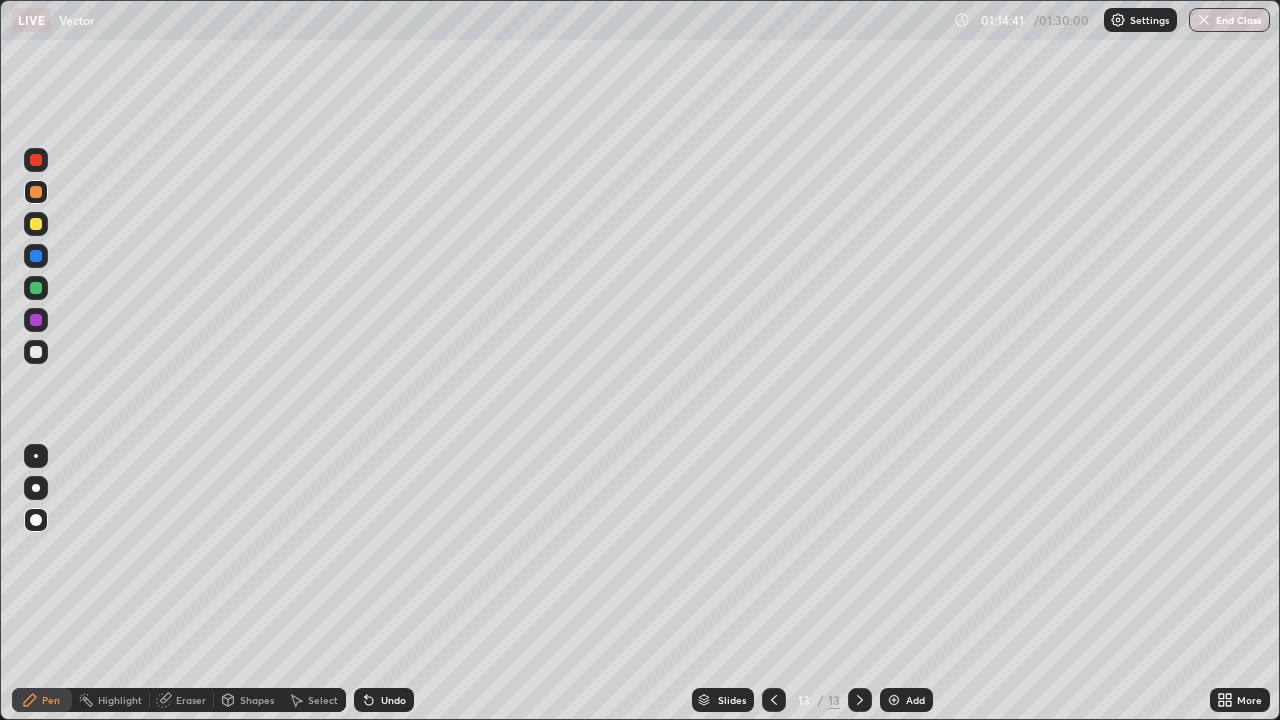 click on "Select" at bounding box center [323, 700] 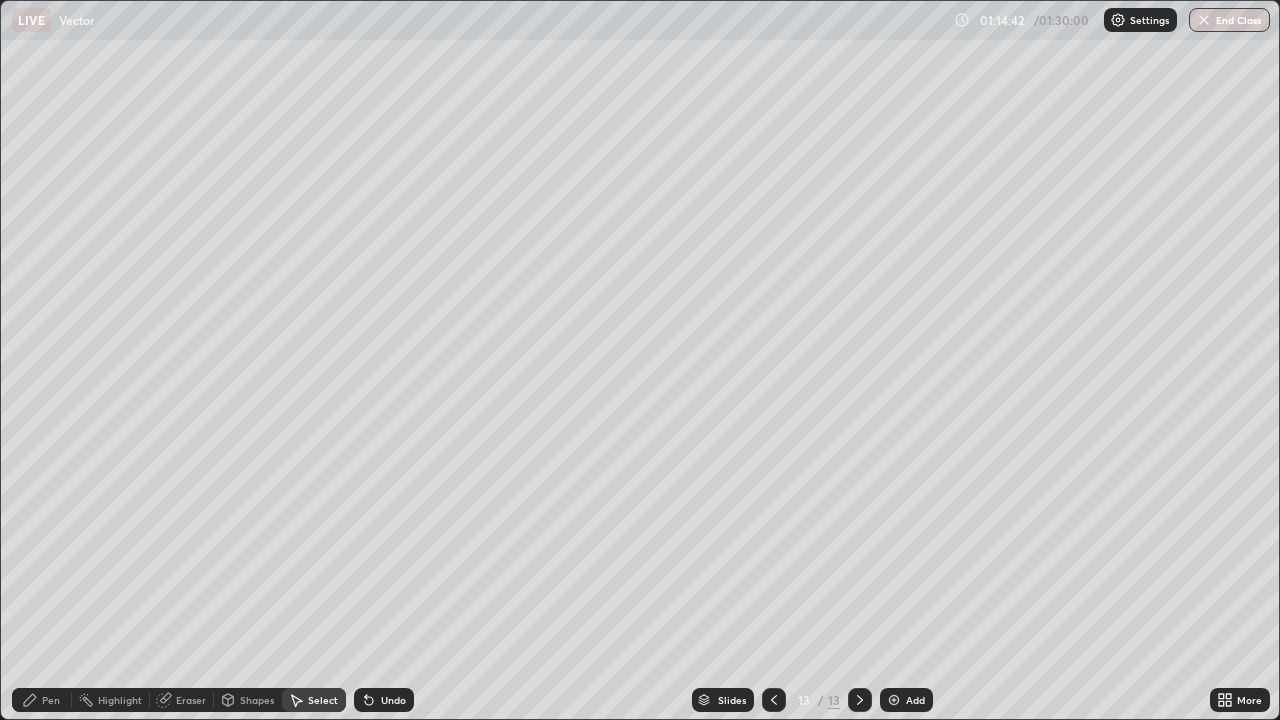 click on "Shapes" at bounding box center (257, 700) 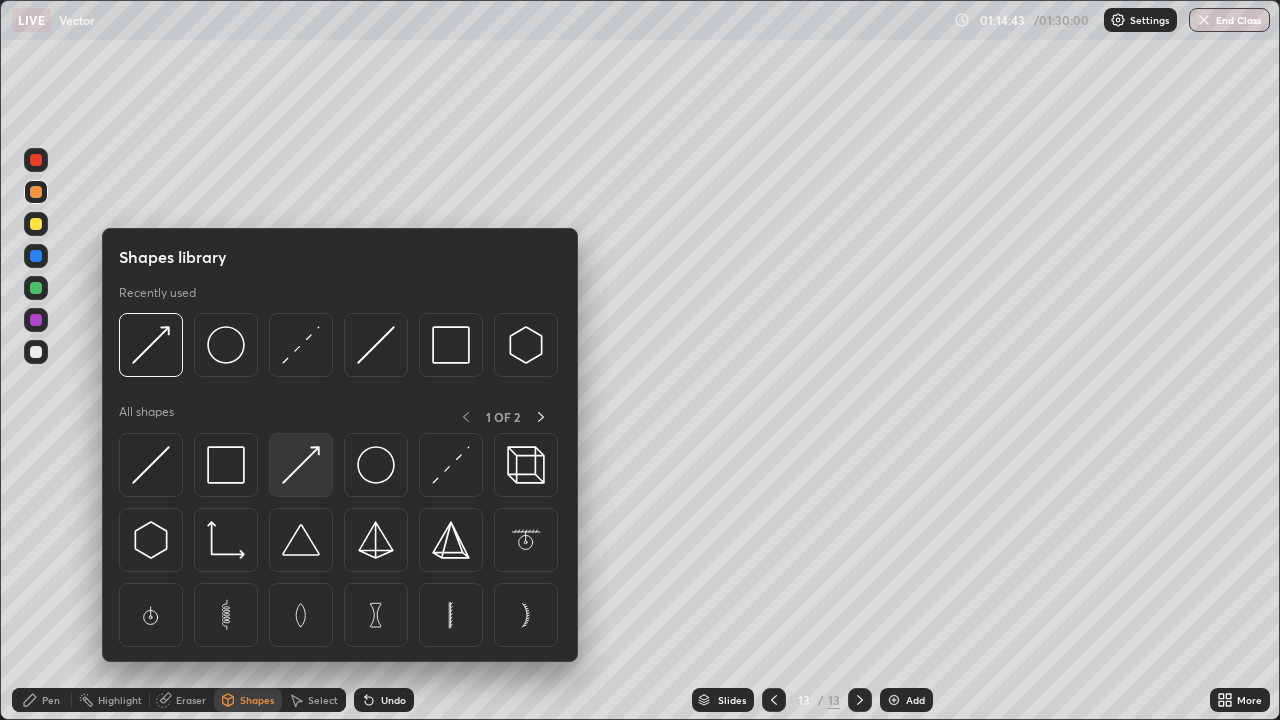 click at bounding box center [301, 465] 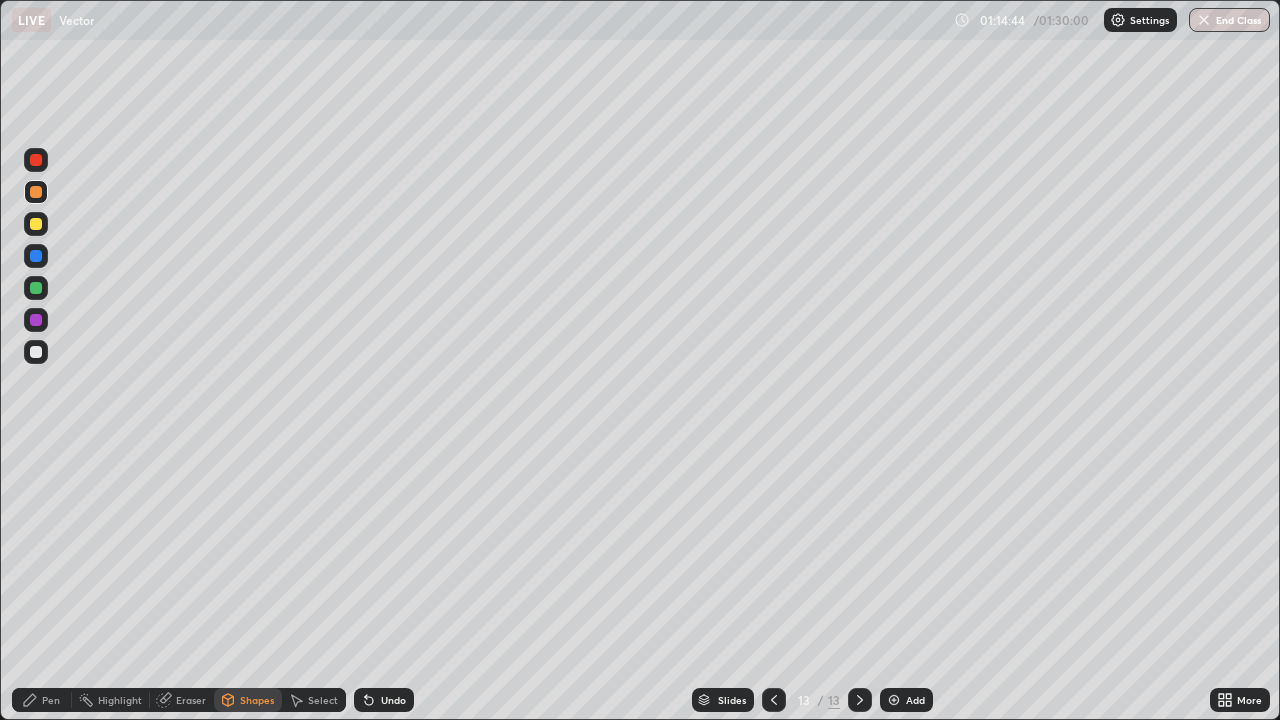 click at bounding box center [36, 224] 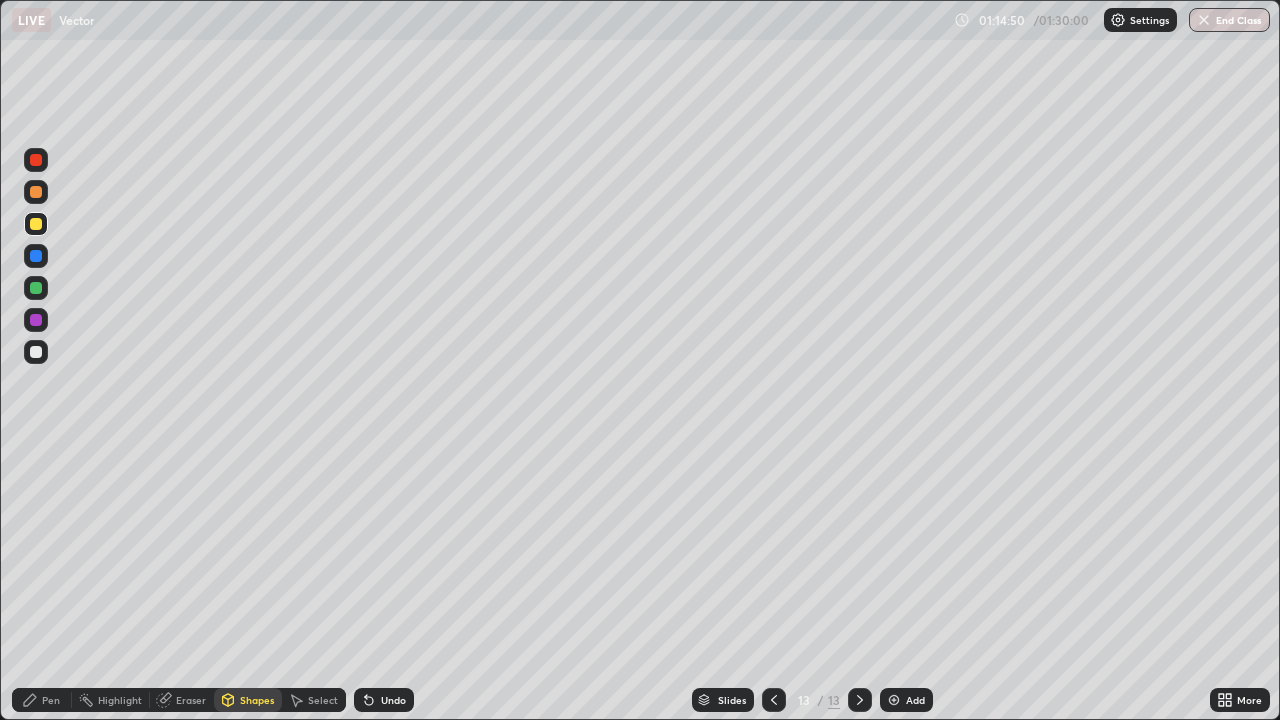 click on "Pen" at bounding box center (51, 700) 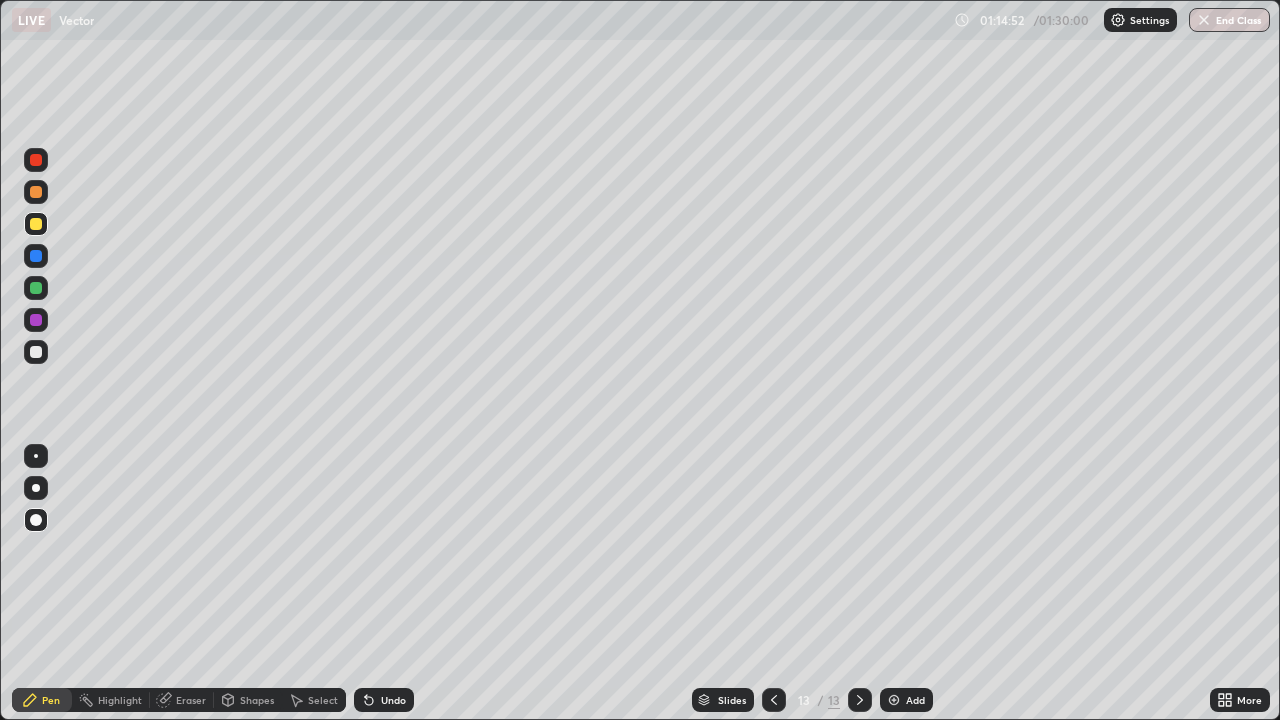 click at bounding box center (36, 488) 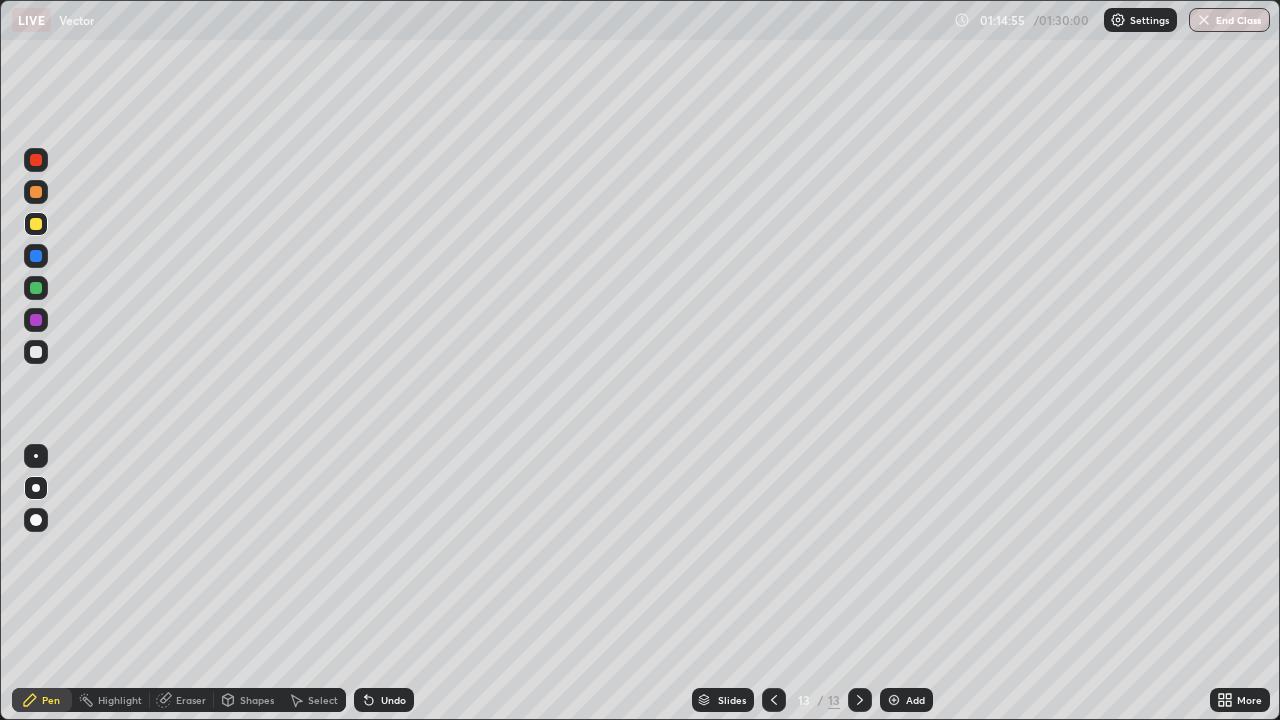 click at bounding box center (36, 320) 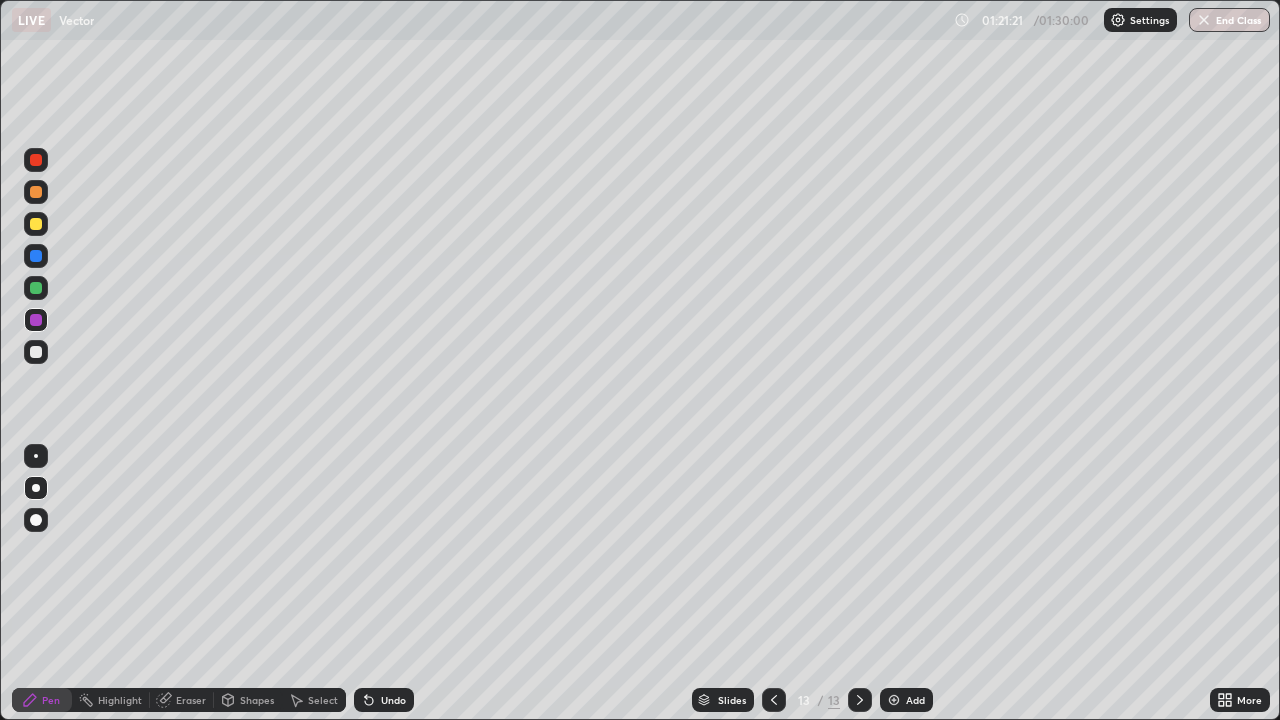 click on "End Class" at bounding box center [1229, 20] 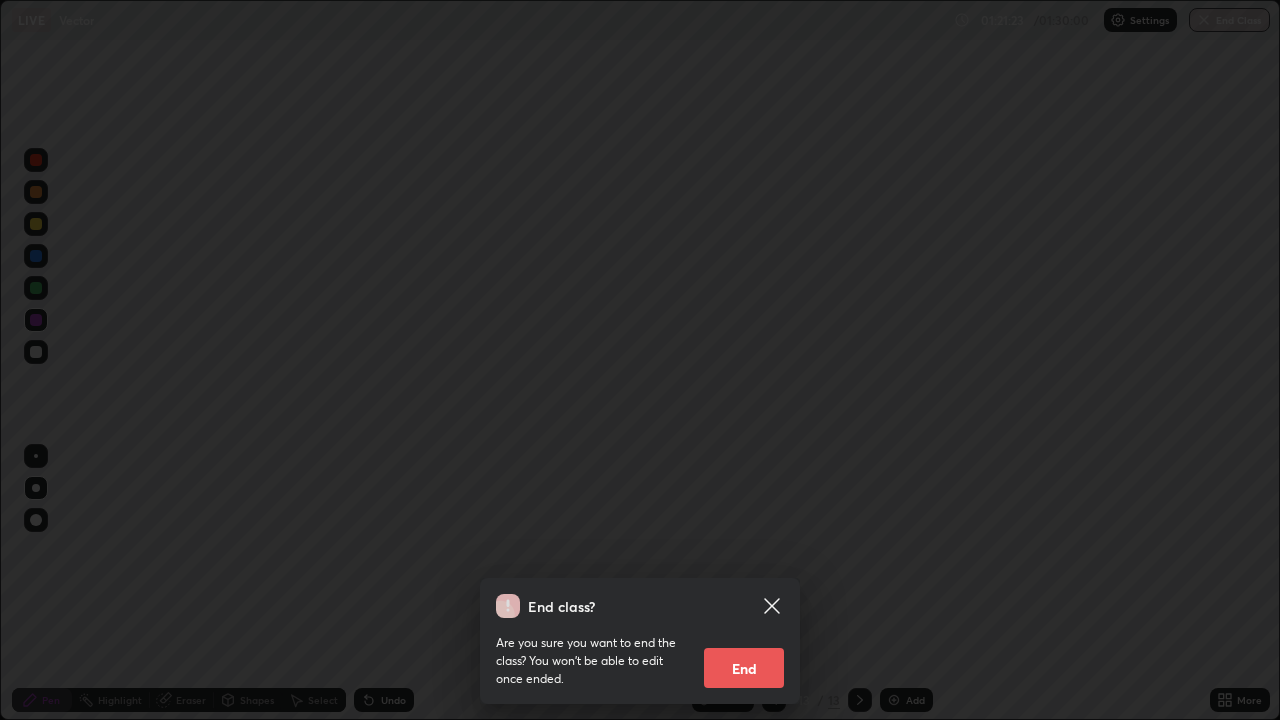 click on "End" at bounding box center (744, 668) 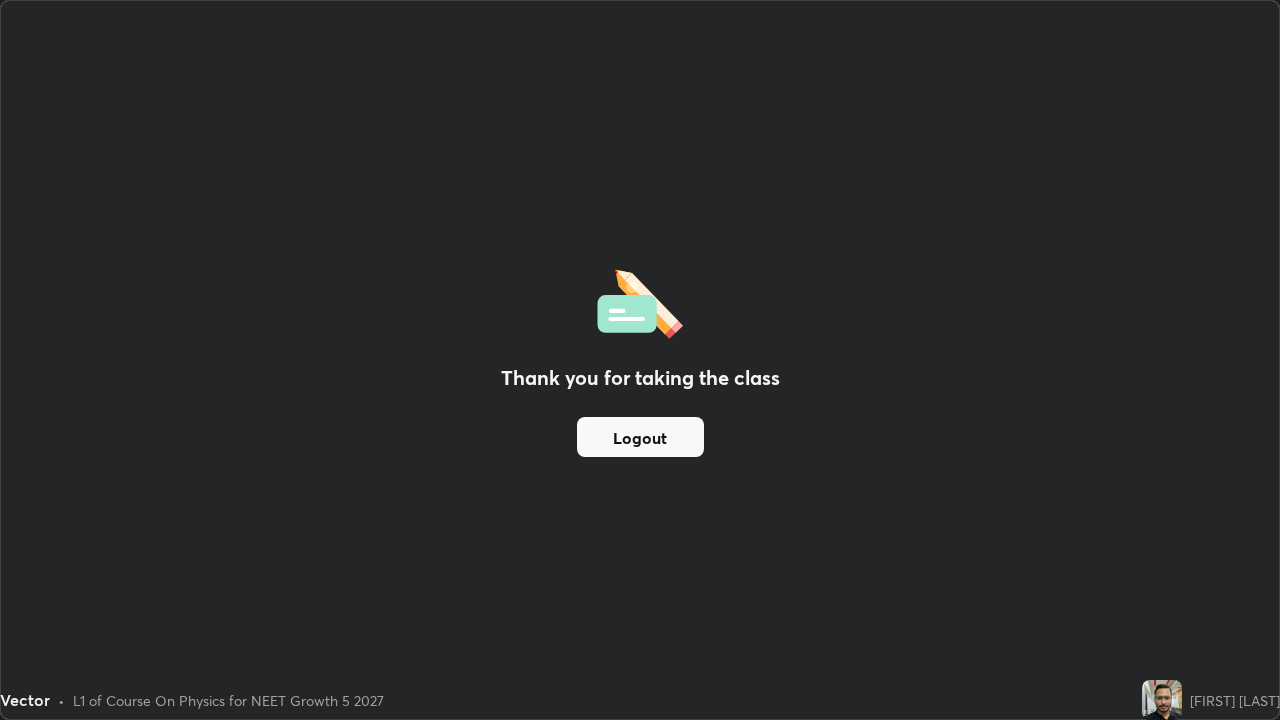 click at bounding box center [1162, 700] 